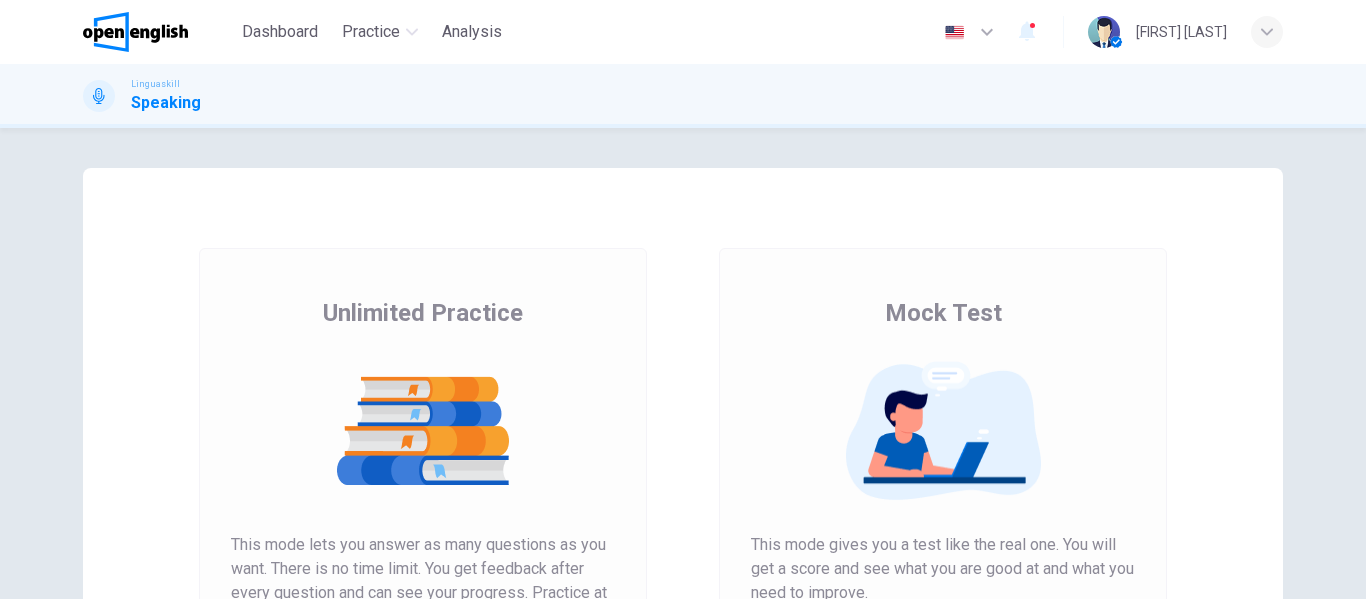 scroll, scrollTop: 0, scrollLeft: 0, axis: both 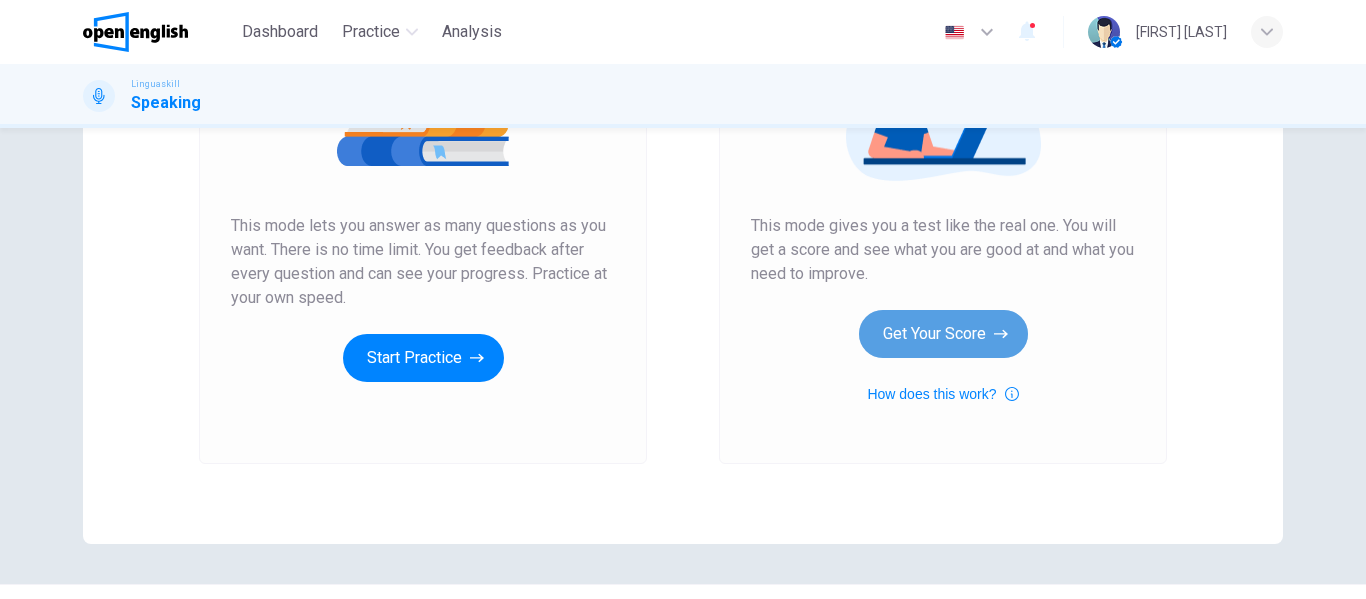 click on "Get Your Score" at bounding box center (423, 358) 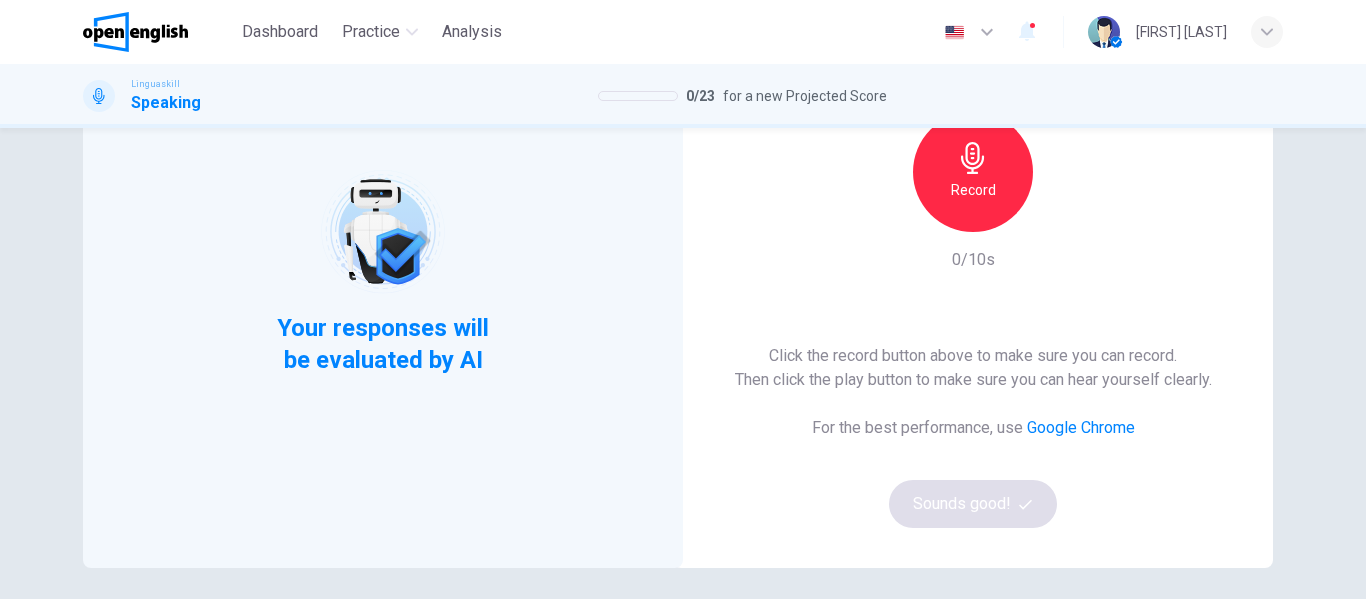 scroll, scrollTop: 199, scrollLeft: 0, axis: vertical 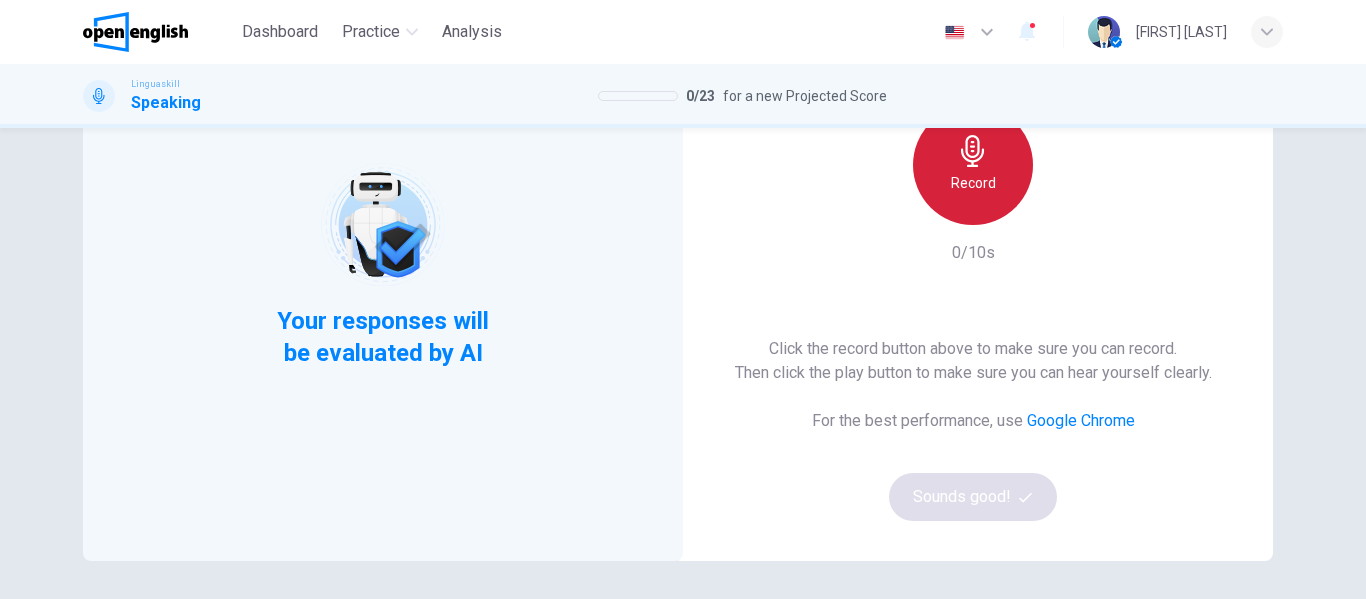 click on "Record" at bounding box center [973, 183] 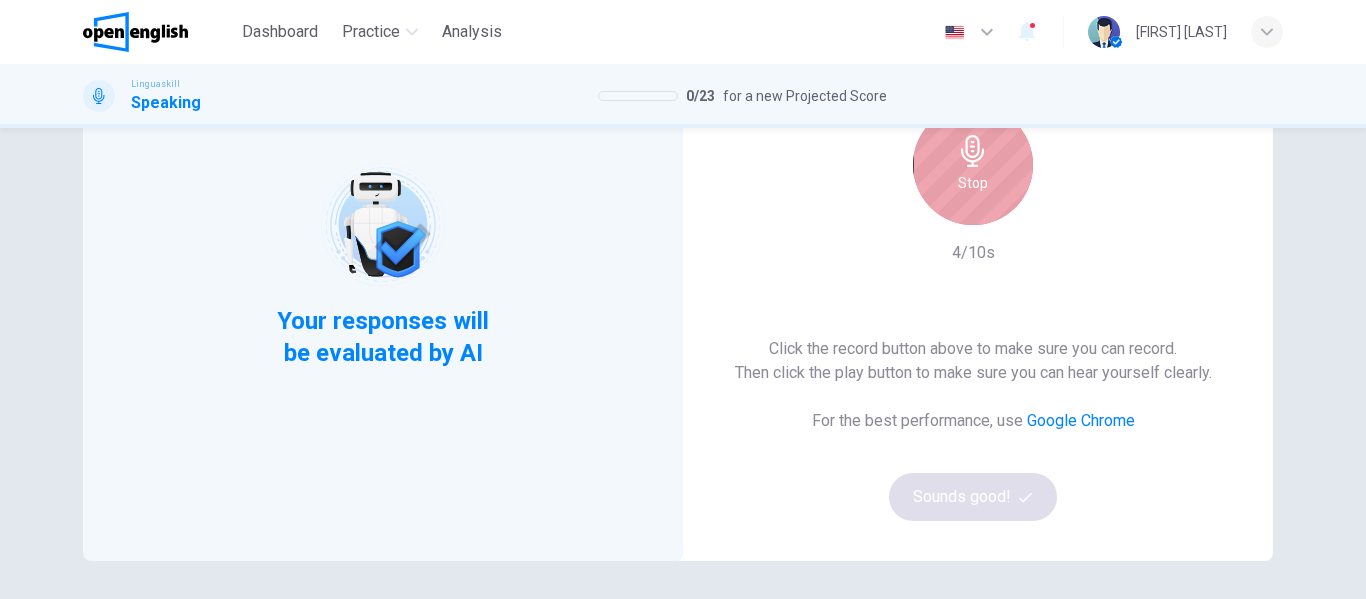 click on "Stop" at bounding box center (973, 165) 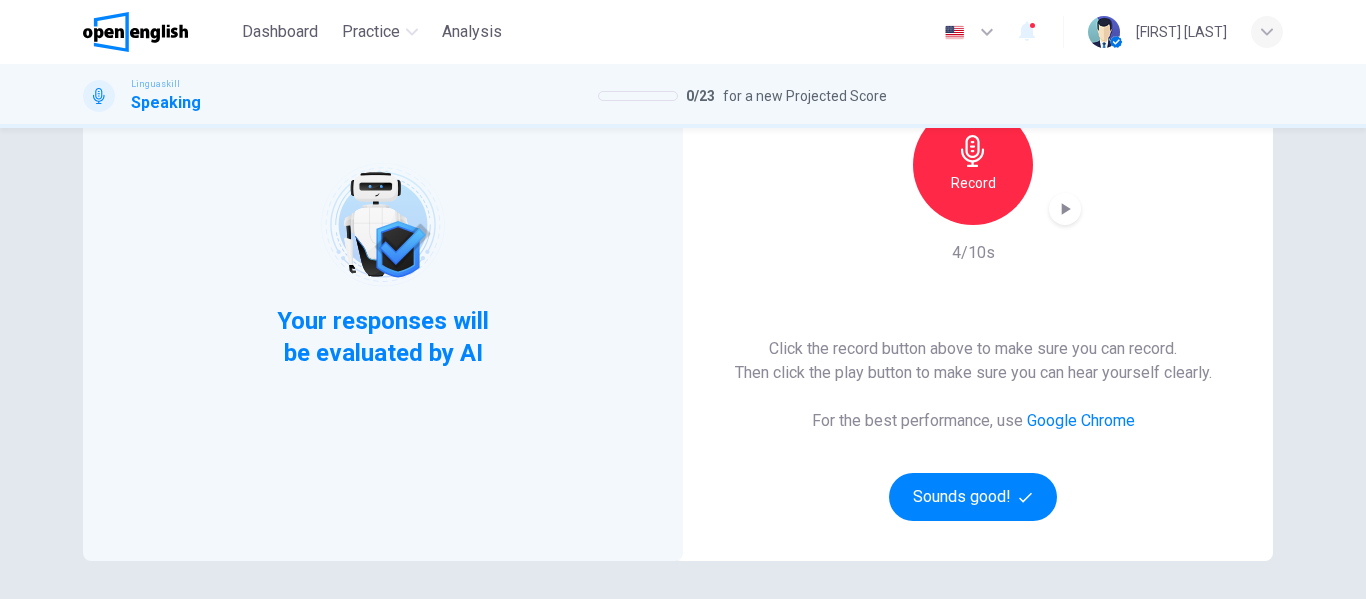click at bounding box center [1065, 209] 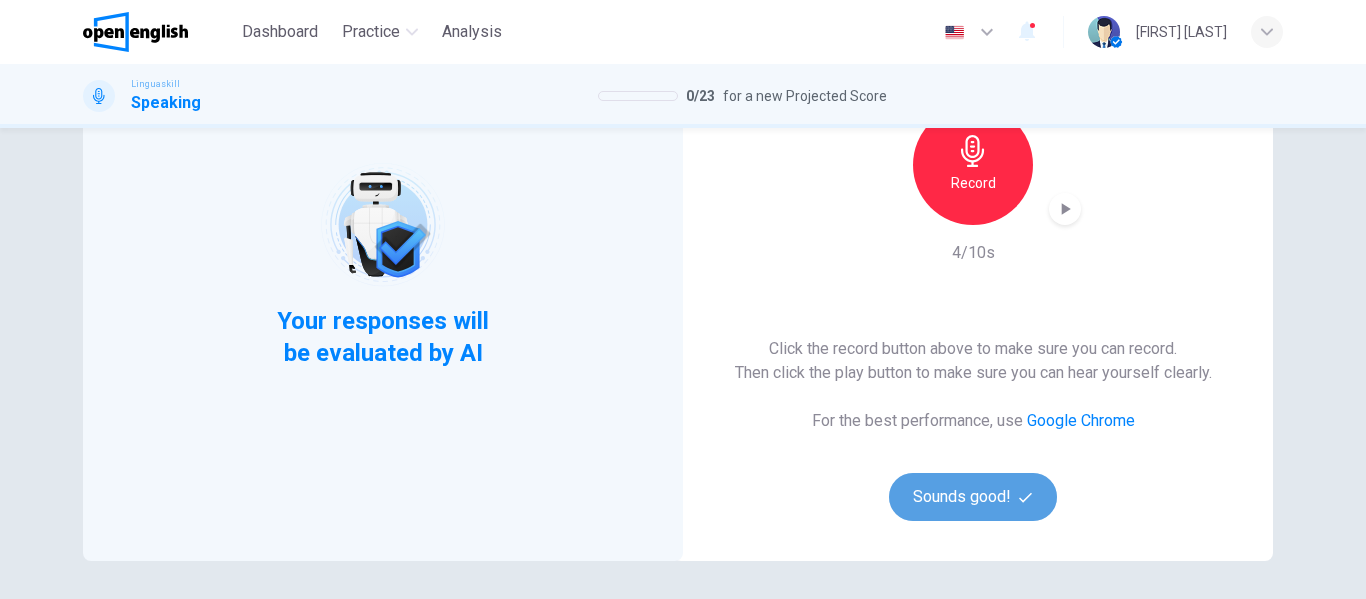 click on "Sounds good!" at bounding box center (973, 497) 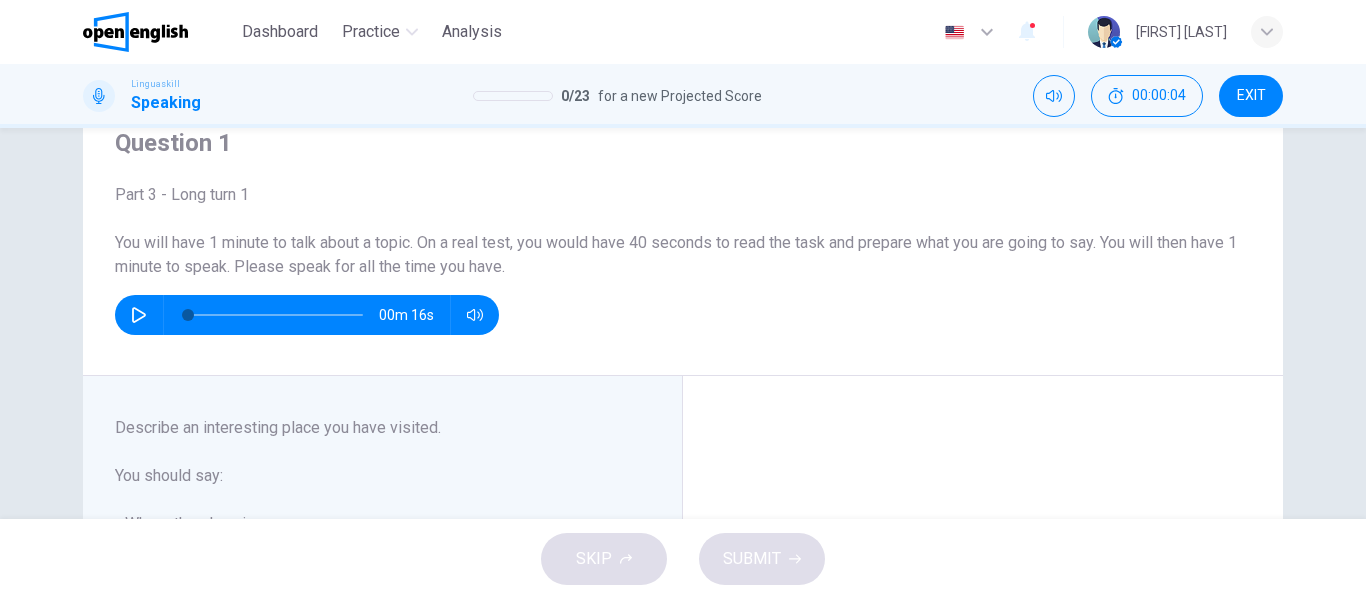scroll, scrollTop: 79, scrollLeft: 0, axis: vertical 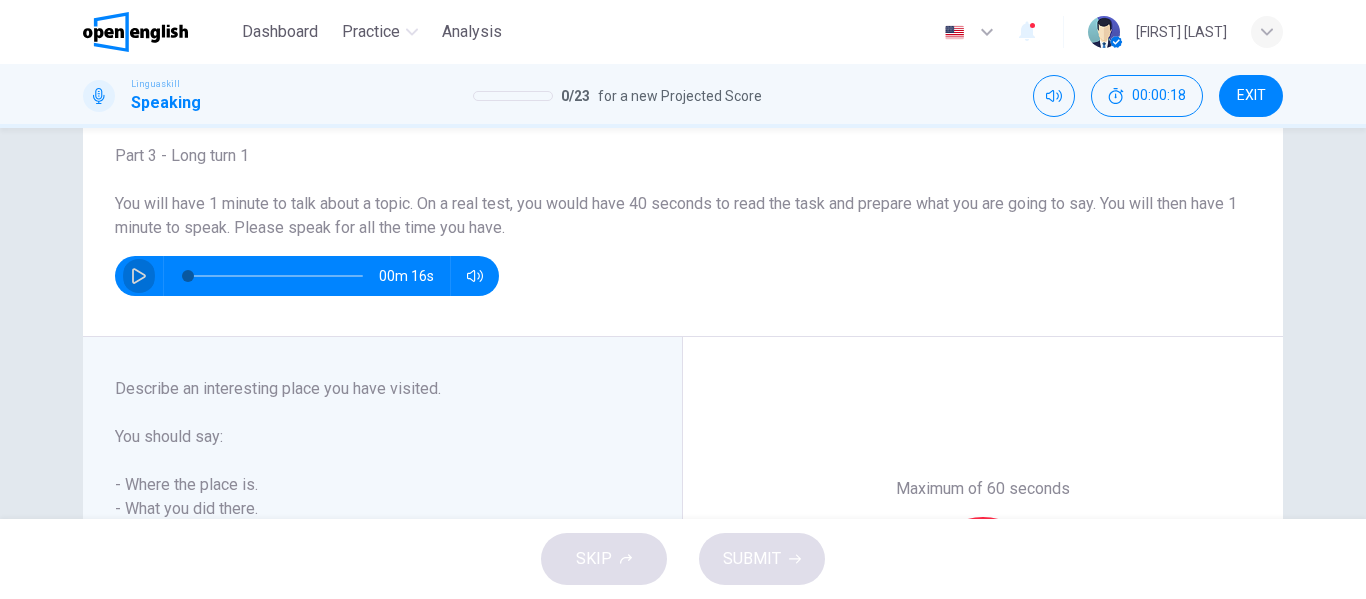 click at bounding box center [139, 276] 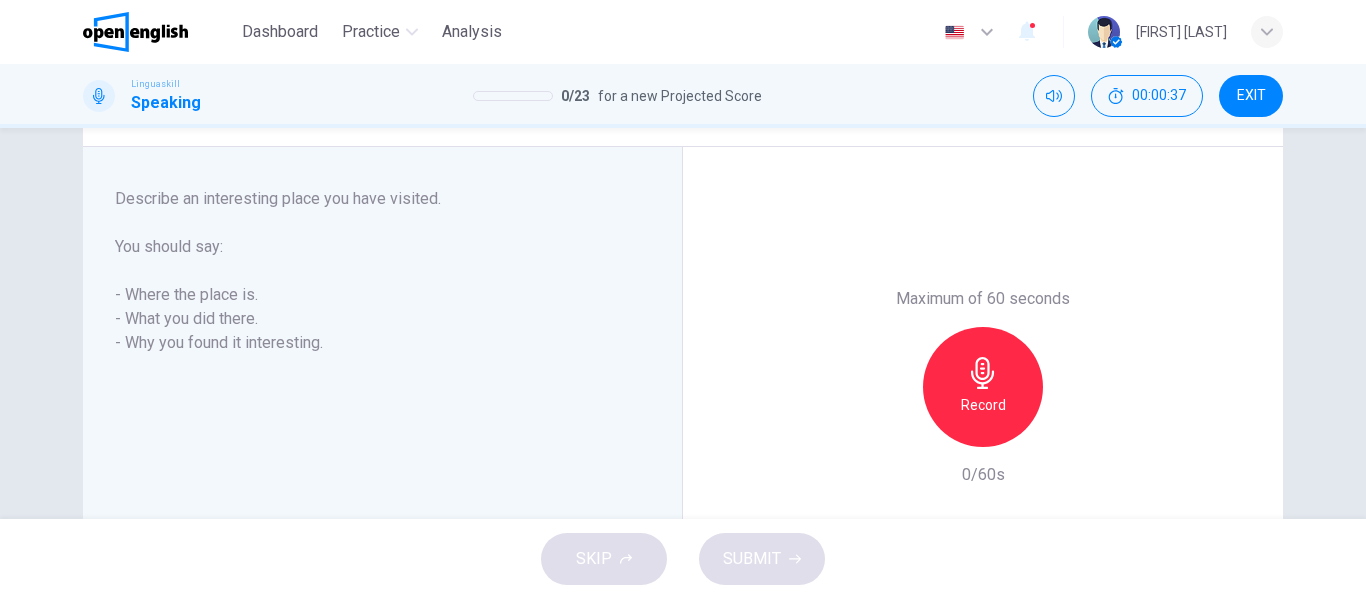 scroll, scrollTop: 322, scrollLeft: 0, axis: vertical 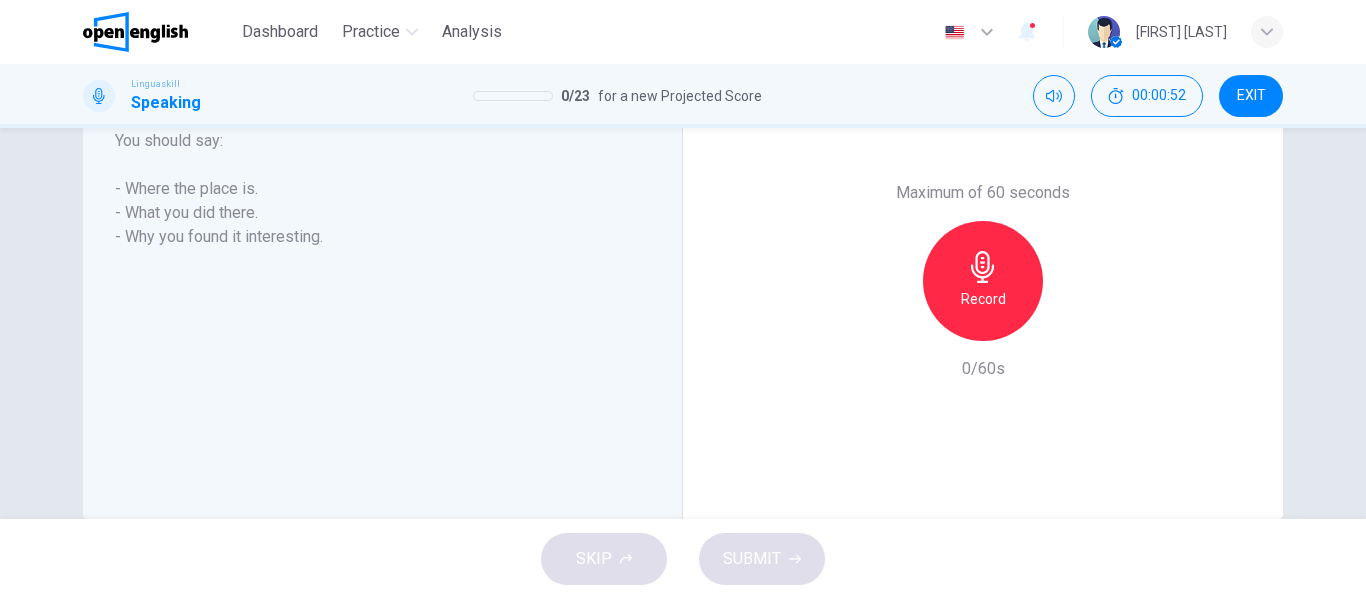 click on "Record" at bounding box center (983, 281) 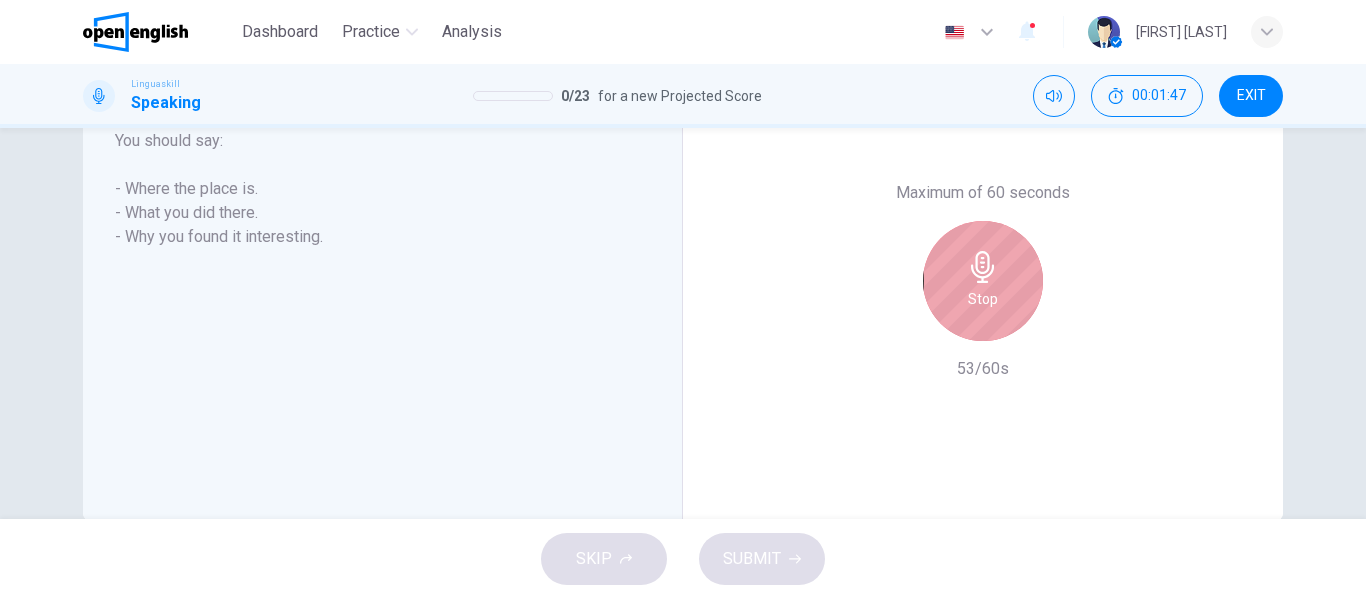 click on "Stop" at bounding box center (983, 281) 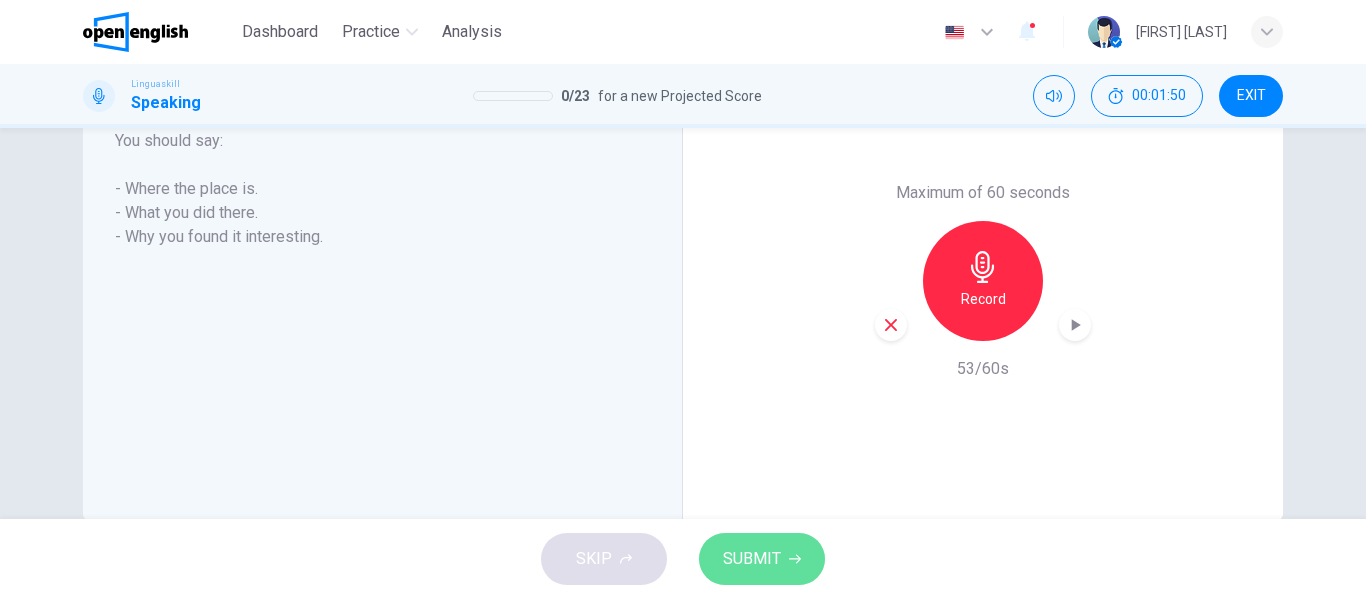 click on "SUBMIT" at bounding box center [752, 559] 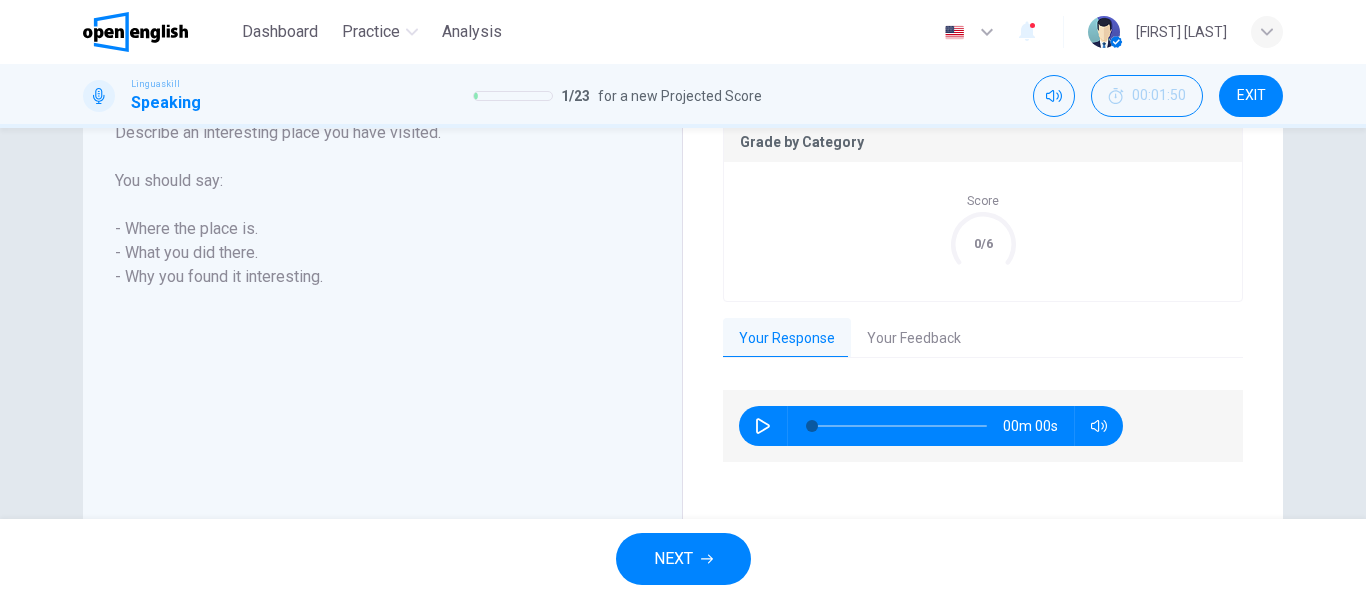 scroll, scrollTop: 456, scrollLeft: 0, axis: vertical 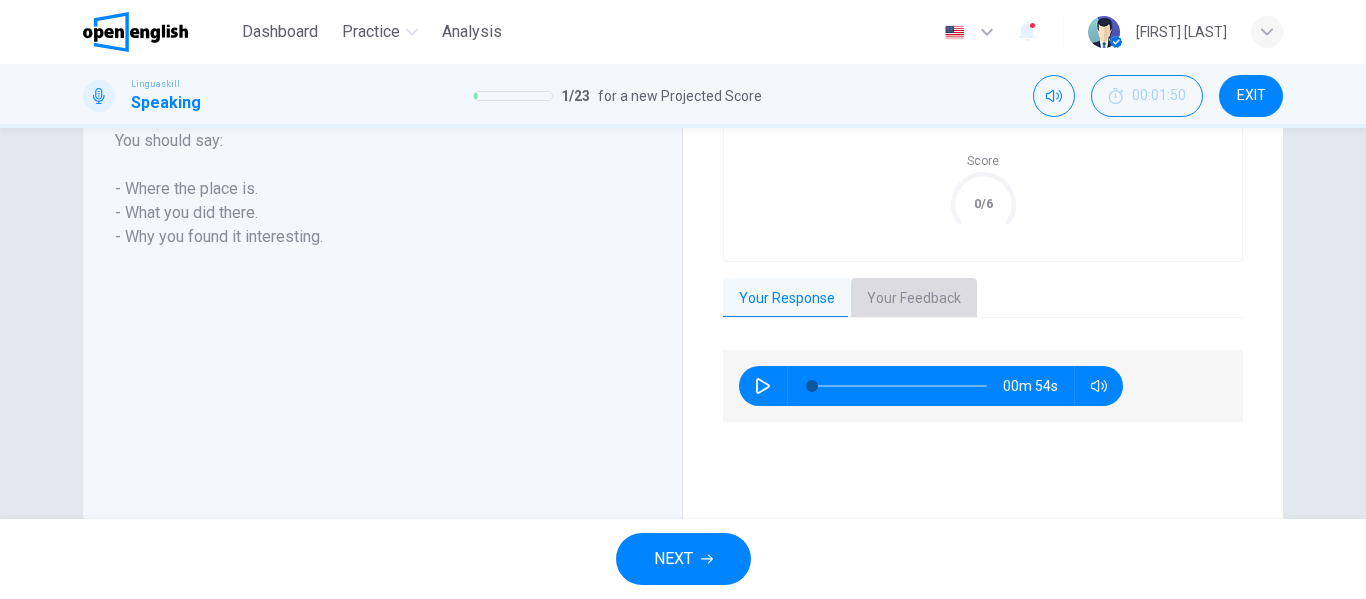 click on "Your Feedback" at bounding box center (914, 299) 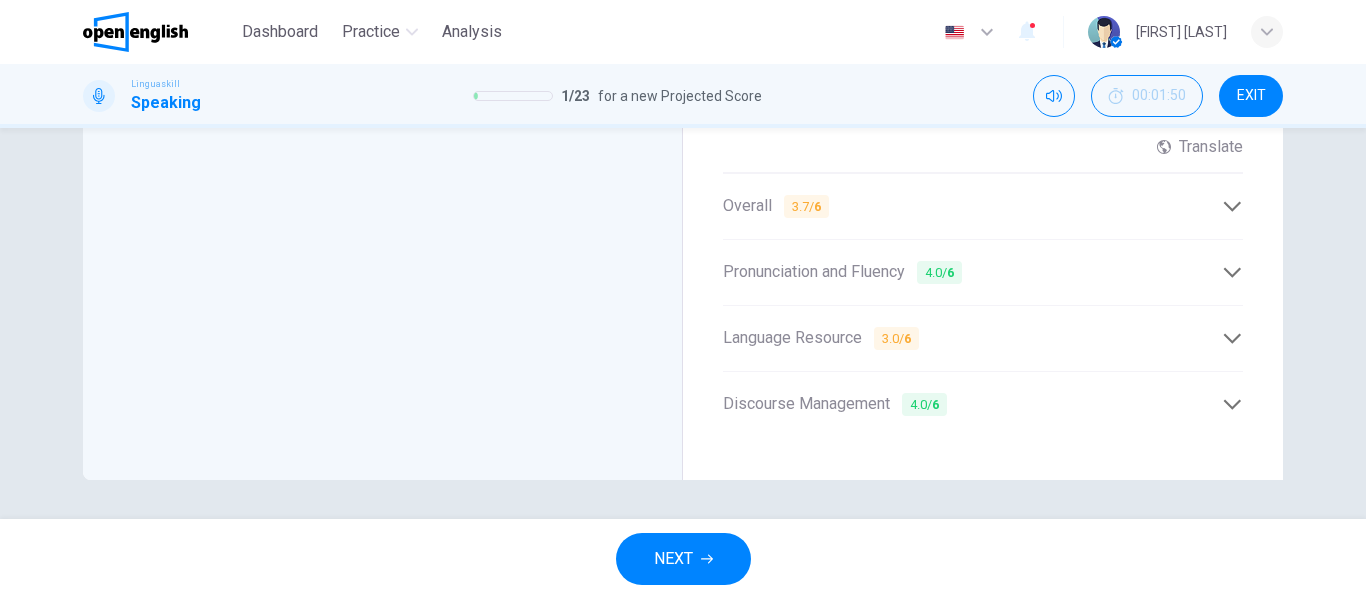 scroll, scrollTop: 654, scrollLeft: 0, axis: vertical 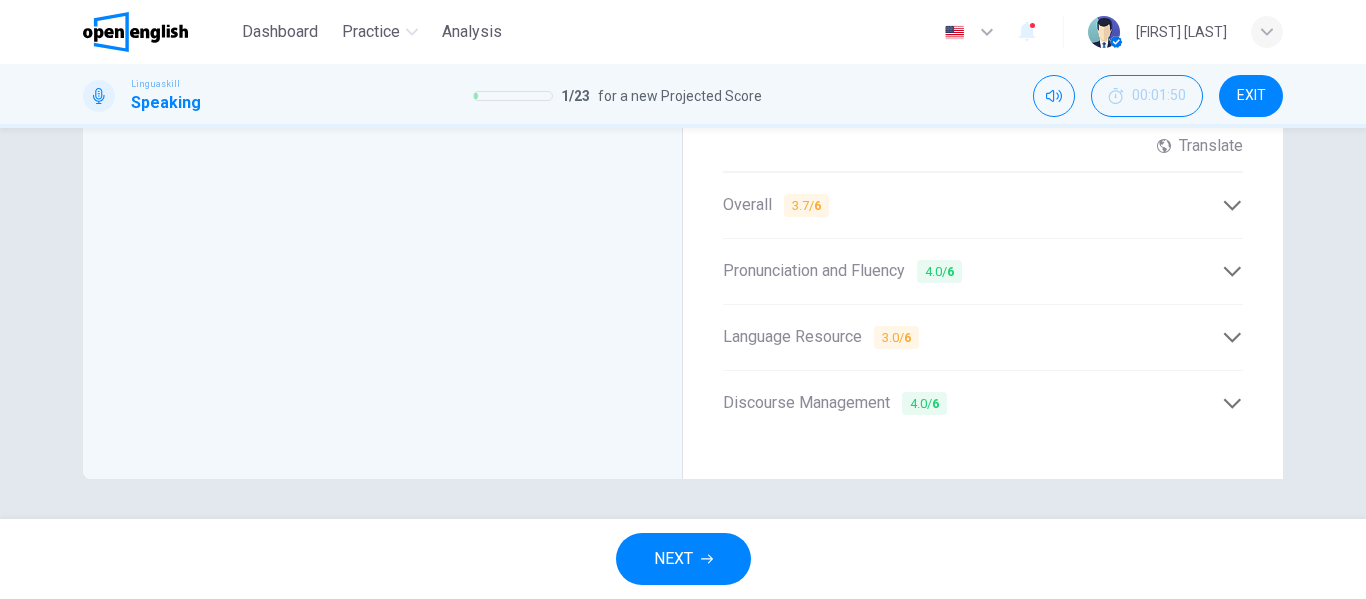 click on "Discourse Management   4.0 / 6" at bounding box center (983, 403) 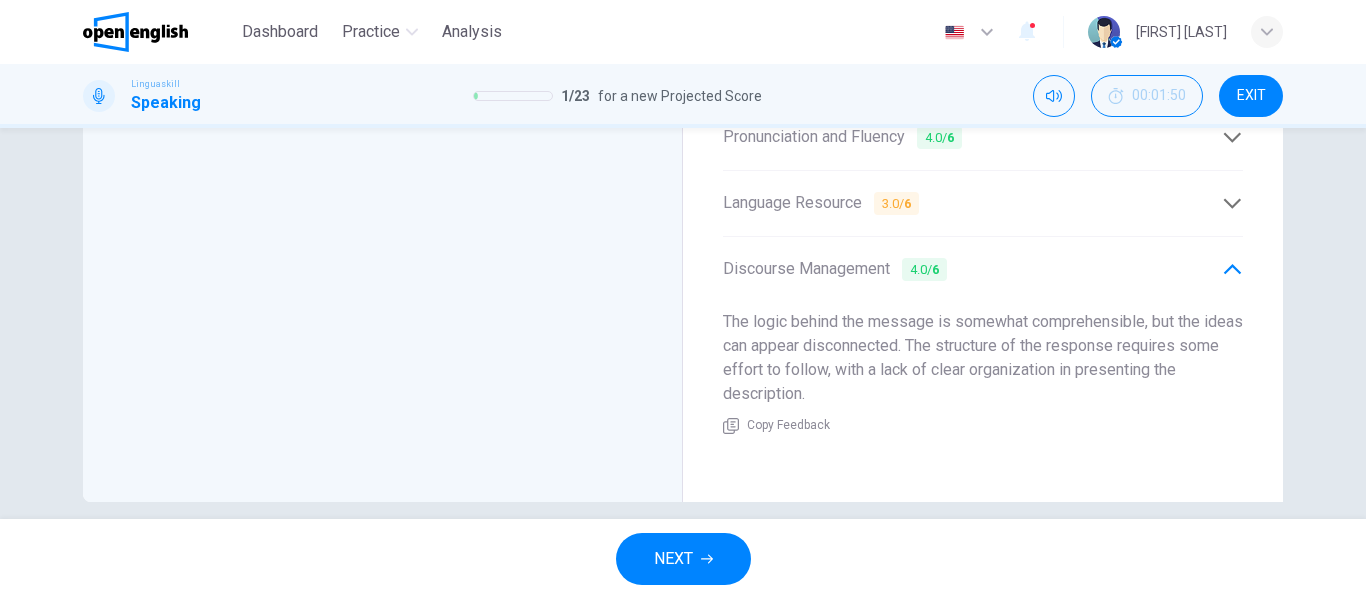 scroll, scrollTop: 808, scrollLeft: 0, axis: vertical 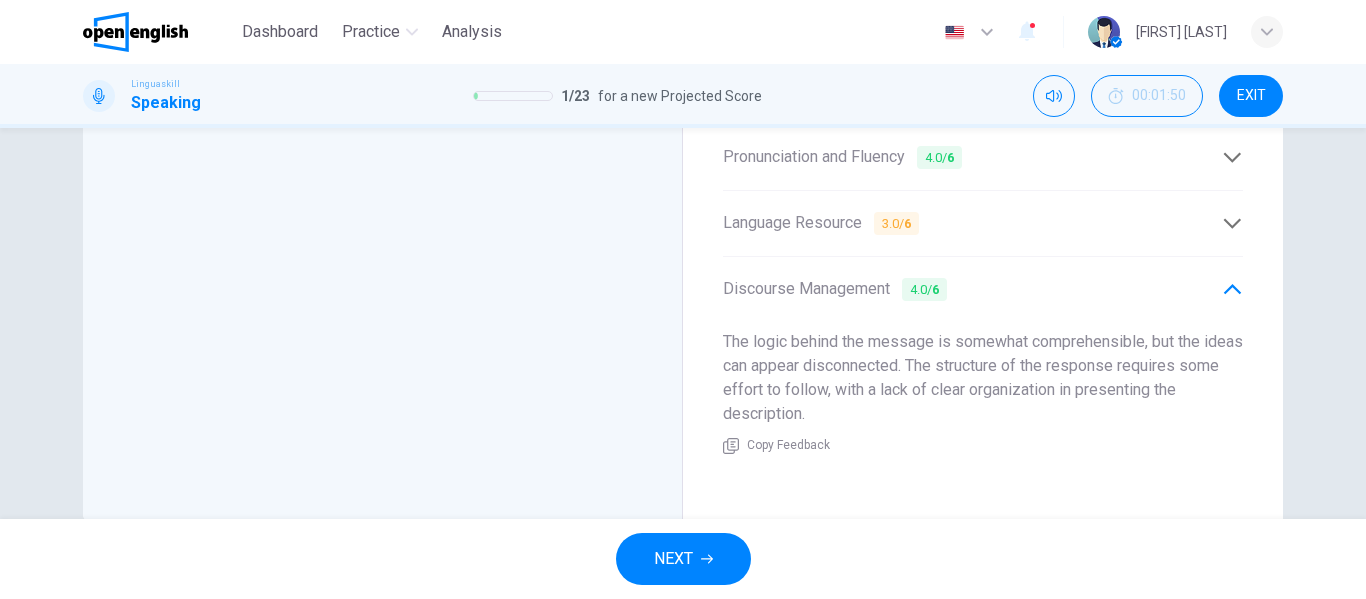 click at bounding box center (1232, 223) 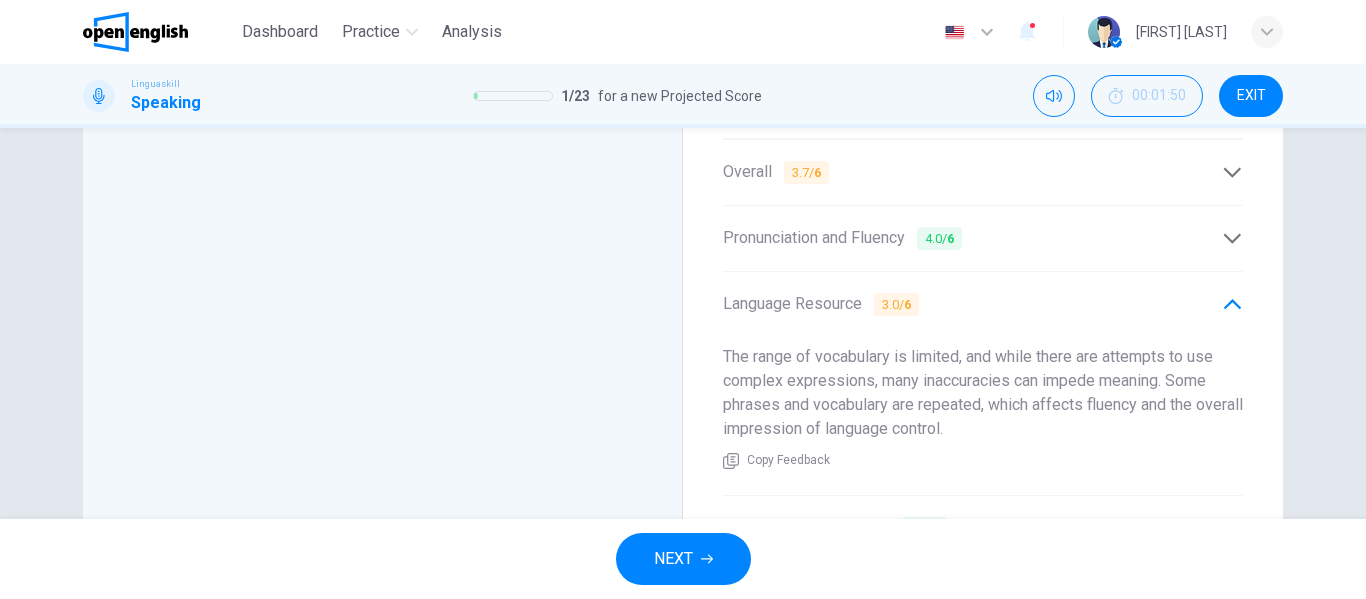 scroll, scrollTop: 683, scrollLeft: 0, axis: vertical 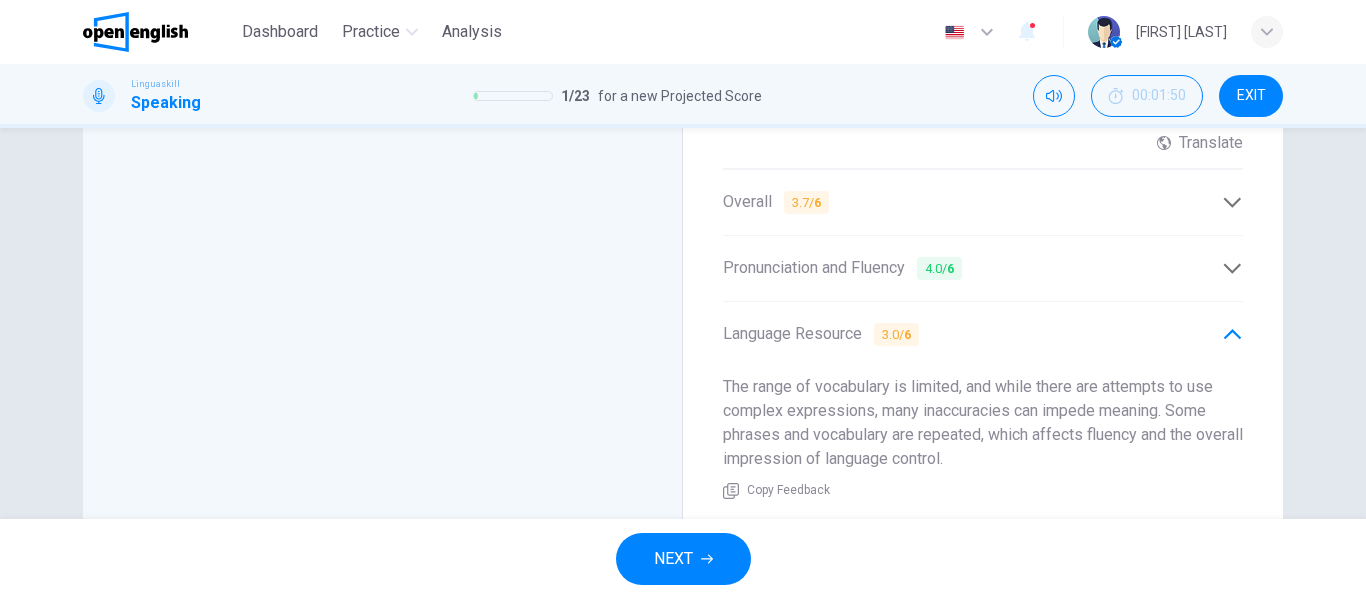 click at bounding box center [1232, 268] 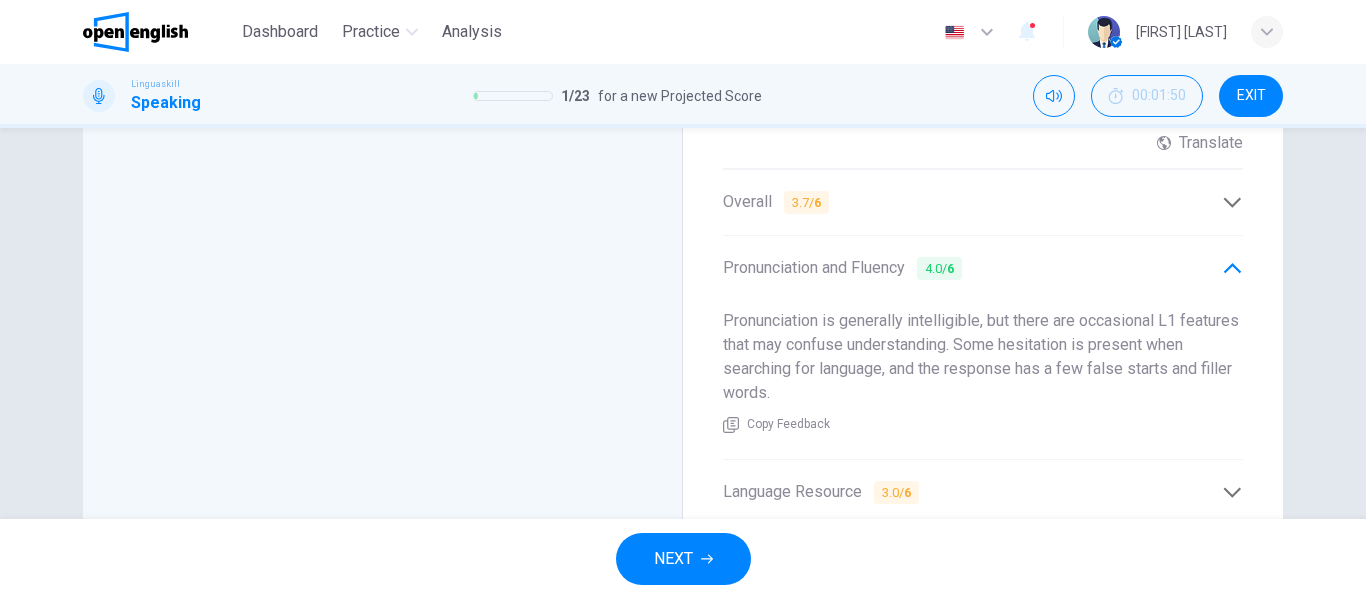 click at bounding box center (1232, 202) 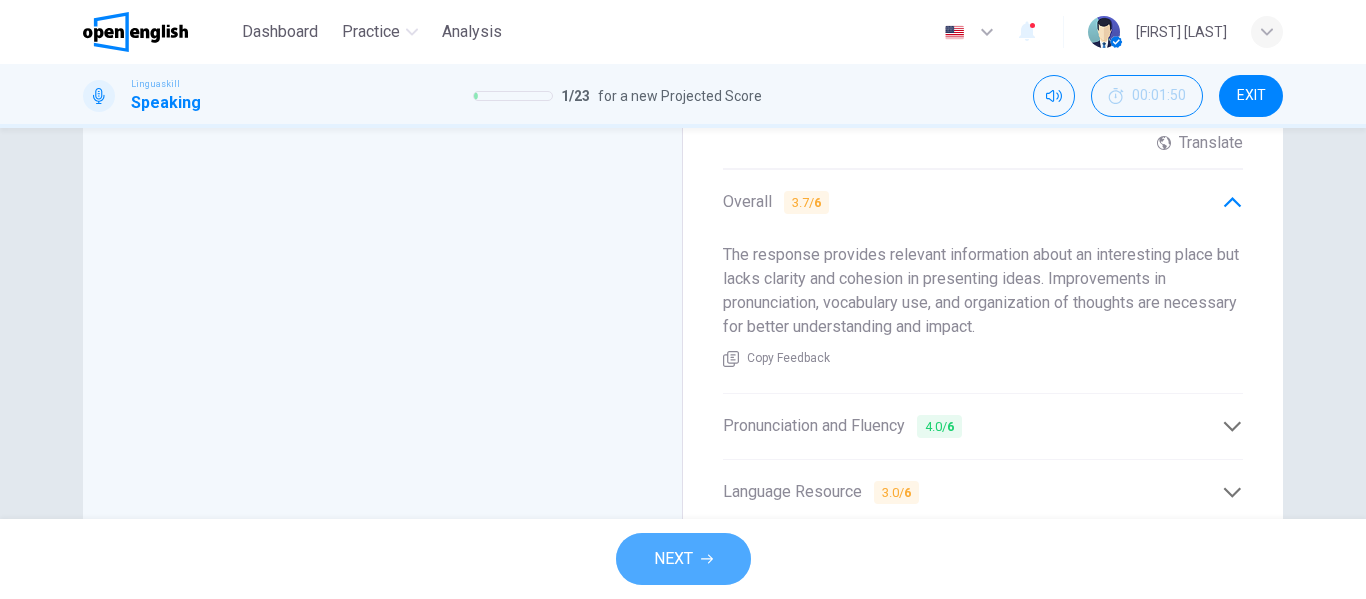 click on "NEXT" at bounding box center (673, 559) 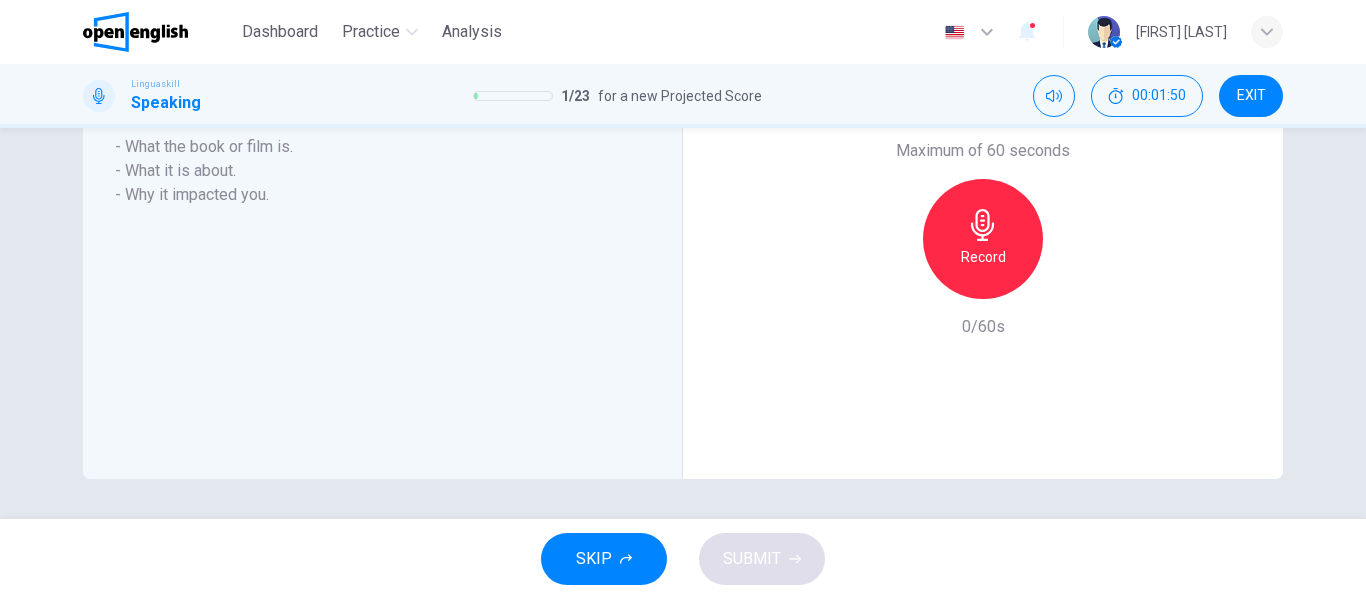 scroll, scrollTop: 458, scrollLeft: 0, axis: vertical 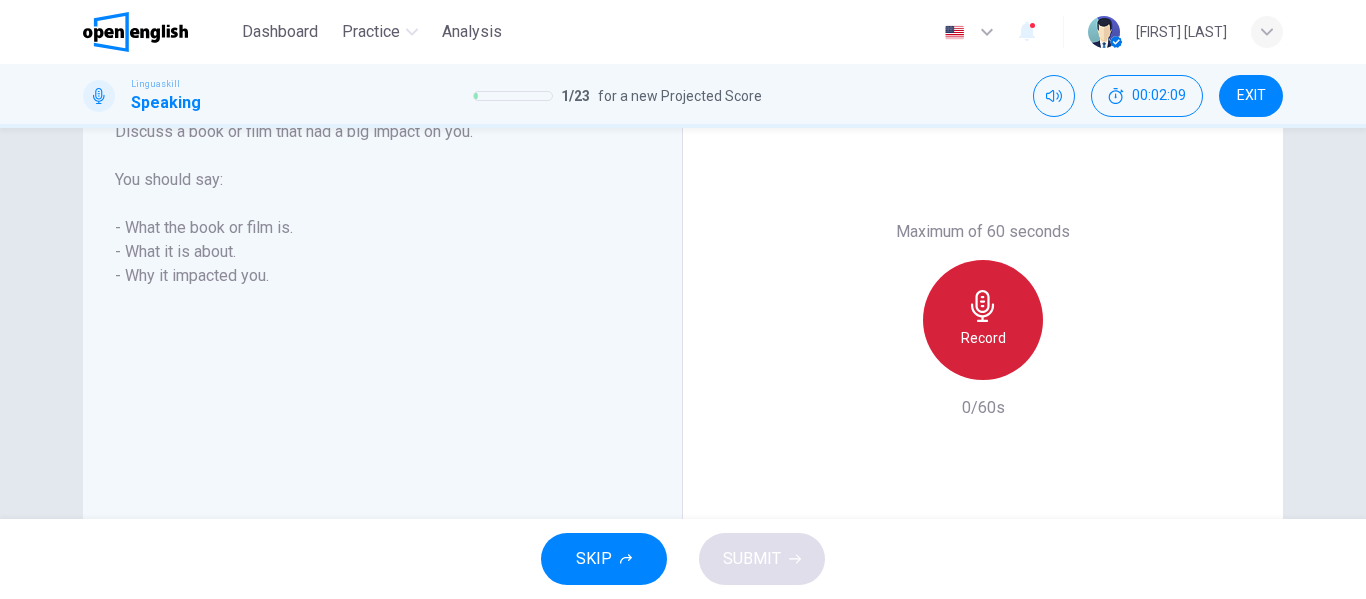 click on "Record" at bounding box center [983, 338] 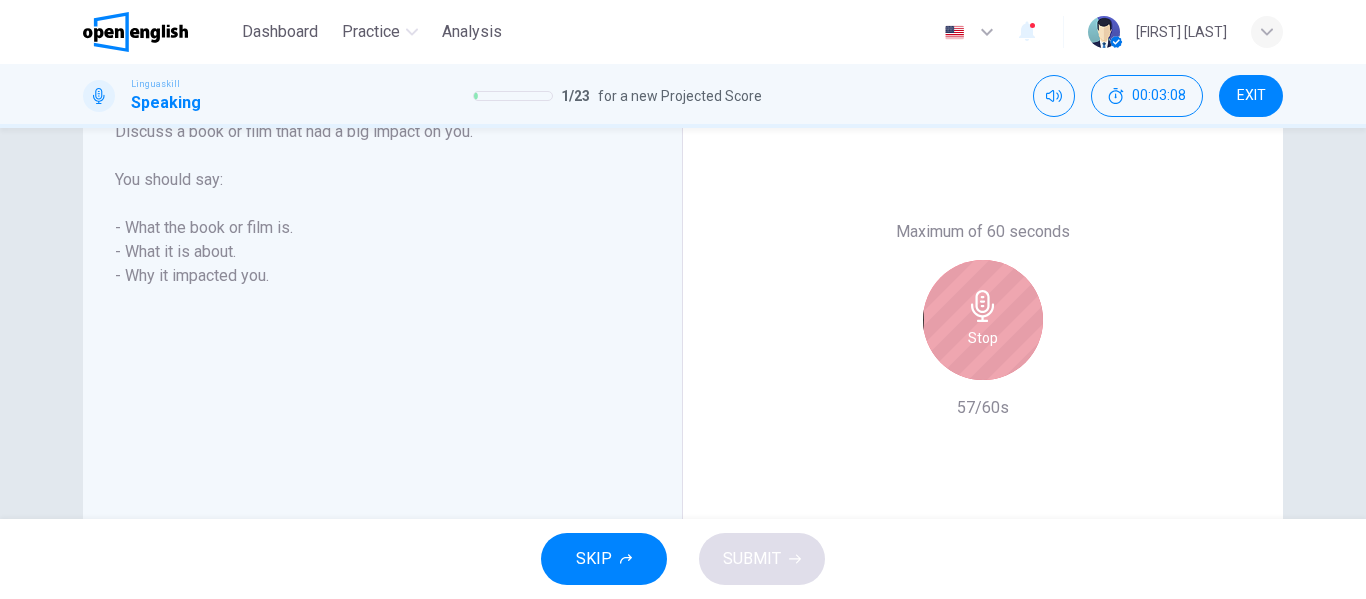 click on "Stop" at bounding box center (983, 320) 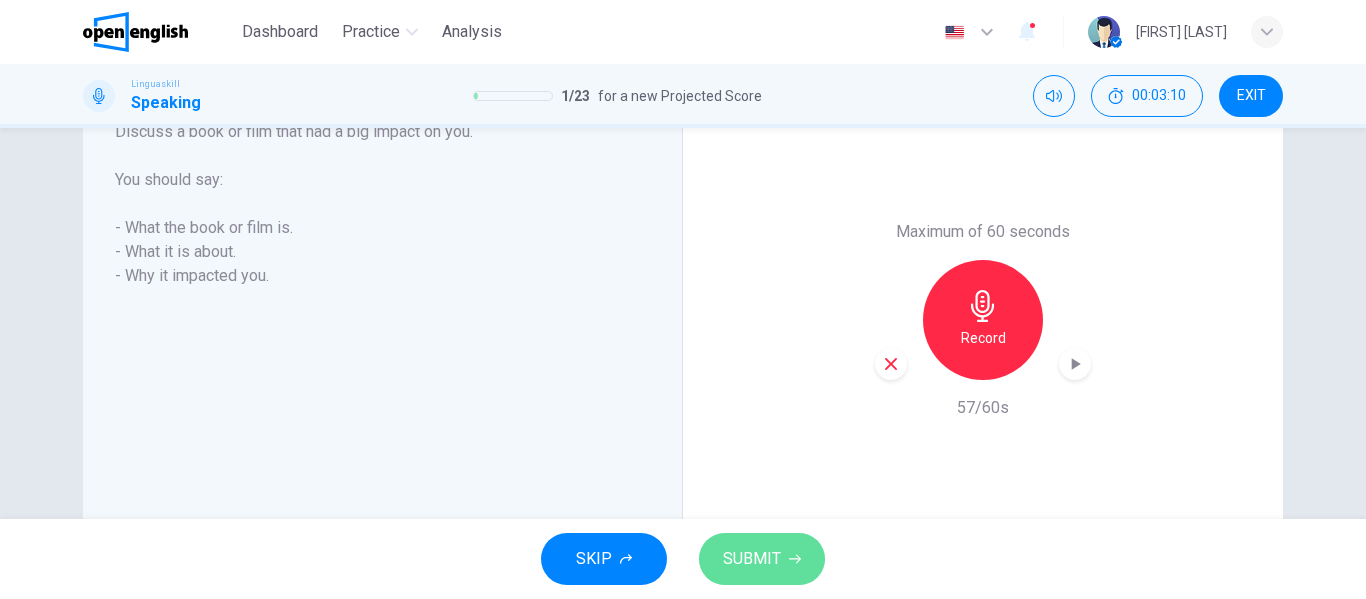 click on "SUBMIT" at bounding box center (752, 559) 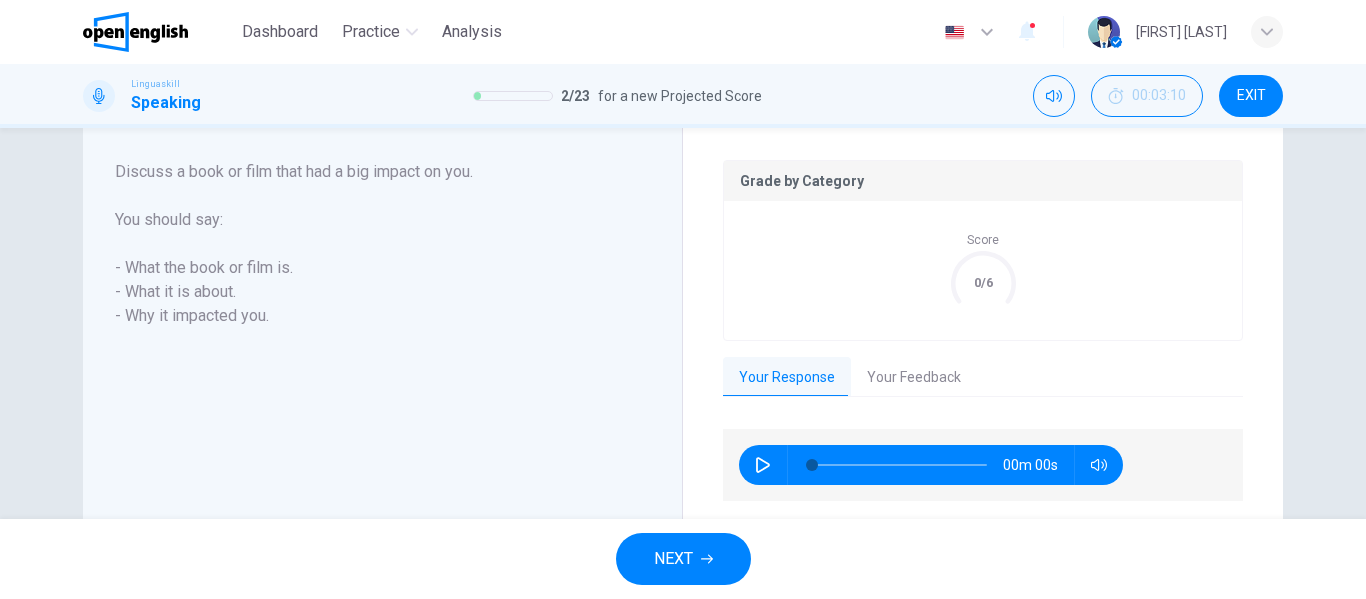 scroll, scrollTop: 417, scrollLeft: 0, axis: vertical 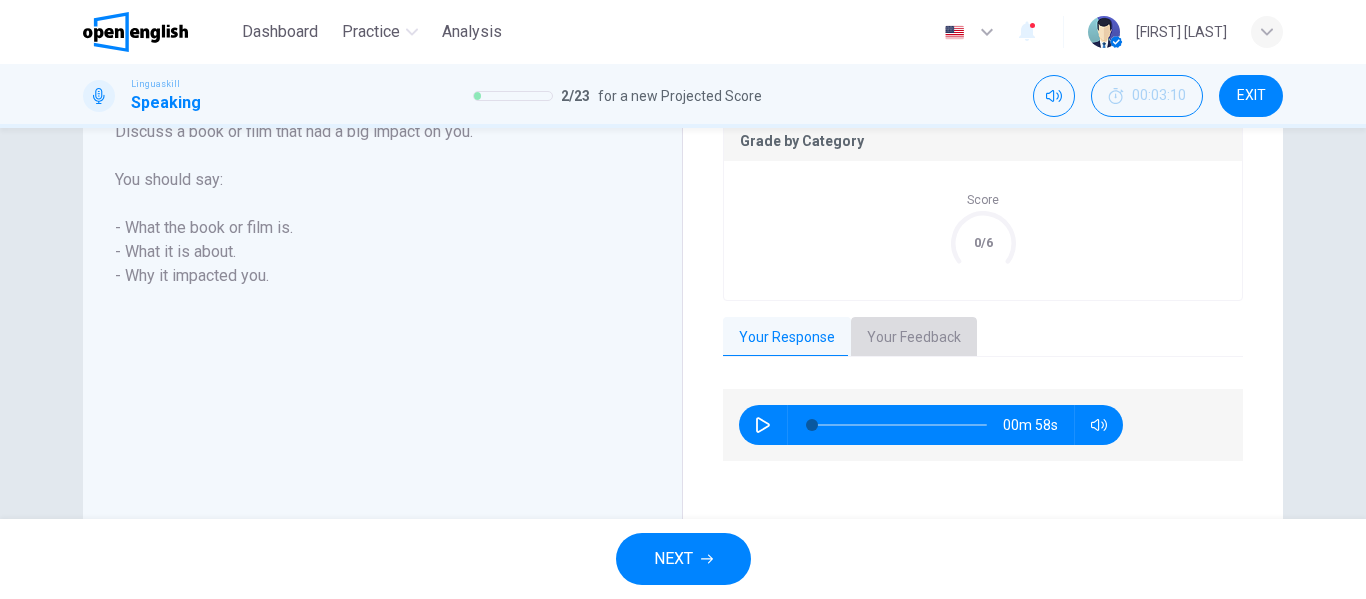 click on "Your Feedback" at bounding box center [914, 338] 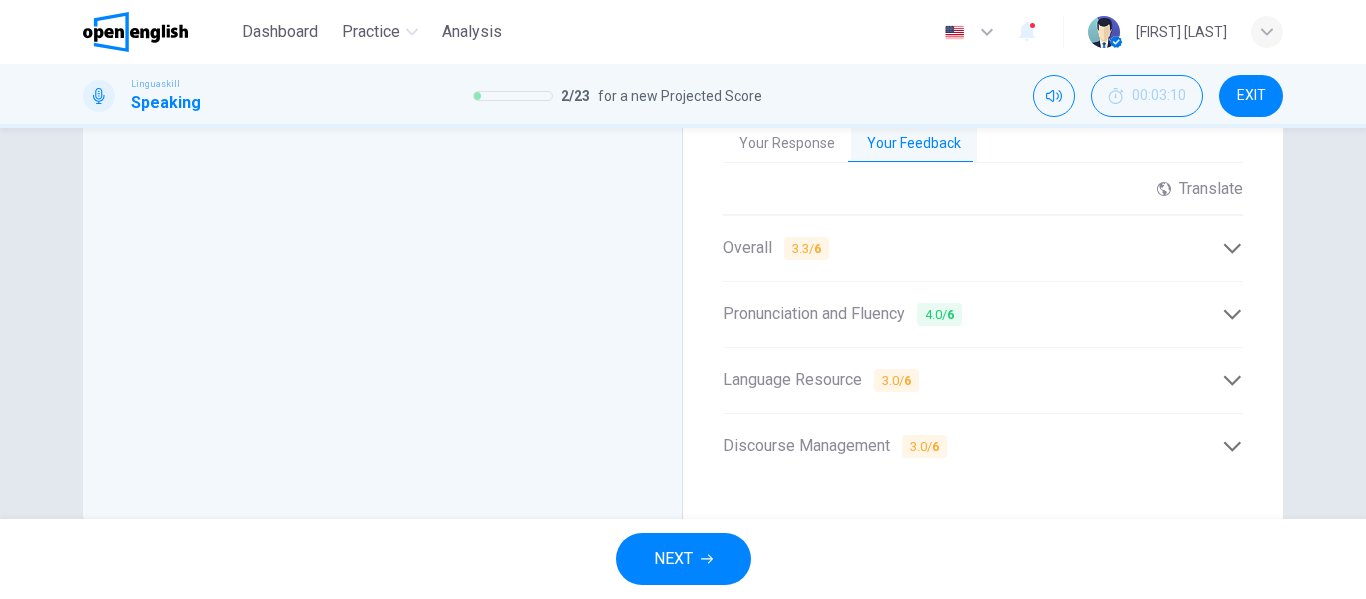 scroll, scrollTop: 654, scrollLeft: 0, axis: vertical 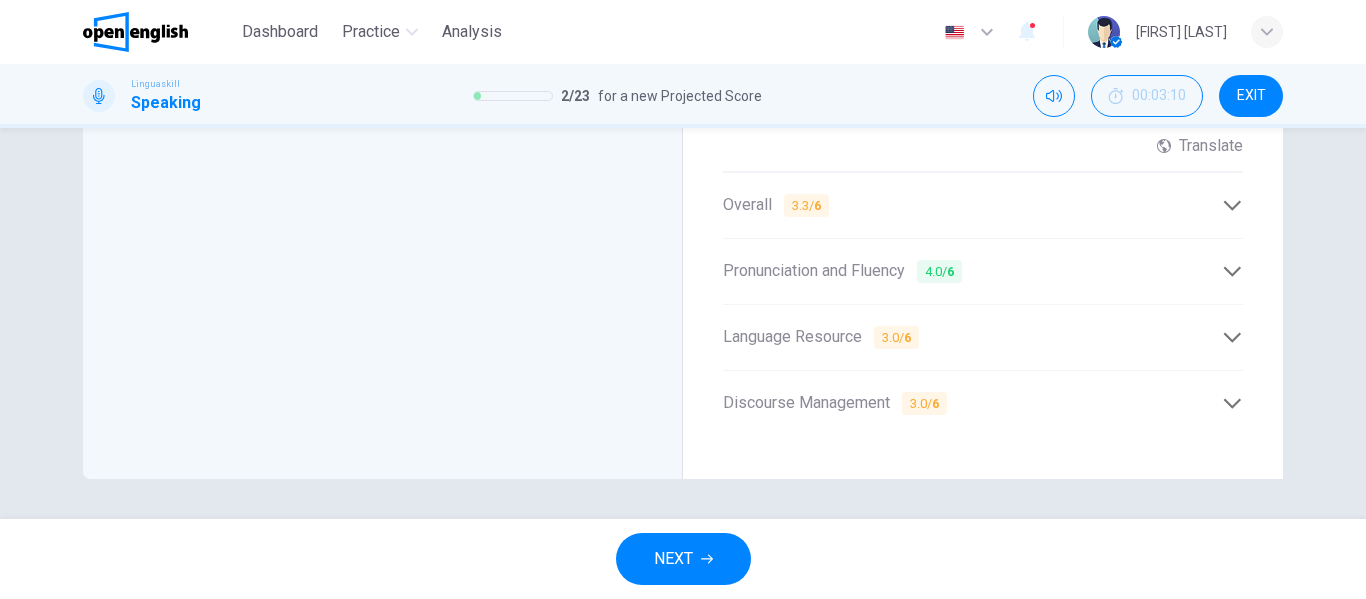 click on "Discourse Management   3.0 / 6" at bounding box center (972, 403) 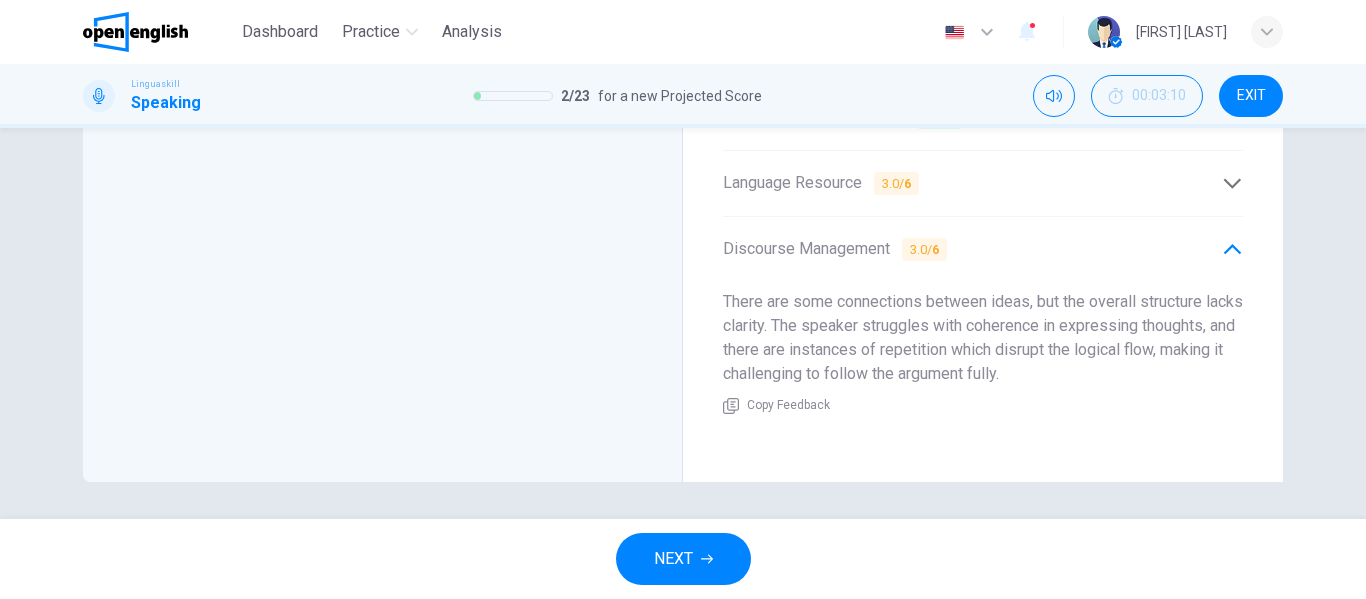 scroll, scrollTop: 811, scrollLeft: 0, axis: vertical 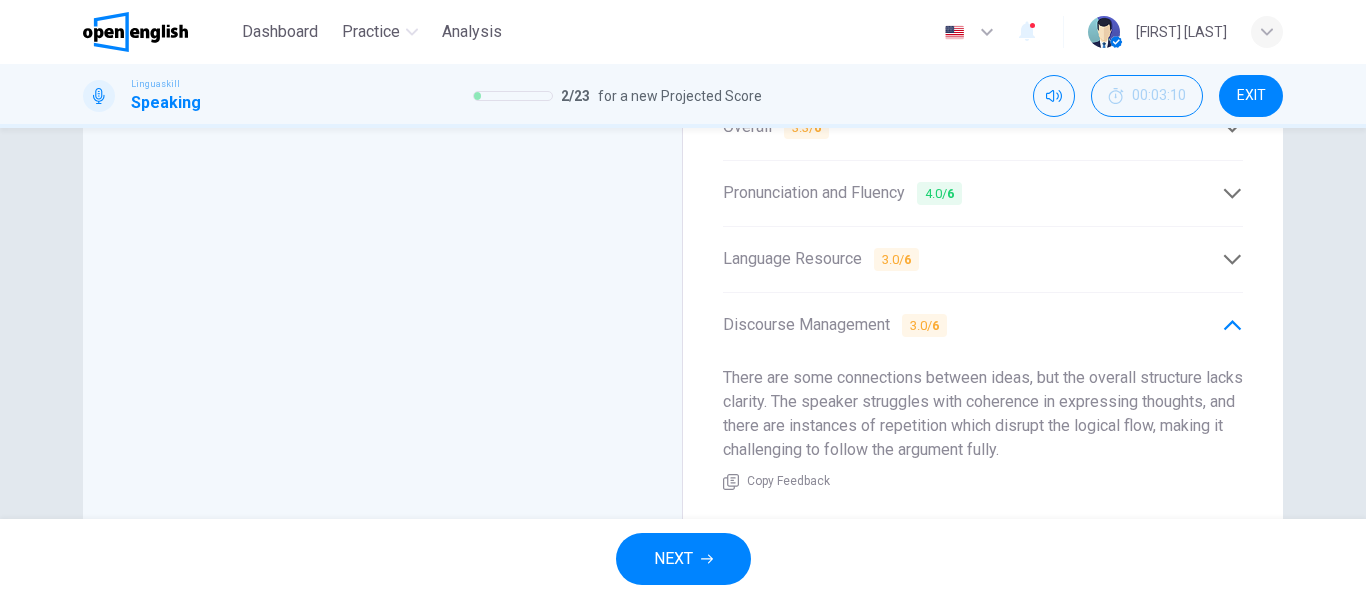 click at bounding box center (1232, 259) 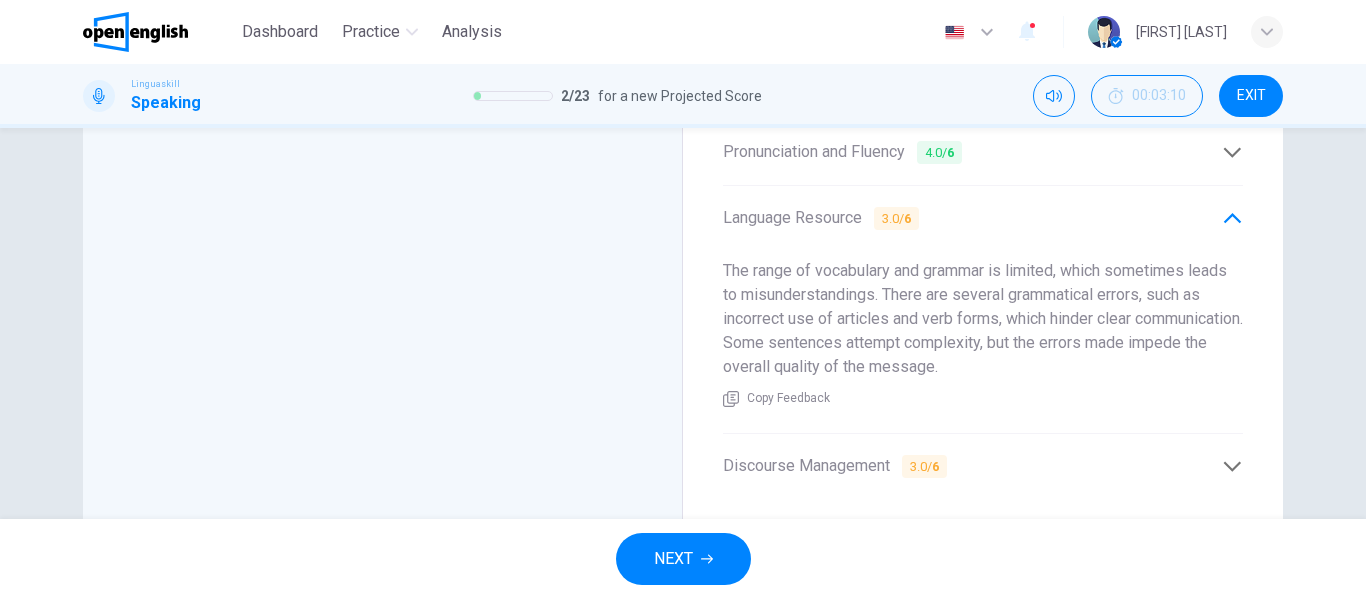 scroll, scrollTop: 779, scrollLeft: 0, axis: vertical 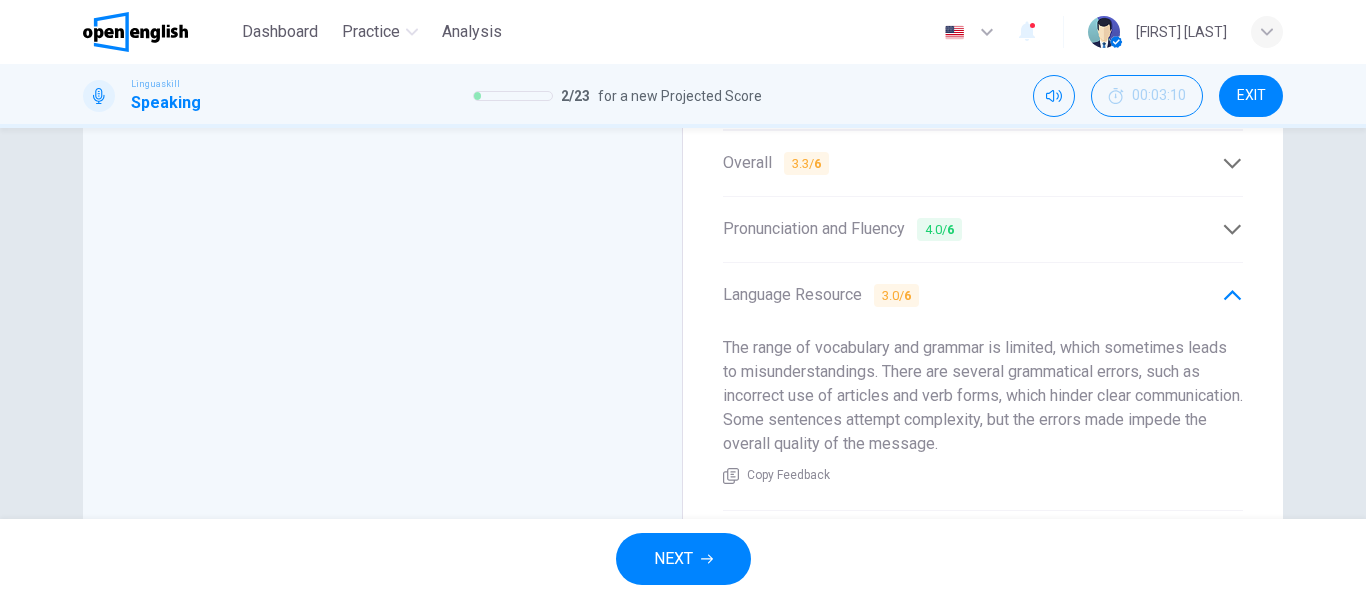 click on "Pronunciation and Fluency   4.0 / 6" at bounding box center (983, 229) 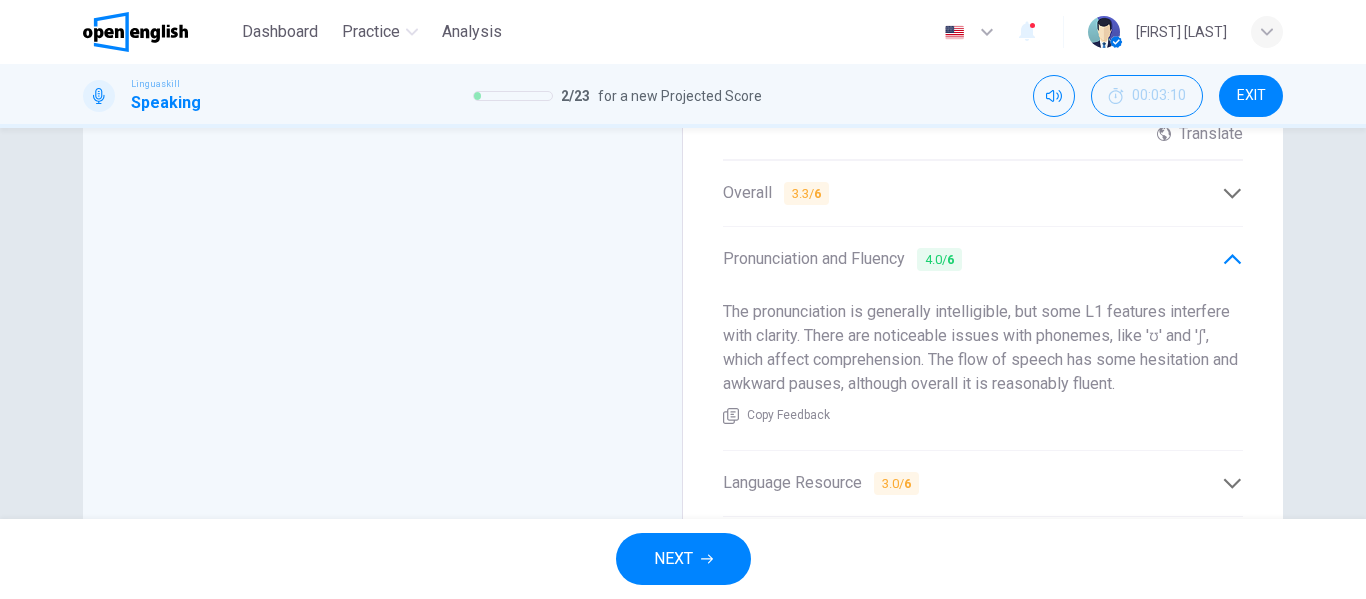 scroll, scrollTop: 663, scrollLeft: 0, axis: vertical 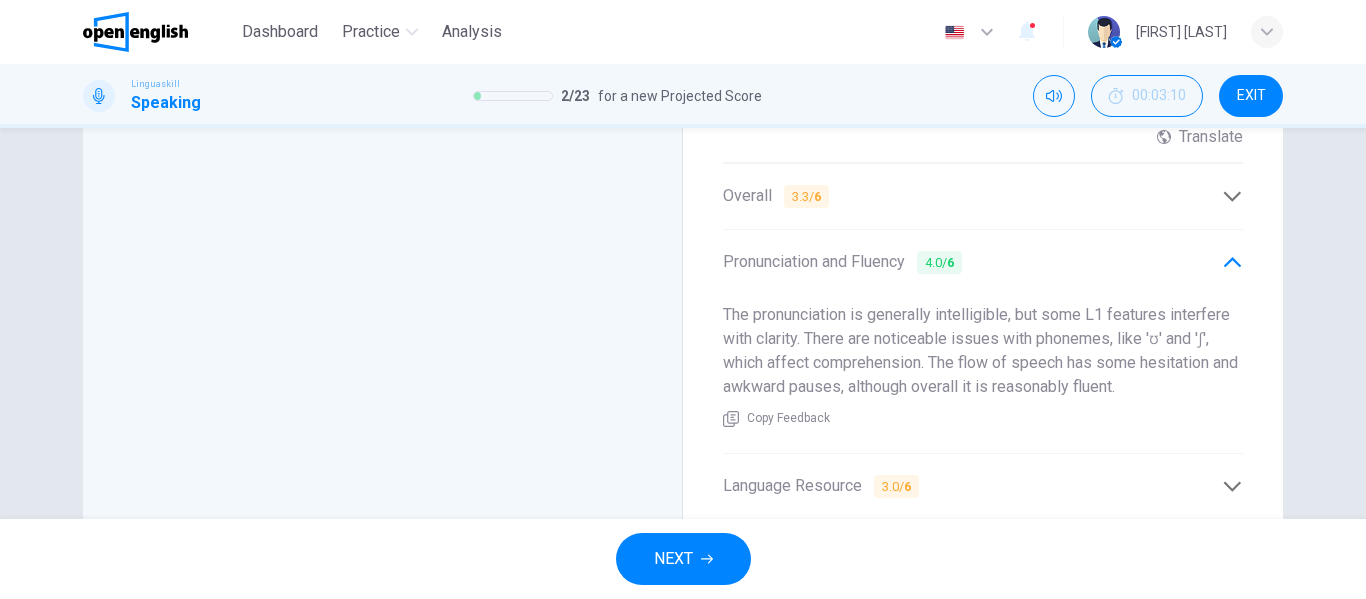 click at bounding box center (1232, 196) 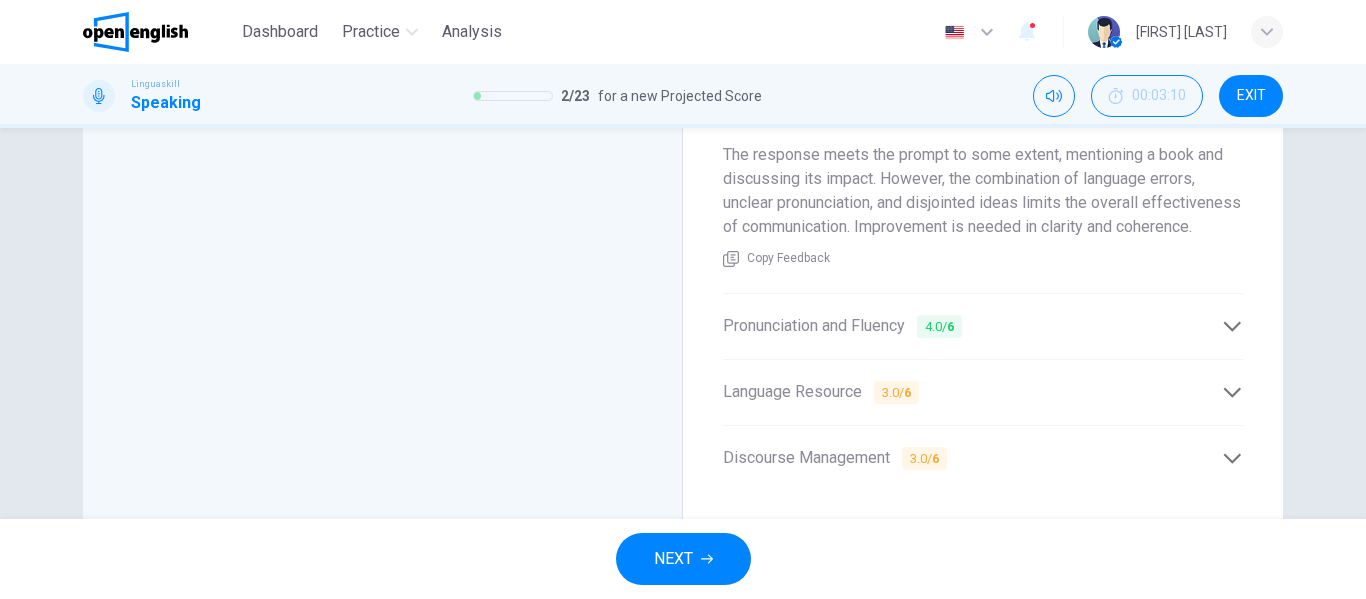 scroll, scrollTop: 835, scrollLeft: 0, axis: vertical 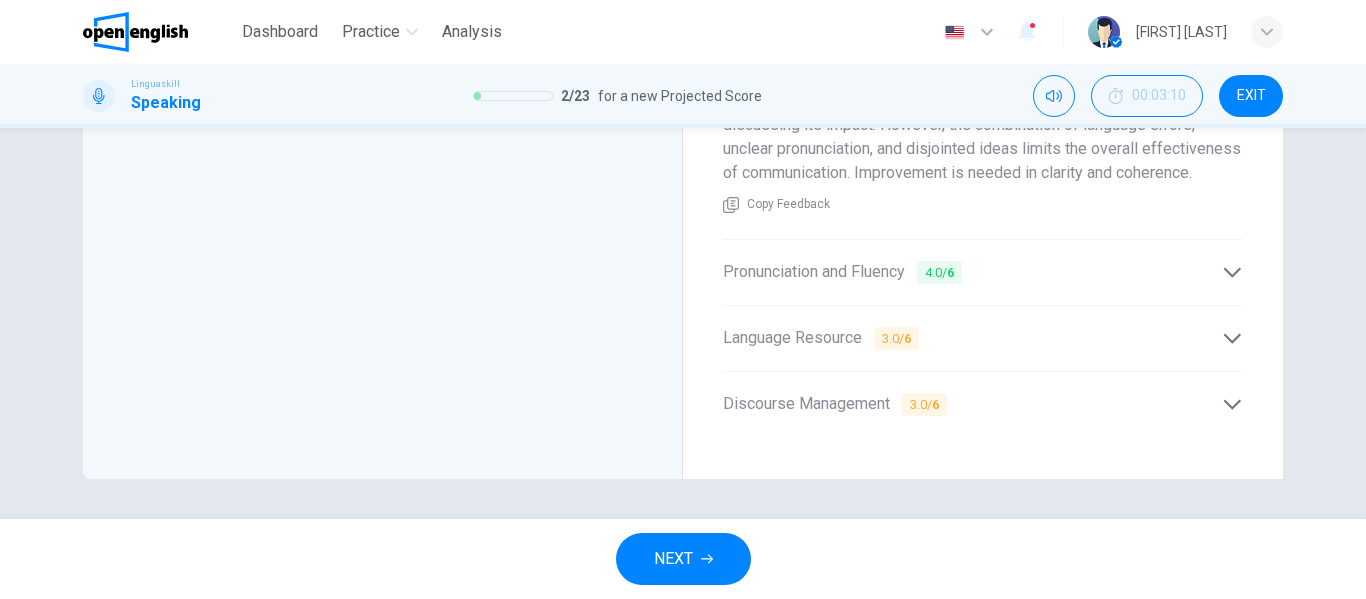 click on "Pronunciation and Fluency   4.0 / 6" at bounding box center (972, 272) 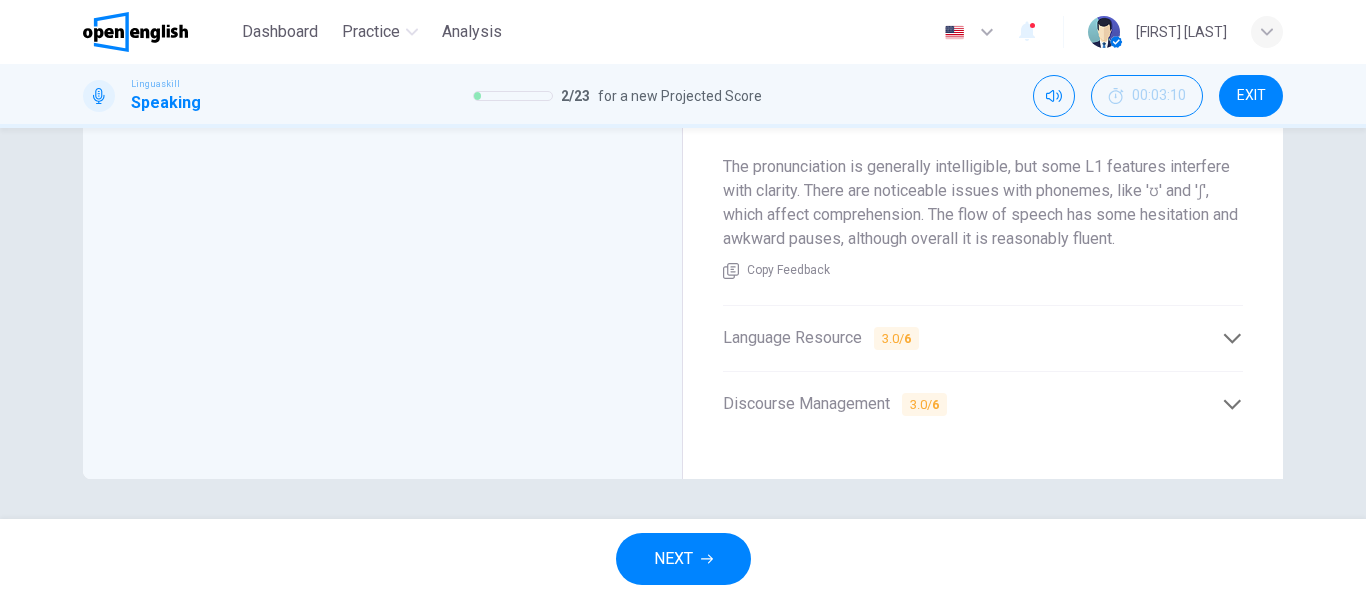 scroll, scrollTop: 811, scrollLeft: 0, axis: vertical 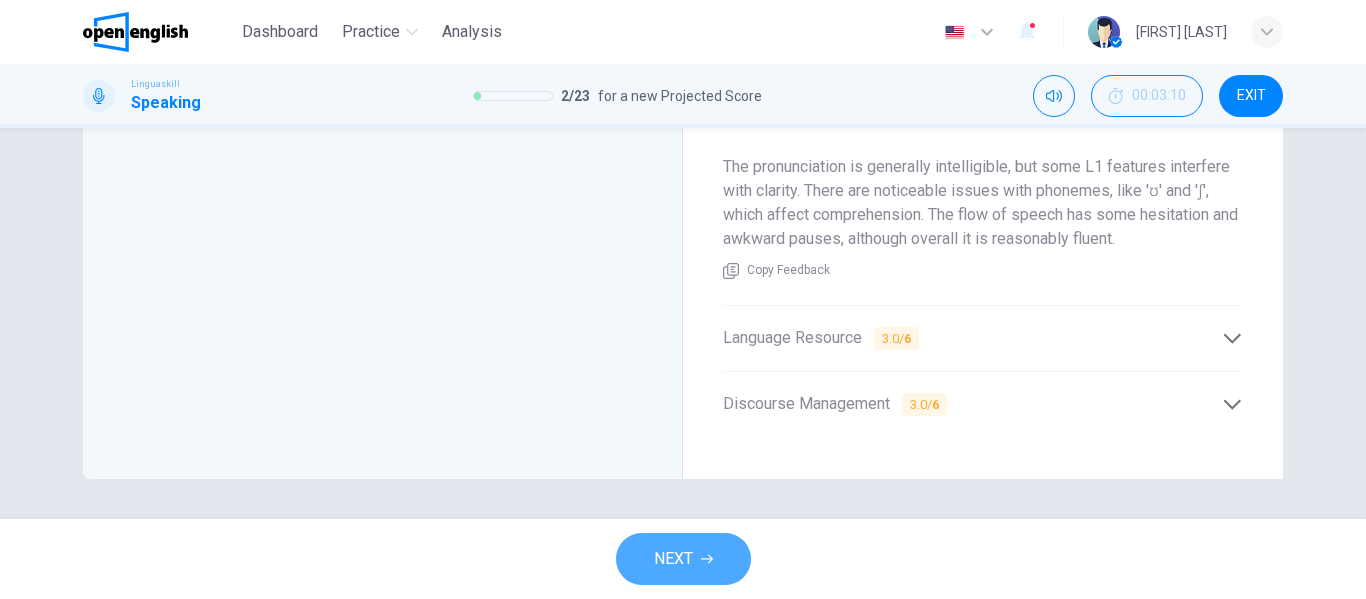 click on "NEXT" at bounding box center [683, 559] 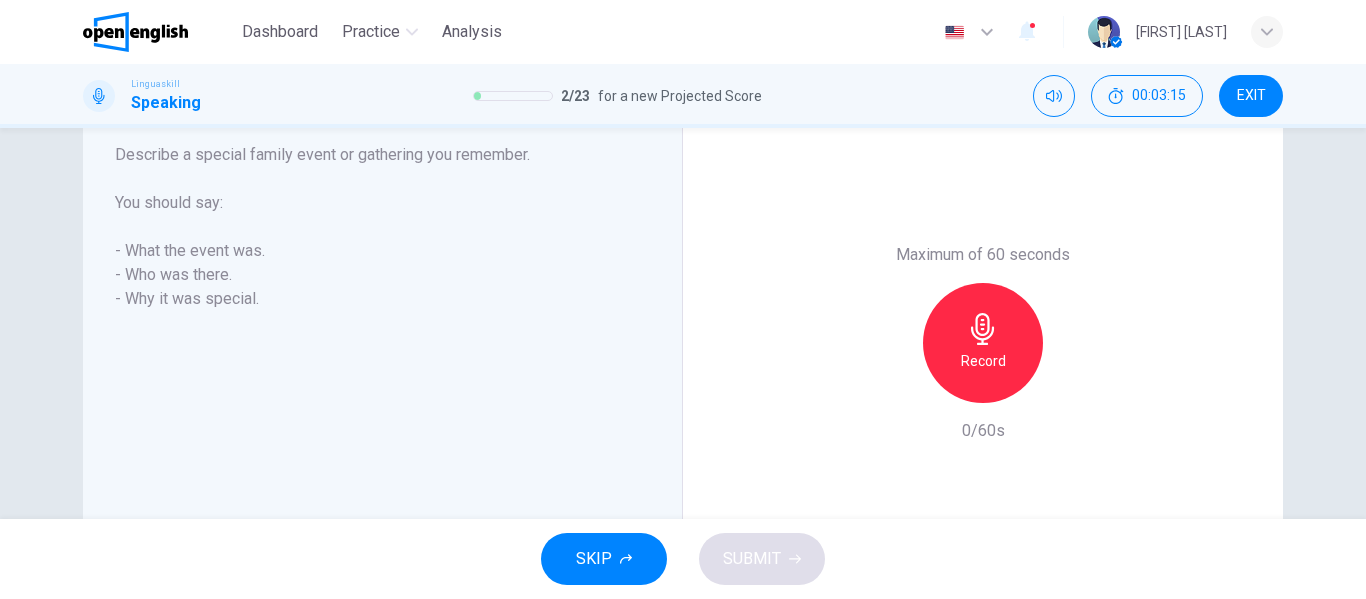 scroll, scrollTop: 356, scrollLeft: 0, axis: vertical 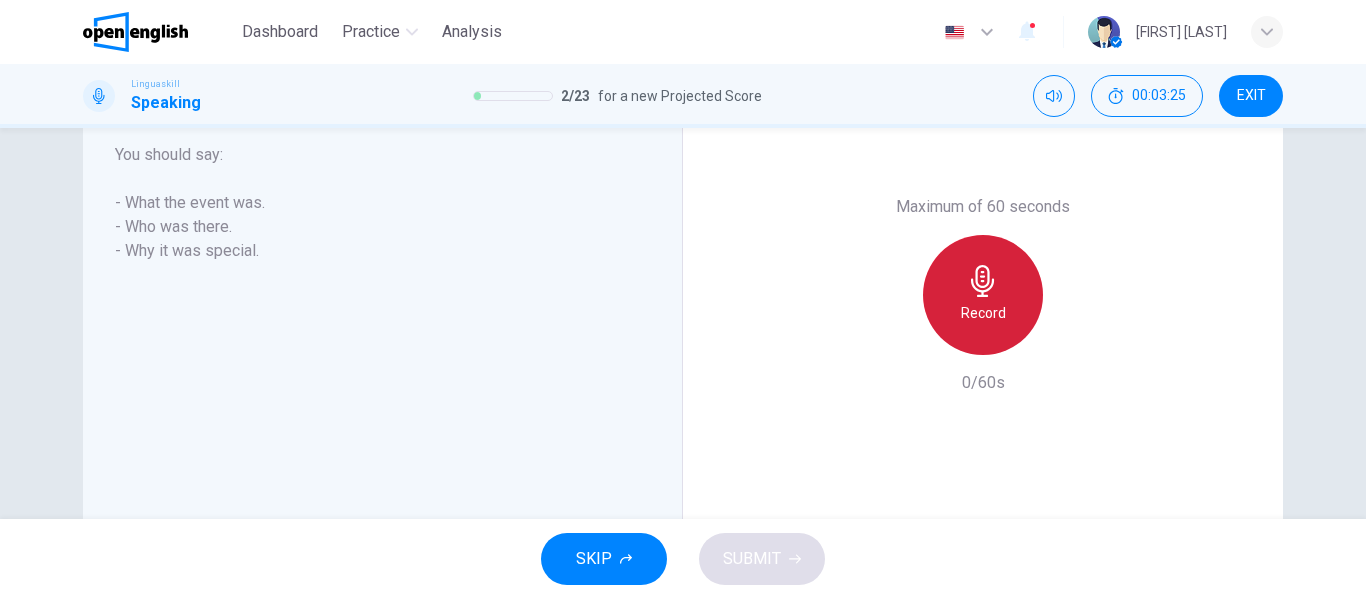 click on "Record" at bounding box center [983, 295] 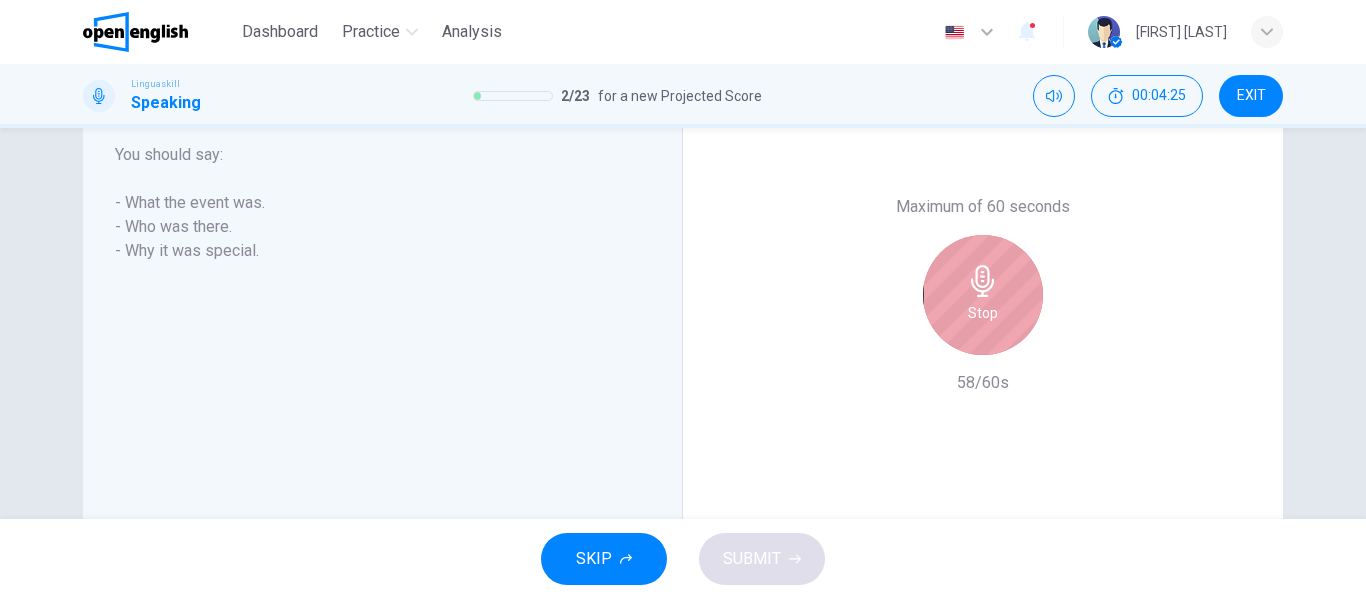 click on "Stop" at bounding box center [983, 295] 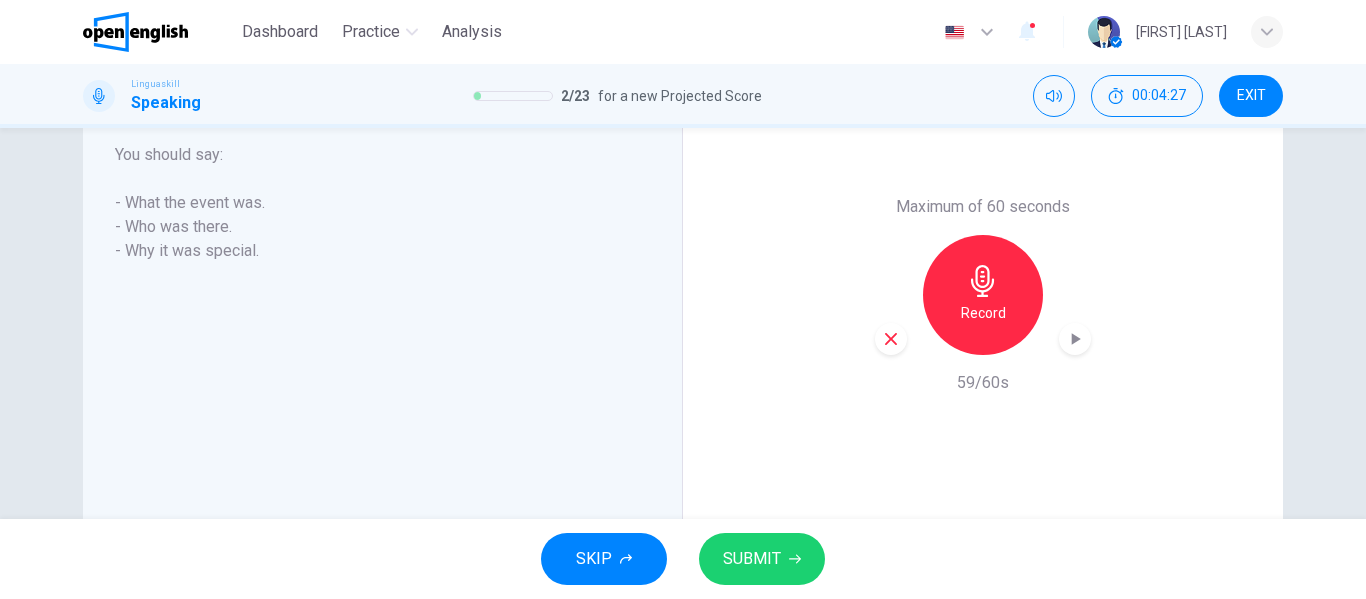click on "SUBMIT" at bounding box center (752, 559) 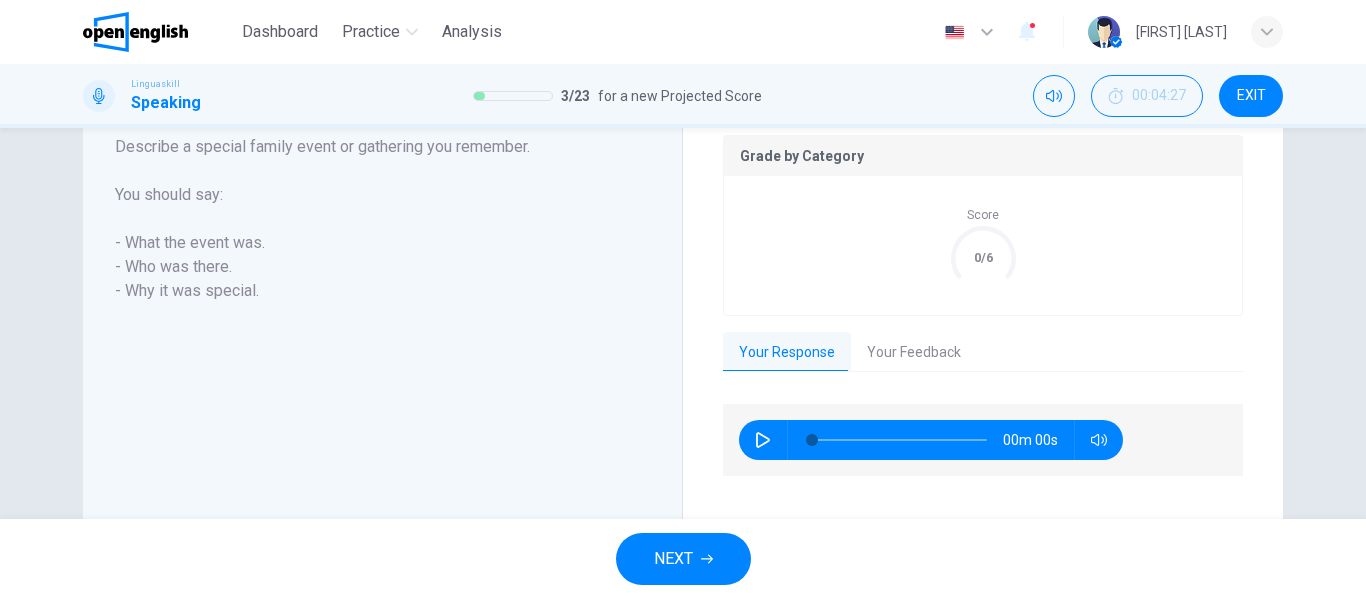 scroll, scrollTop: 442, scrollLeft: 0, axis: vertical 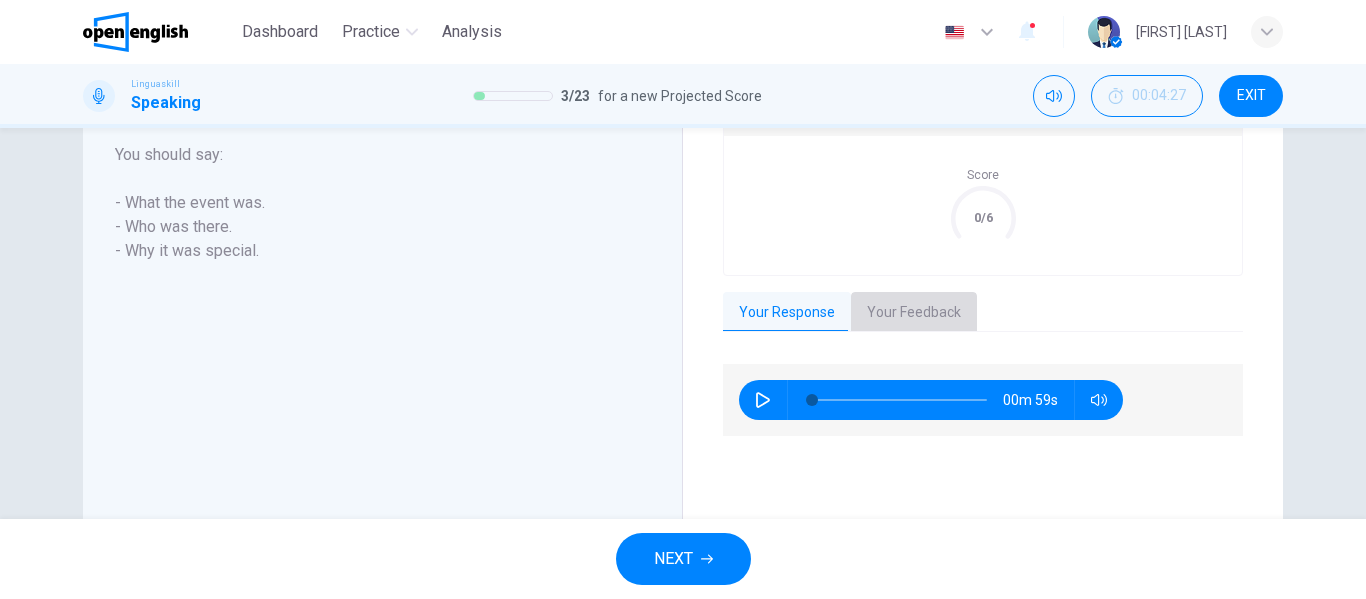 click on "Your Feedback" at bounding box center (914, 313) 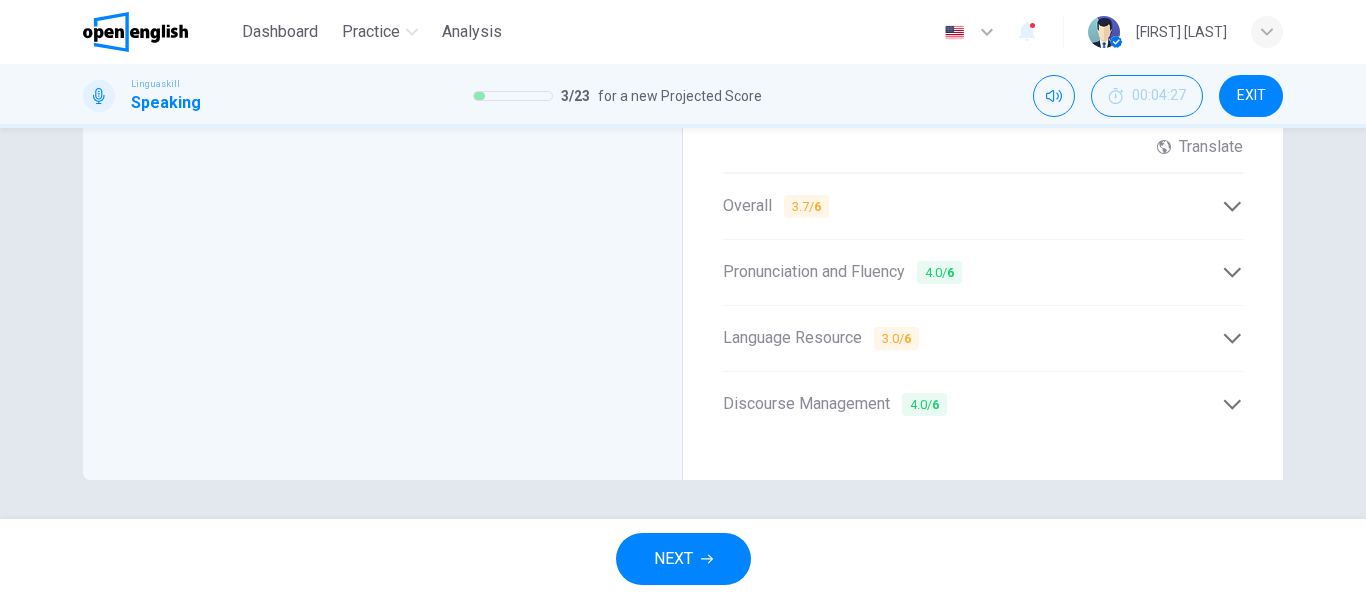 scroll, scrollTop: 654, scrollLeft: 0, axis: vertical 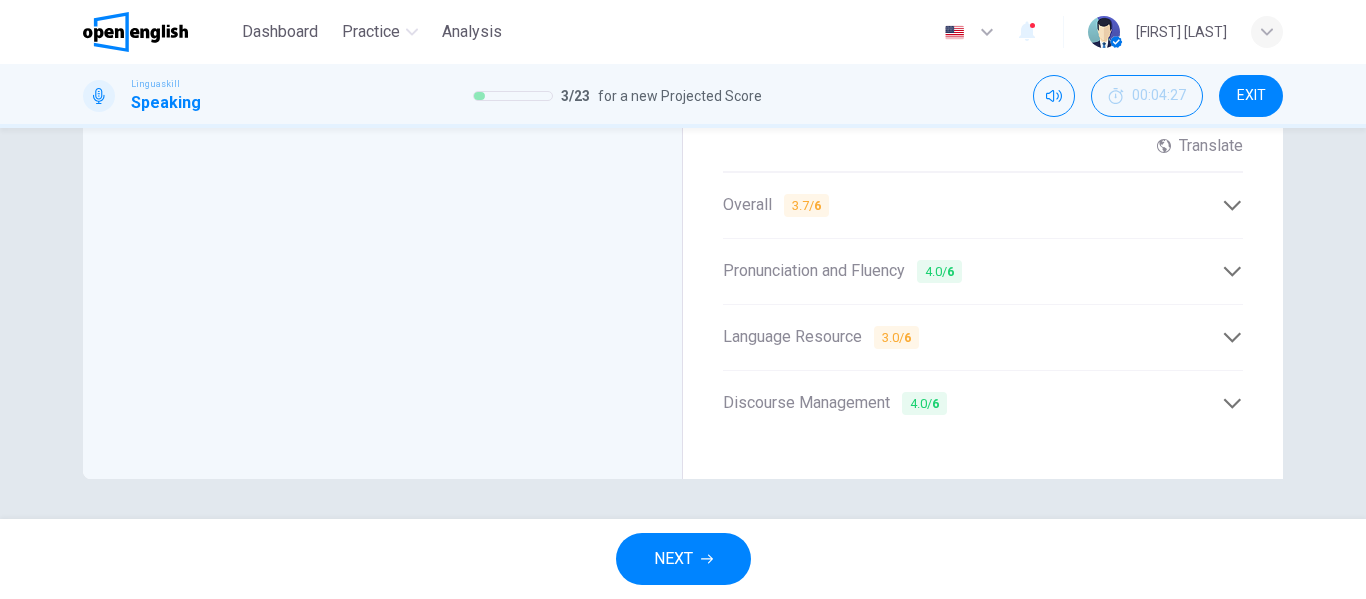 click at bounding box center (1232, 403) 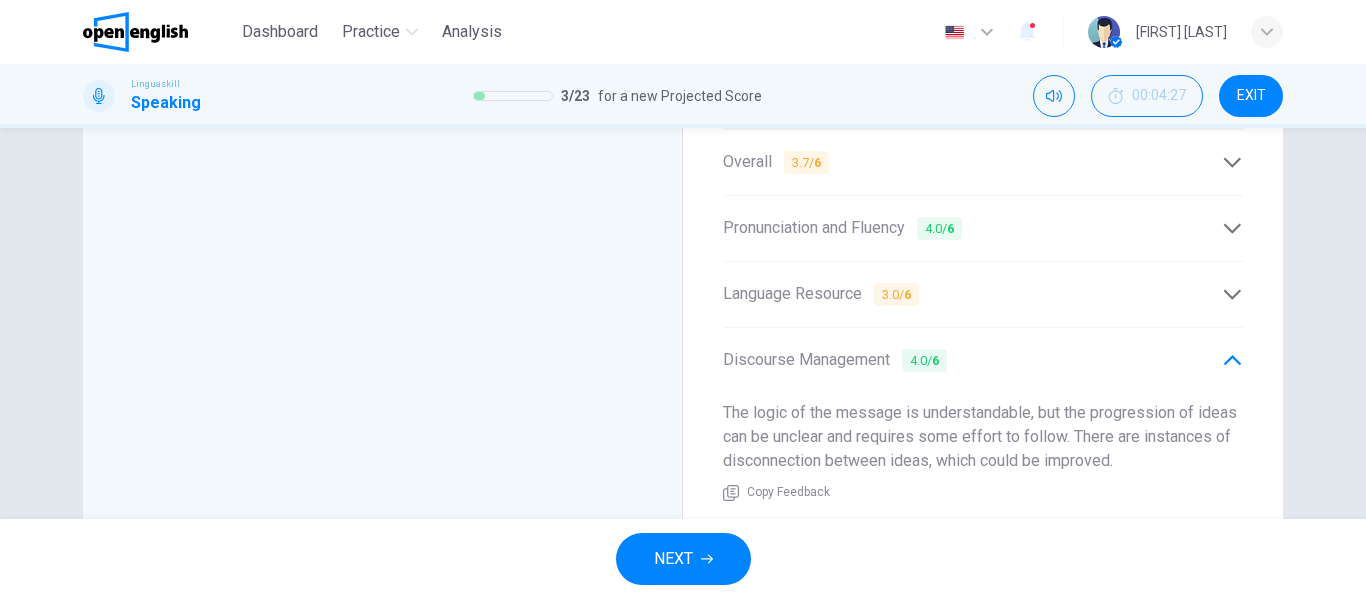 scroll, scrollTop: 787, scrollLeft: 0, axis: vertical 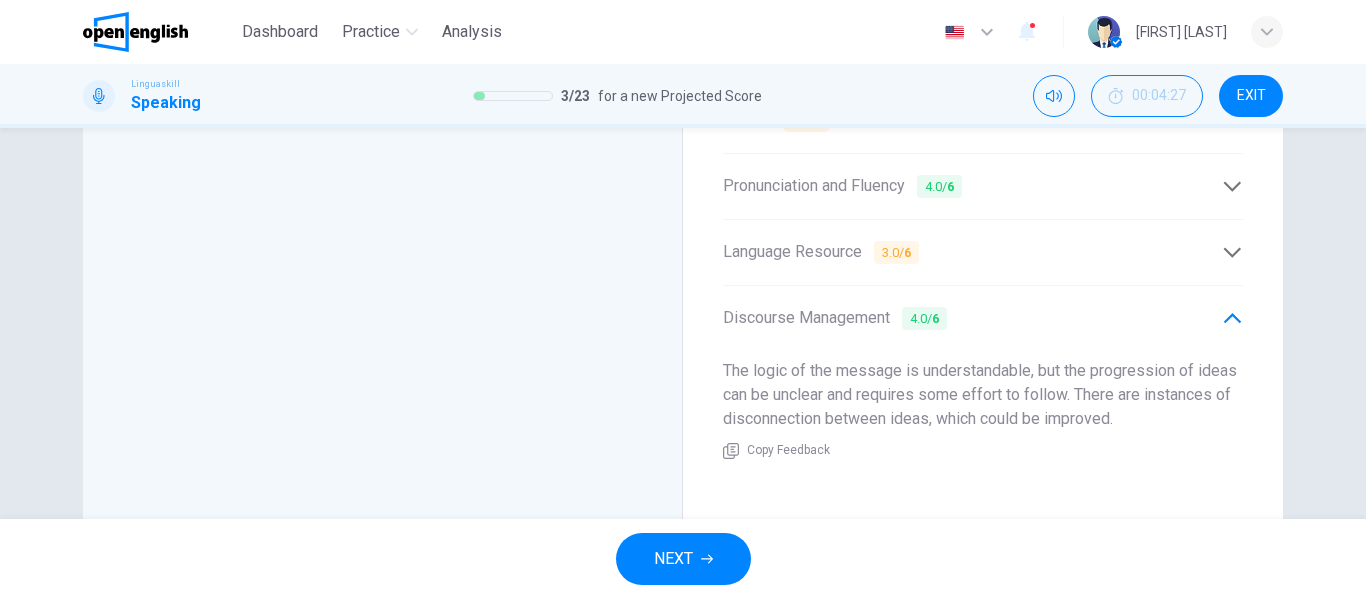 click at bounding box center [1232, 252] 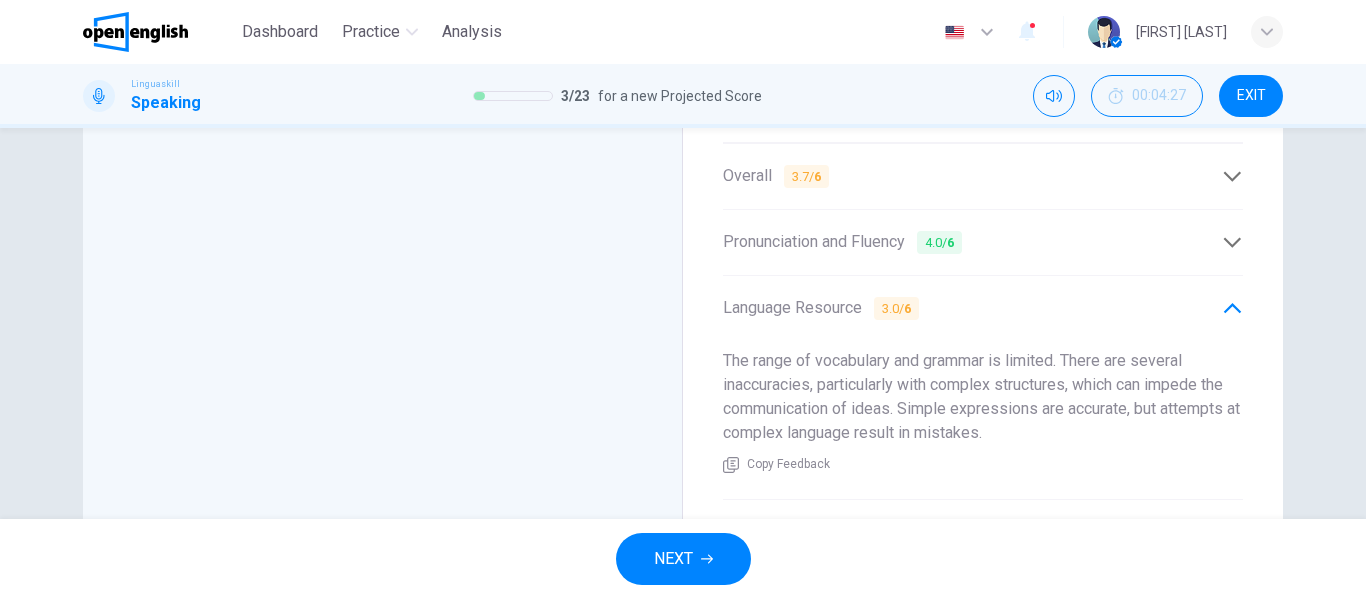 scroll, scrollTop: 677, scrollLeft: 0, axis: vertical 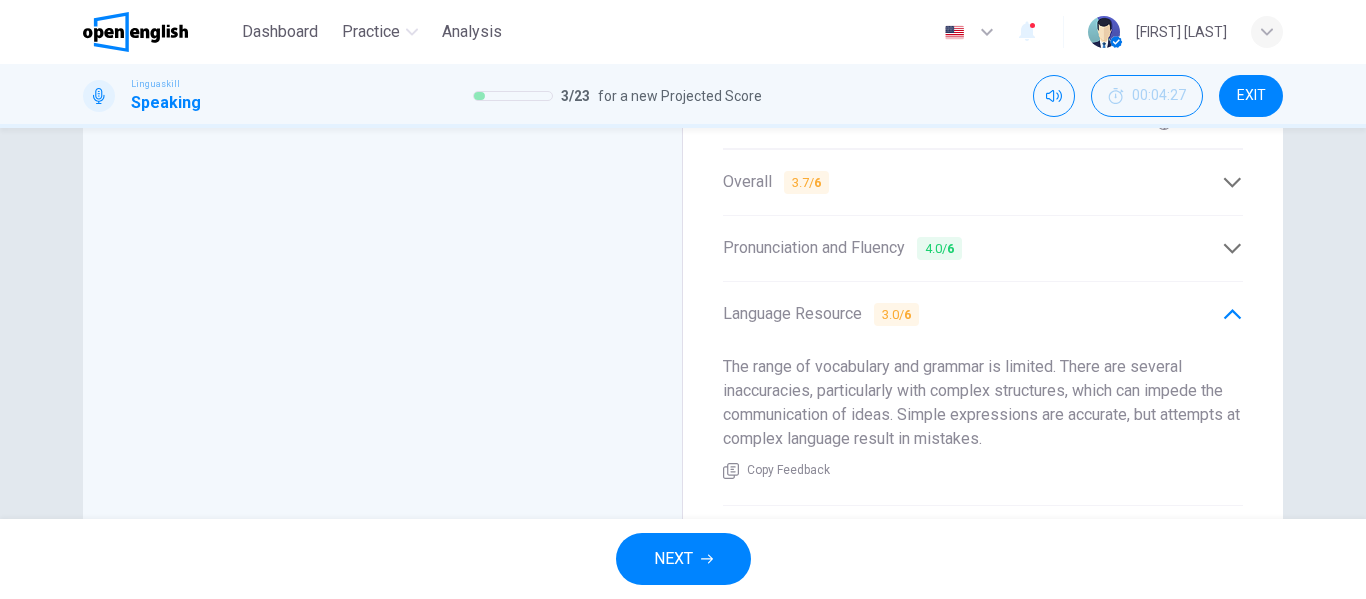 click at bounding box center [1232, 248] 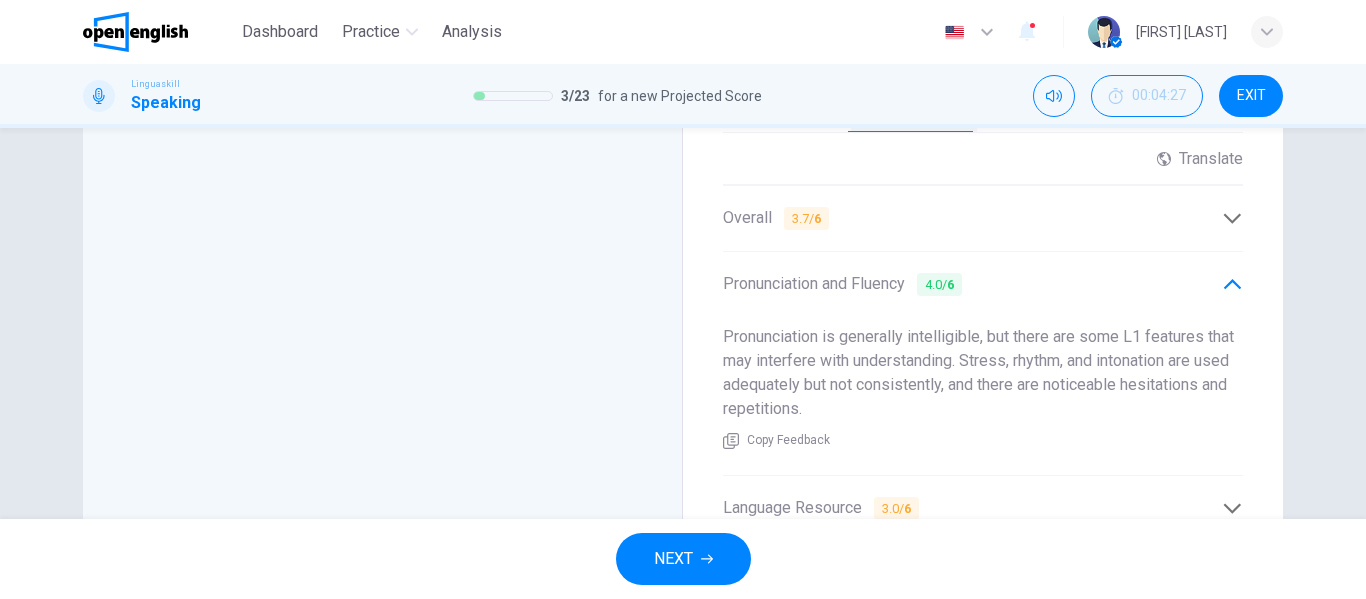 scroll, scrollTop: 631, scrollLeft: 0, axis: vertical 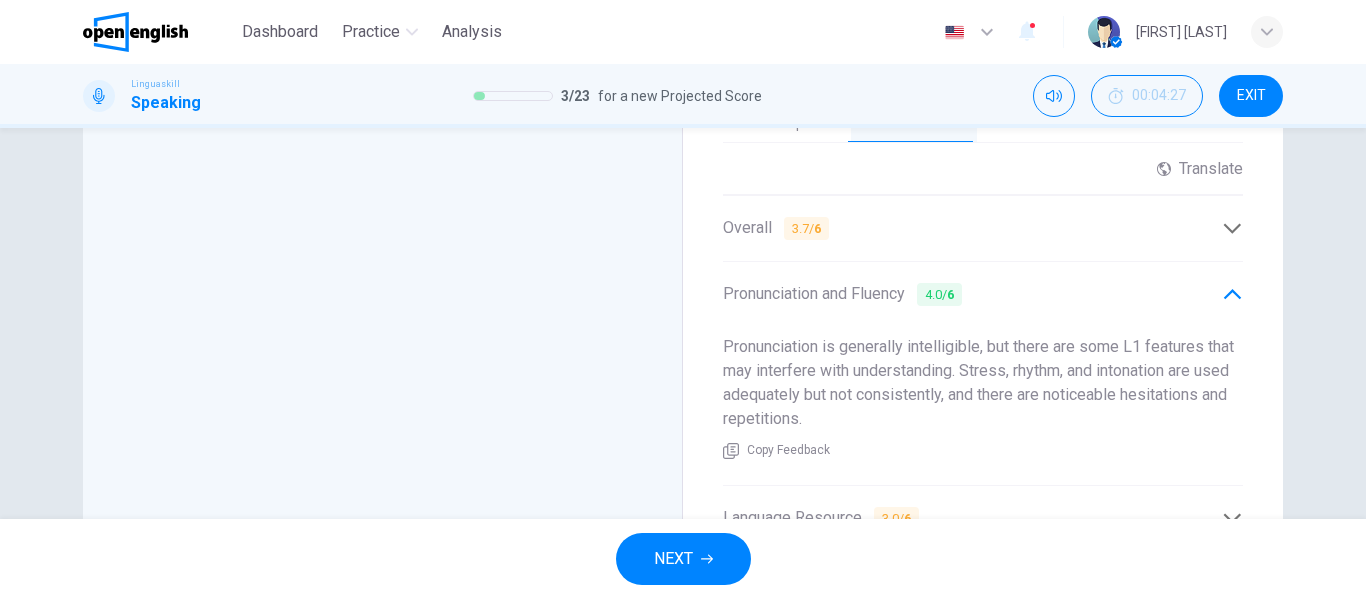 click at bounding box center [1232, 228] 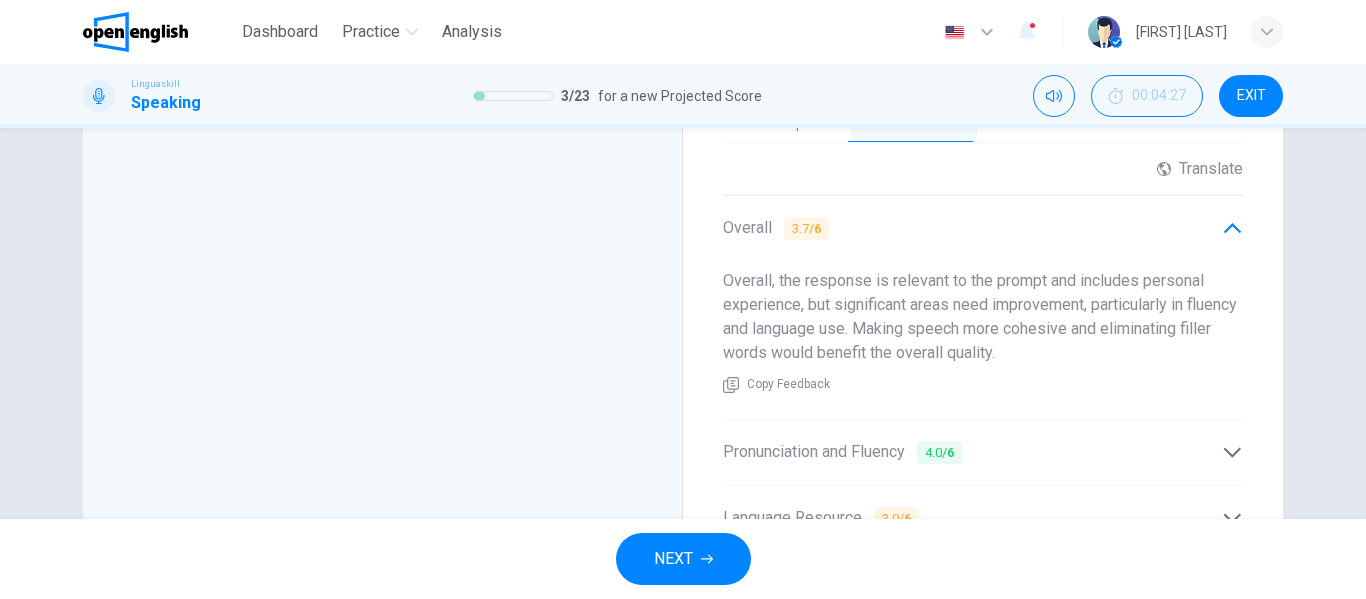 click on "NEXT" at bounding box center (683, 559) 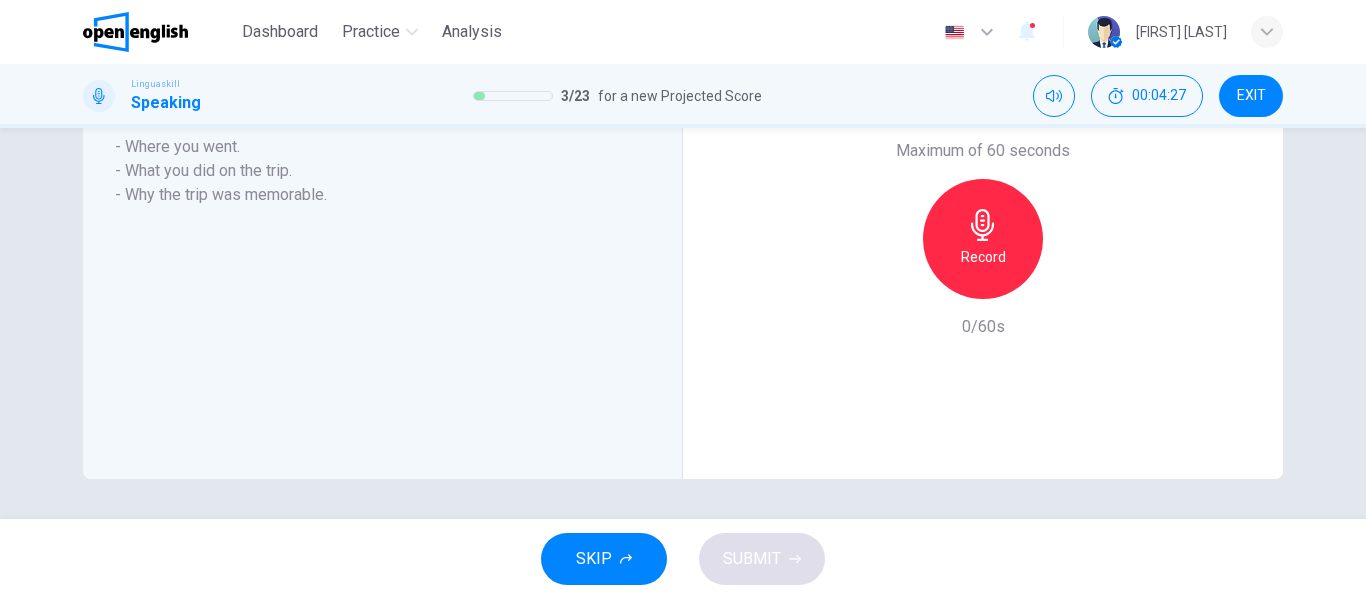 scroll, scrollTop: 458, scrollLeft: 0, axis: vertical 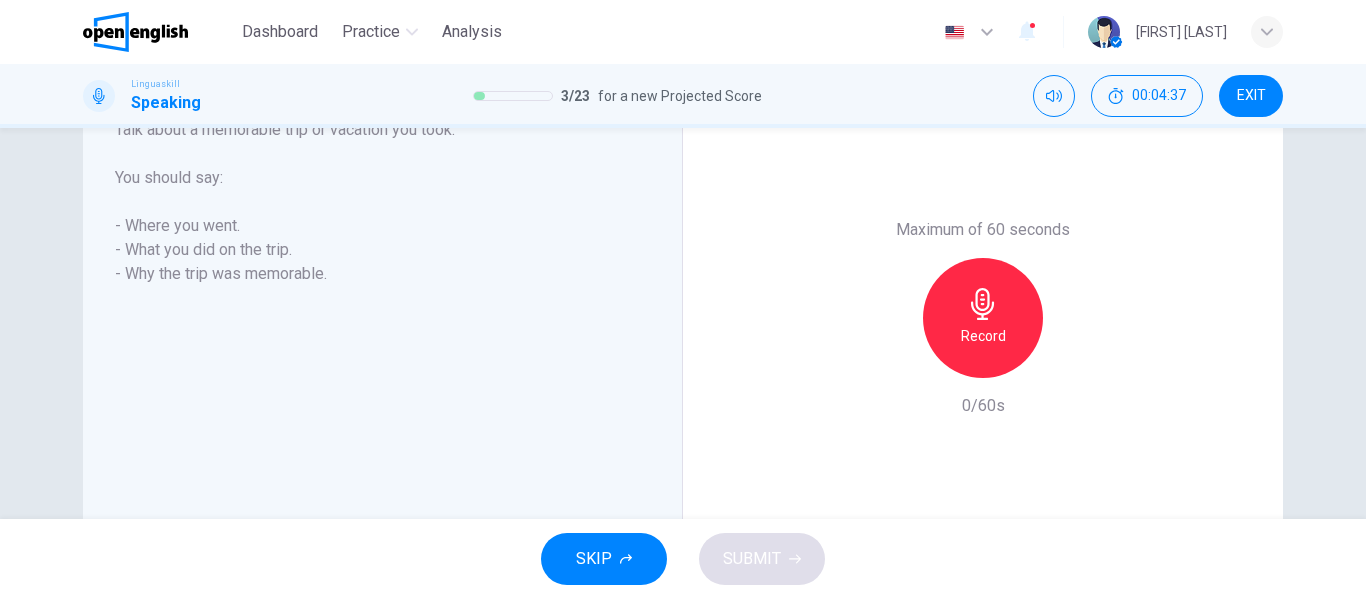 click on "Record" at bounding box center [983, 318] 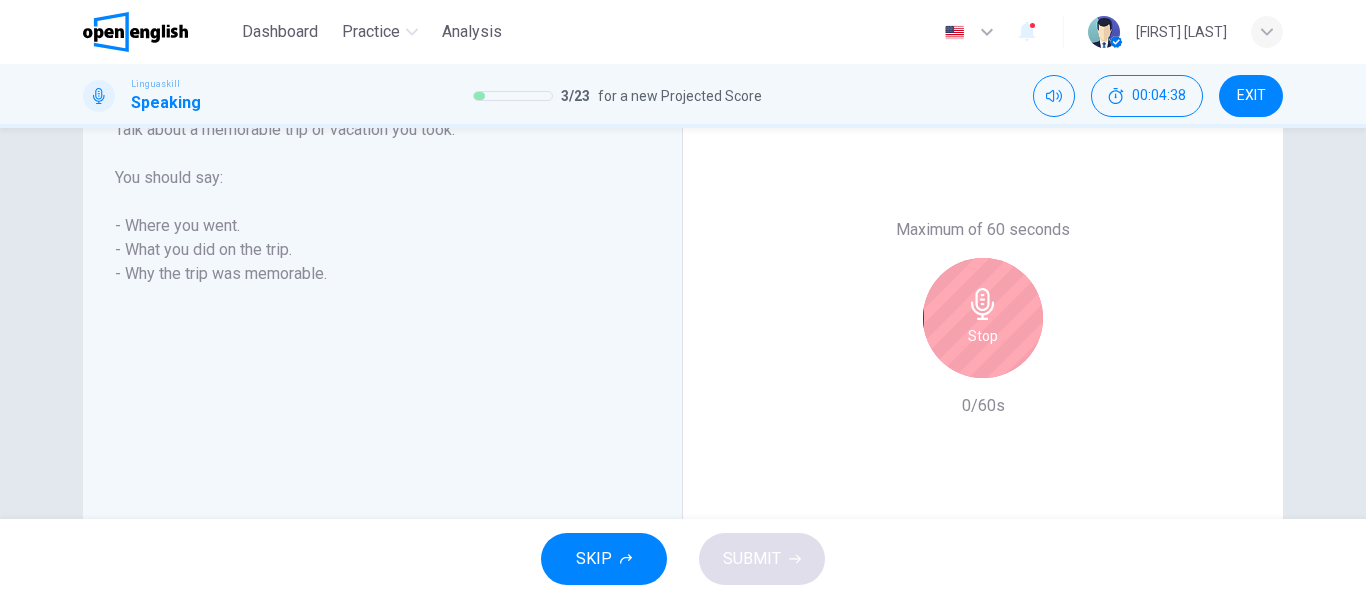 click on "Maximum of 60 seconds Stop 0/60s" at bounding box center (983, 318) 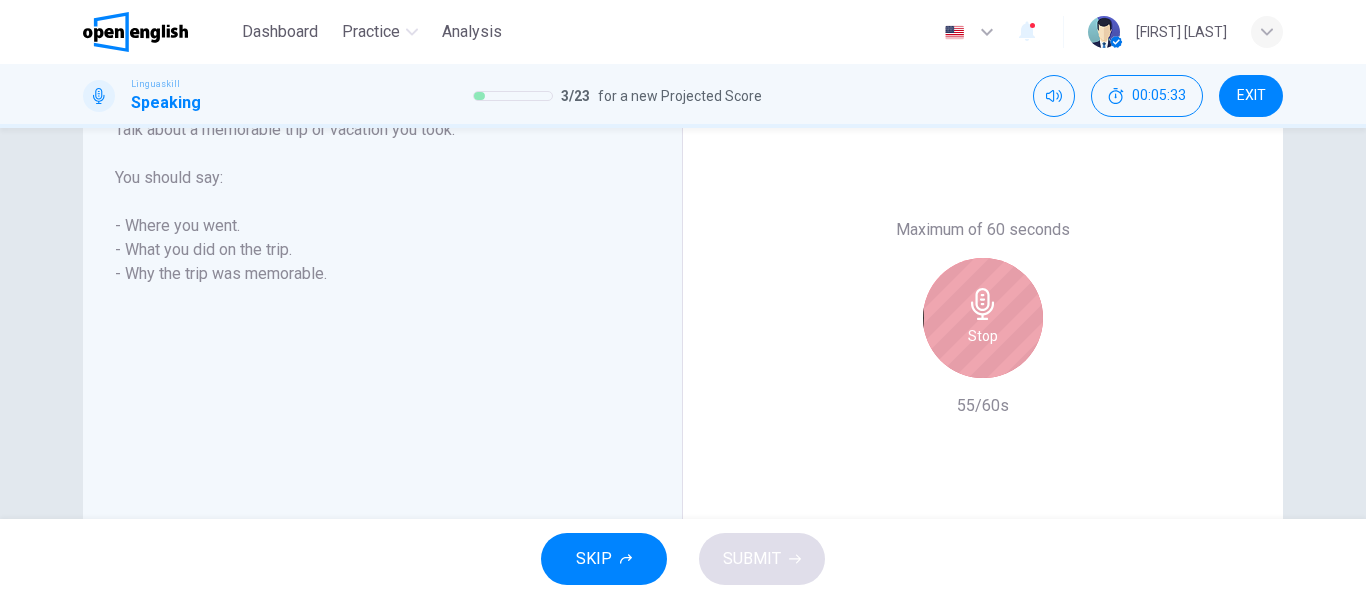 click on "Stop" at bounding box center [983, 318] 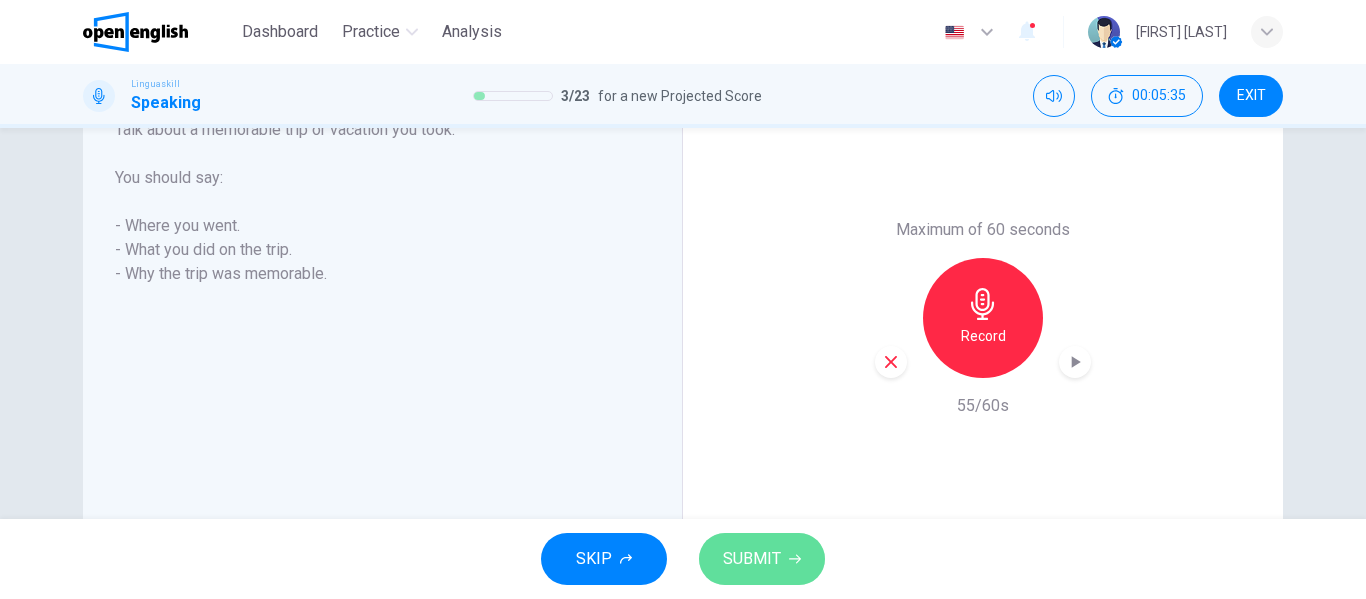 click on "SUBMIT" at bounding box center (752, 559) 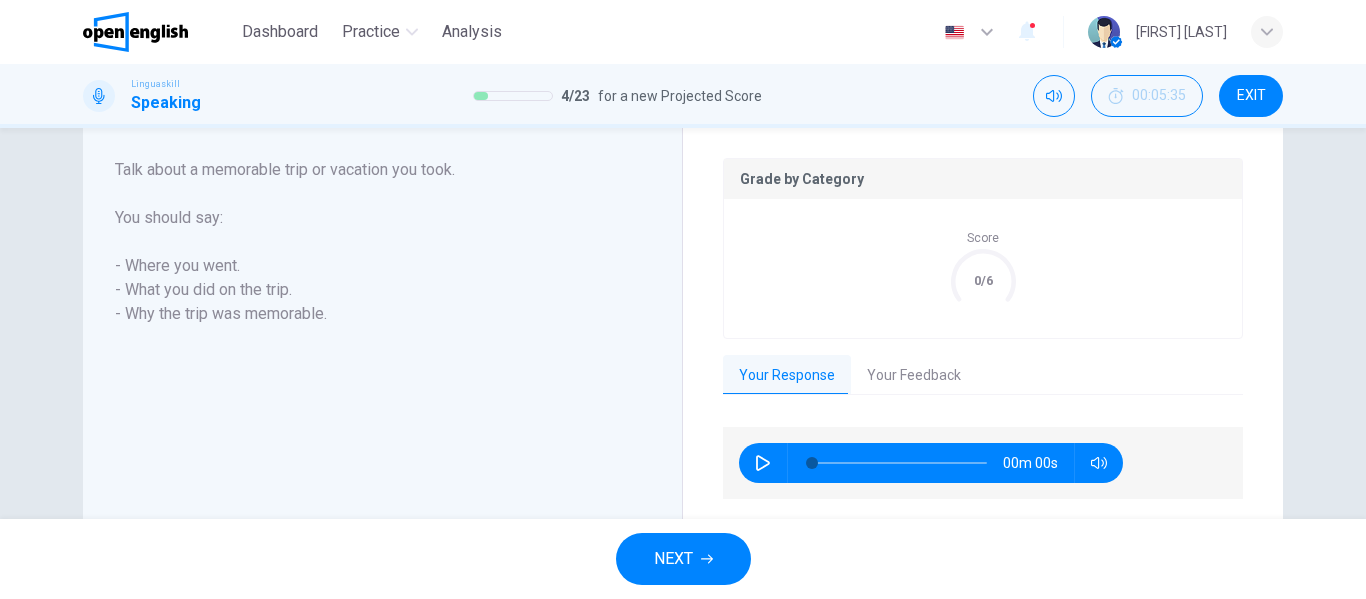 scroll, scrollTop: 419, scrollLeft: 0, axis: vertical 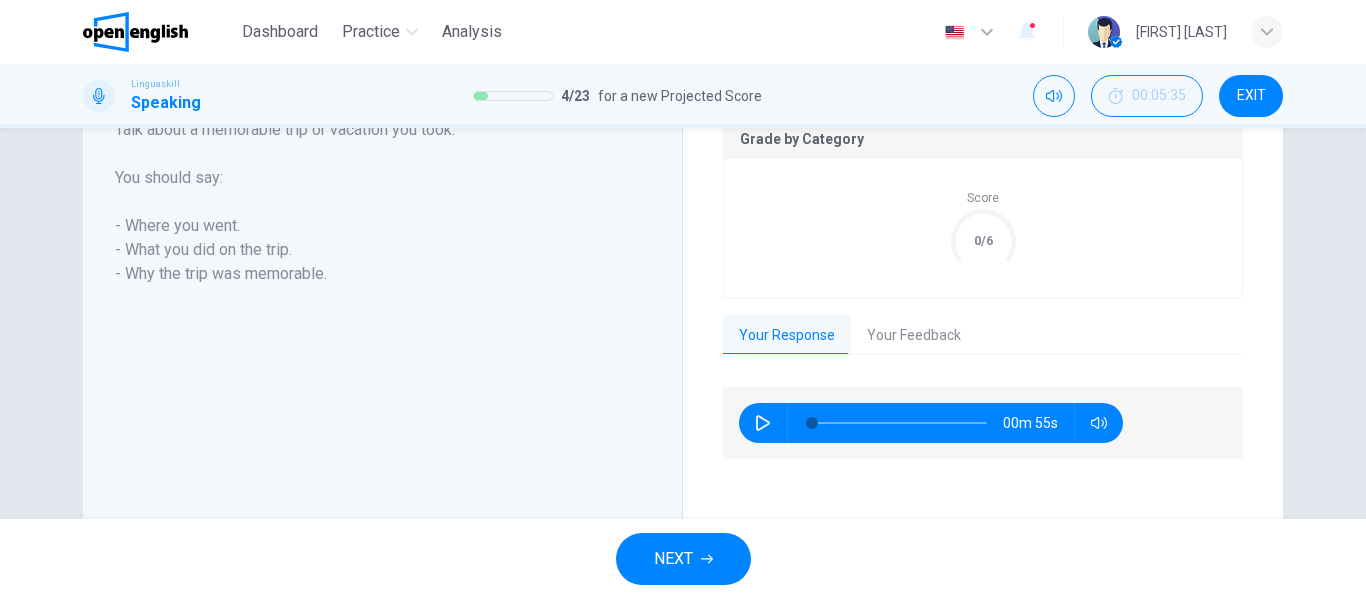 click on "Your Feedback" at bounding box center (914, 336) 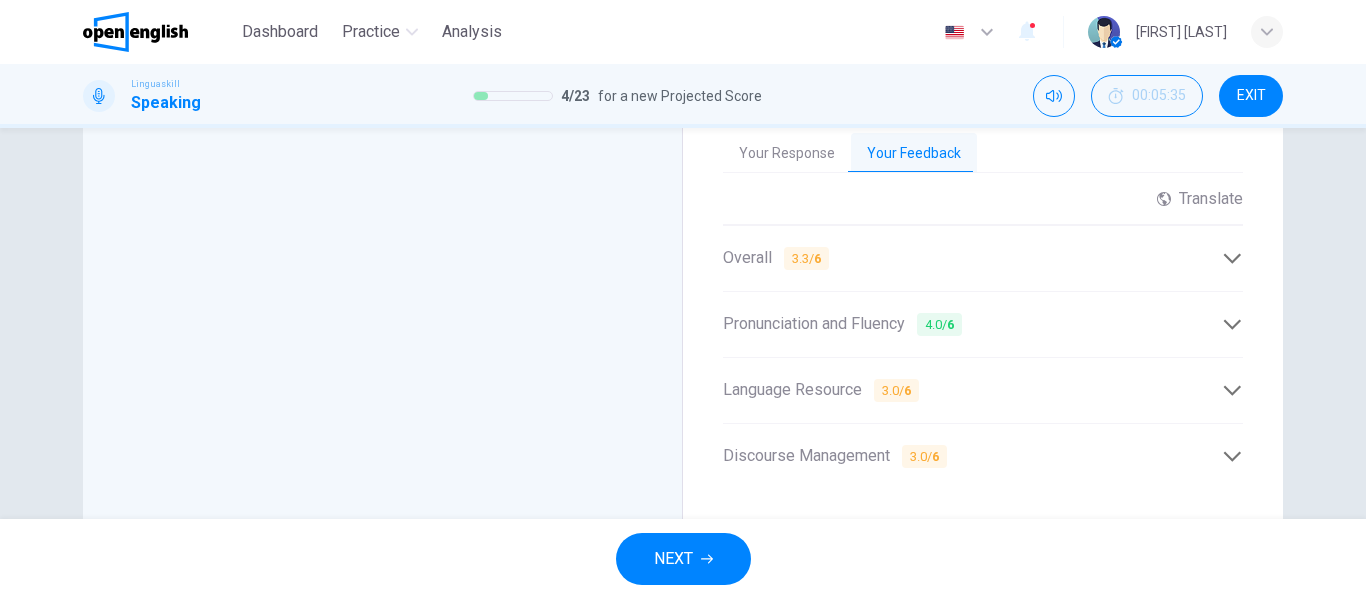 scroll, scrollTop: 621, scrollLeft: 0, axis: vertical 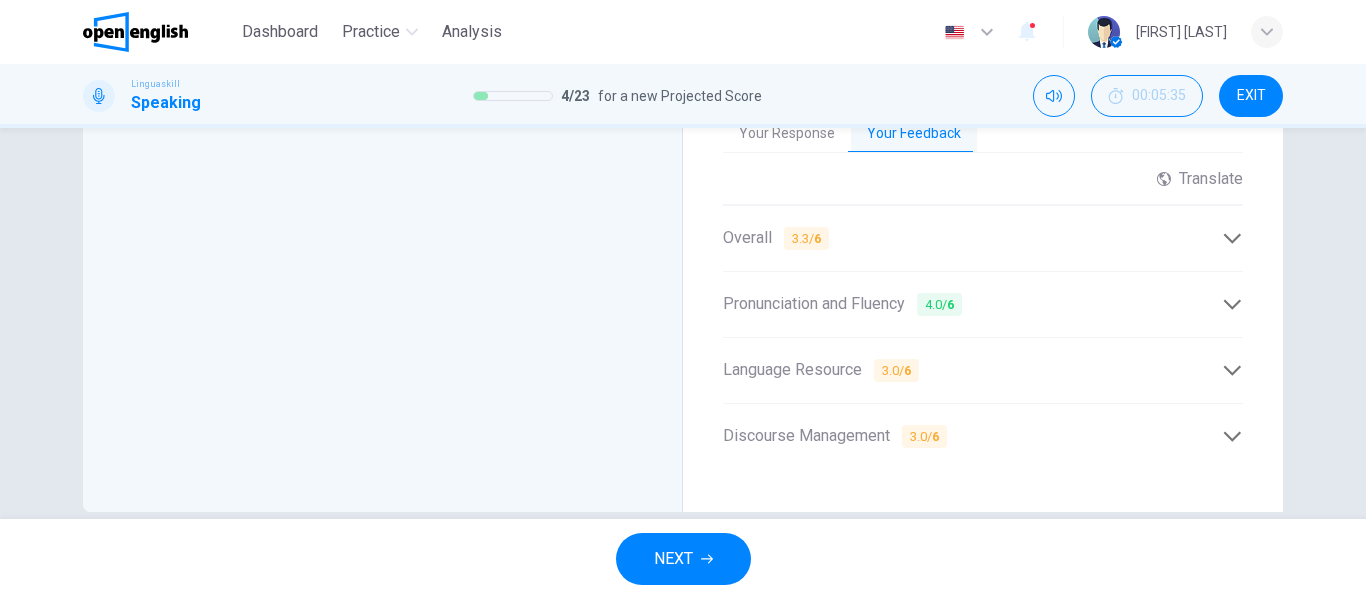 click on "Discourse Management   3.0 / 6" at bounding box center [972, 436] 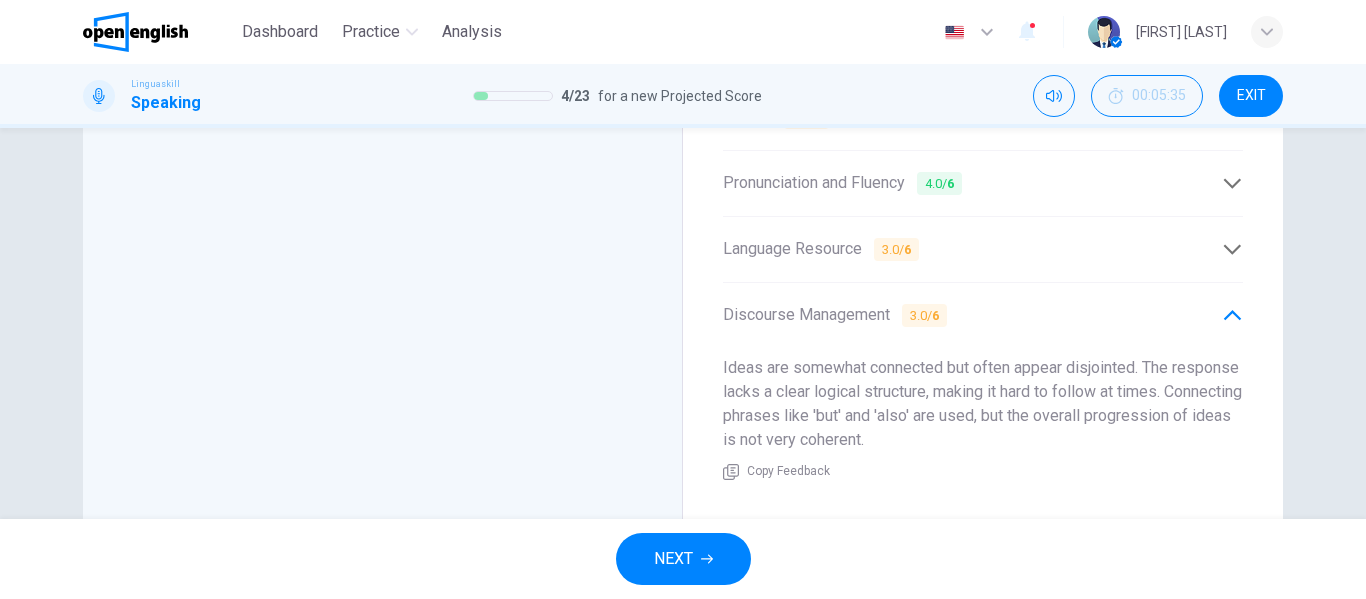 scroll, scrollTop: 775, scrollLeft: 0, axis: vertical 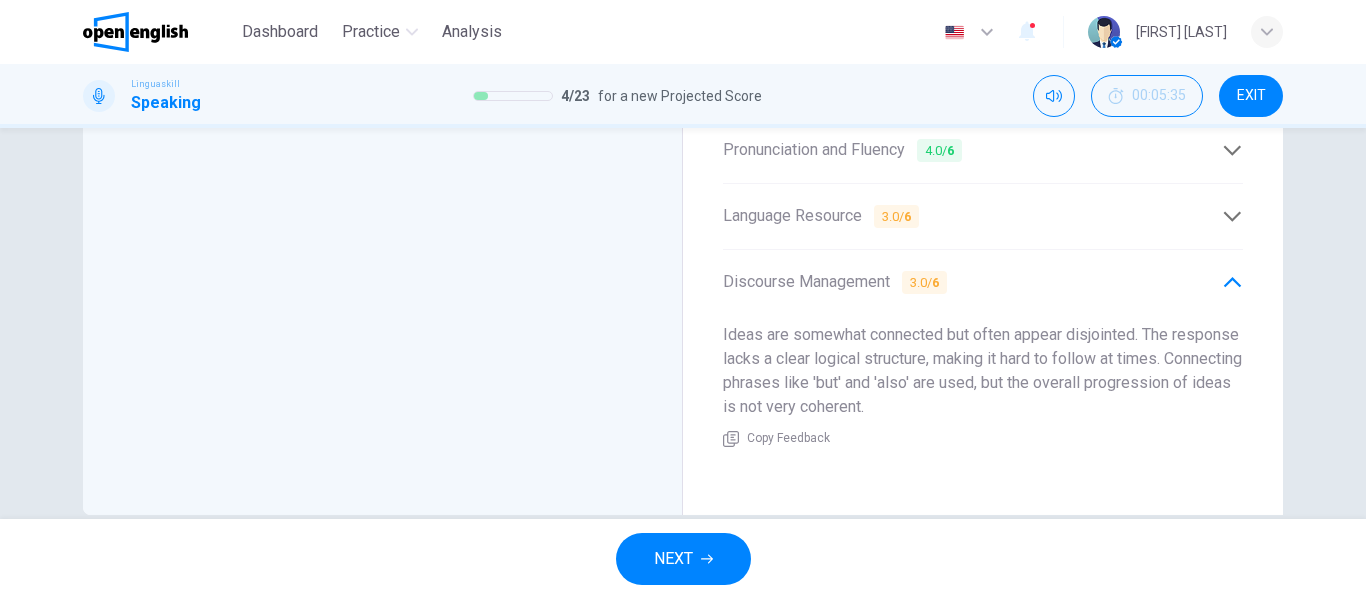 click at bounding box center [1232, 216] 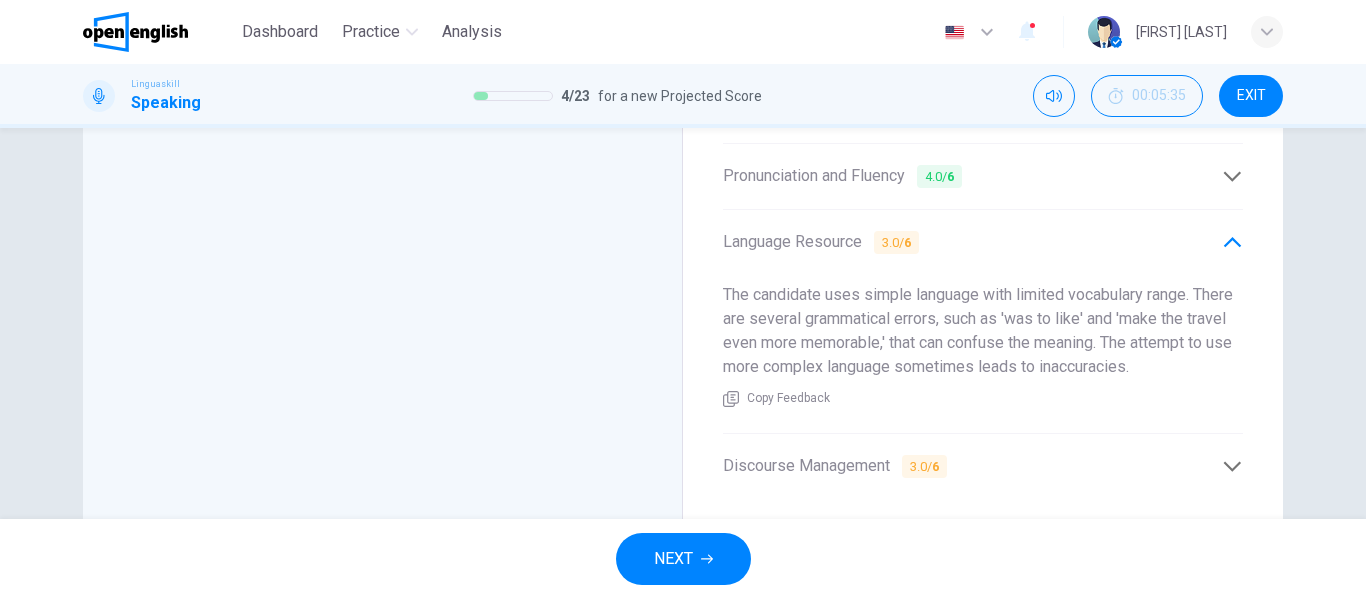 scroll, scrollTop: 739, scrollLeft: 0, axis: vertical 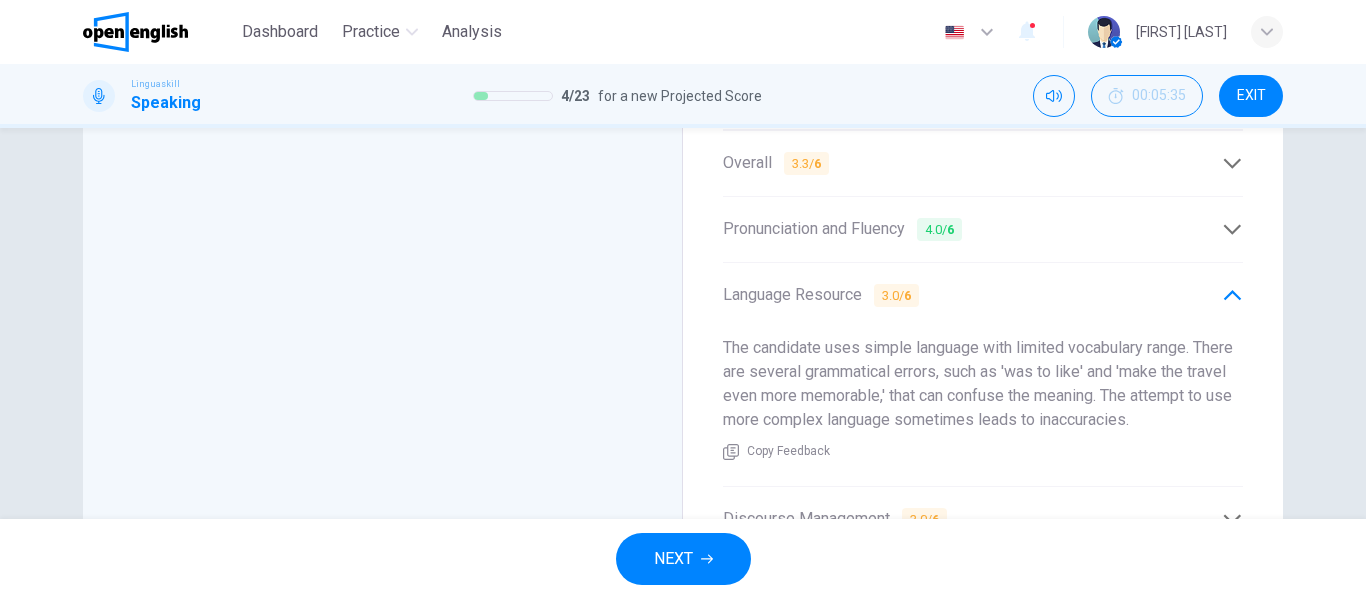 click on "Pronunciation and Fluency   4.0 / 6" at bounding box center (983, 229) 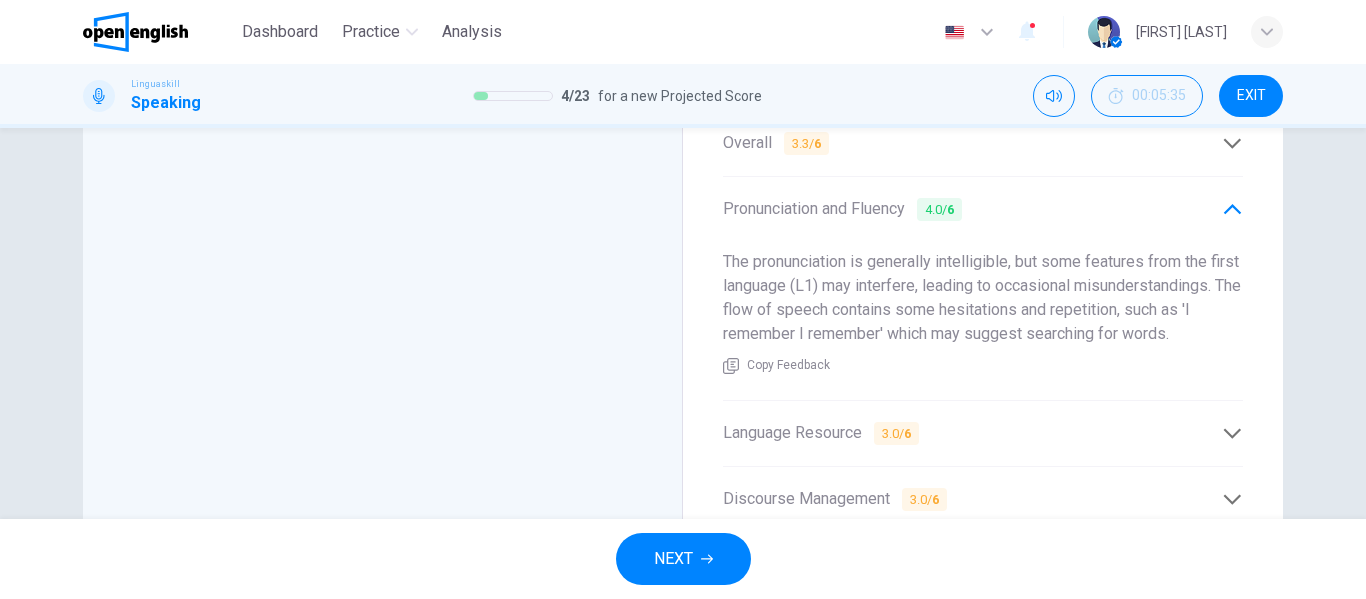 scroll, scrollTop: 723, scrollLeft: 0, axis: vertical 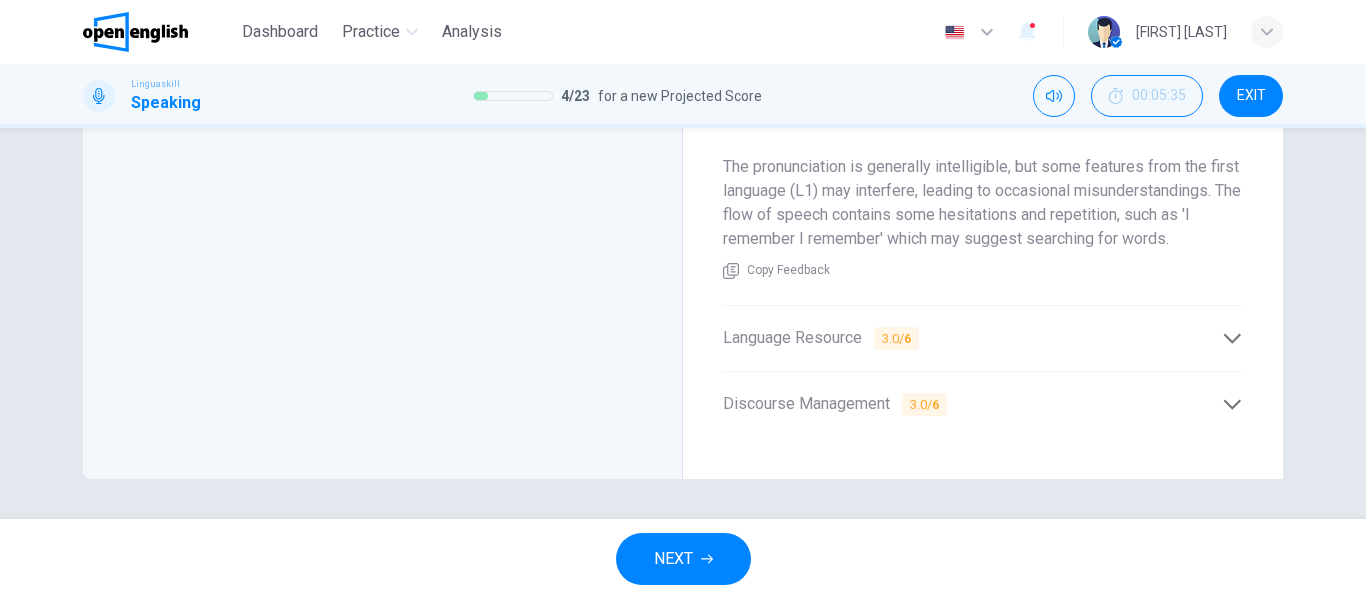 click on "Language Resource   3.0 / 6" at bounding box center [983, 338] 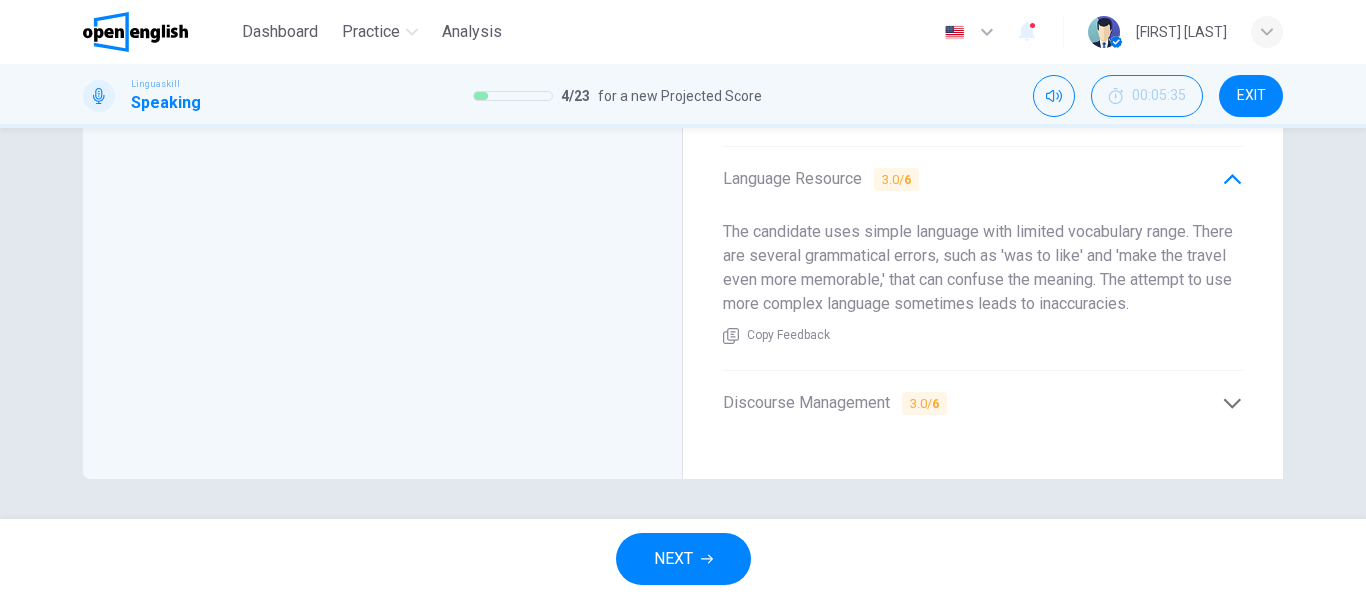 scroll, scrollTop: 811, scrollLeft: 0, axis: vertical 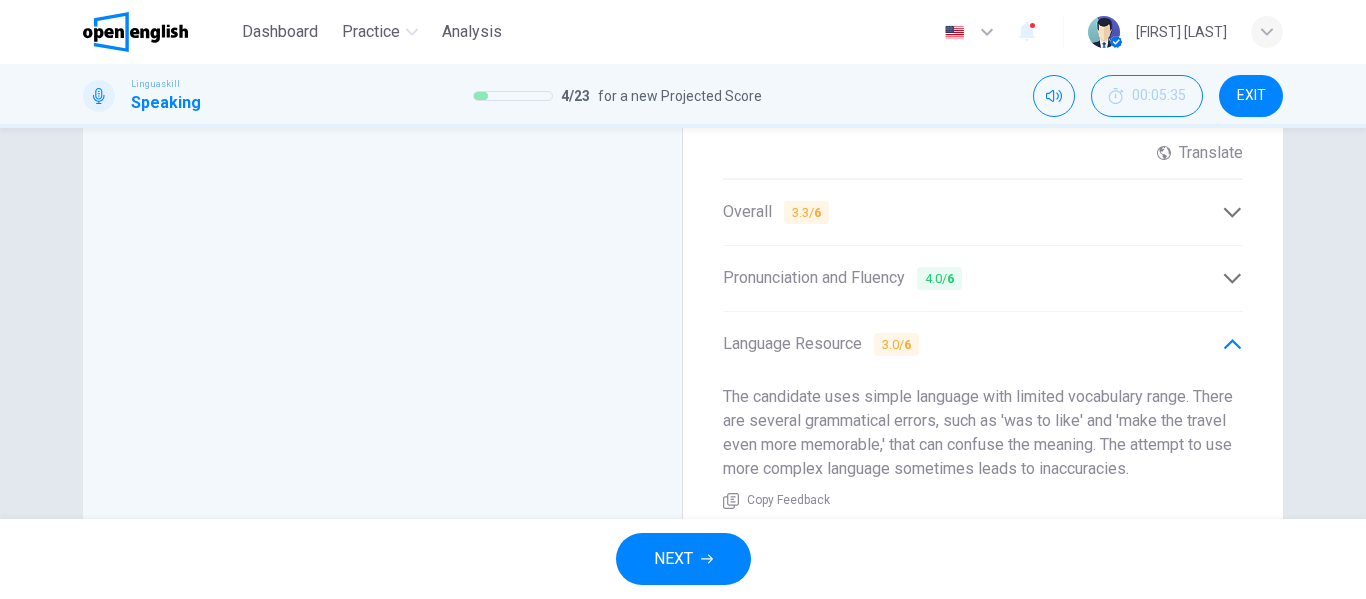 click at bounding box center [1232, 212] 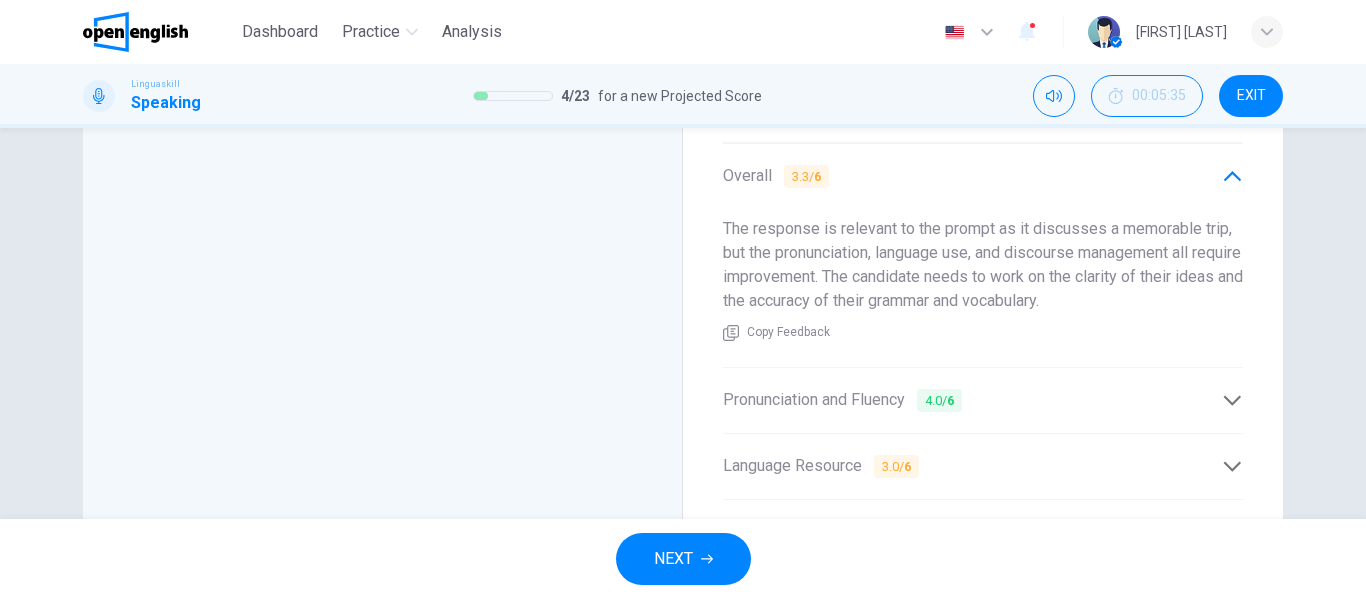 scroll, scrollTop: 703, scrollLeft: 0, axis: vertical 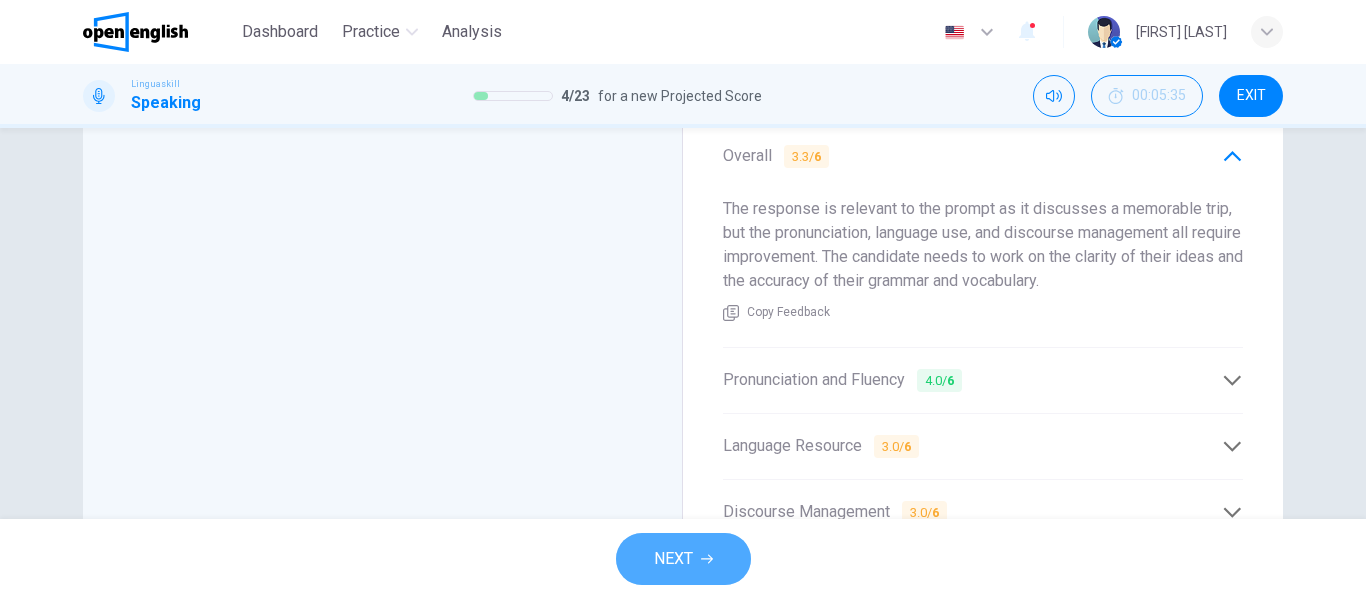 click on "NEXT" at bounding box center [683, 559] 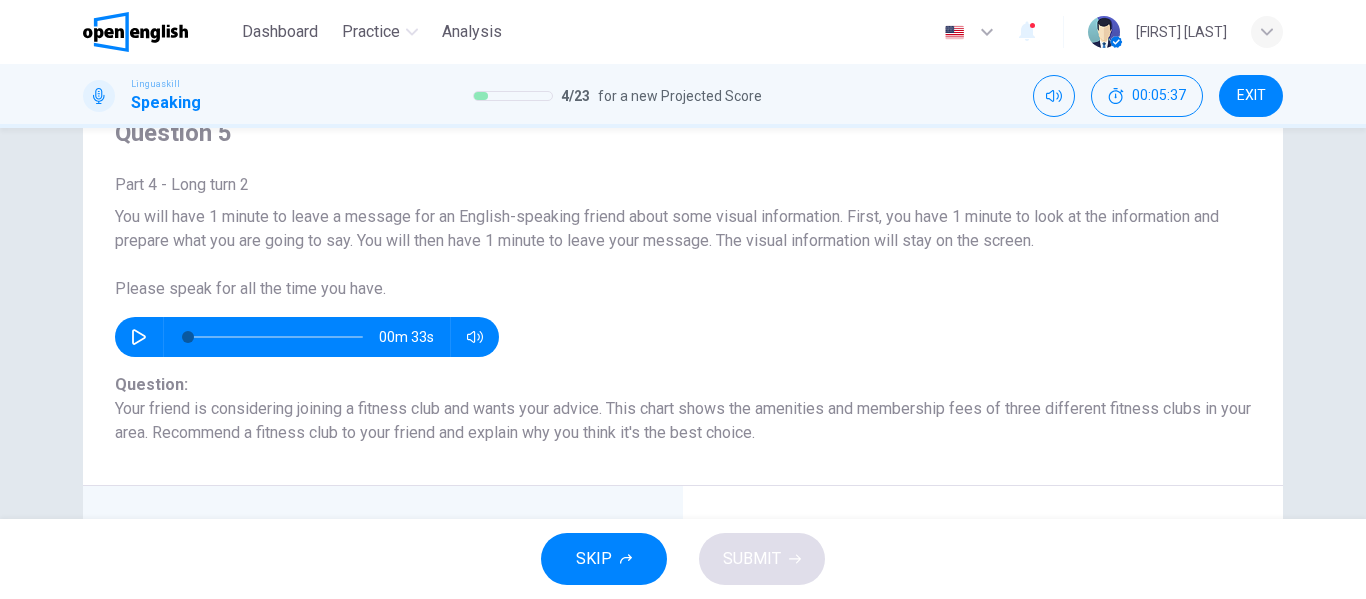 scroll, scrollTop: 89, scrollLeft: 0, axis: vertical 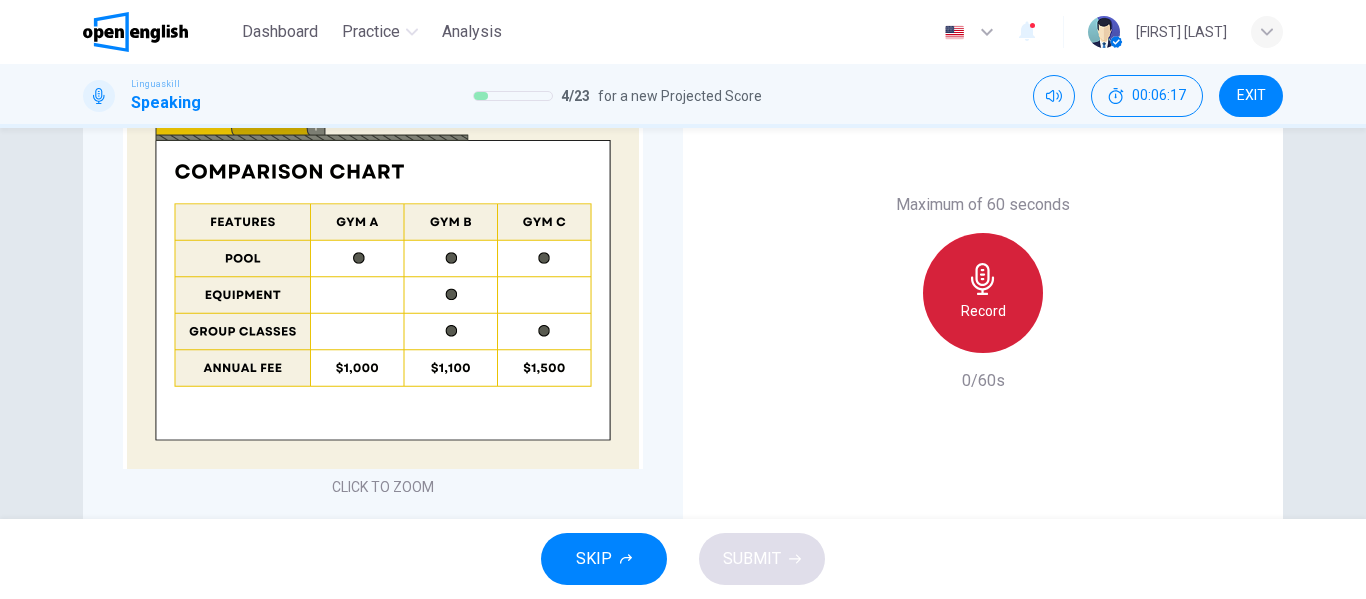 click on "Record" at bounding box center [983, 293] 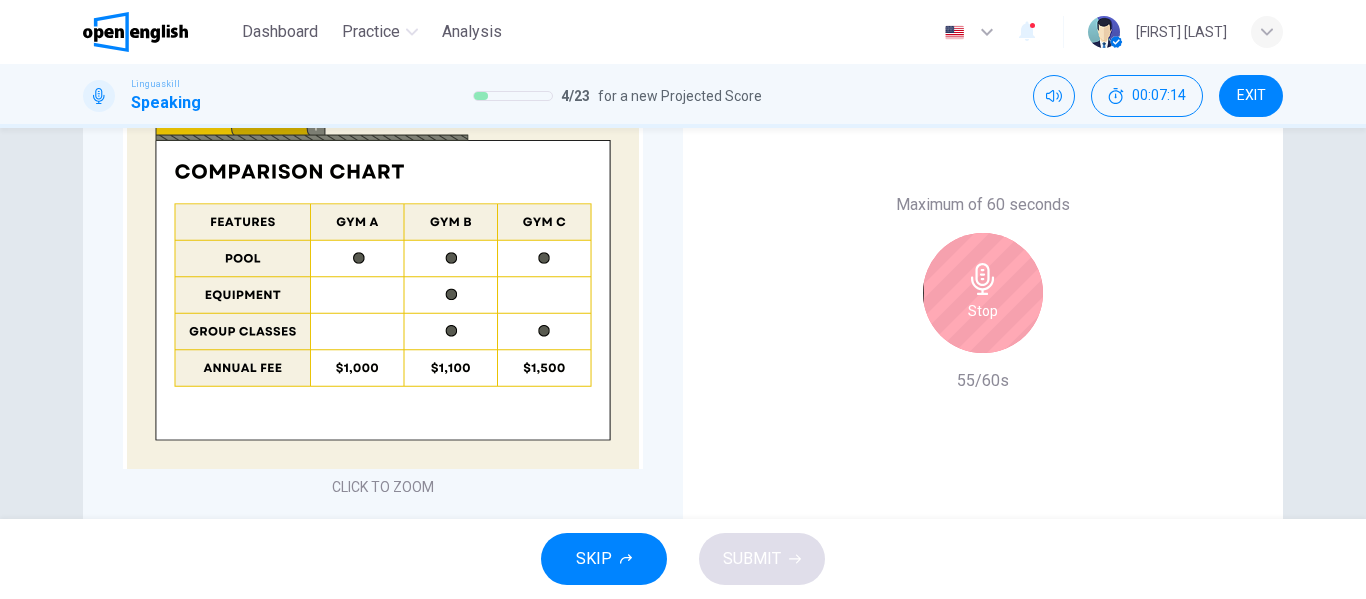 click on "Stop" at bounding box center (983, 311) 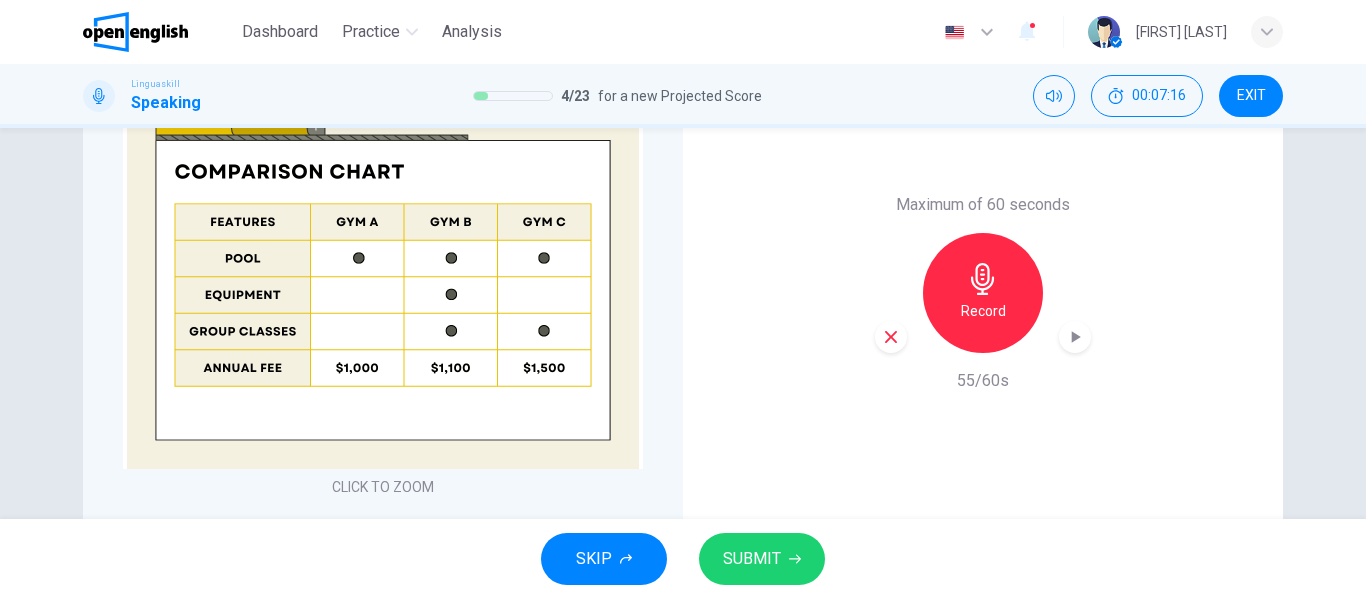 click on "SUBMIT" at bounding box center [752, 559] 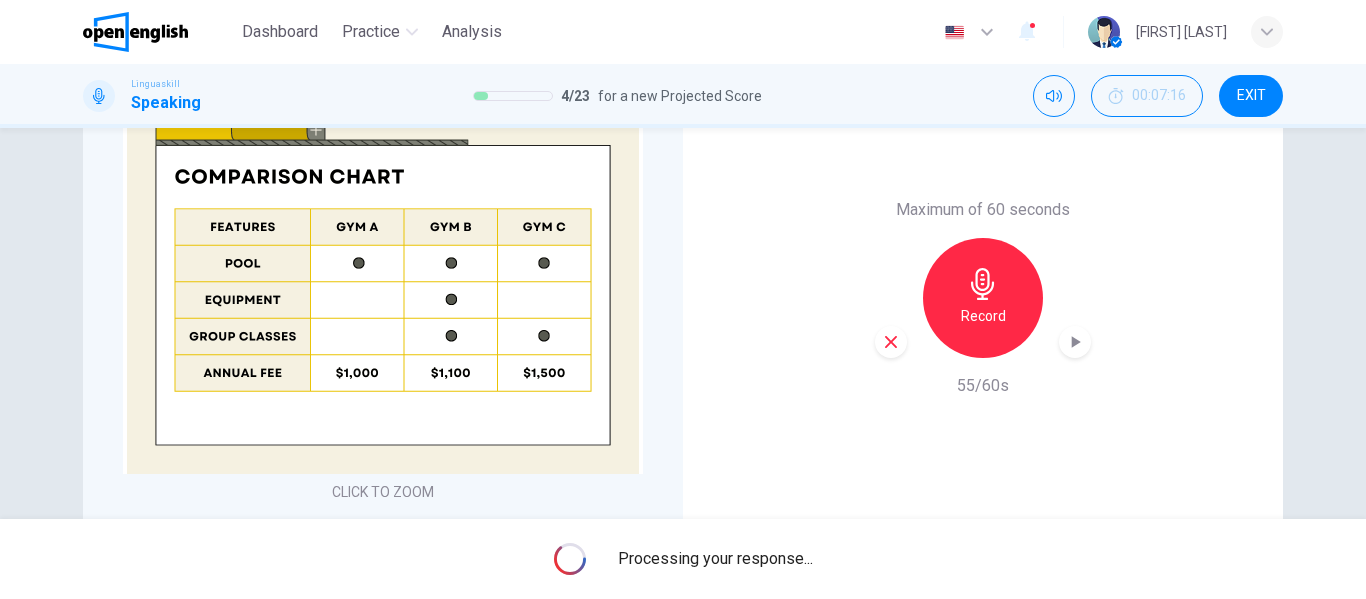 scroll, scrollTop: 554, scrollLeft: 0, axis: vertical 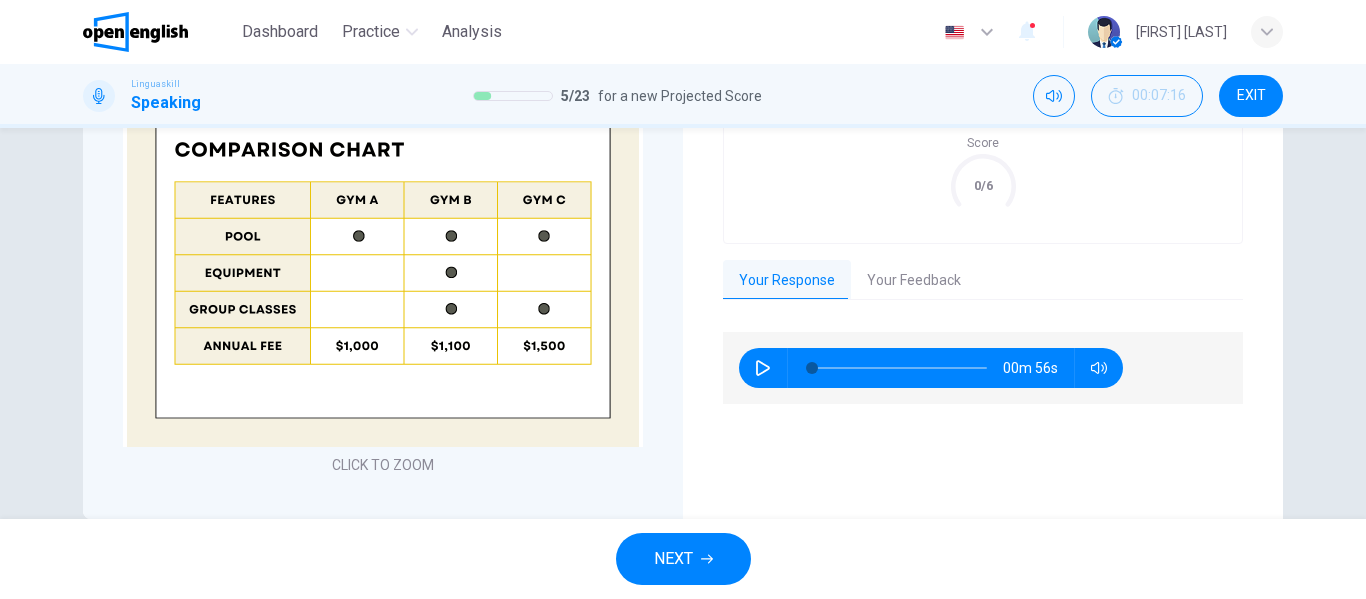 click on "Your Feedback" at bounding box center (914, 281) 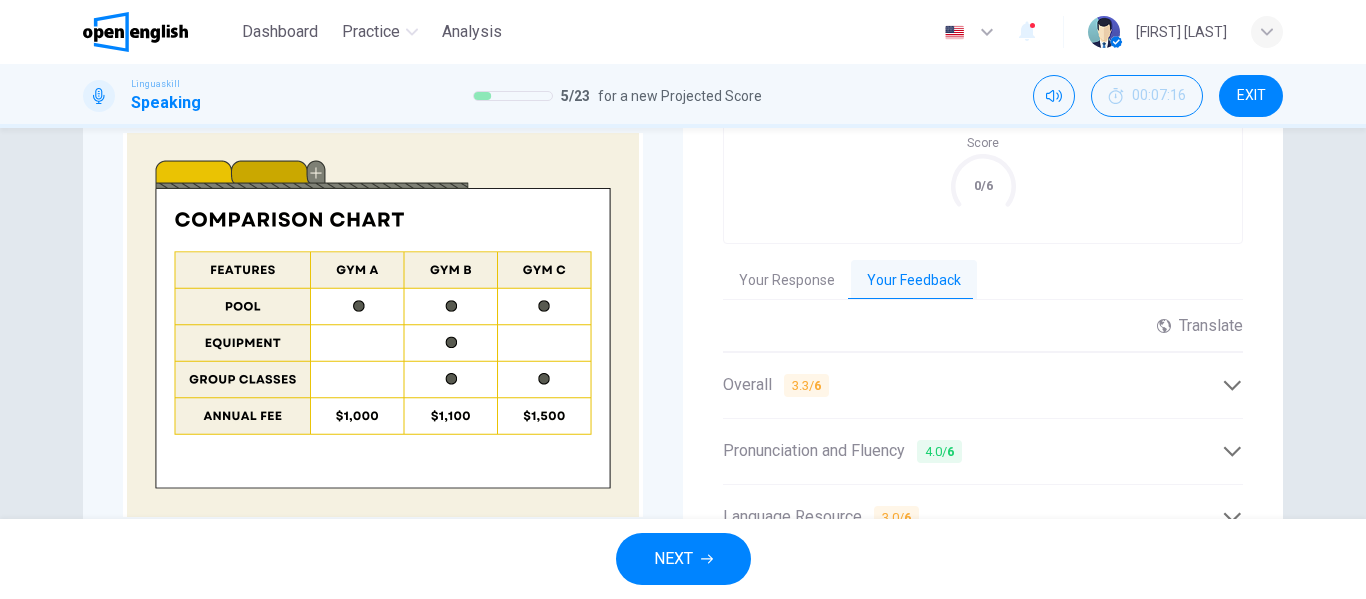 scroll, scrollTop: 664, scrollLeft: 0, axis: vertical 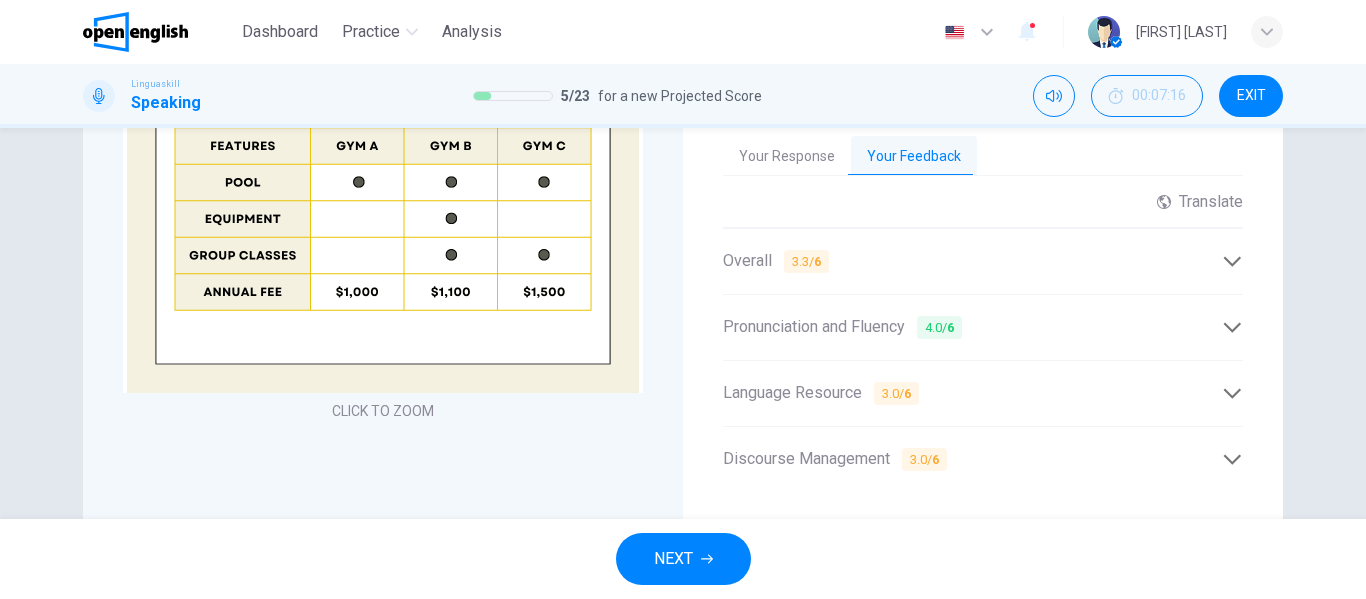click on "Overall   3.3 / 6" at bounding box center [972, 261] 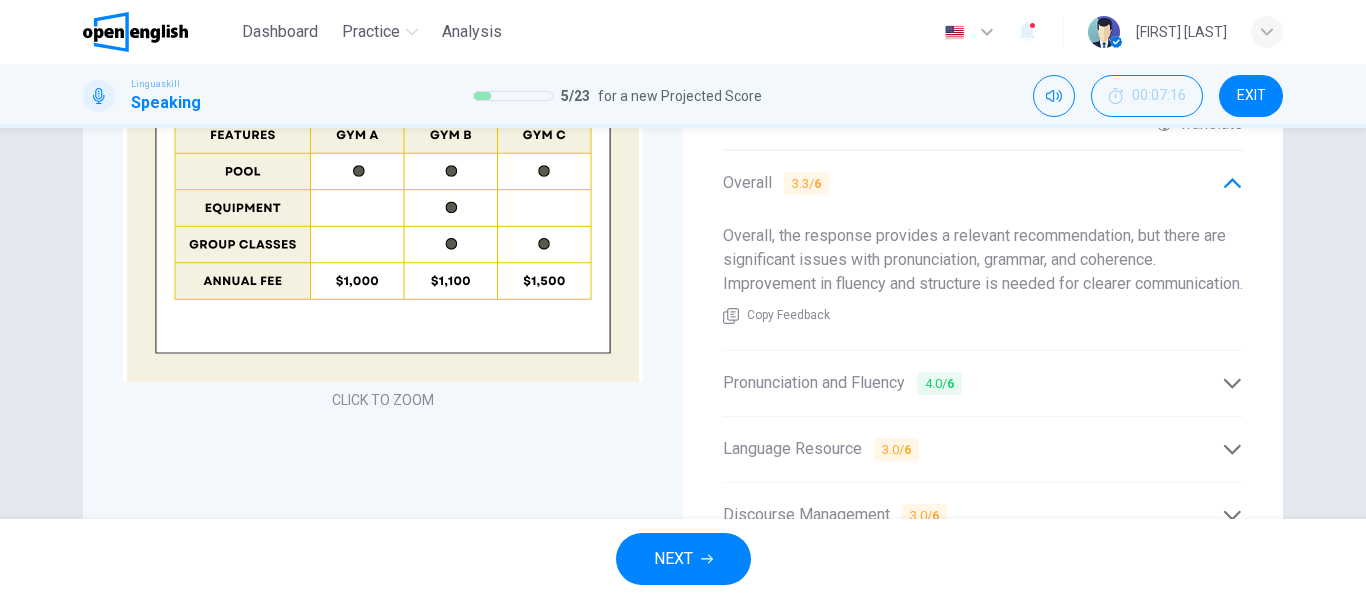 scroll, scrollTop: 797, scrollLeft: 0, axis: vertical 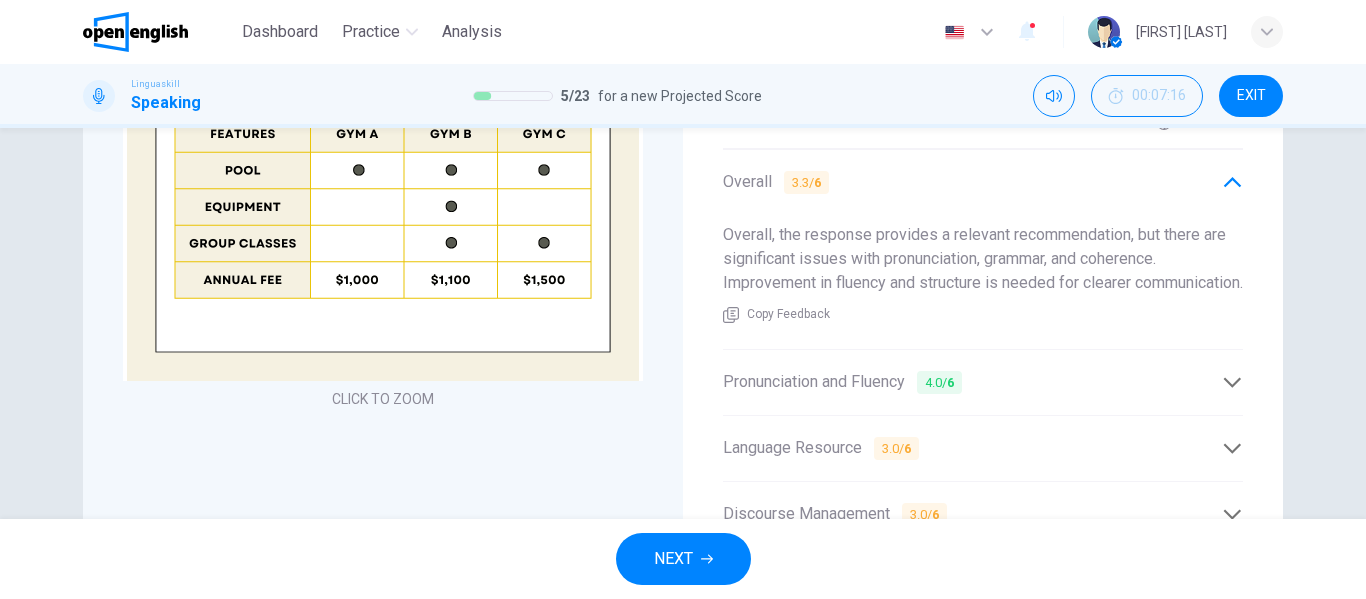 click at bounding box center [1232, 382] 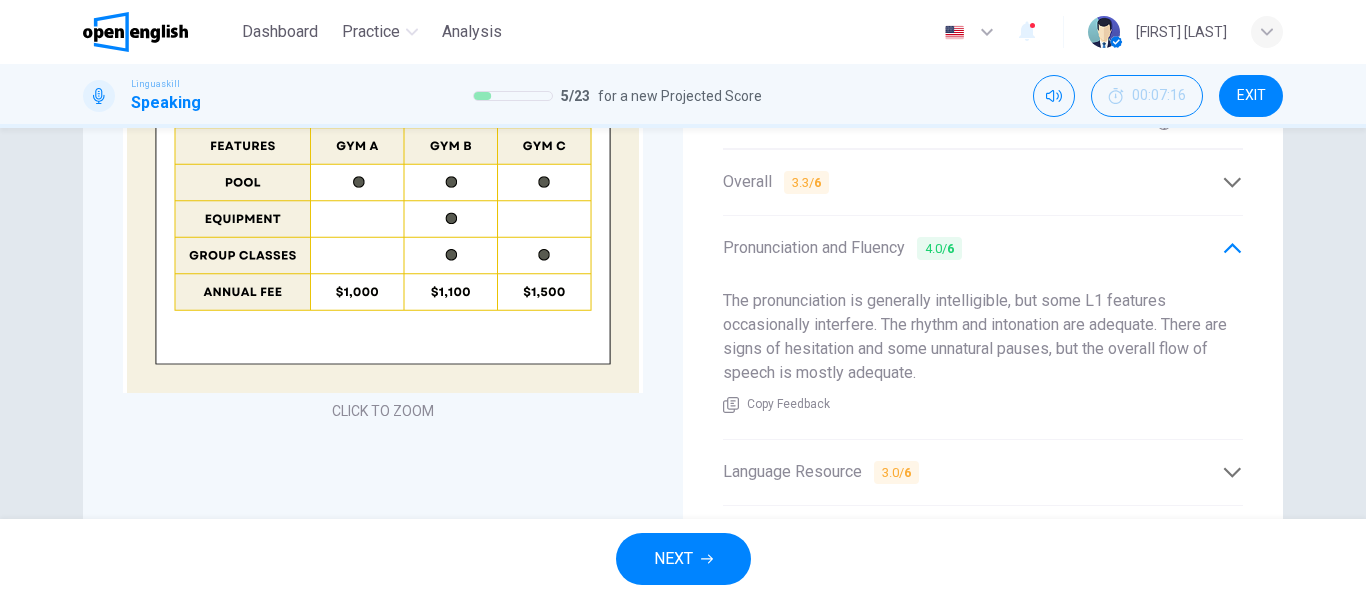 scroll, scrollTop: 710, scrollLeft: 0, axis: vertical 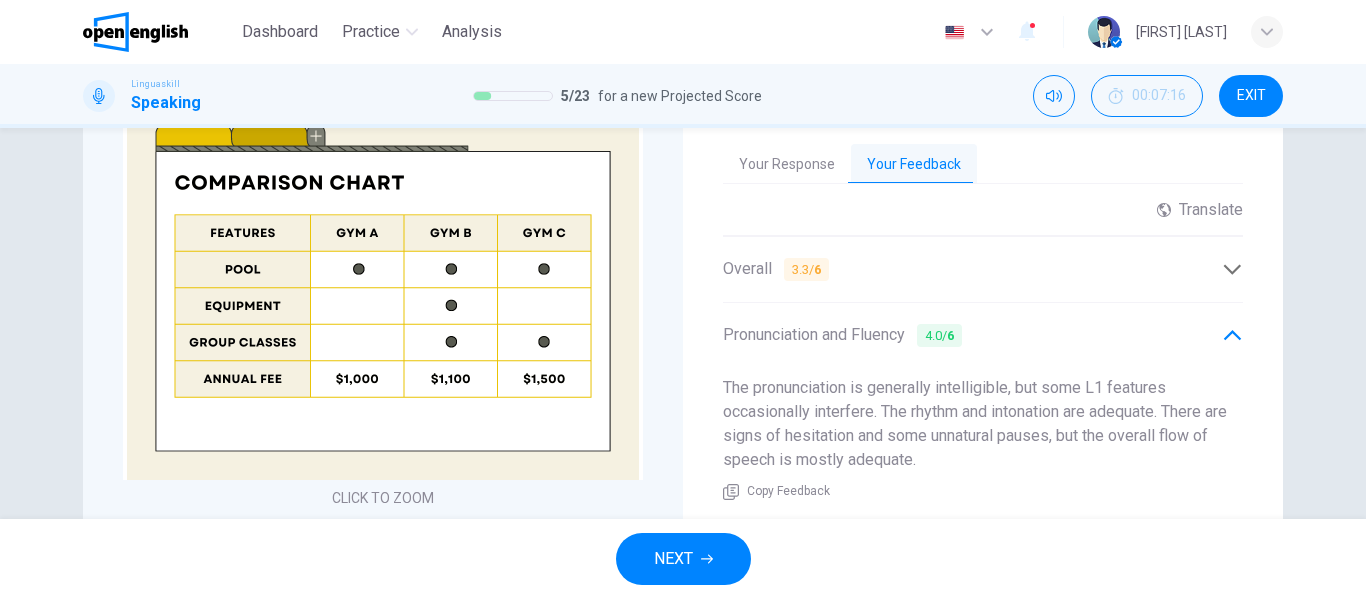click on "Overall   3.3 / 6" at bounding box center [972, 269] 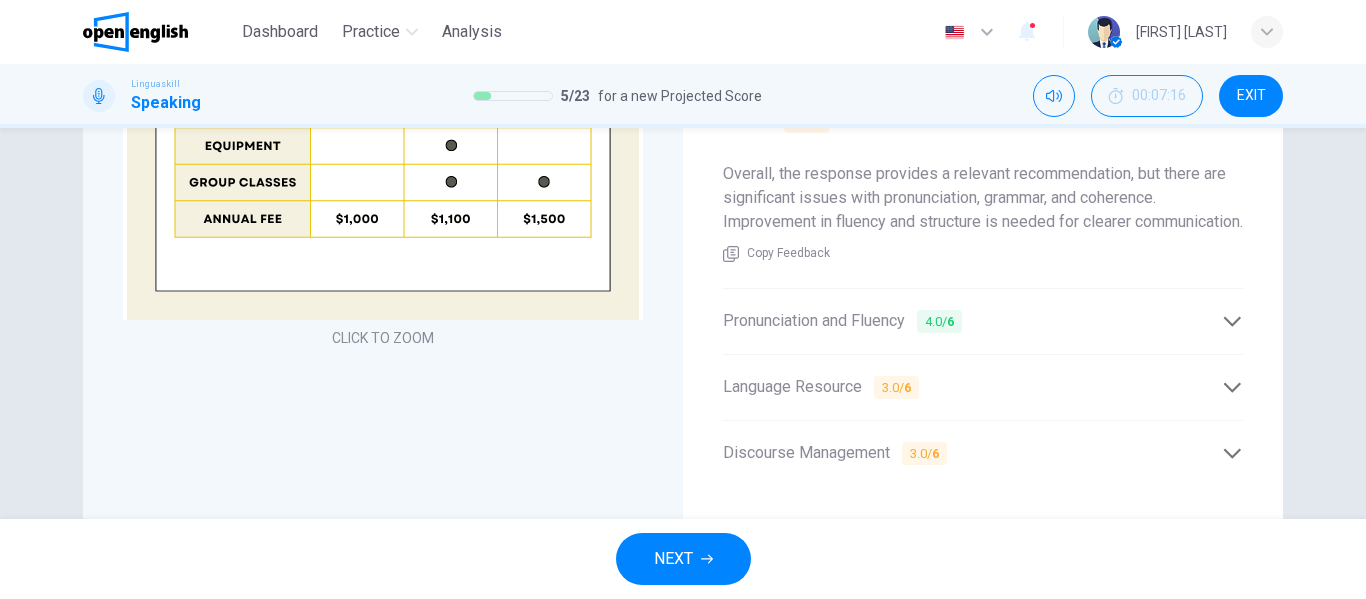 scroll, scrollTop: 927, scrollLeft: 0, axis: vertical 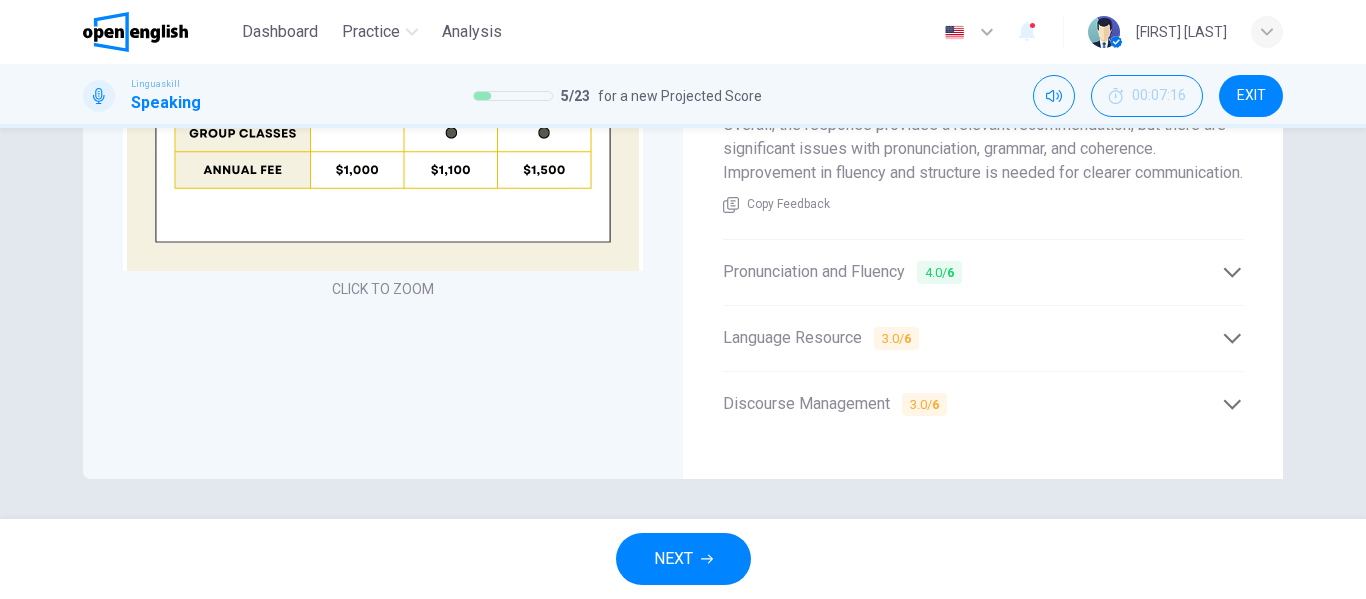 click at bounding box center [1232, 272] 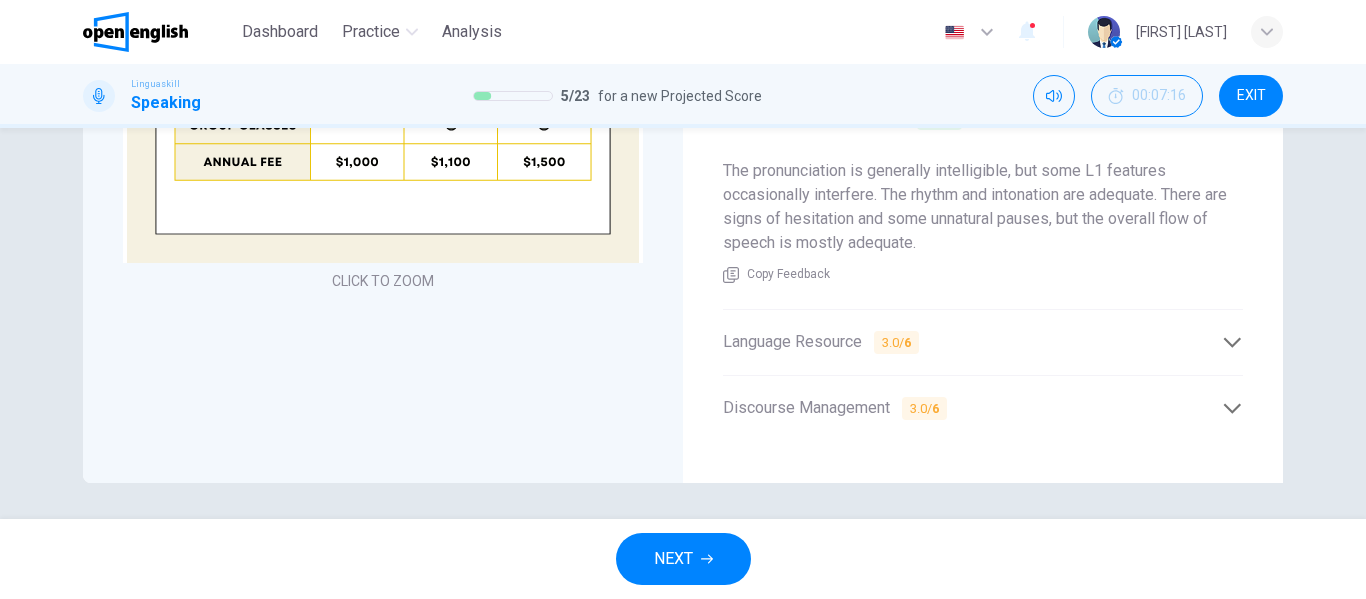 click on "Language Resource   3.0 / 6" at bounding box center (983, 342) 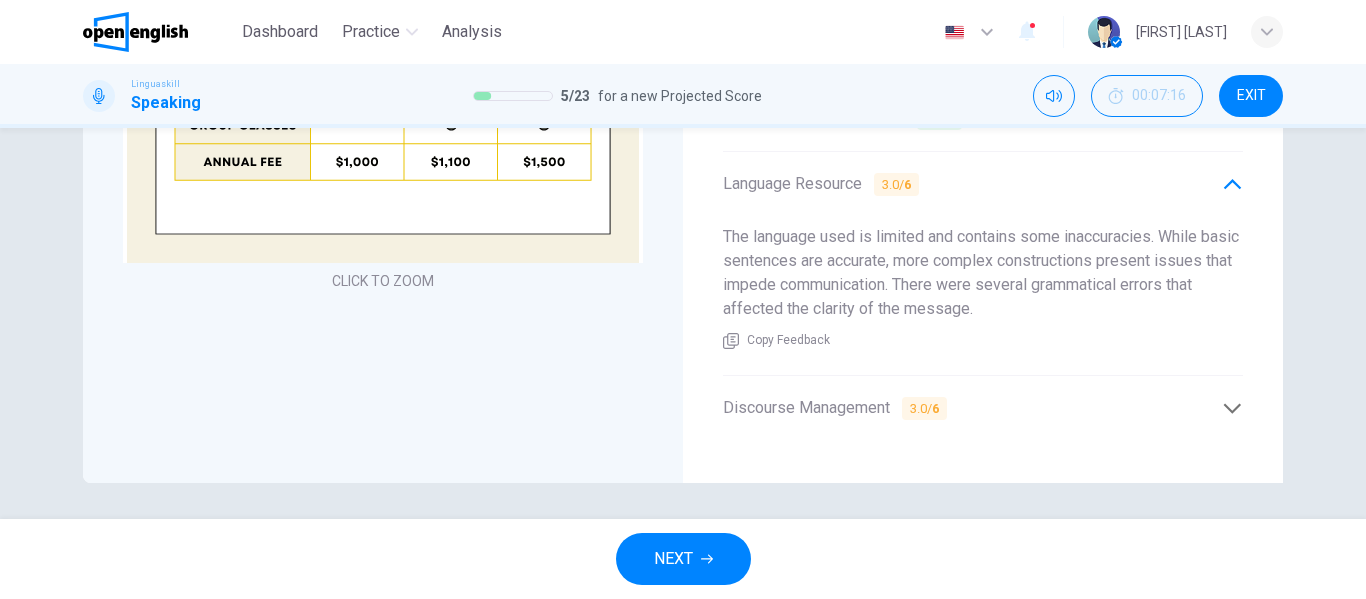 click at bounding box center (1232, 408) 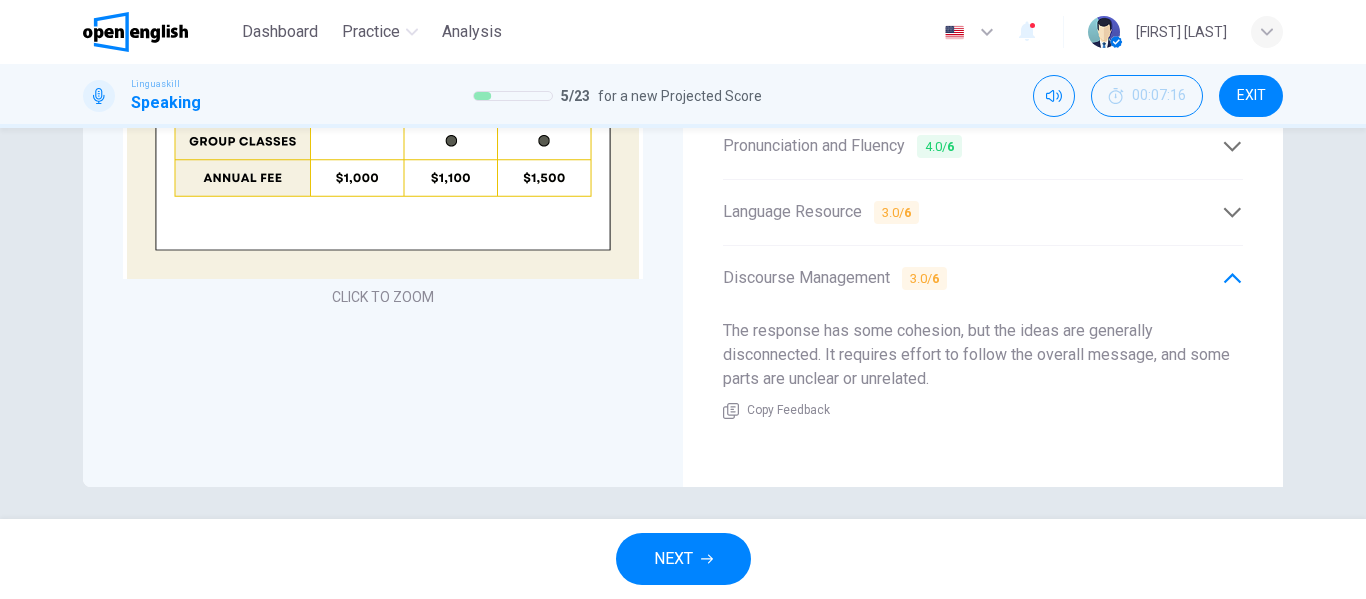 scroll, scrollTop: 907, scrollLeft: 0, axis: vertical 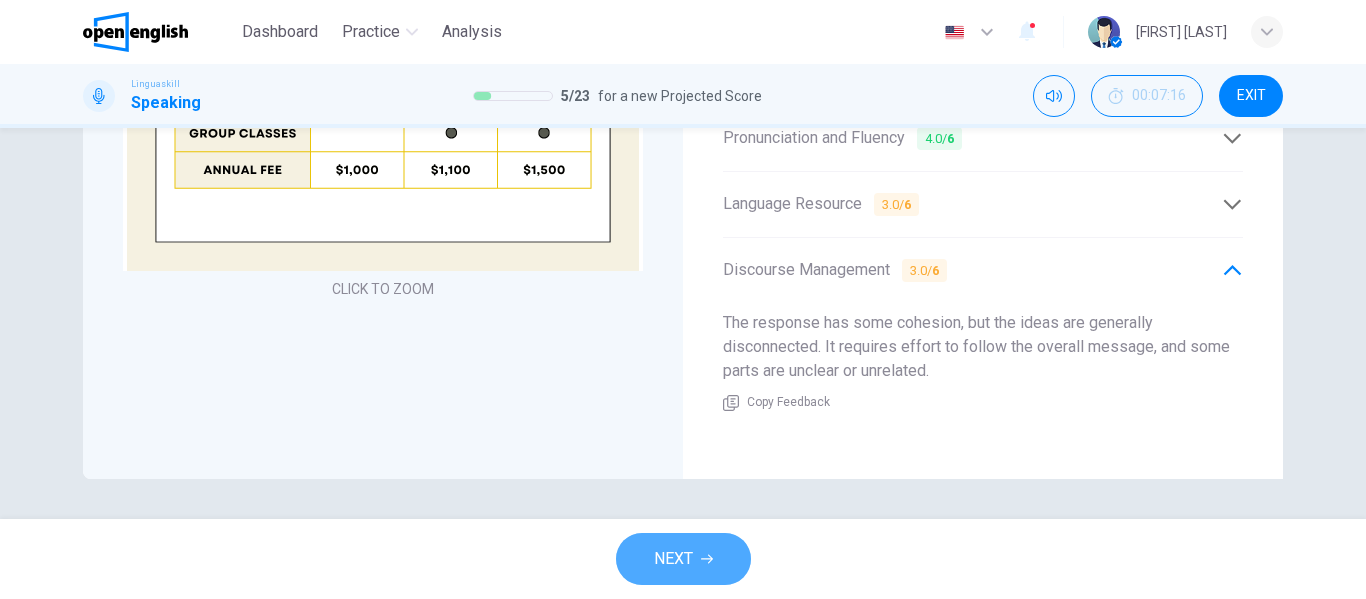 click on "NEXT" at bounding box center (683, 559) 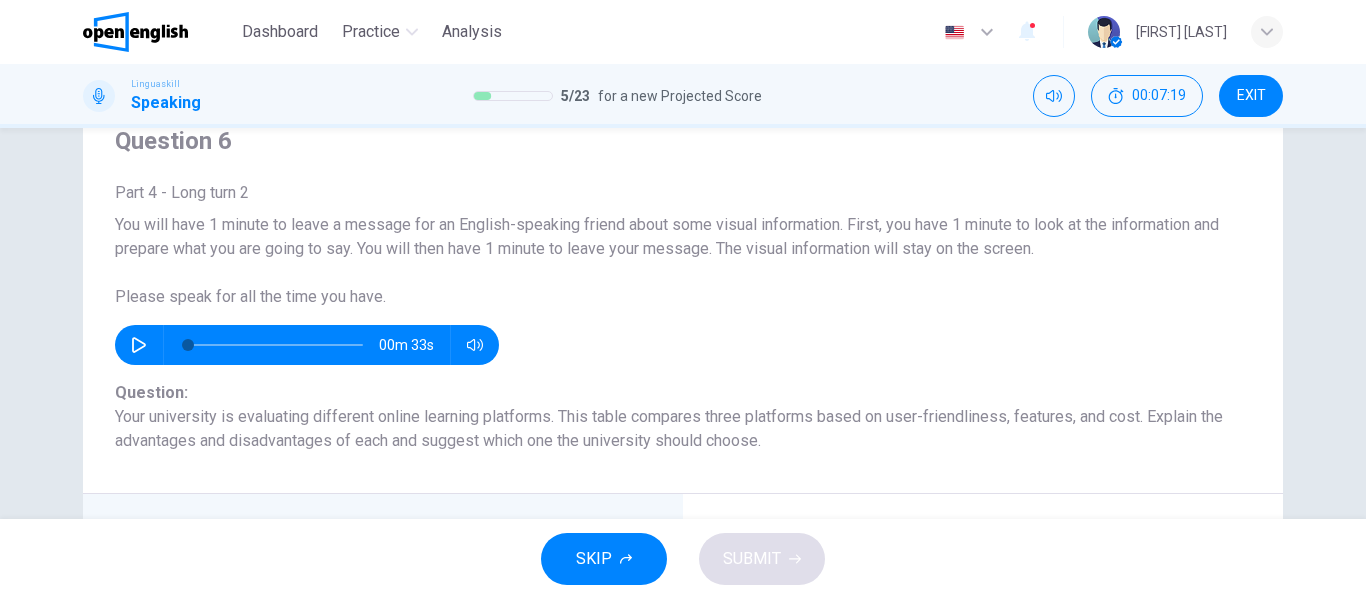 scroll, scrollTop: 89, scrollLeft: 0, axis: vertical 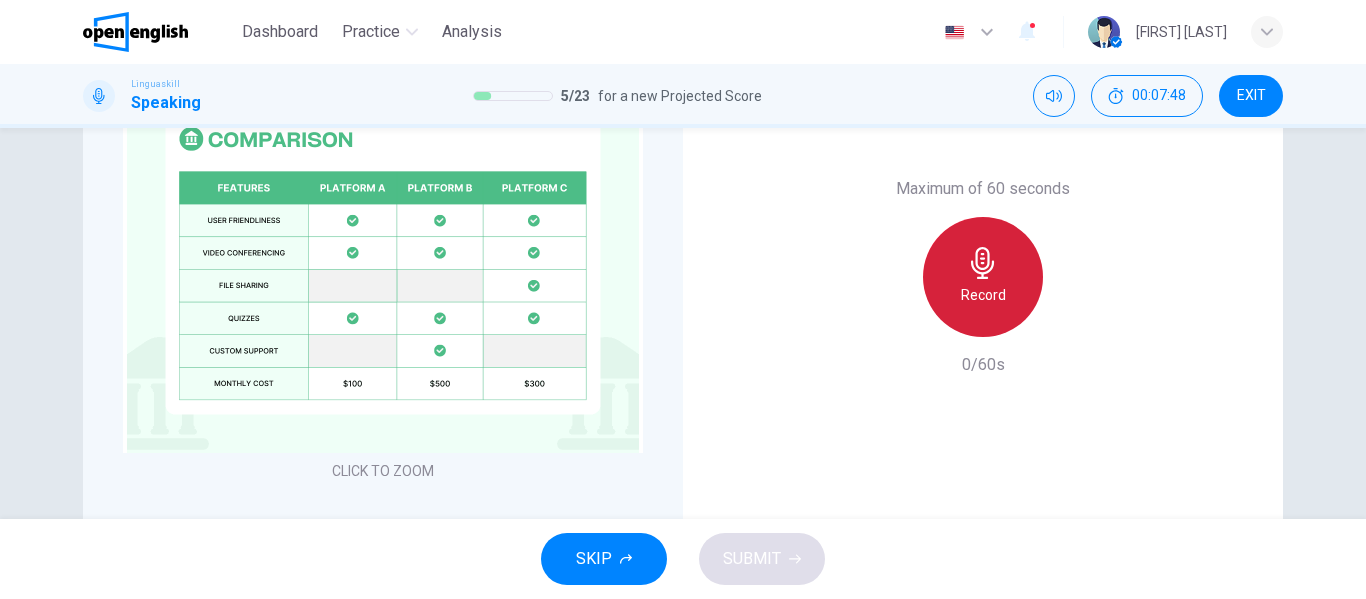 click on "Record" at bounding box center (983, 295) 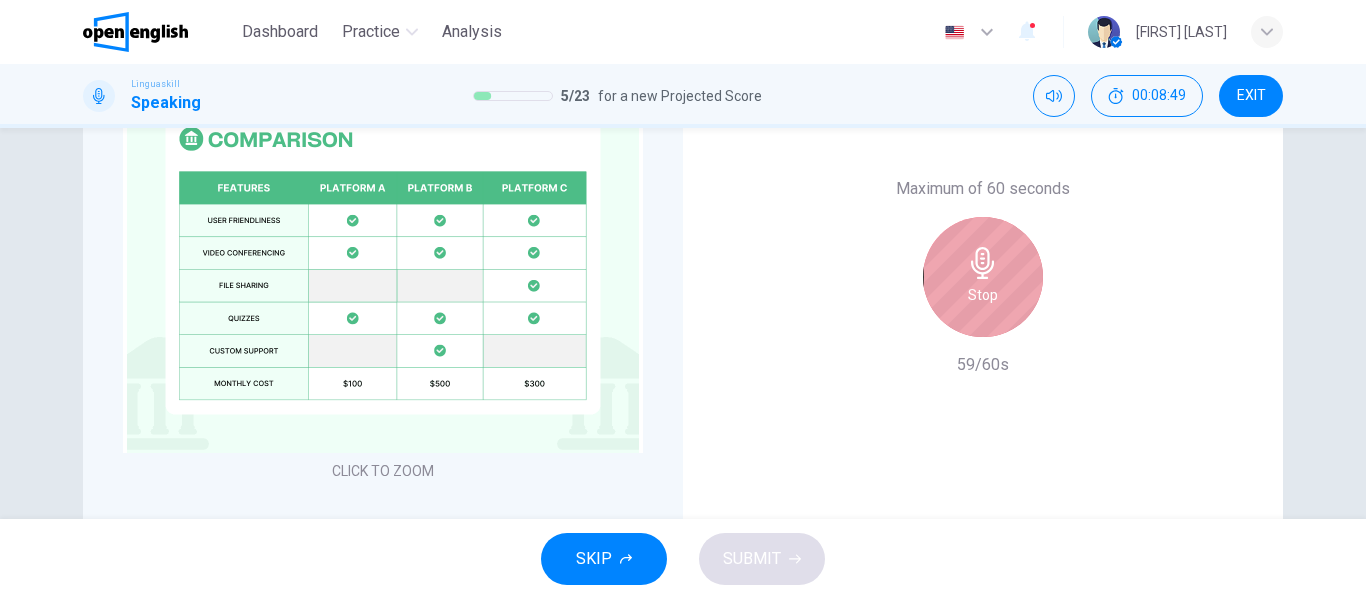 click on "Stop" at bounding box center [983, 277] 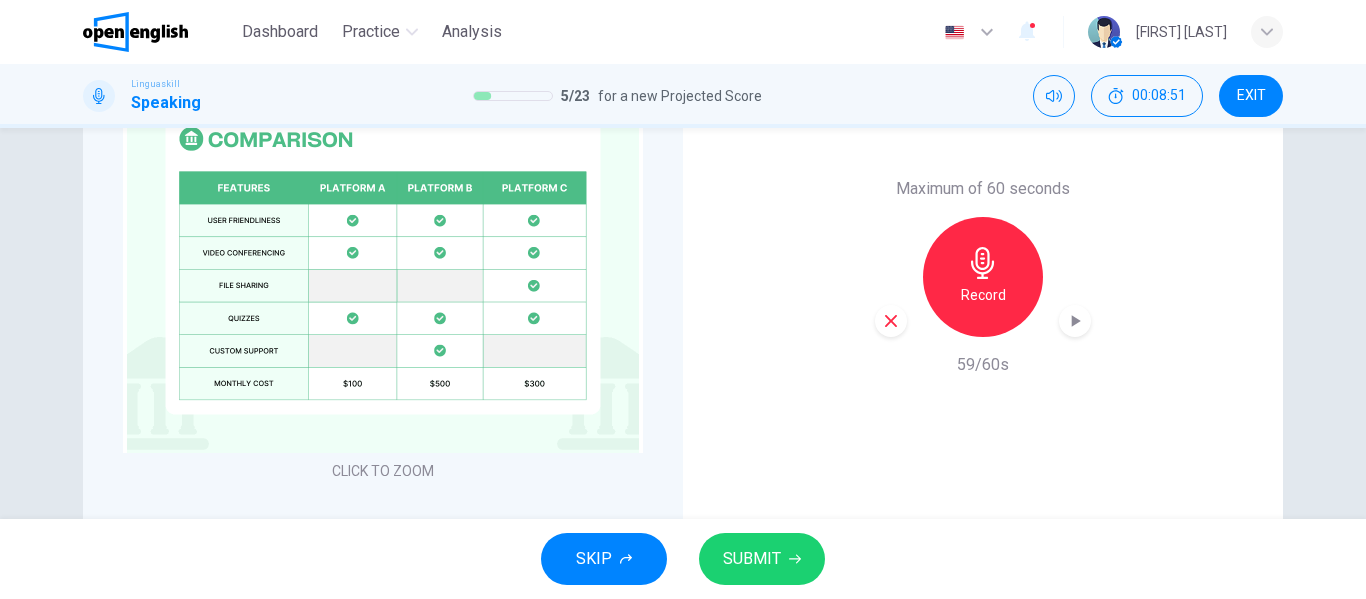 click on "SUBMIT" at bounding box center [752, 559] 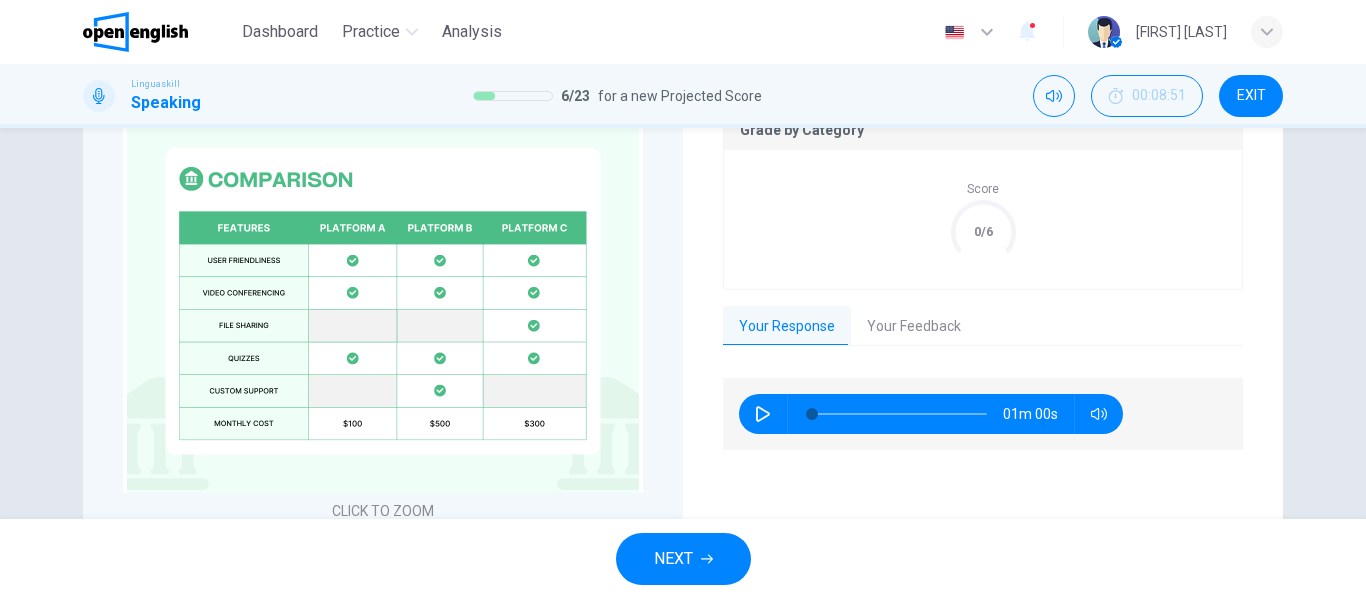 scroll, scrollTop: 588, scrollLeft: 0, axis: vertical 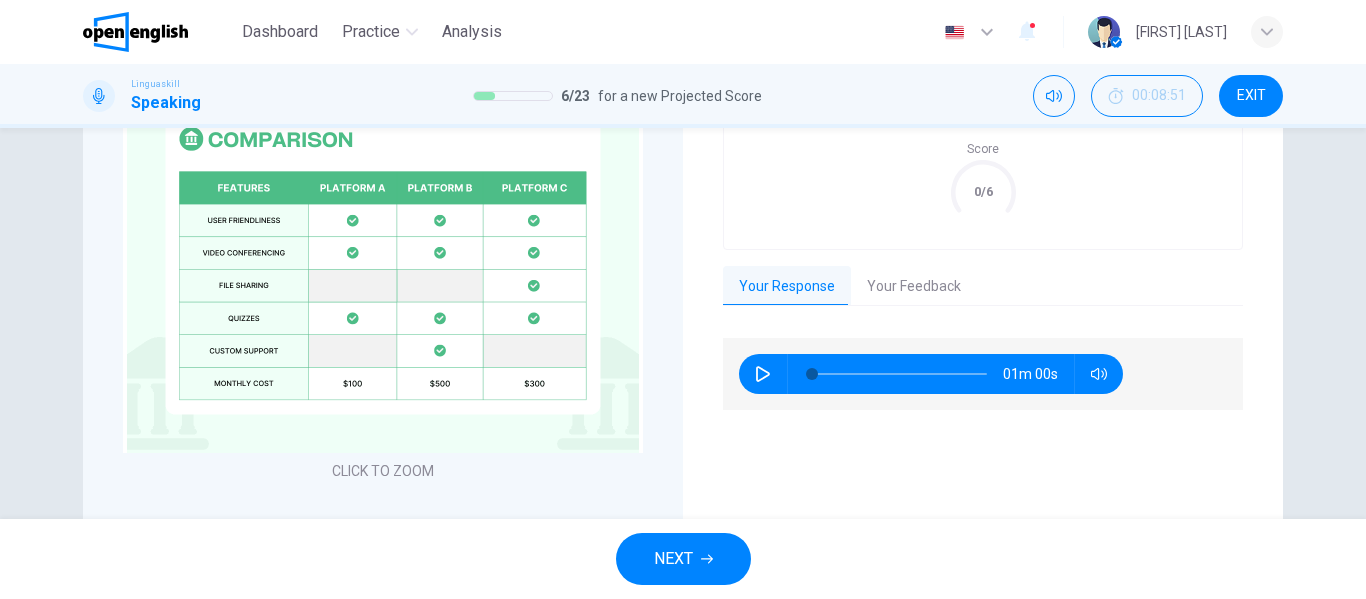 click on "Your Feedback" at bounding box center (914, 287) 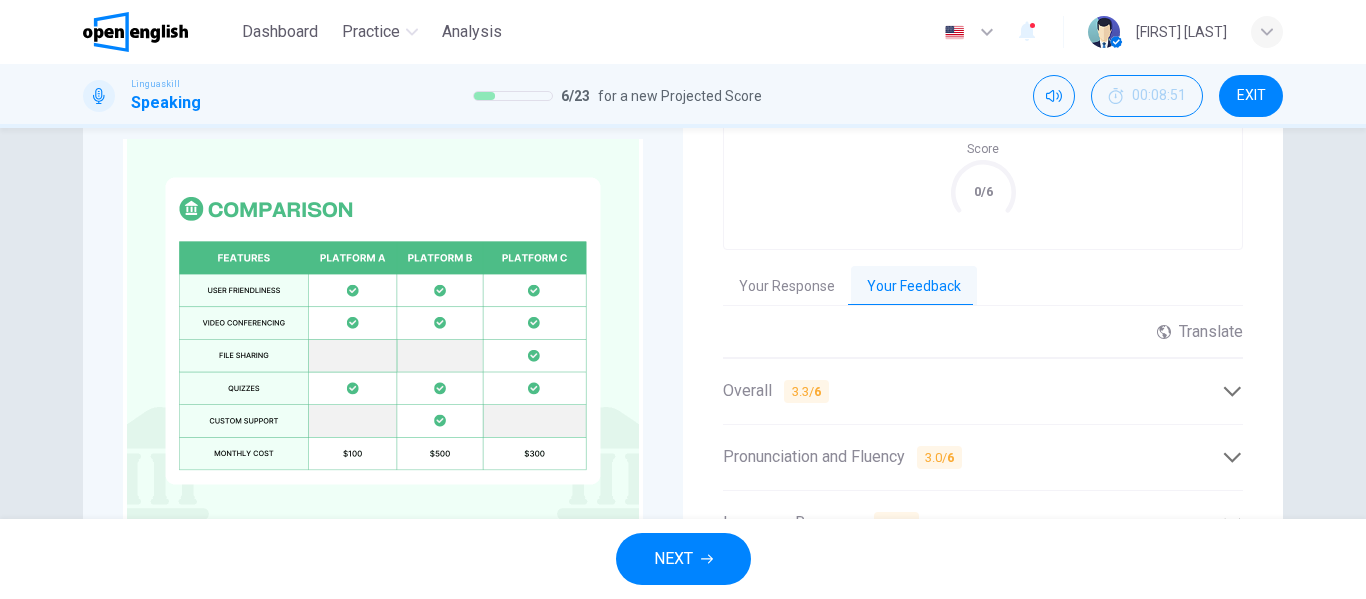 scroll, scrollTop: 658, scrollLeft: 0, axis: vertical 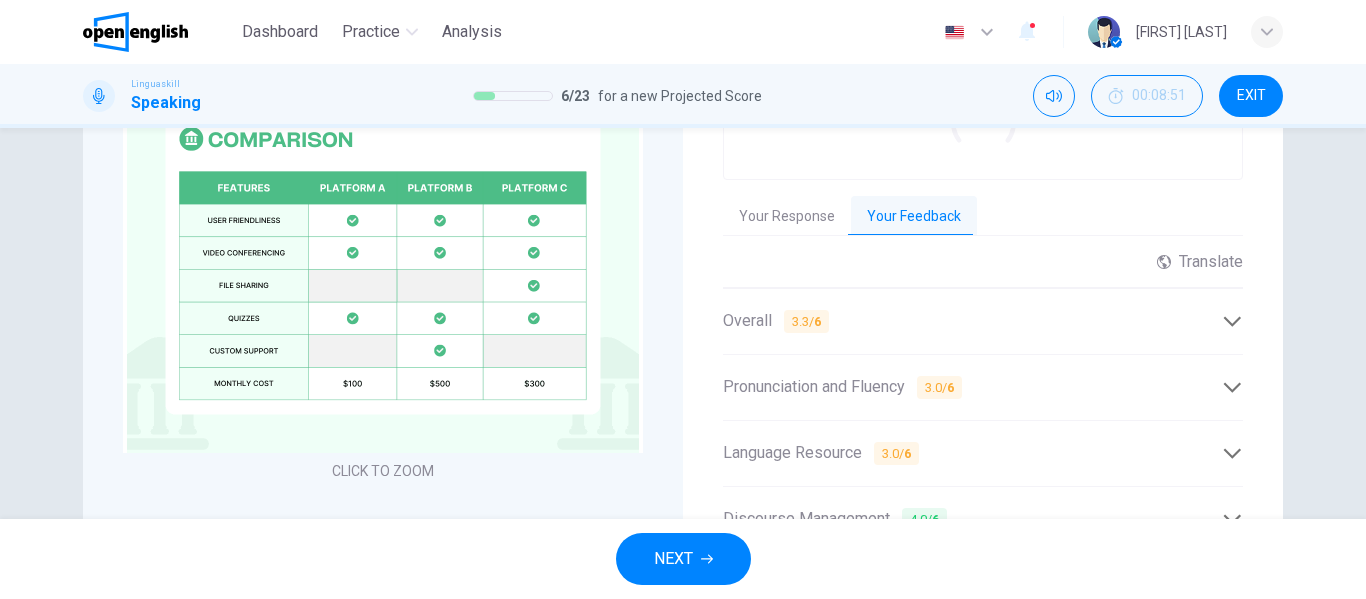click at bounding box center (1232, 321) 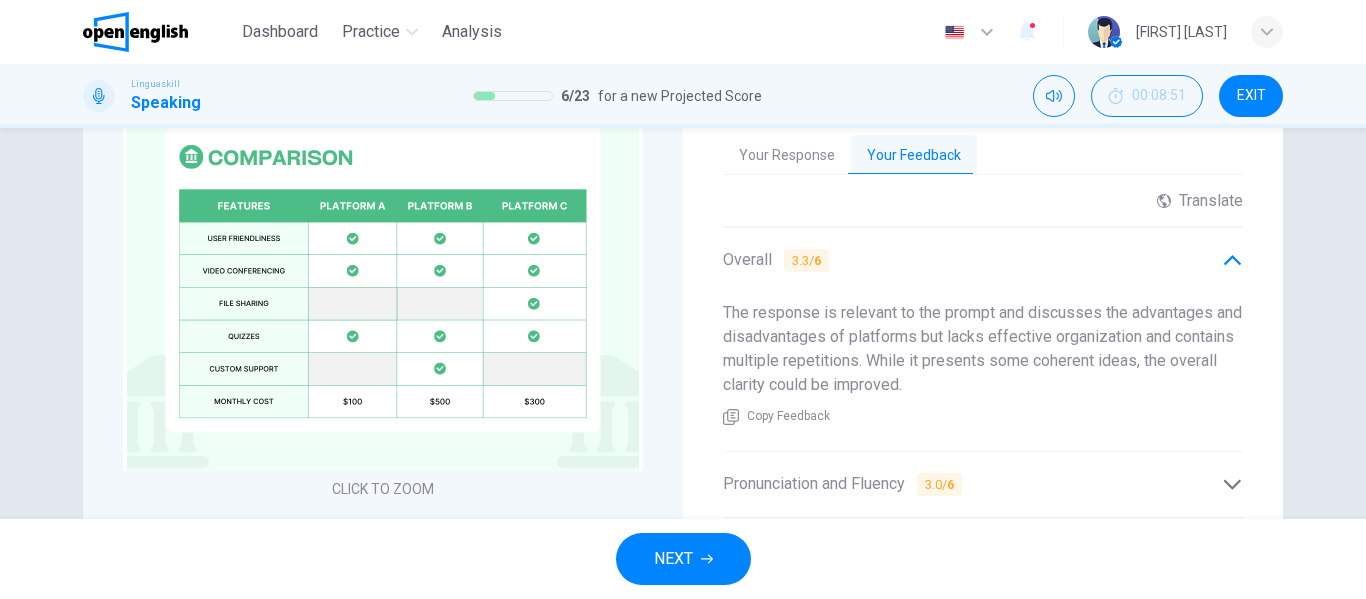 scroll, scrollTop: 737, scrollLeft: 0, axis: vertical 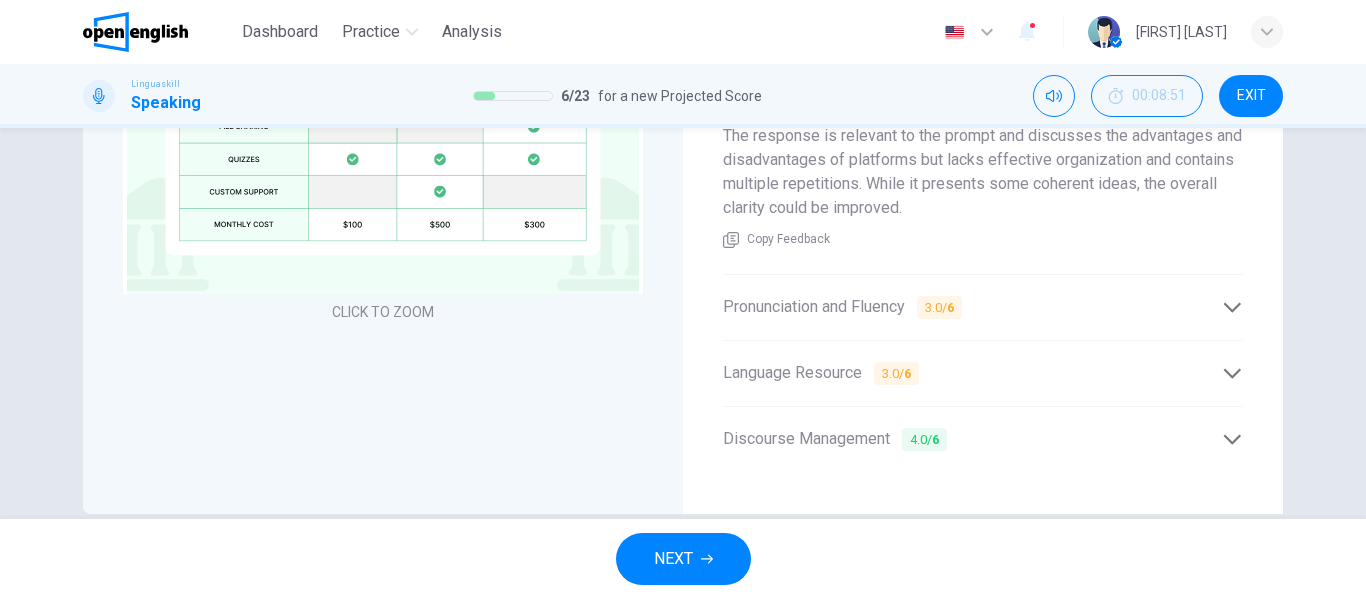 click at bounding box center (1232, 307) 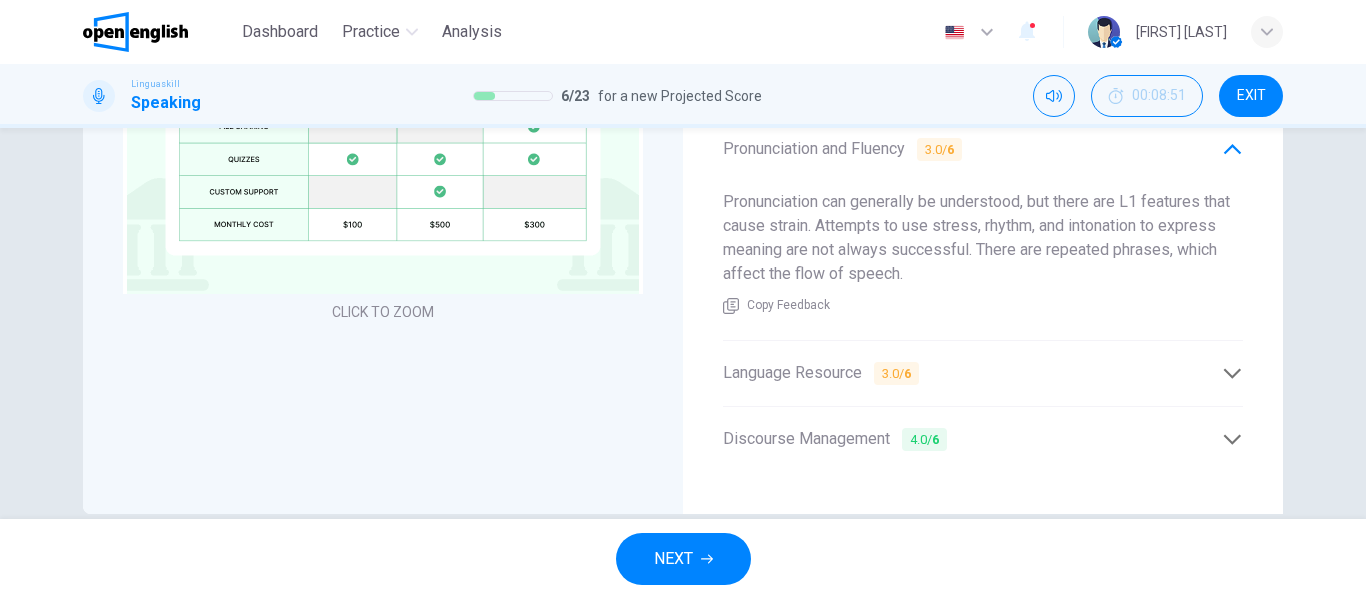 click at bounding box center (1232, 373) 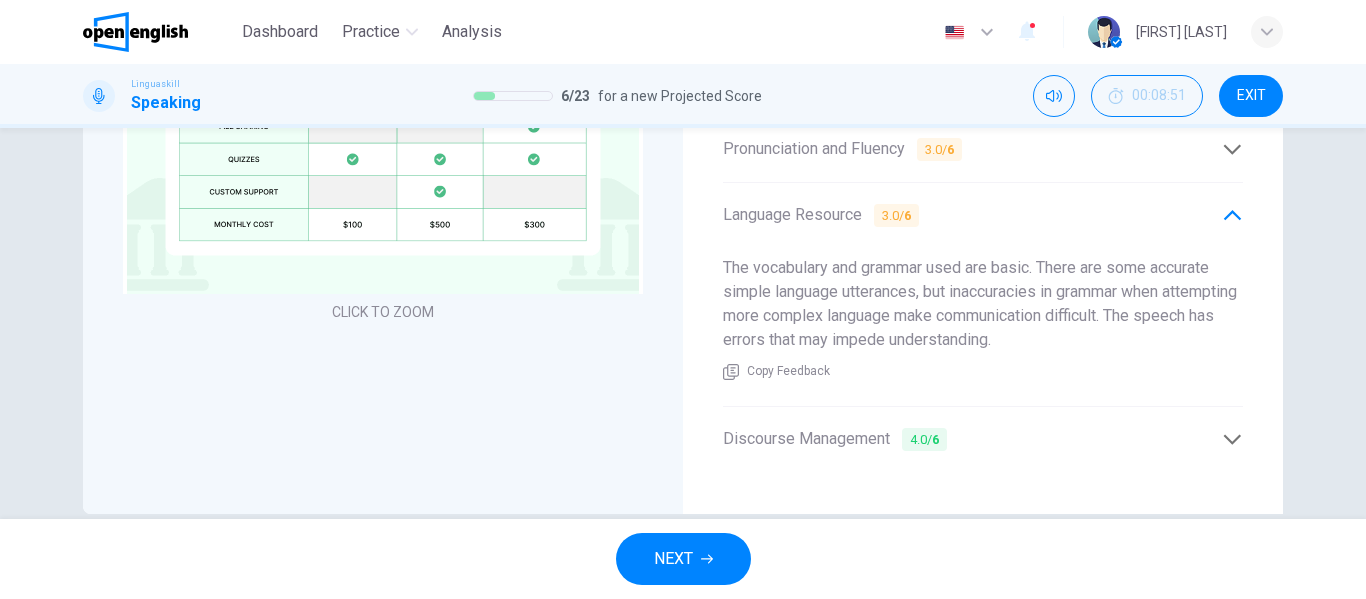 scroll, scrollTop: 931, scrollLeft: 0, axis: vertical 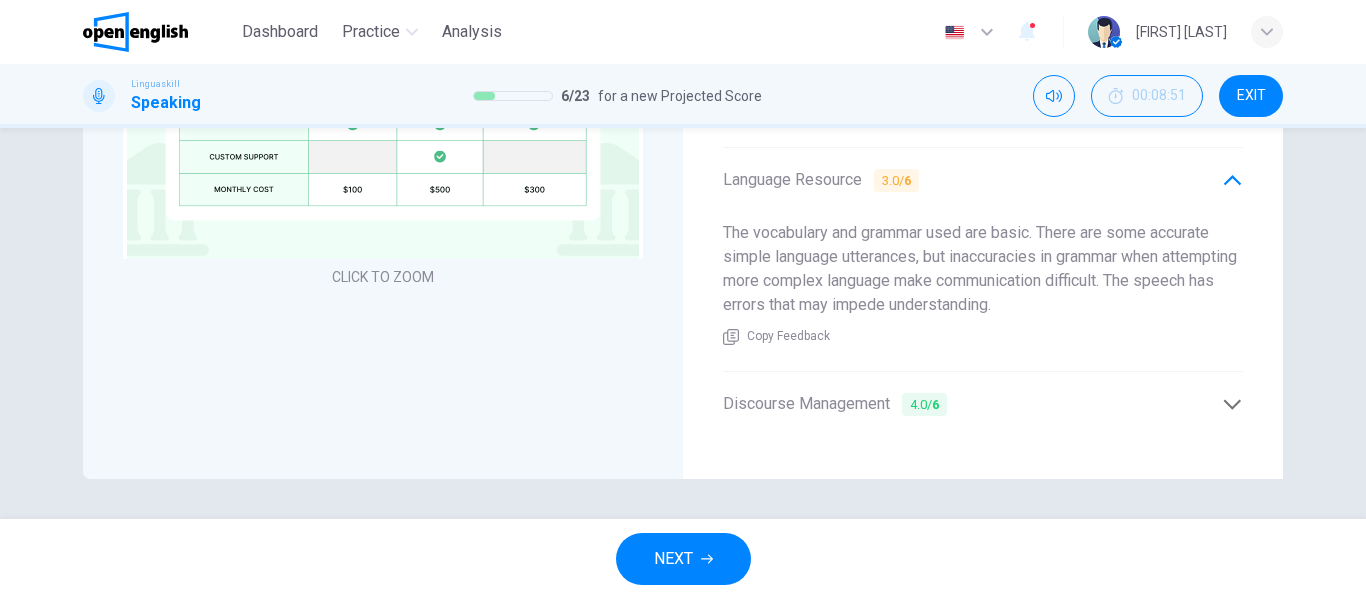 drag, startPoint x: 1073, startPoint y: 310, endPoint x: 1093, endPoint y: 299, distance: 22.825424 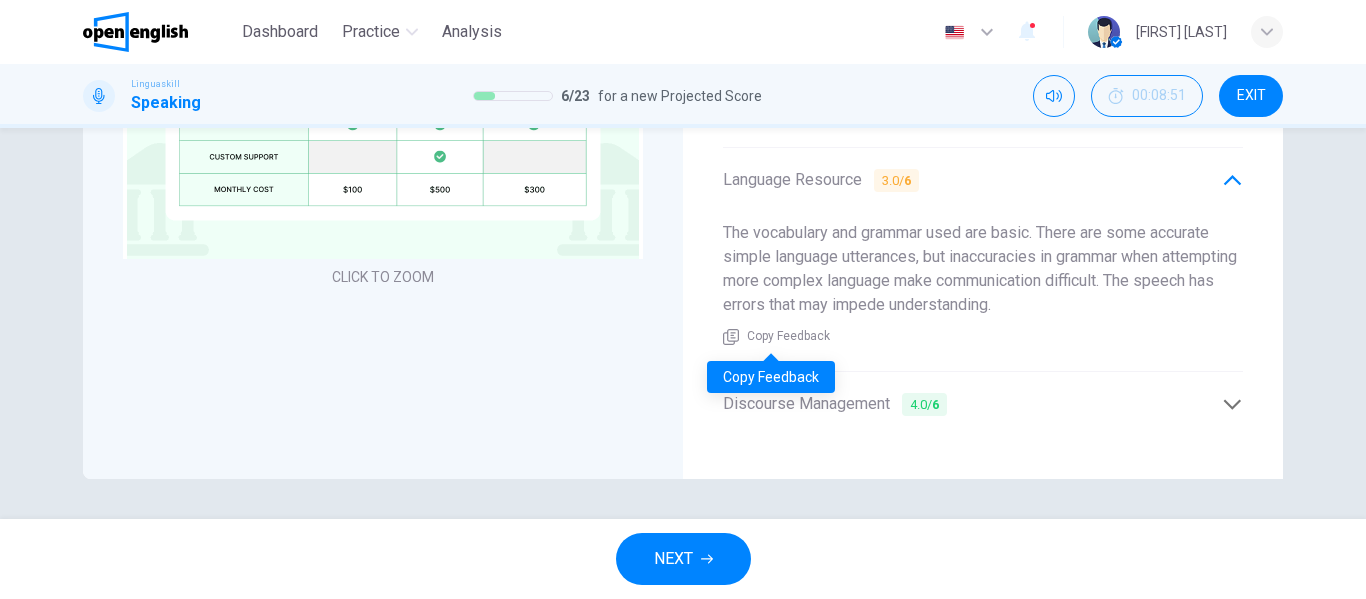click on "Copy Feedback" at bounding box center [788, 337] 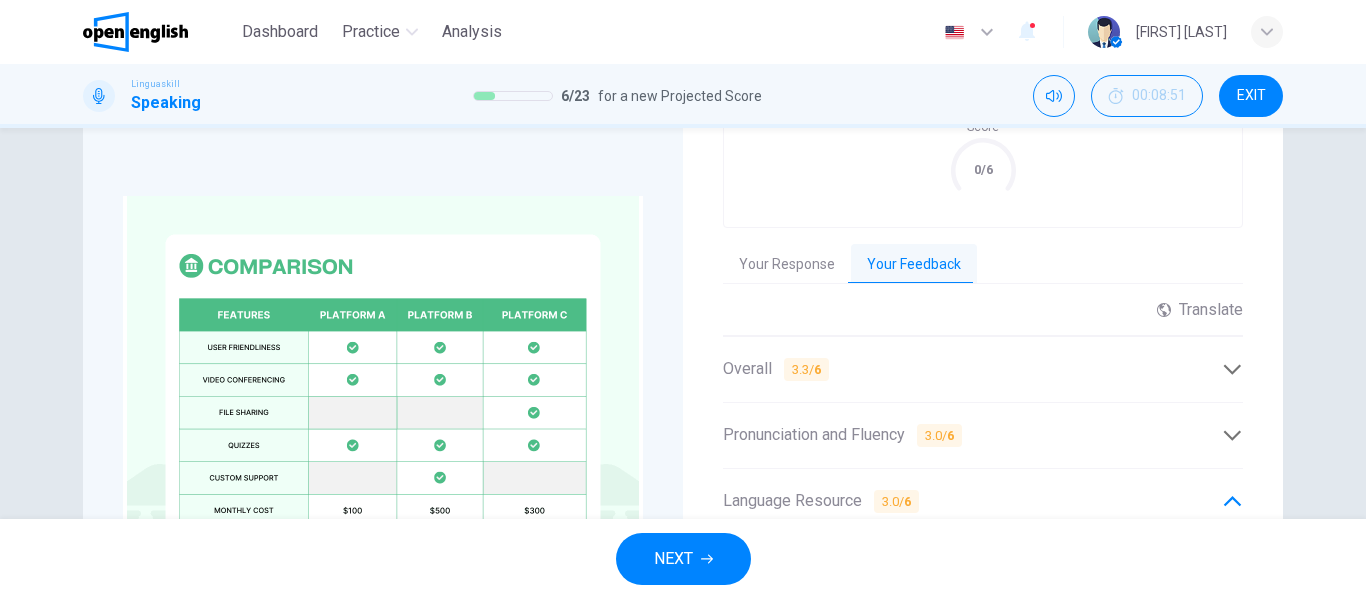 scroll, scrollTop: 603, scrollLeft: 0, axis: vertical 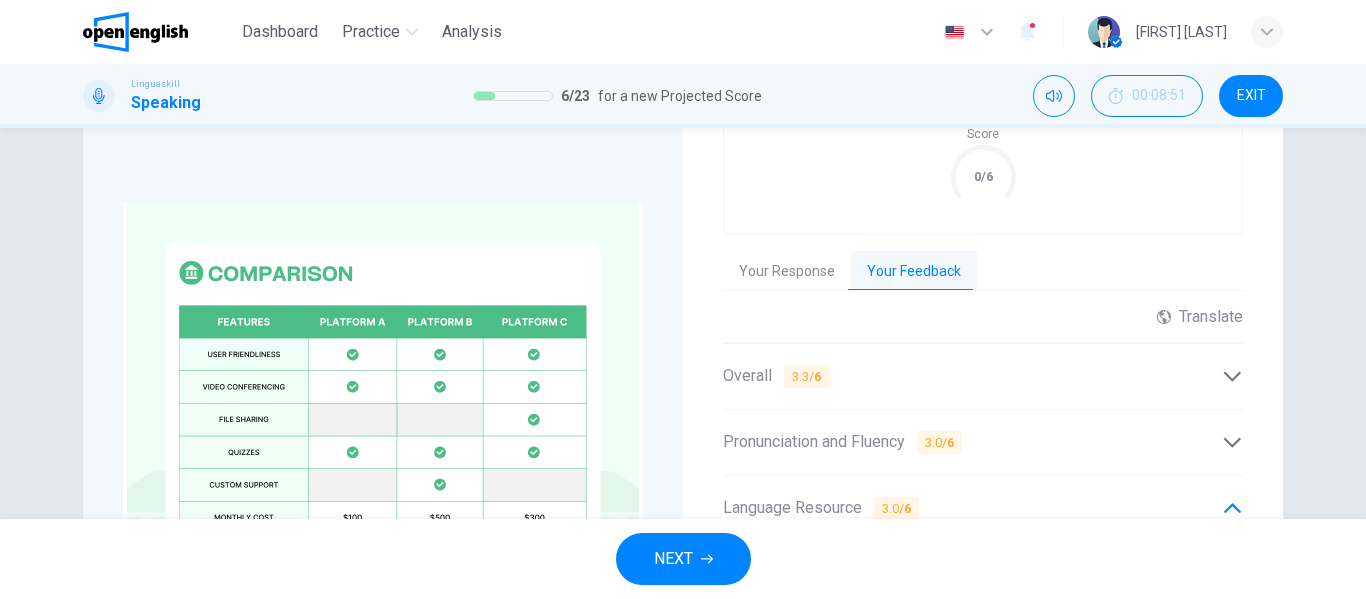 click on "Your Feedback" at bounding box center (914, 272) 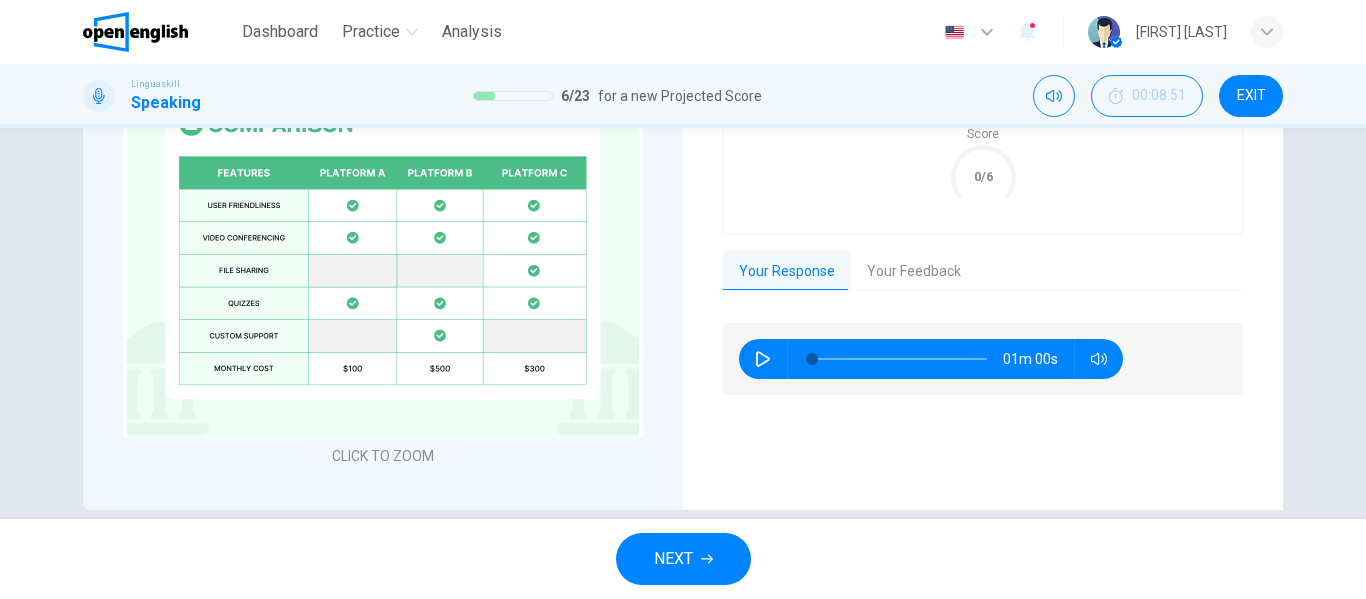 scroll, scrollTop: 454, scrollLeft: 0, axis: vertical 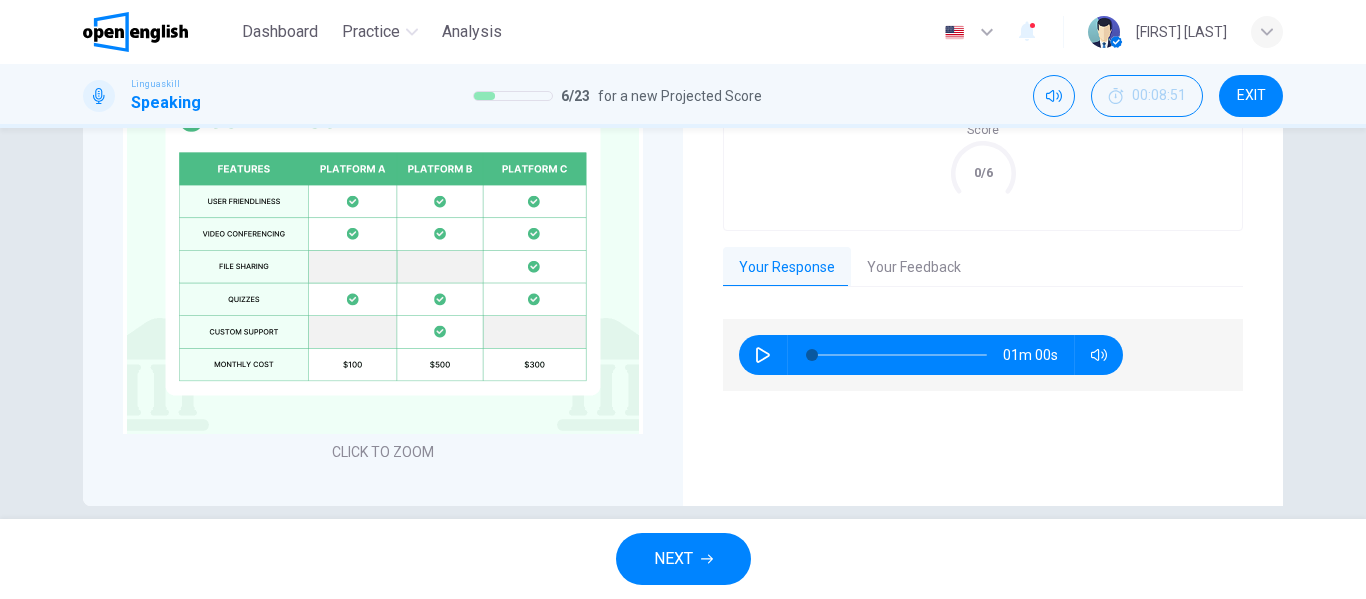 click at bounding box center (763, 355) 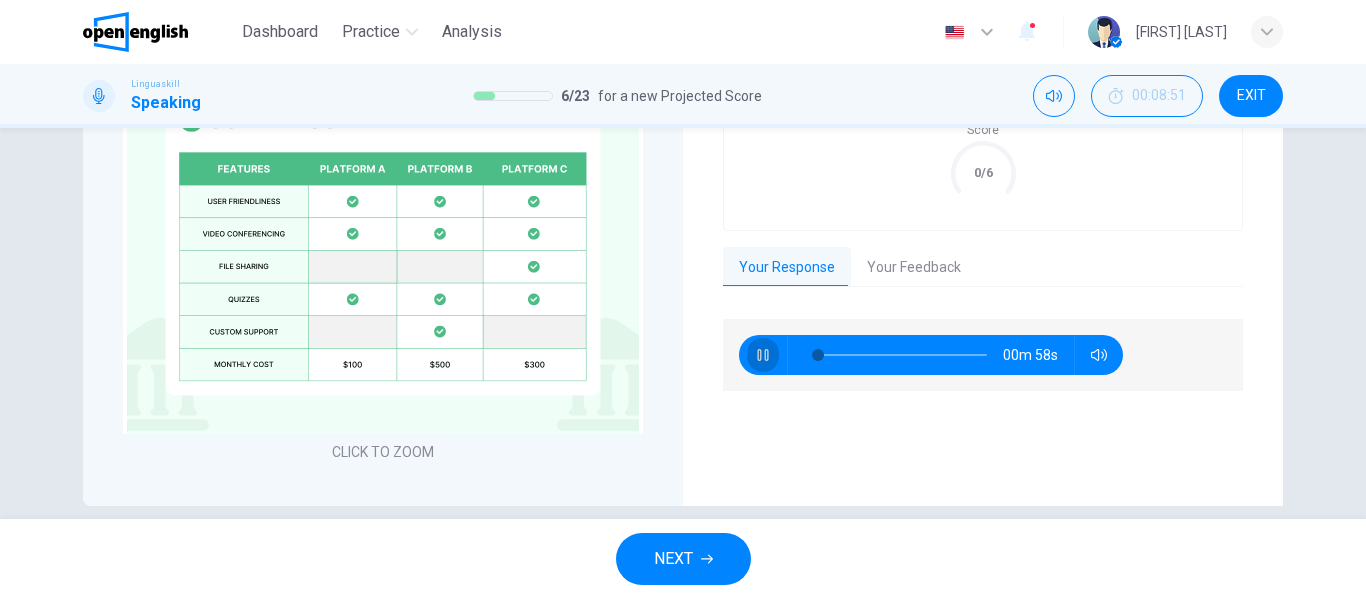 click at bounding box center [763, 355] 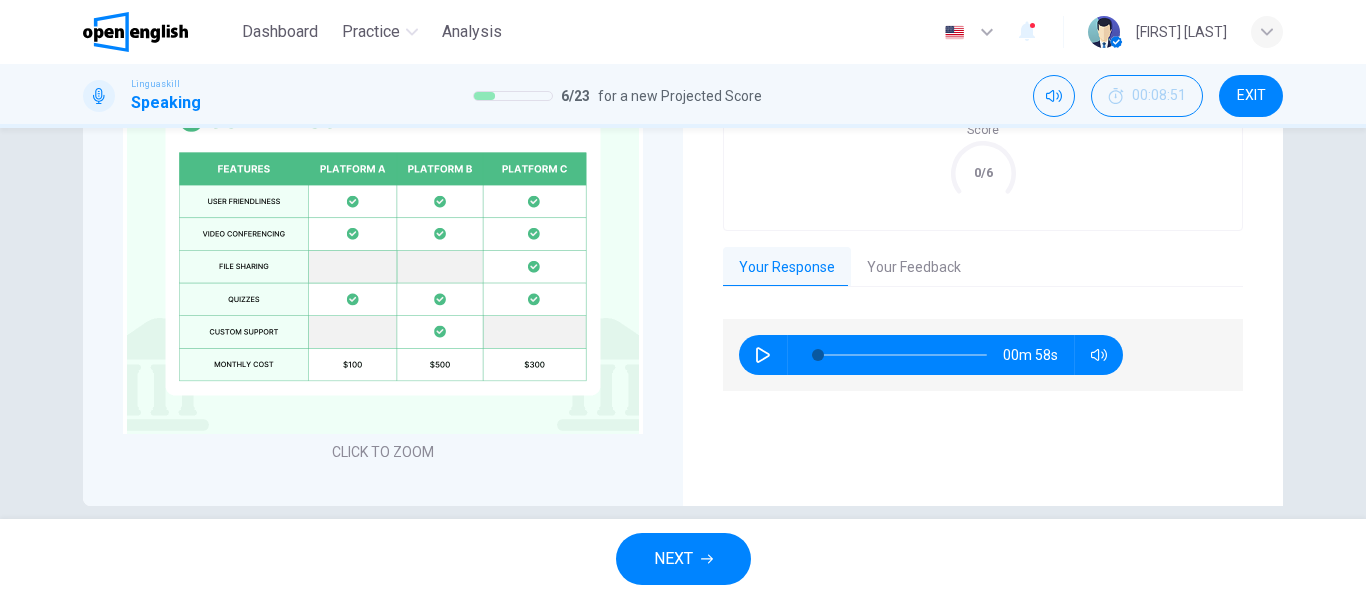 click on "00m 58s" at bounding box center (931, 355) 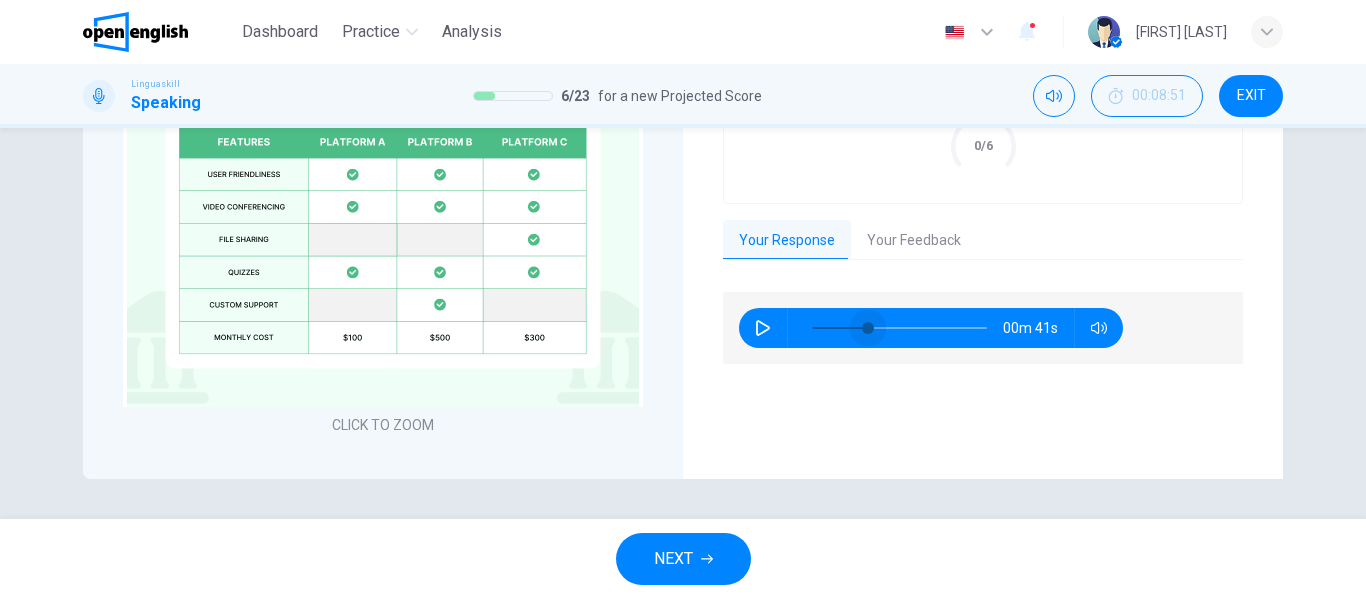 click at bounding box center (899, 328) 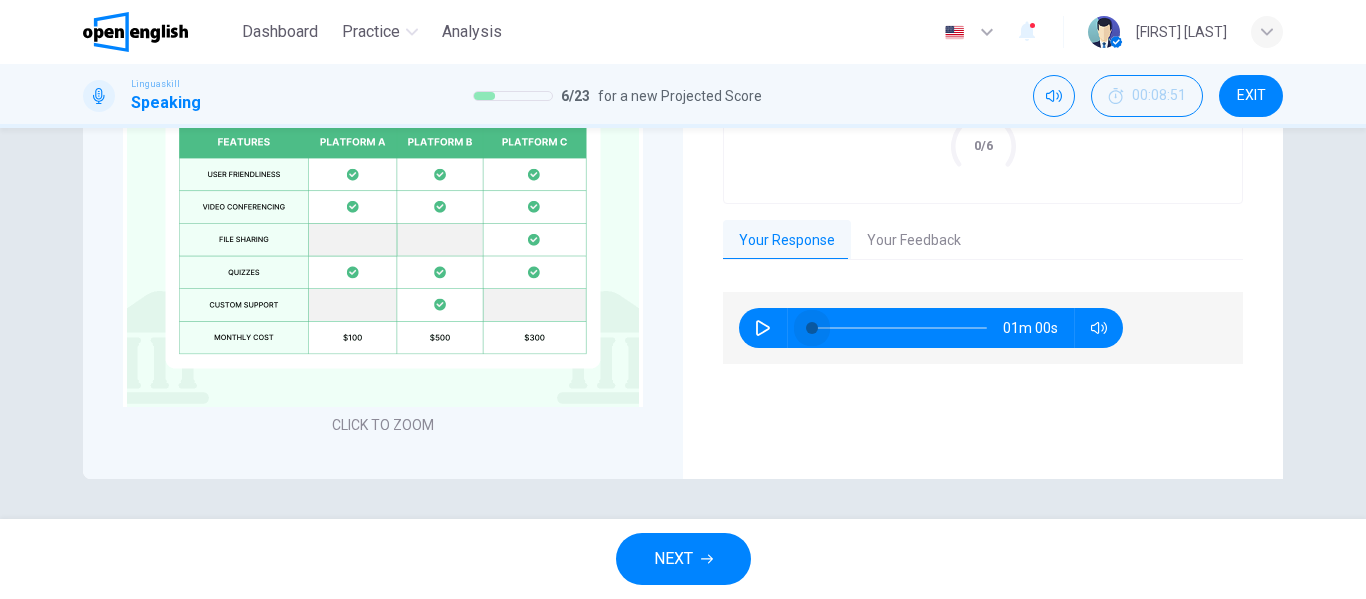 drag, startPoint x: 979, startPoint y: 319, endPoint x: 508, endPoint y: 354, distance: 472.29865 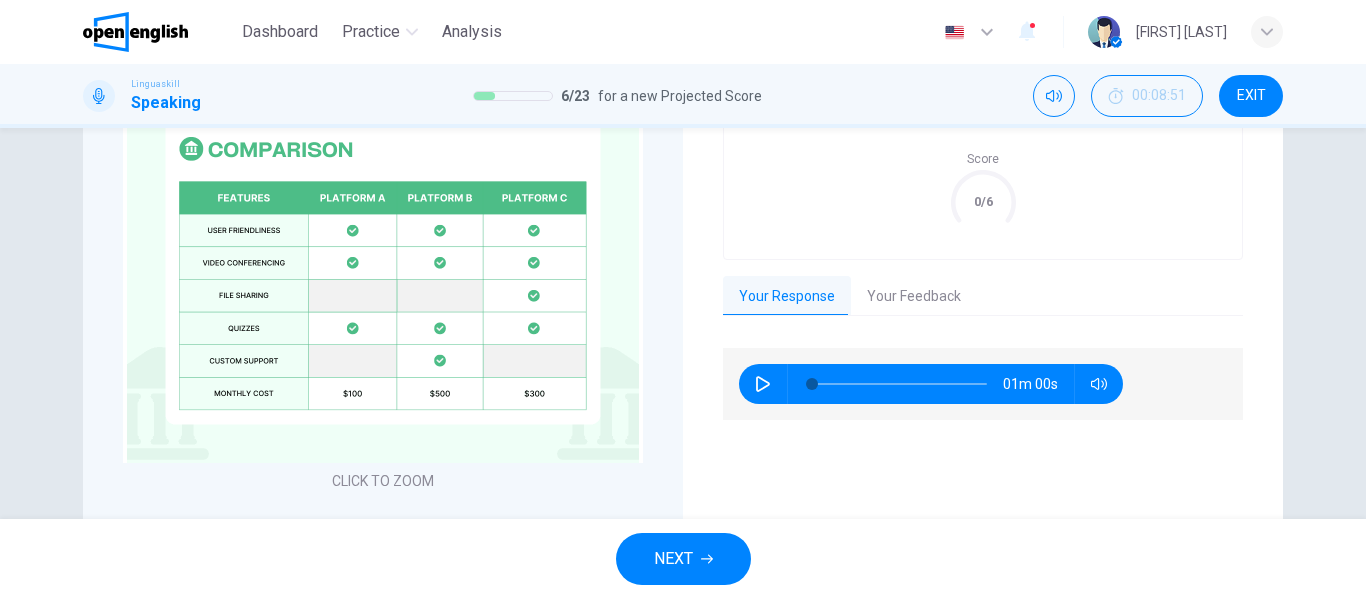 scroll, scrollTop: 612, scrollLeft: 0, axis: vertical 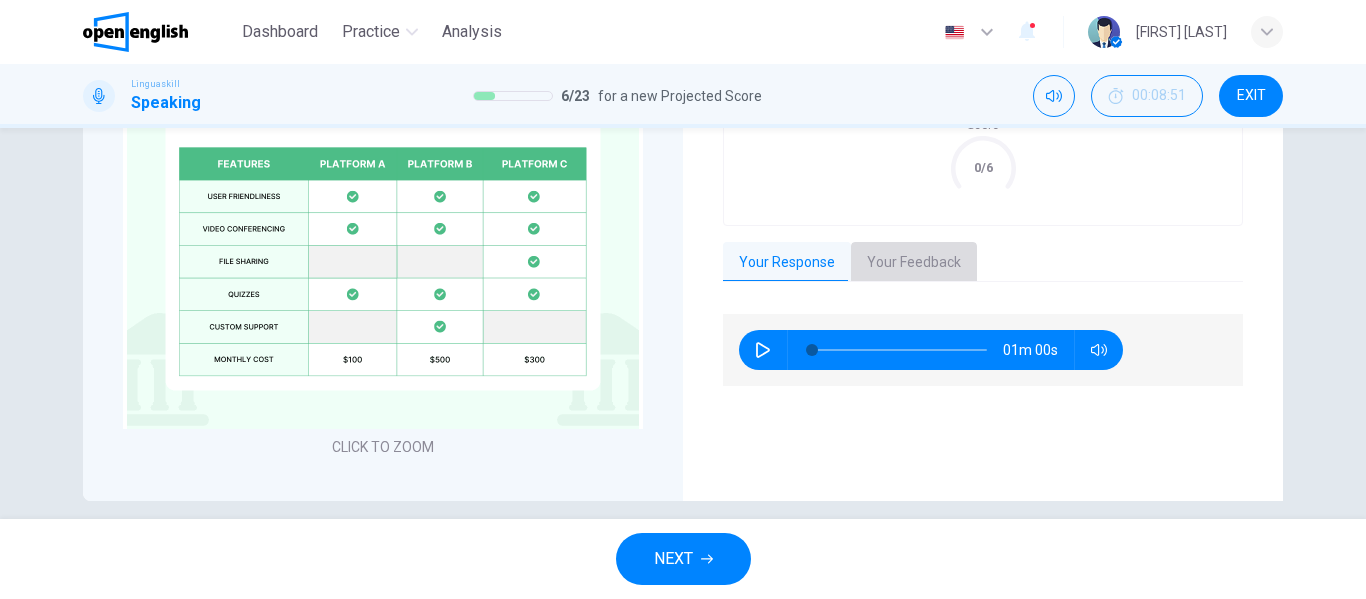 click on "Your Feedback" at bounding box center [914, 263] 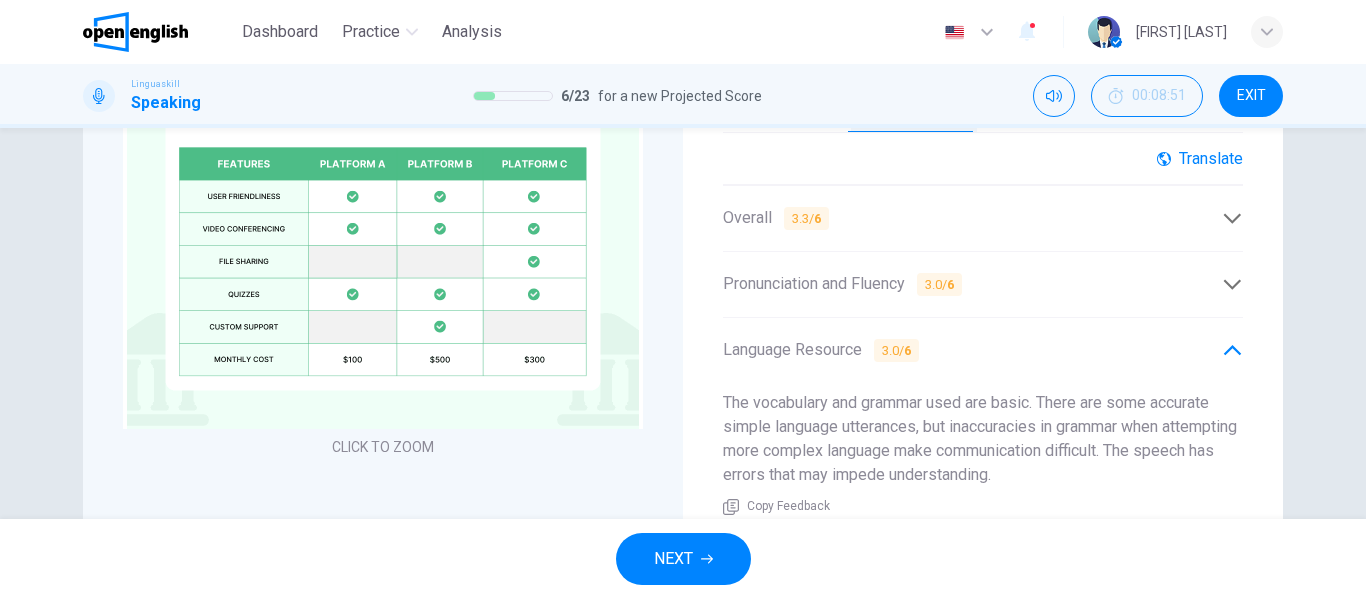 click on "Translate" at bounding box center (1200, 158) 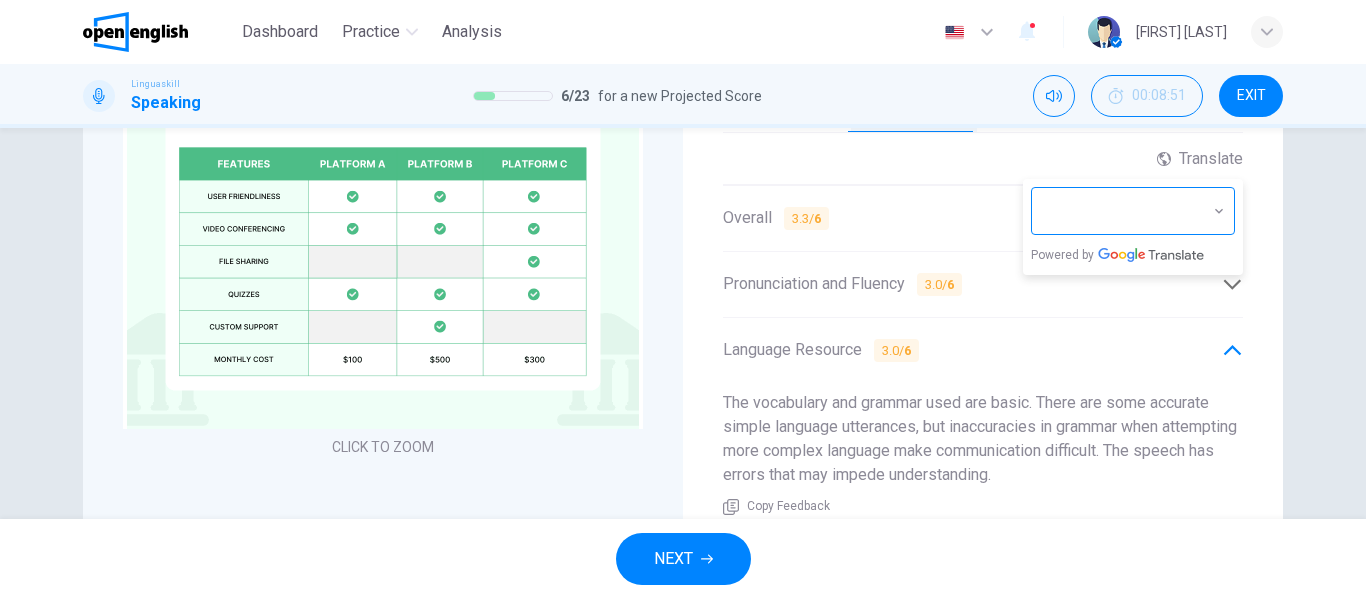 click on "This site uses cookies, as explained in our  Privacy Policy . If you agree to the use of cookies, please click the Accept button and continue to browse our site.   Privacy Policy Accept This site uses cookies, as explained in our  Privacy Policy . If you agree to the use of cookies, please click the Accept button and continue to browse our site.   Privacy Policy Accept Dashboard Practice Analysis English ** ​ [FIRST] [LAST] Linguaskill Speaking 6 / 23 for a new Projected Score 00:08:51 EXIT Question   6 Part 4 - Long turn 2 You will have 1 minute to leave a message for an English-speaking friend about some visual information. First, you have 1 minute to look at the information and prepare what you are going to say. You will then have 1 minute to leave your message. The visual information will stay on the screen. Please speak for all the time you have. Your university is evaluating different online learning platforms.  This table compares three platforms based on user-friendliness, features, and cost." at bounding box center [683, 299] 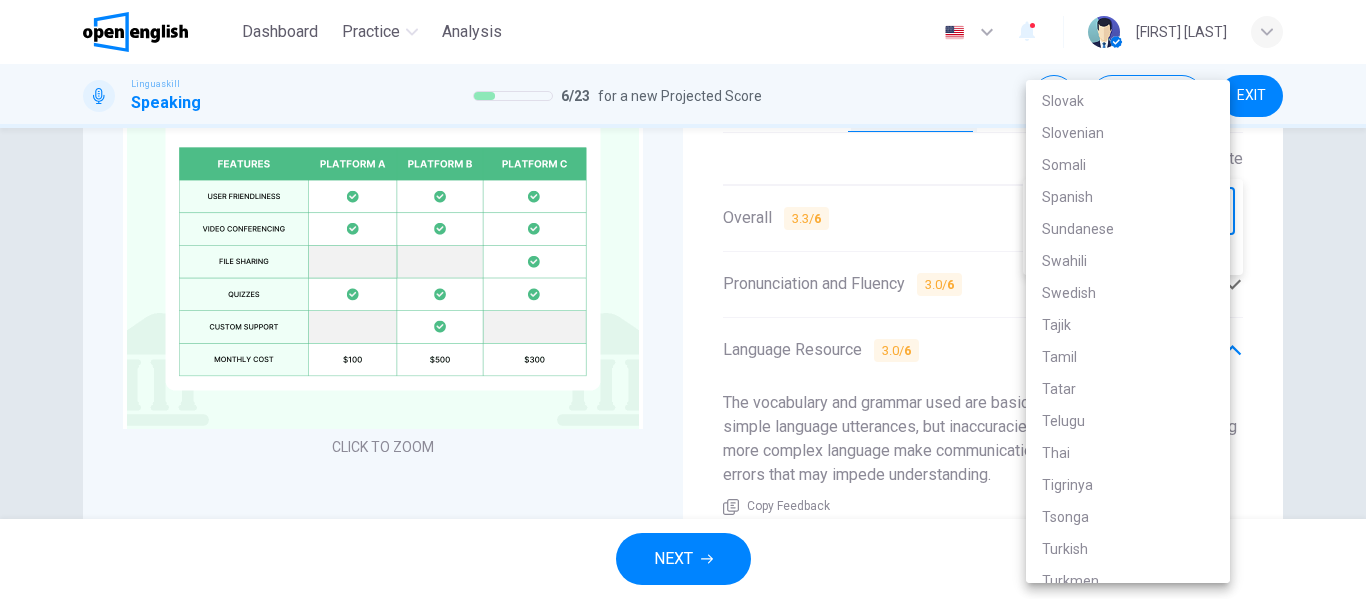 scroll, scrollTop: 3506, scrollLeft: 0, axis: vertical 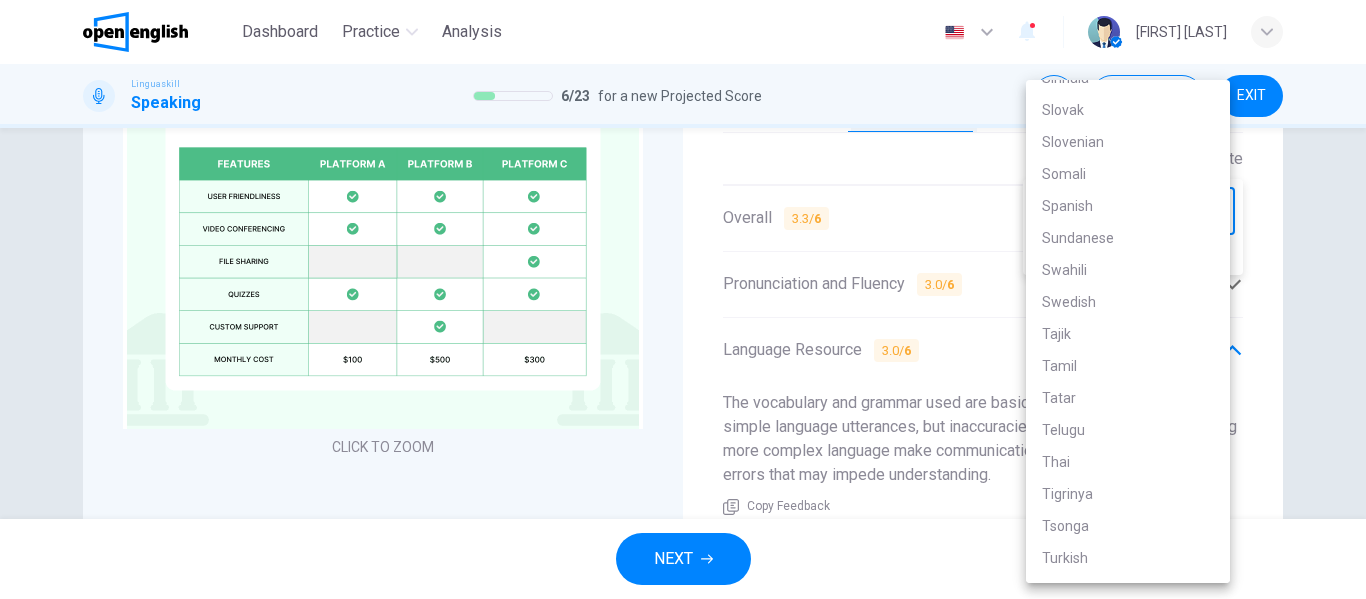 click on "Spanish" at bounding box center (1128, 206) 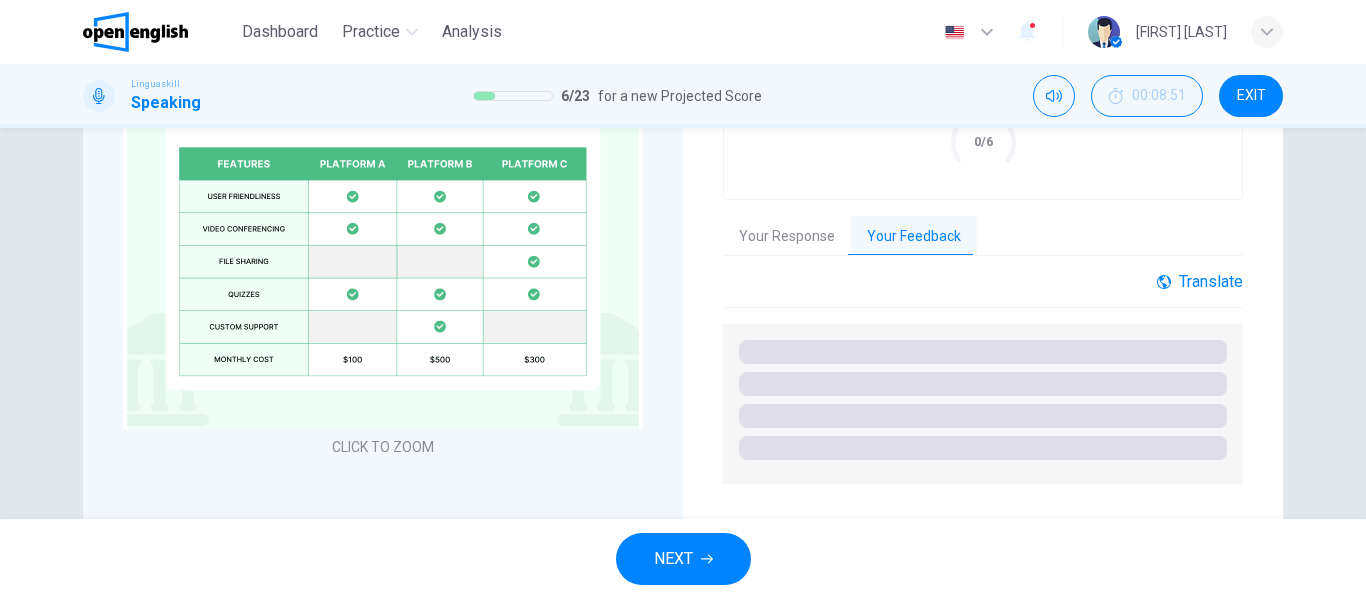 scroll, scrollTop: 761, scrollLeft: 0, axis: vertical 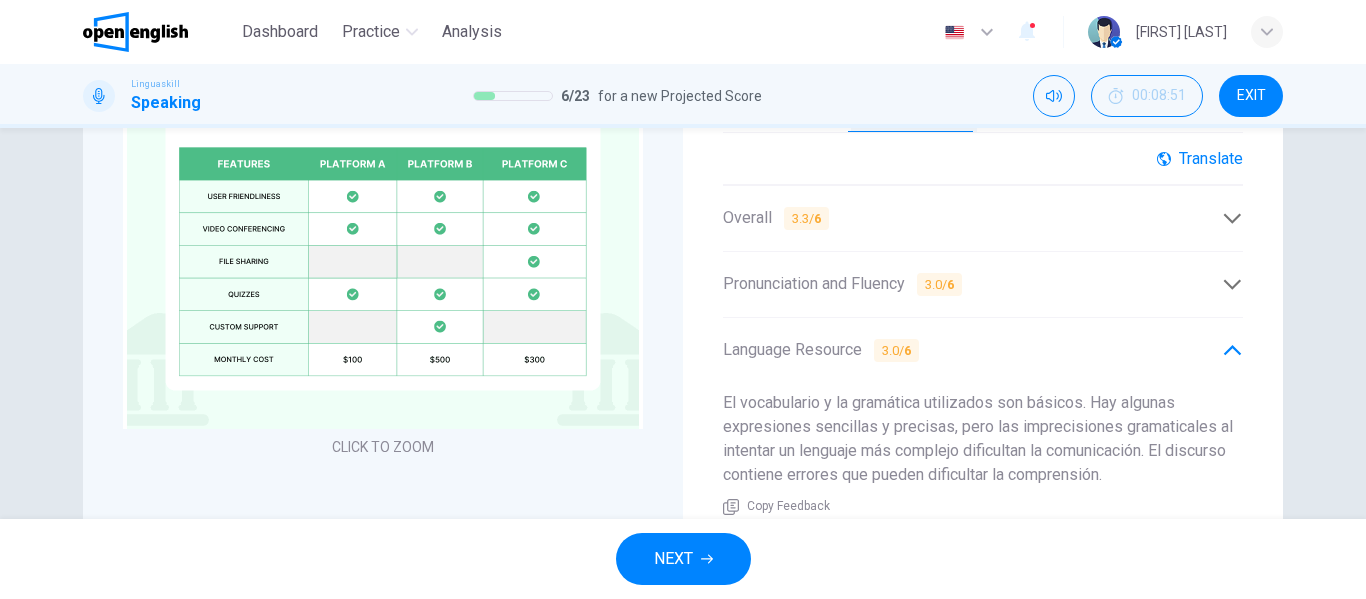 click on "Translate" at bounding box center [1200, 158] 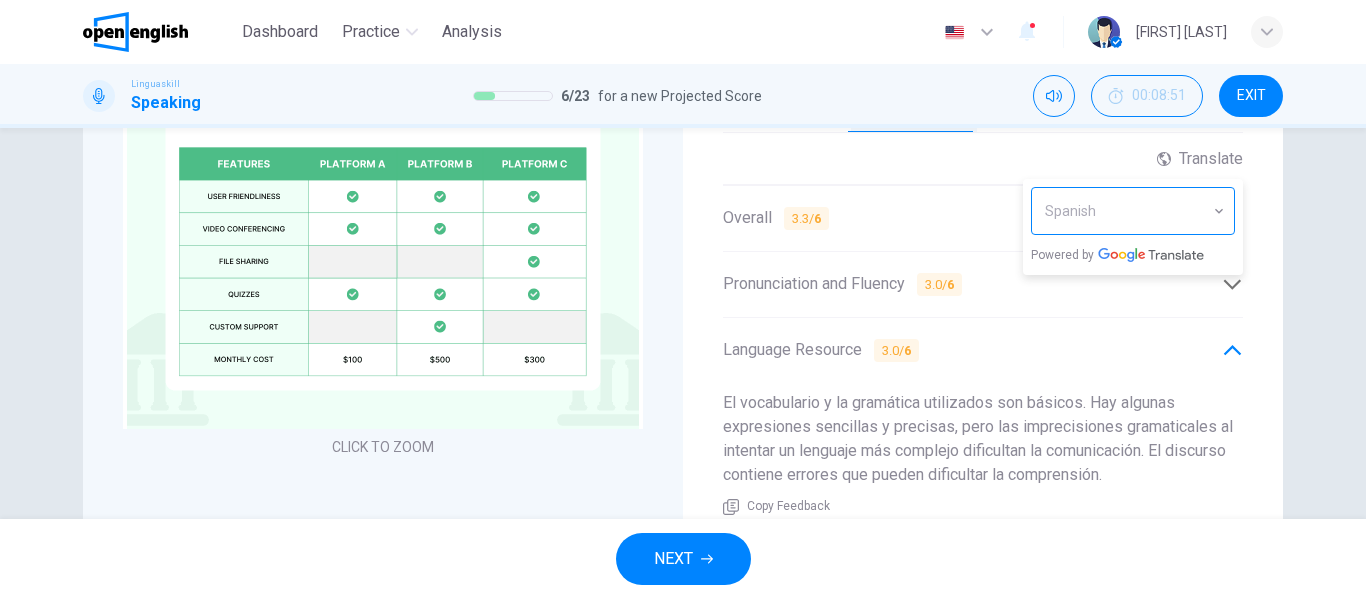 click on "This site uses cookies, as explained in our  Privacy Policy . If you agree to the use of cookies, please click the Accept button and continue to browse our site.   Privacy Policy Accept This site uses cookies, as explained in our  Privacy Policy . If you agree to the use of cookies, please click the Accept button and continue to browse our site.   Privacy Policy Accept Dashboard Practice Analysis English ** ​ [FIRST] [LAST] Linguaskill Speaking 6 / 23 for a new Projected Score 00:08:51 EXIT Question   6 Part 4 - Long turn 2 You will have 1 minute to leave a message for an English-speaking friend about some visual information. First, you have 1 minute to look at the information and prepare what you are going to say. You will then have 1 minute to leave your message. The visual information will stay on the screen. Please speak for all the time you have. Your university is evaluating different online learning platforms.  This table compares three platforms based on user-friendliness, features, and cost." at bounding box center [683, 299] 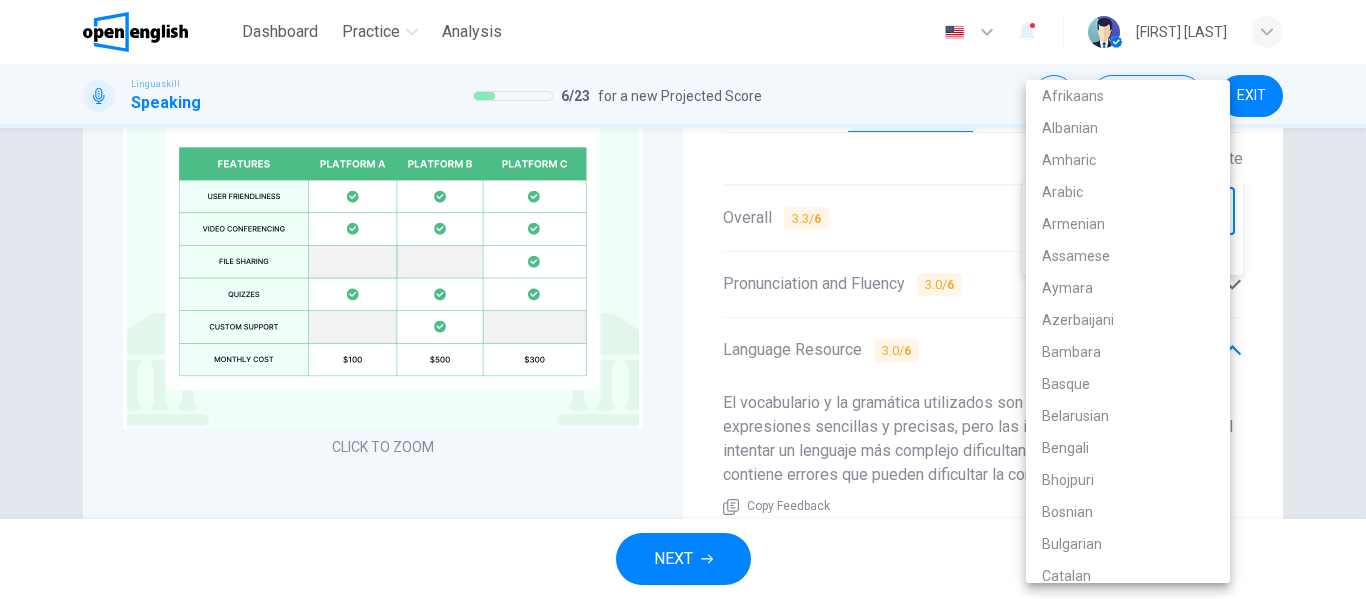 scroll, scrollTop: 3381, scrollLeft: 0, axis: vertical 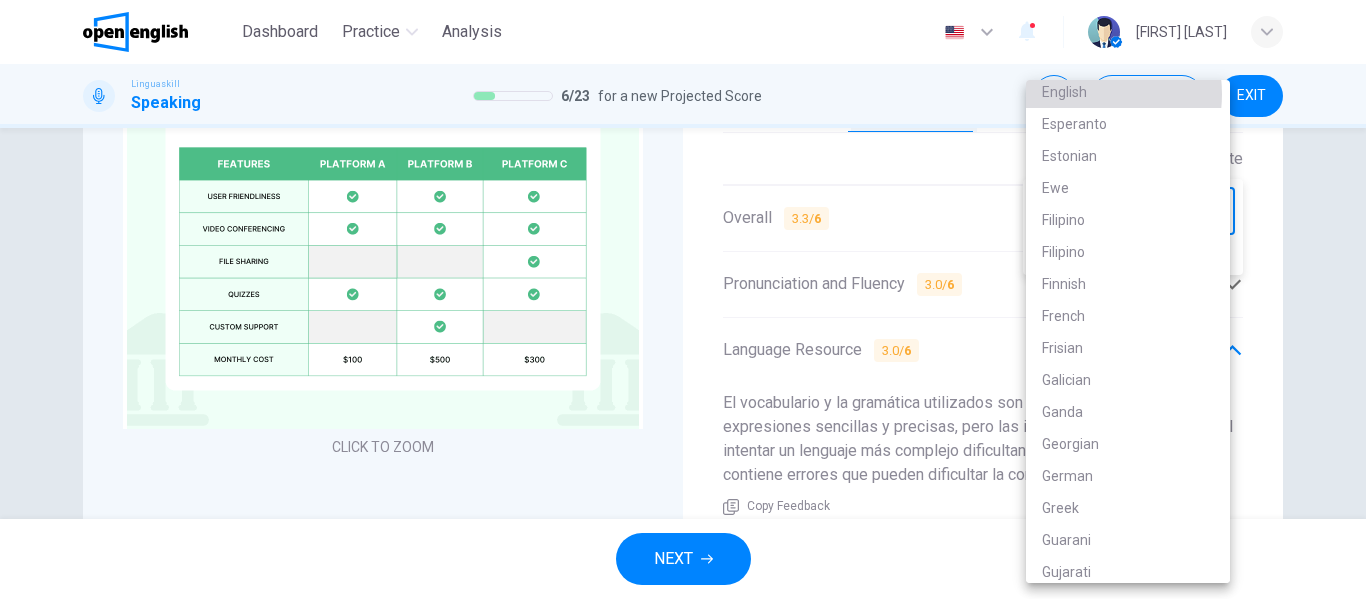 click on "English" at bounding box center (1128, 92) 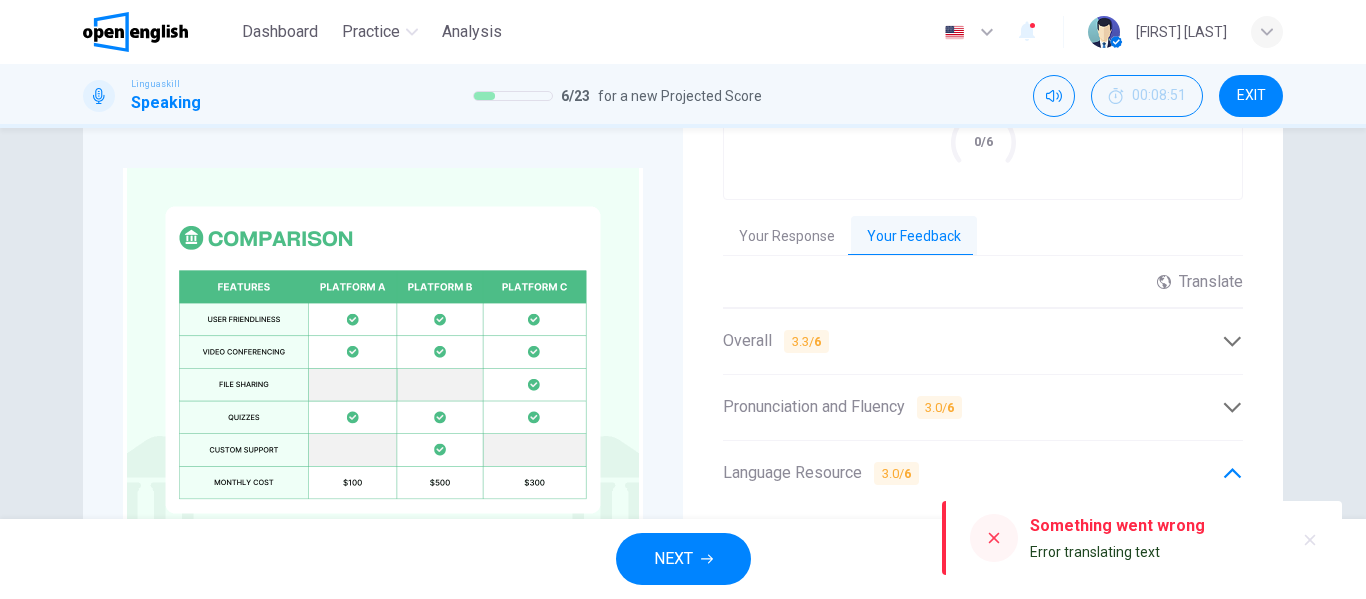 scroll, scrollTop: 761, scrollLeft: 0, axis: vertical 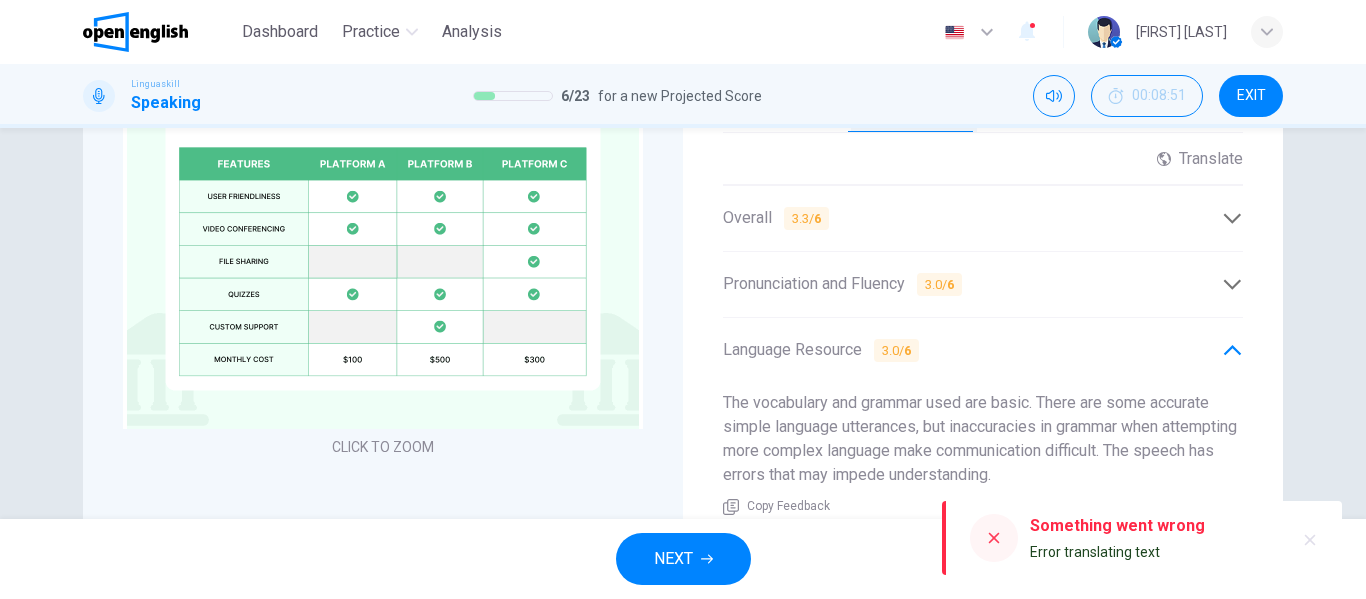 click at bounding box center [994, 538] 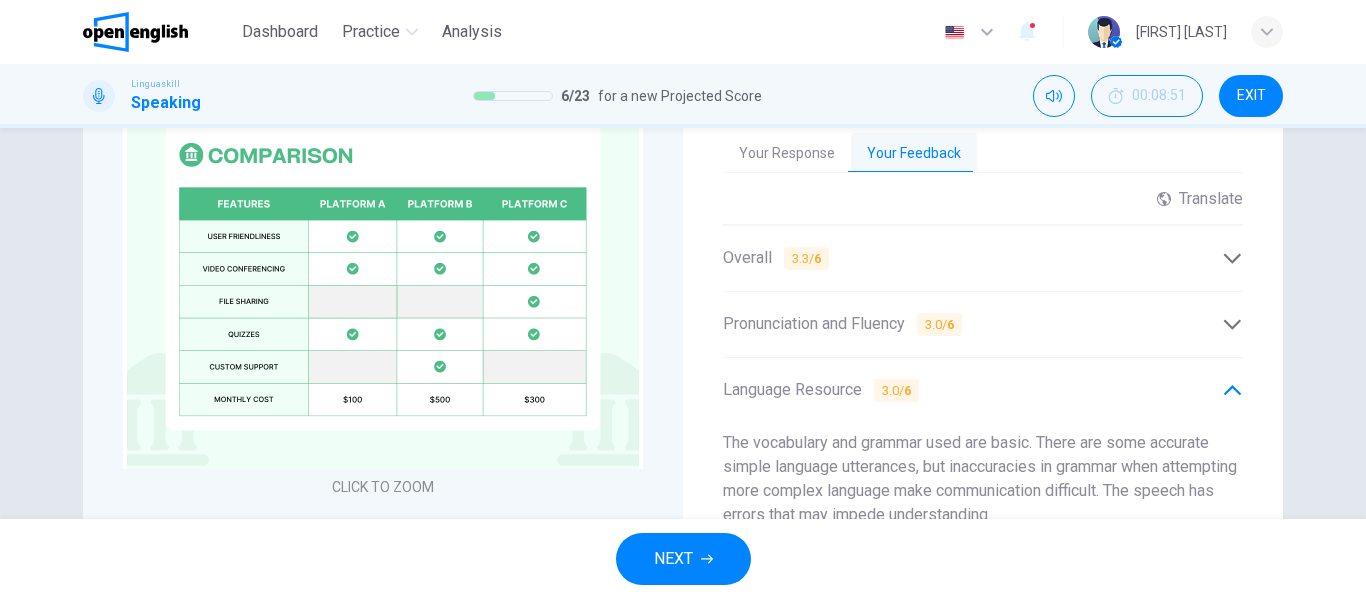 scroll, scrollTop: 696, scrollLeft: 0, axis: vertical 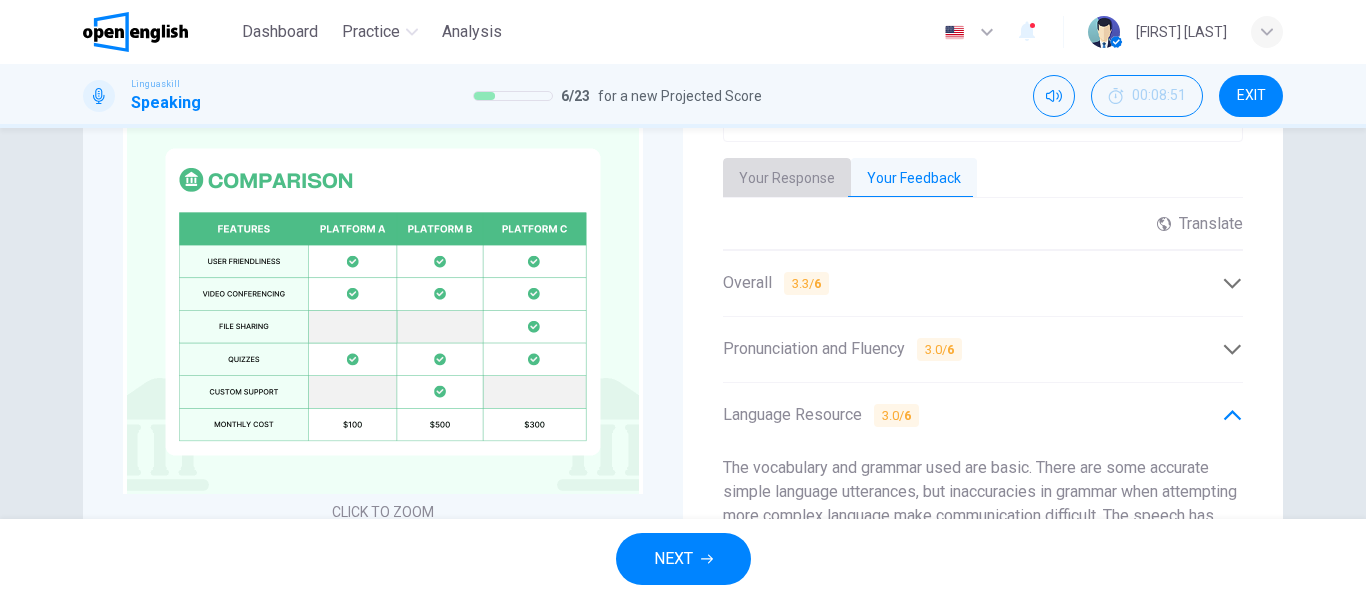 click on "Your Response" at bounding box center [787, 179] 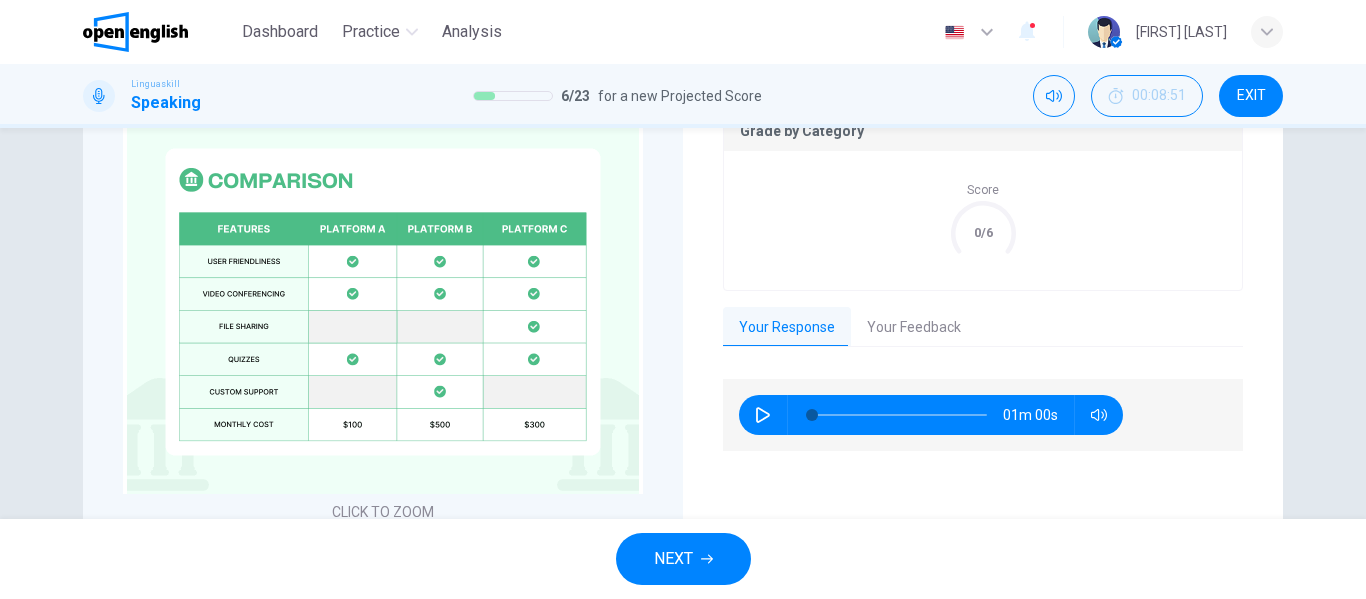 click on "01m 00s" at bounding box center (983, 444) 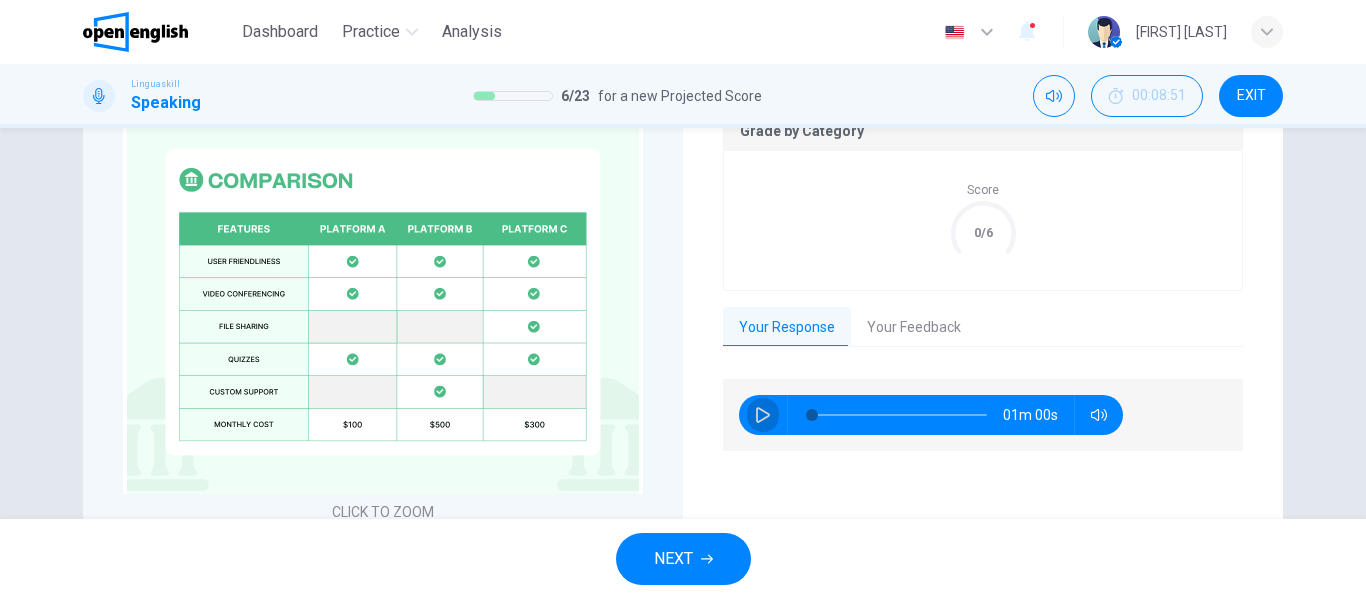 click at bounding box center (763, 415) 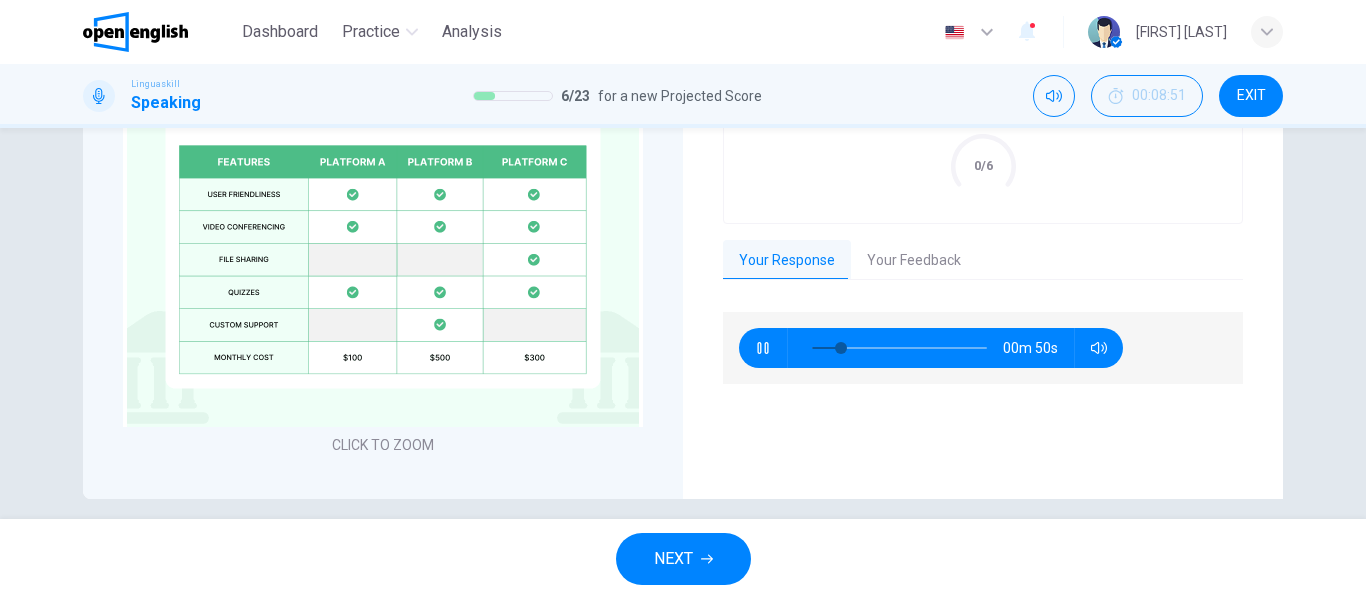 scroll, scrollTop: 634, scrollLeft: 0, axis: vertical 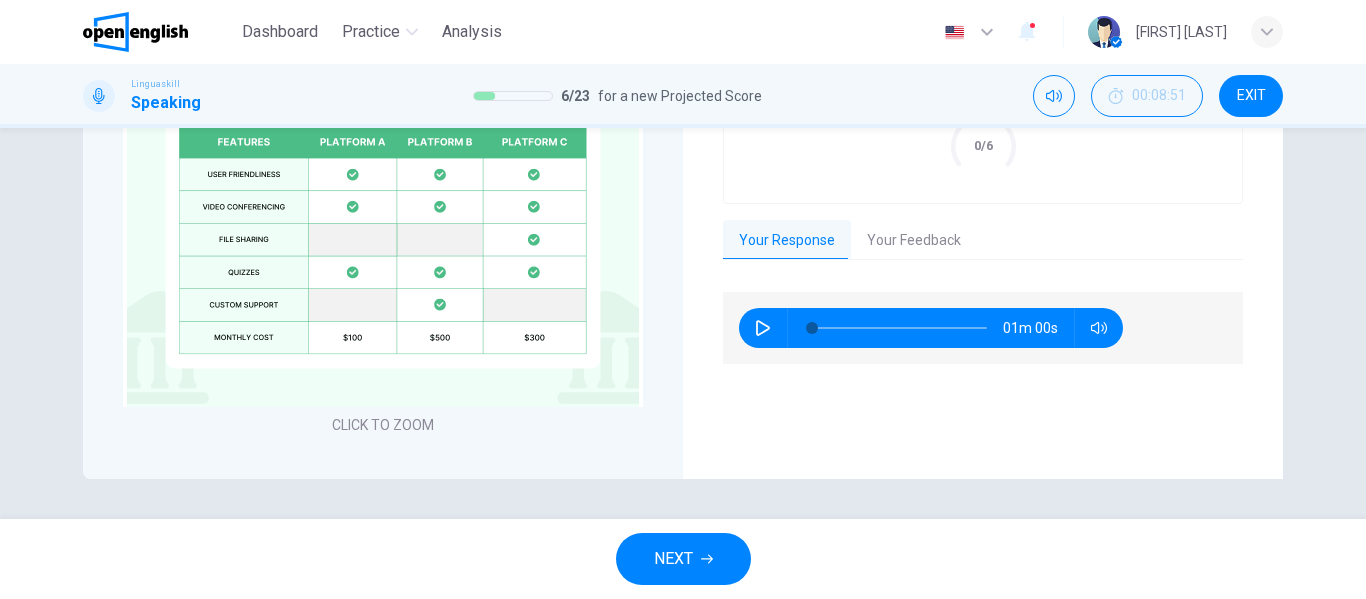 click at bounding box center (763, 328) 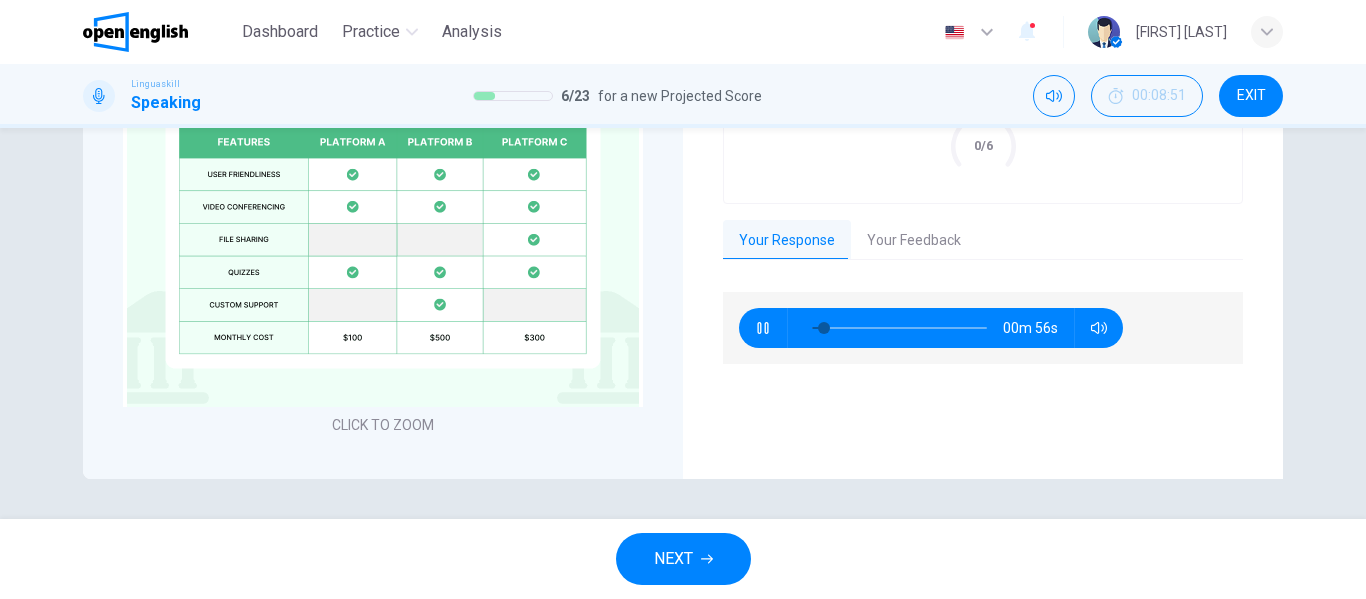 click on "Question   6 Part 4 - Long turn 2 You will have 1 minute to leave a message for an English-speaking friend about some visual information. First, you have 1 minute to look at the information and prepare what you are going to say. You will then have 1 minute to leave your message. The visual information will stay on the screen. Please speak for all the time you have. Your university is evaluating different online learning platforms.  This table compares three platforms based on user-friendliness, features, and cost.  Explain the advantages and disadvantages of each and suggest which one the university should choose. 00m 33s Question :  Your university is evaluating different online learning platforms.  This table compares three platforms based on user-friendliness, features, and cost.  Explain the advantages and disadvantages of each and suggest which one the university should choose. CLICK TO ZOOM Grade by Category Score 0/6 Your Response Your Feedback 01m 00s  Translate ​ ​ Powered by  Overall   3.3 / 6" at bounding box center [683, 323] 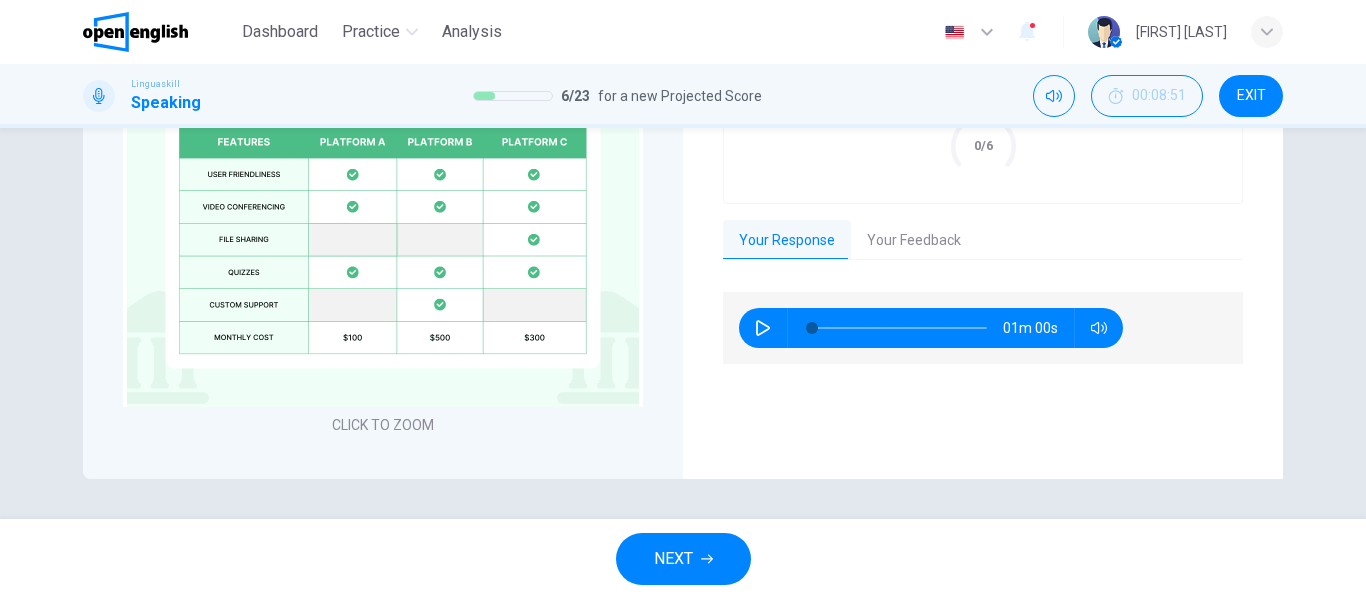 click on "NEXT" at bounding box center (683, 559) 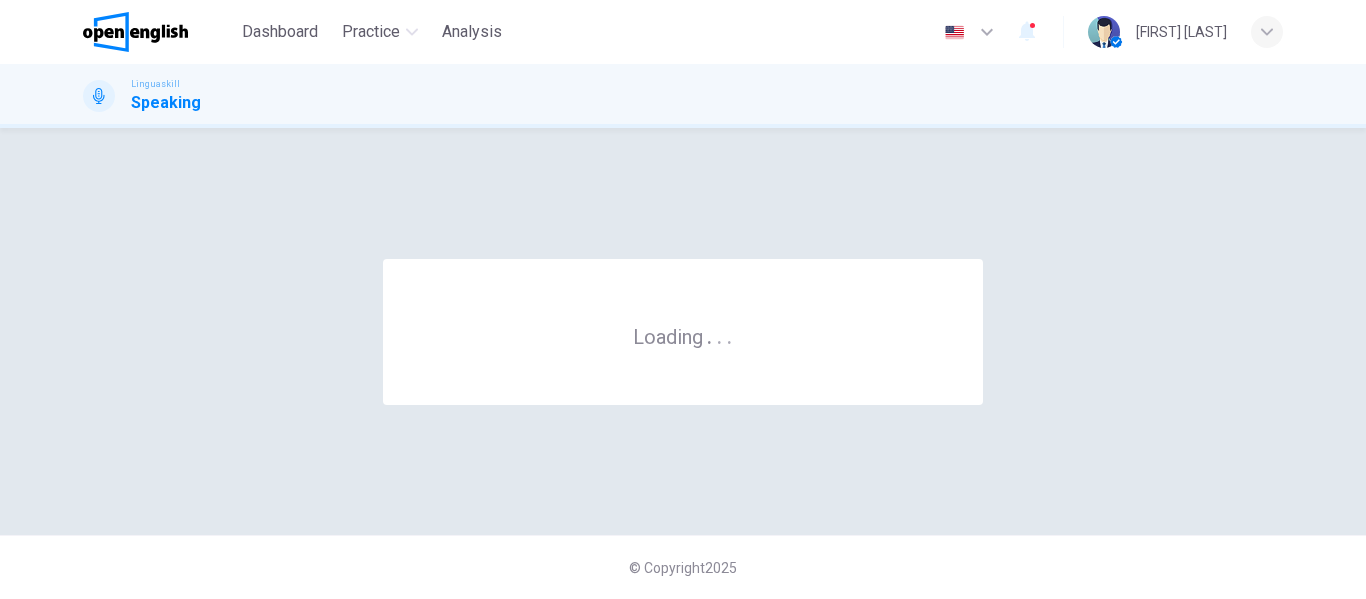 scroll, scrollTop: 0, scrollLeft: 0, axis: both 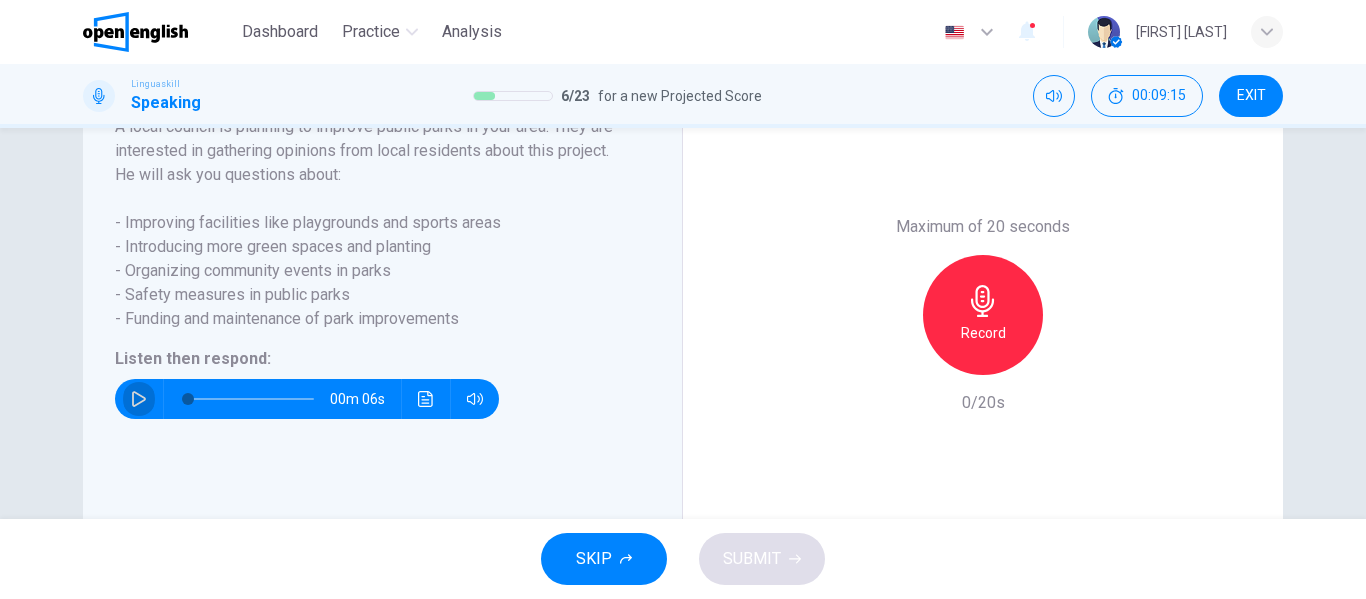 click at bounding box center [139, 399] 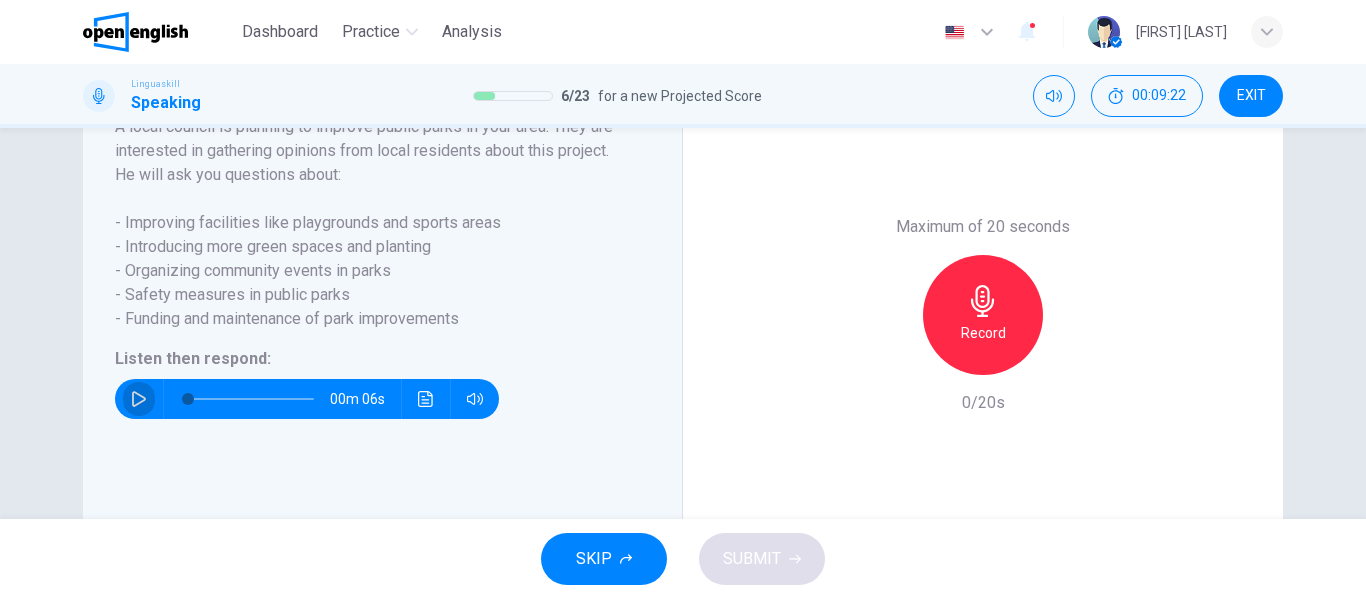 drag, startPoint x: 148, startPoint y: 421, endPoint x: 132, endPoint y: 423, distance: 16.124516 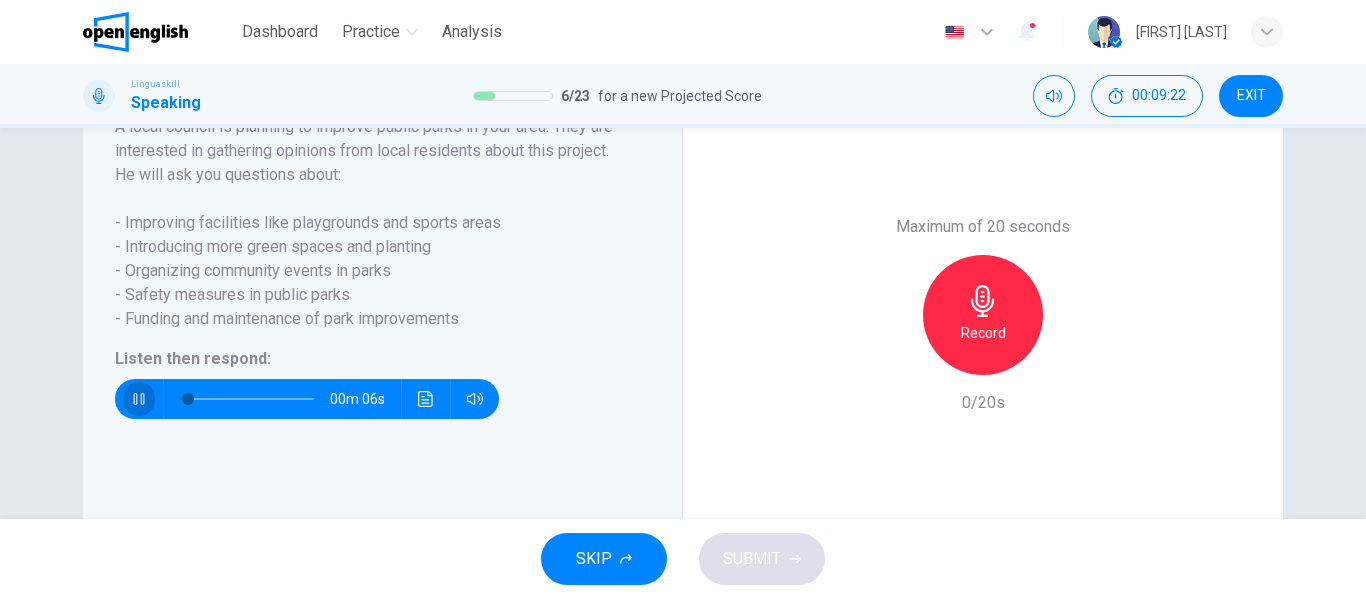 click at bounding box center (138, 399) 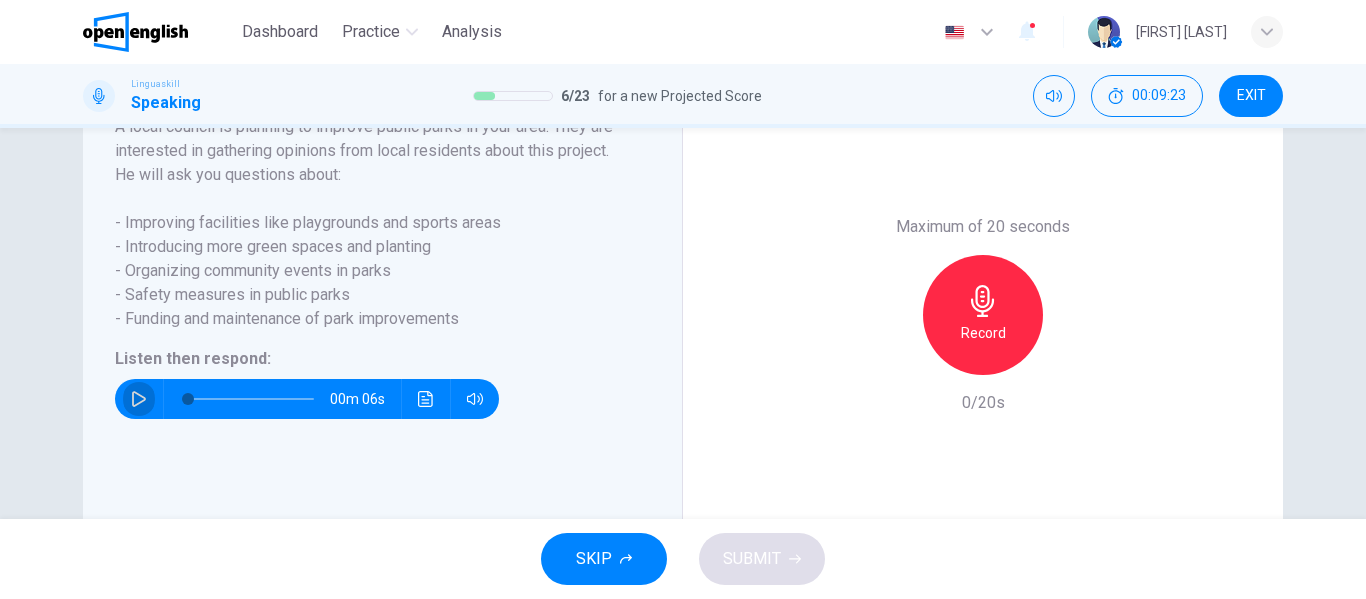 click at bounding box center [139, 399] 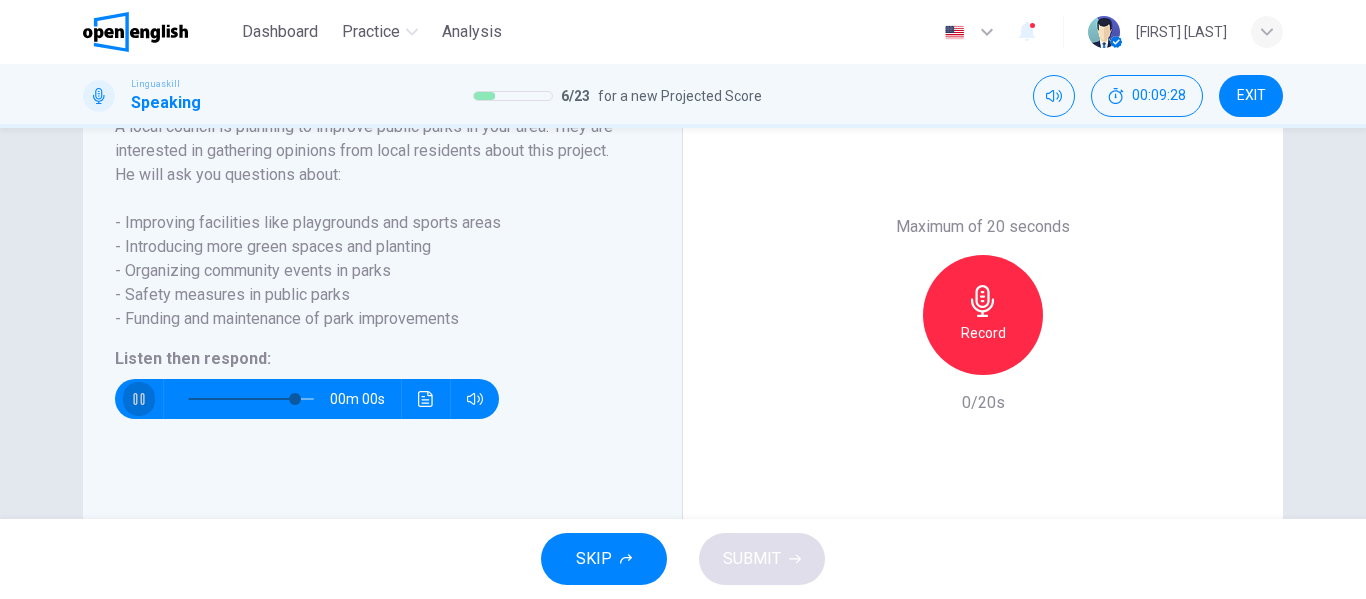 click at bounding box center (138, 399) 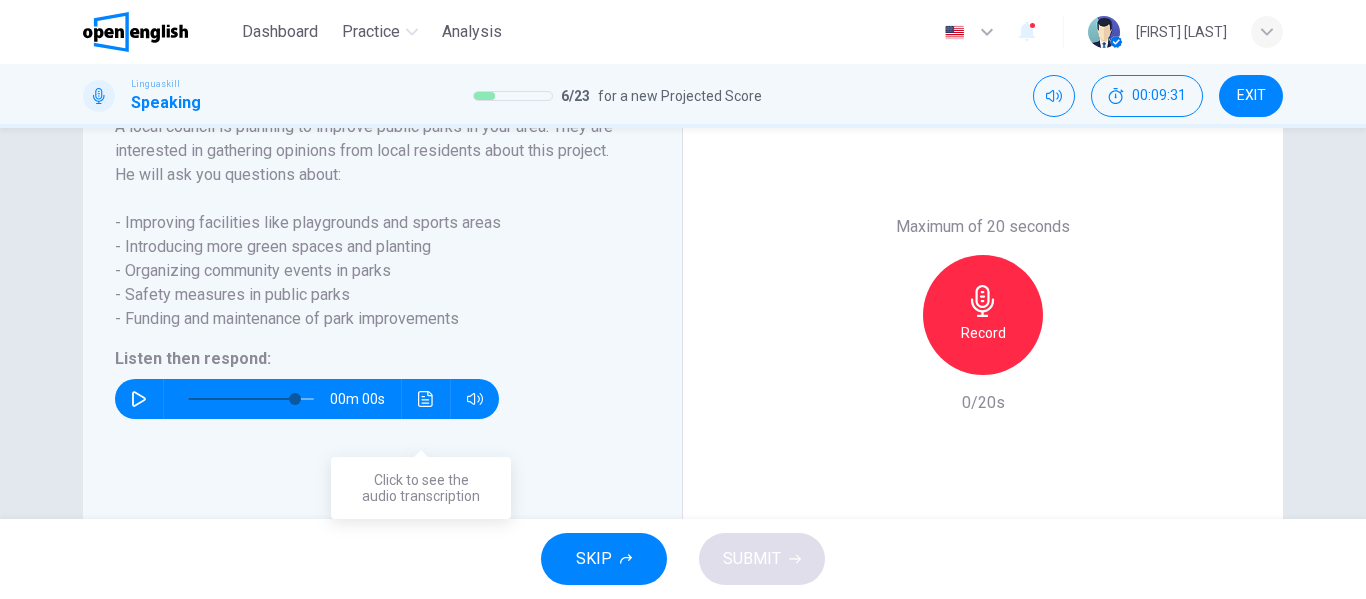 click at bounding box center [426, 399] 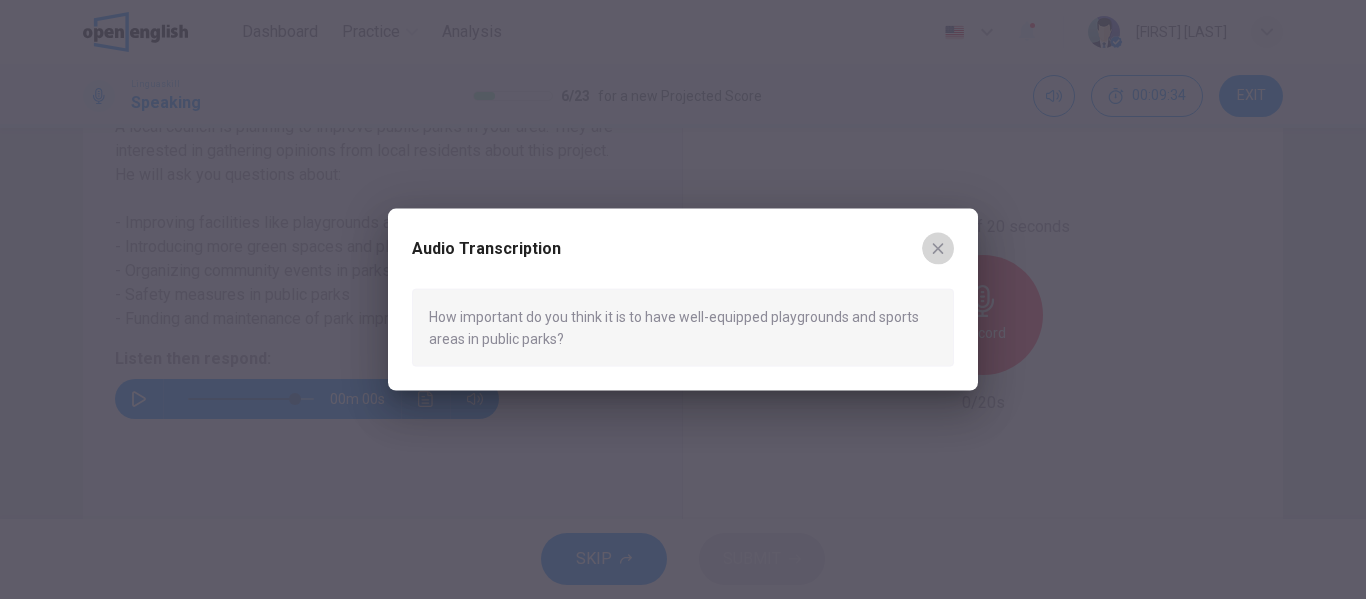 click at bounding box center (938, 248) 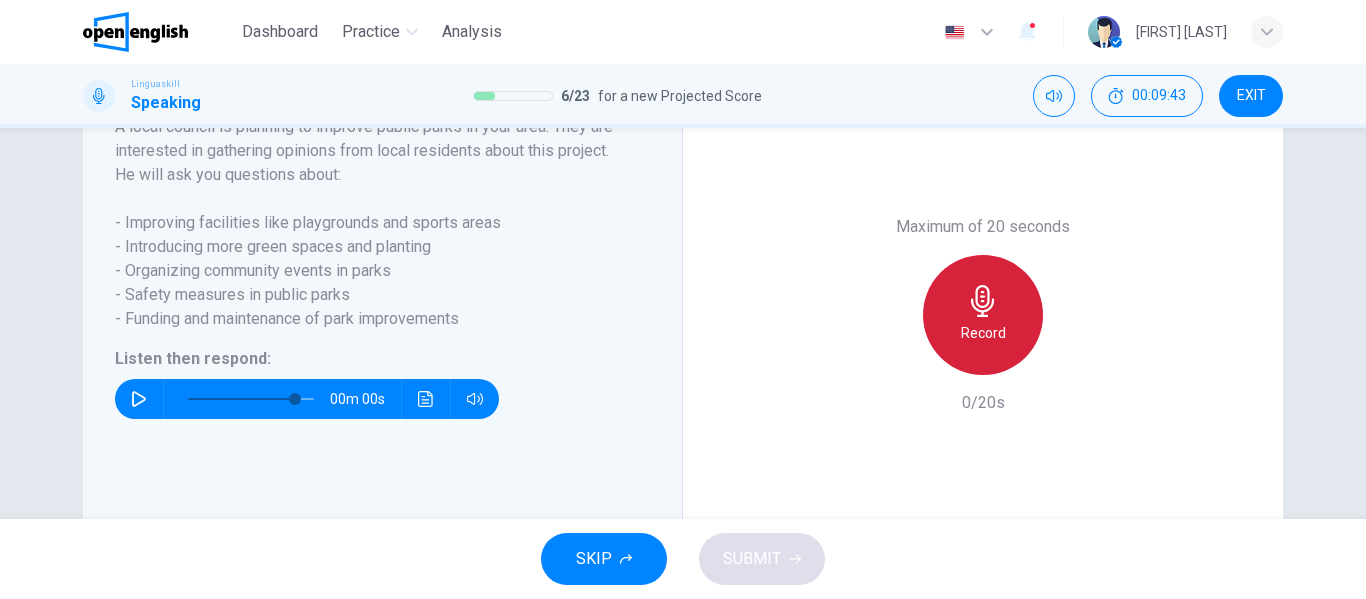 click on "Record" at bounding box center (983, 333) 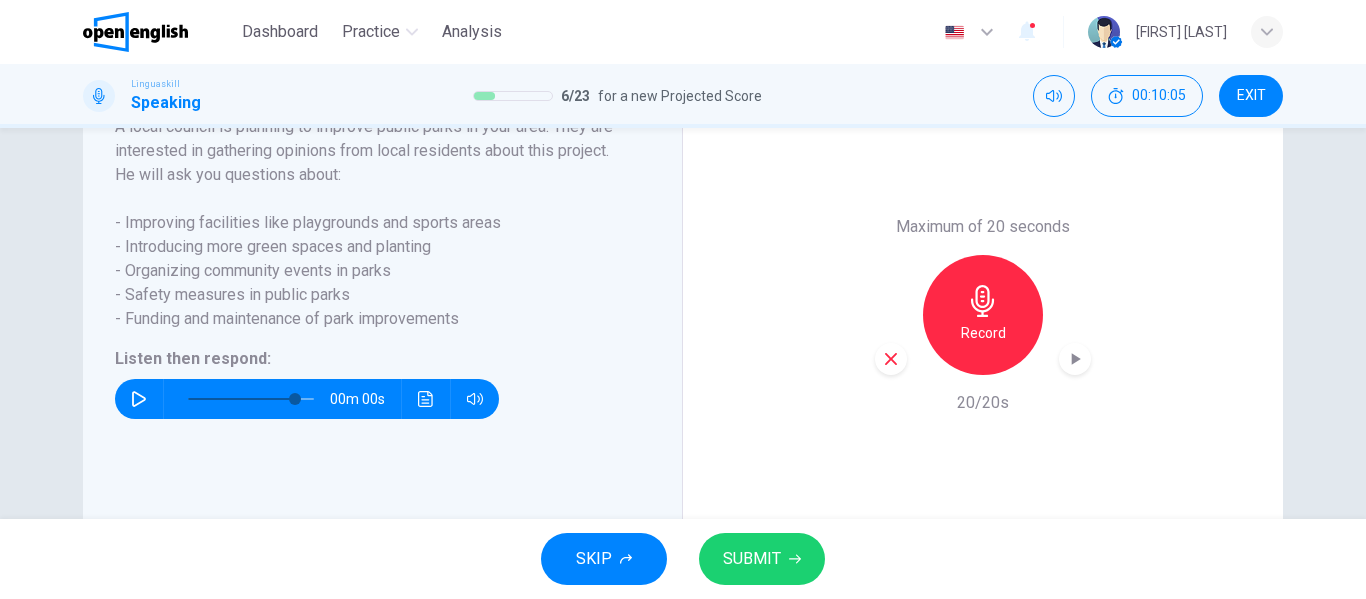 click on "SUBMIT" at bounding box center [762, 559] 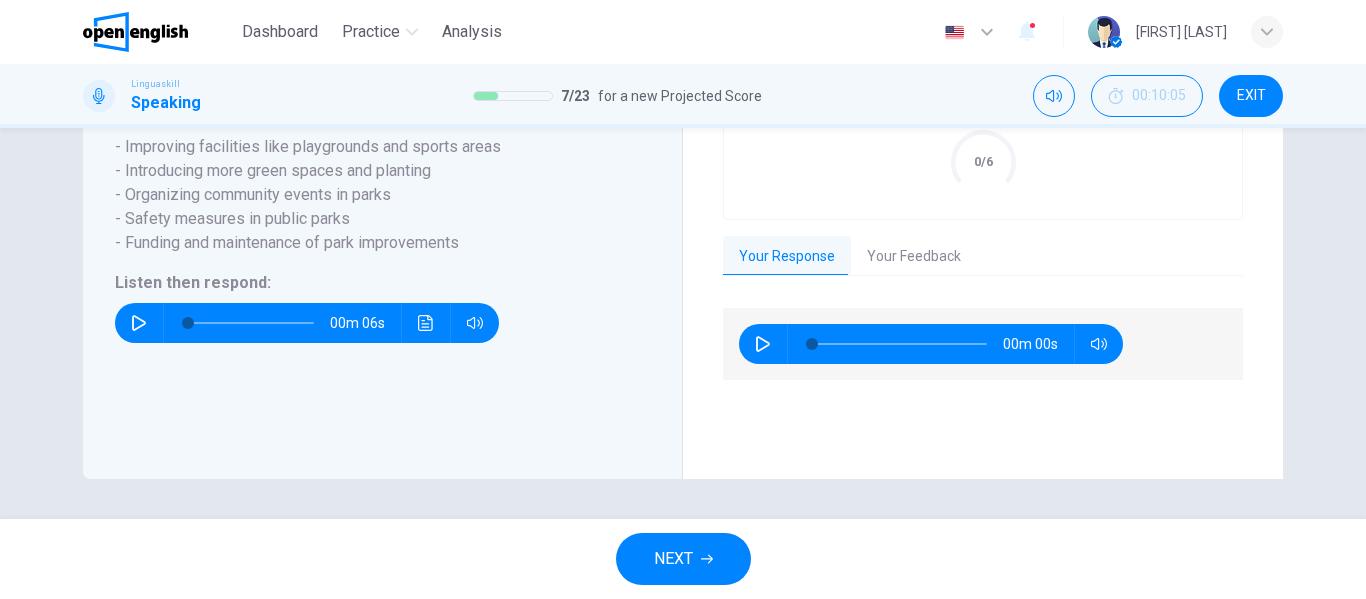 scroll, scrollTop: 522, scrollLeft: 0, axis: vertical 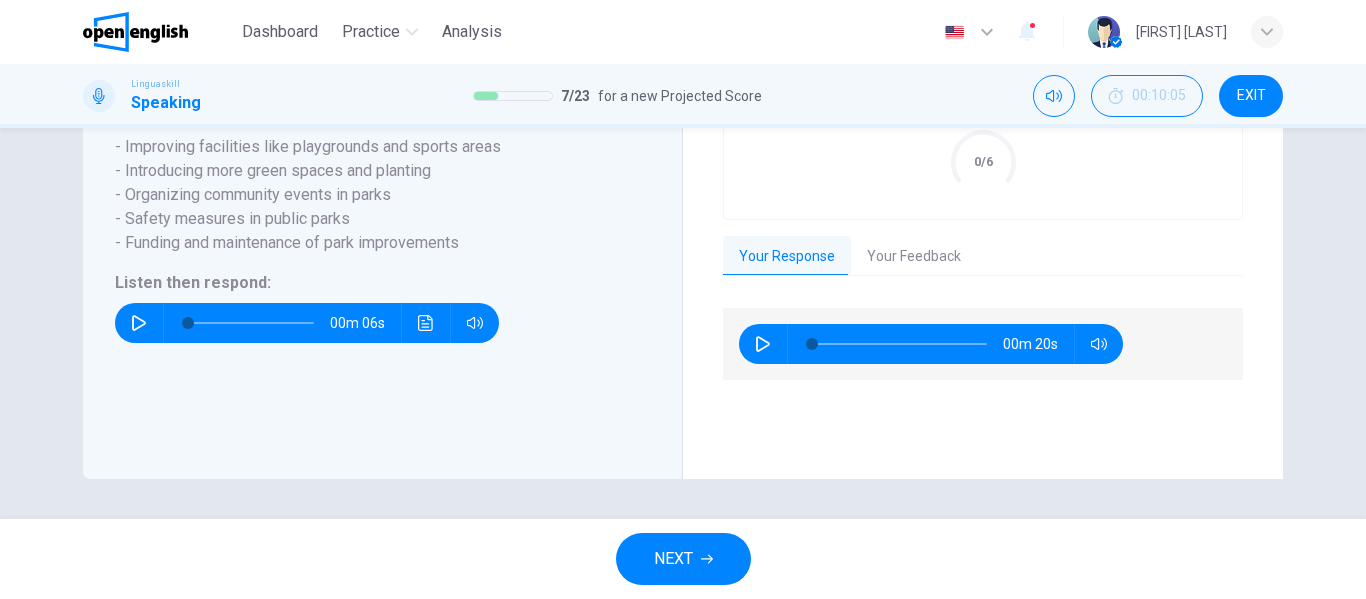 click on "Your Feedback" at bounding box center (914, 257) 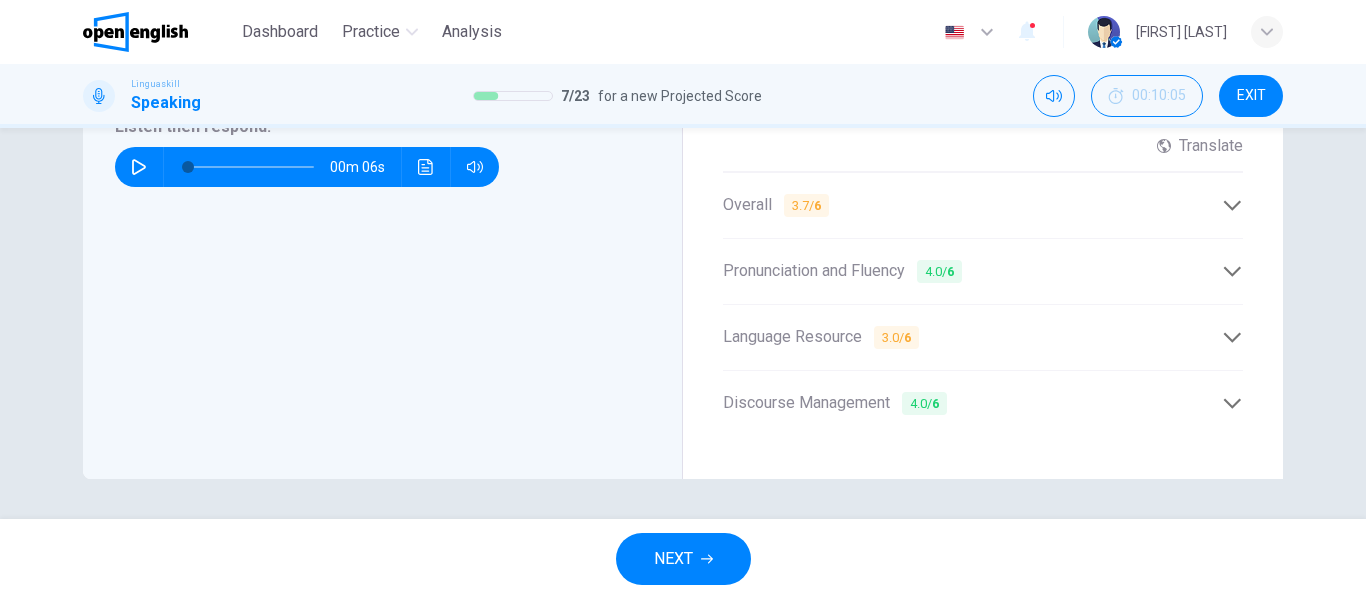 scroll, scrollTop: 678, scrollLeft: 0, axis: vertical 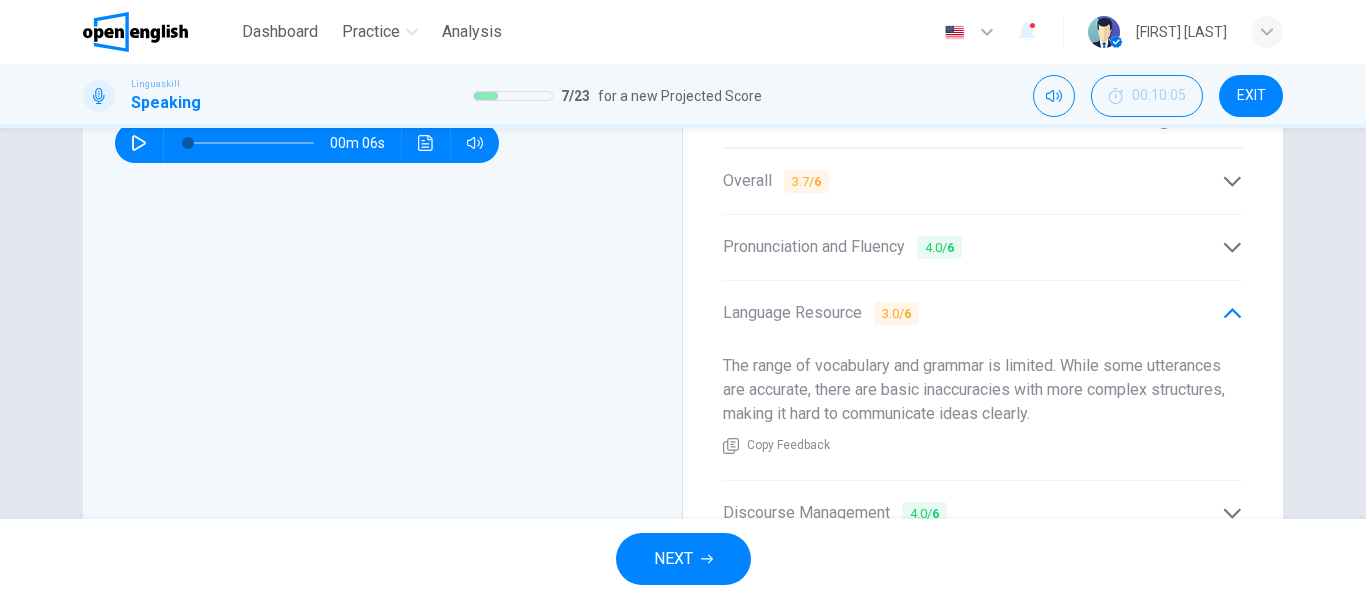 click on "Language Resource   3.0 / 6" at bounding box center [972, 313] 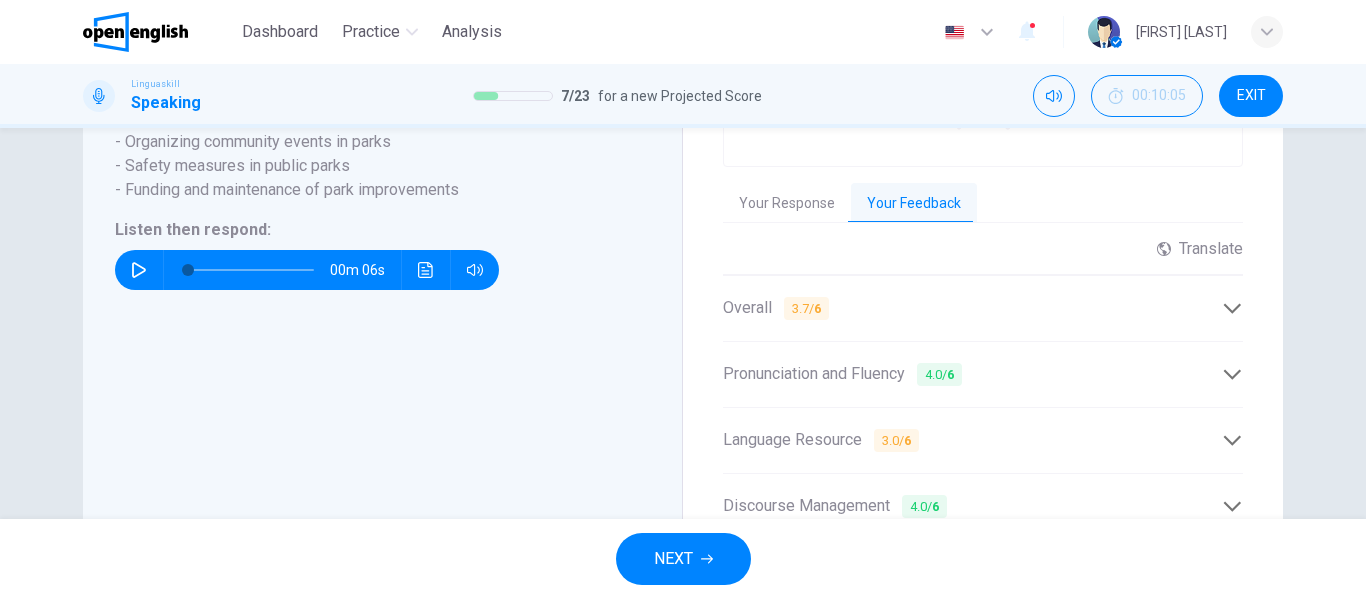 scroll, scrollTop: 598, scrollLeft: 0, axis: vertical 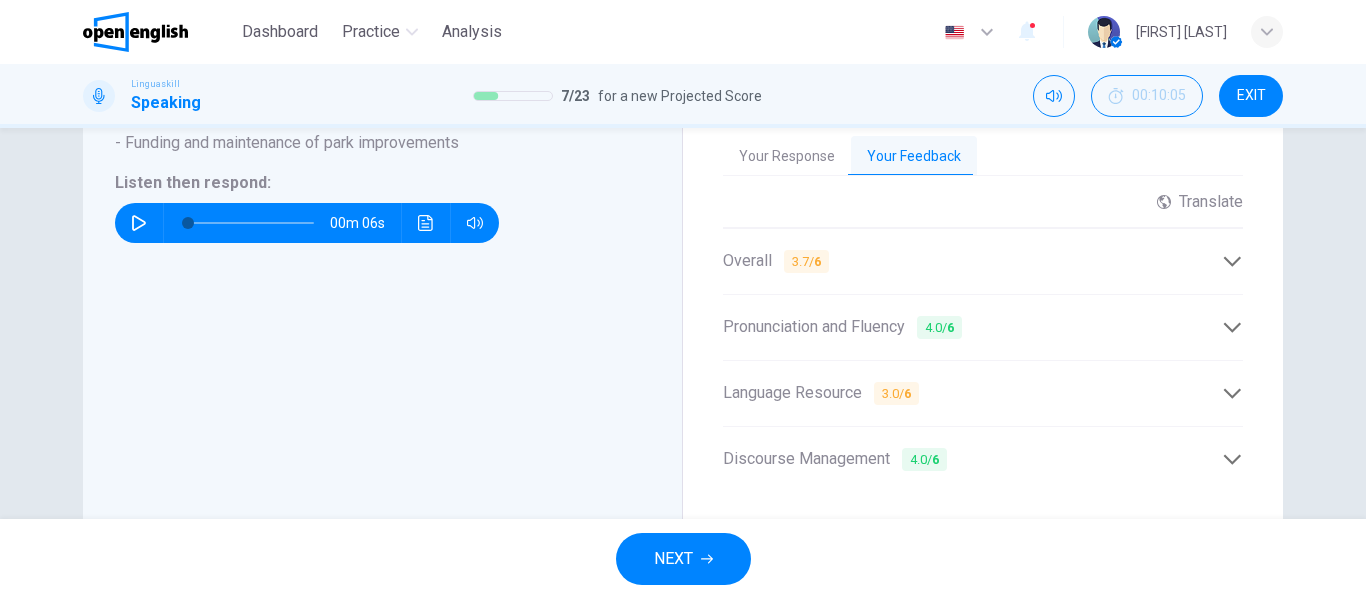 click on "NEXT" at bounding box center [683, 559] 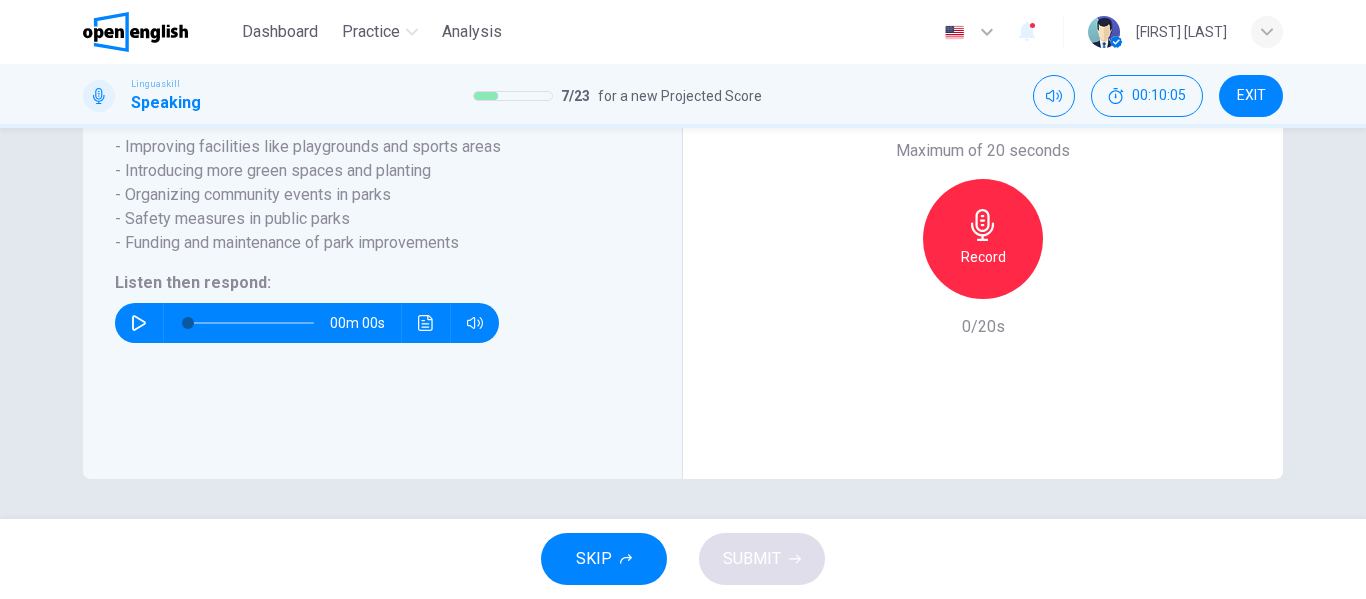 scroll, scrollTop: 482, scrollLeft: 0, axis: vertical 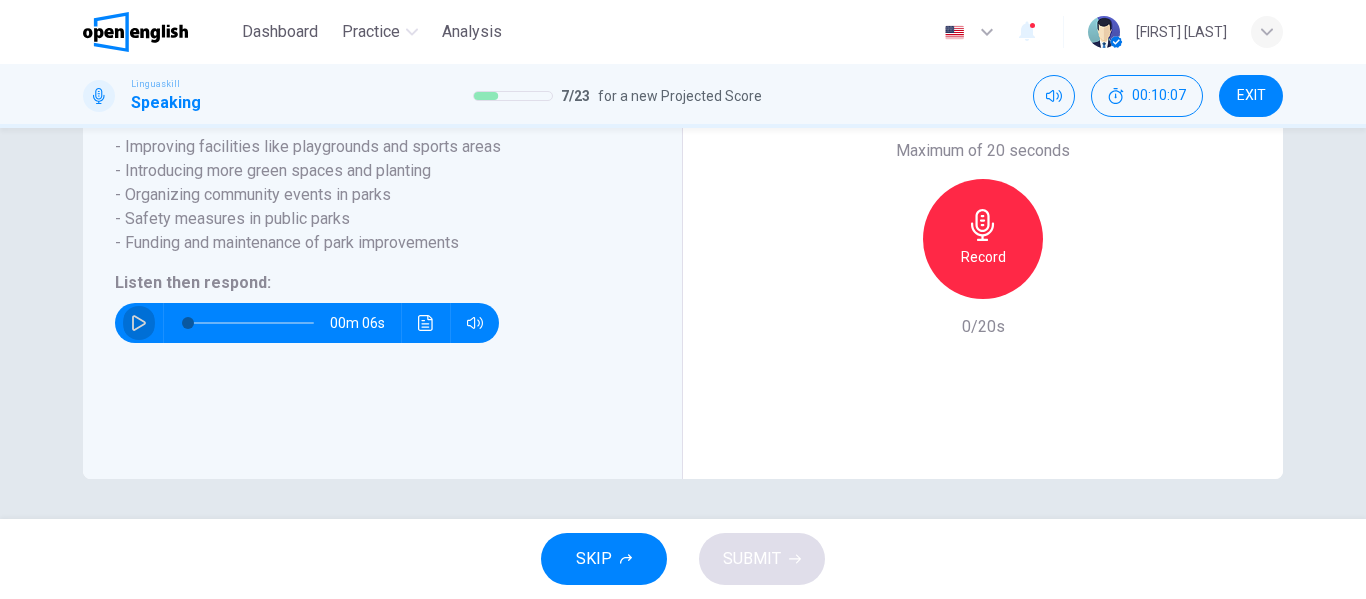 click at bounding box center (139, 323) 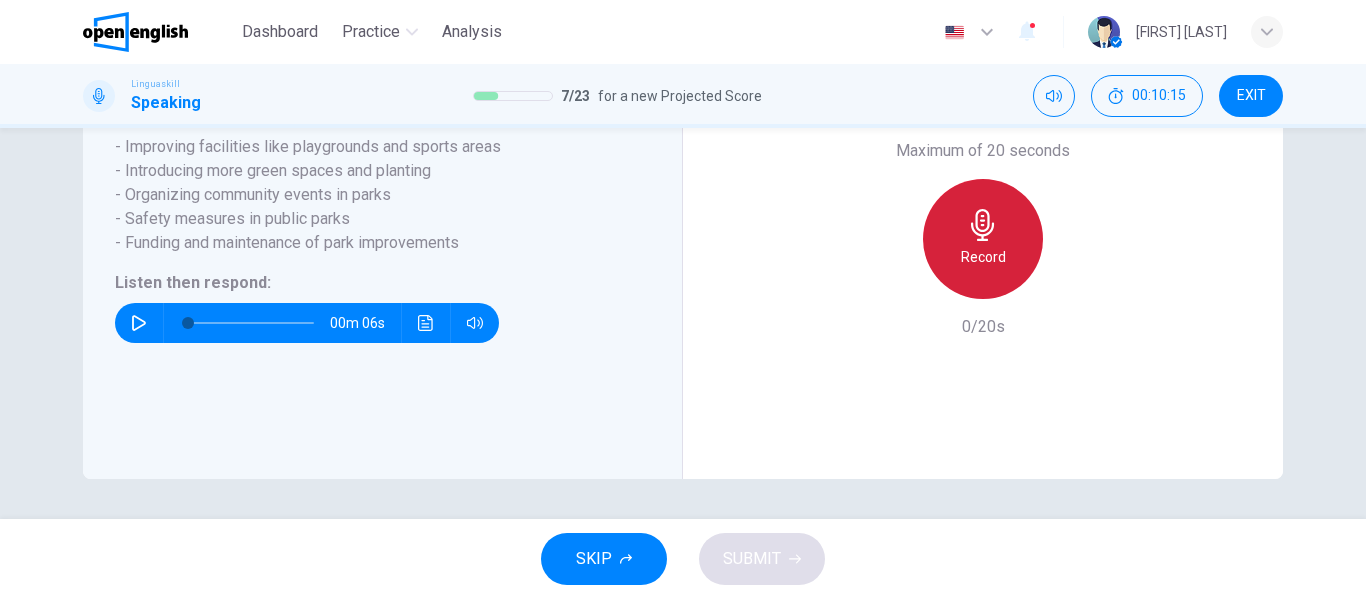 click on "Record" at bounding box center [983, 257] 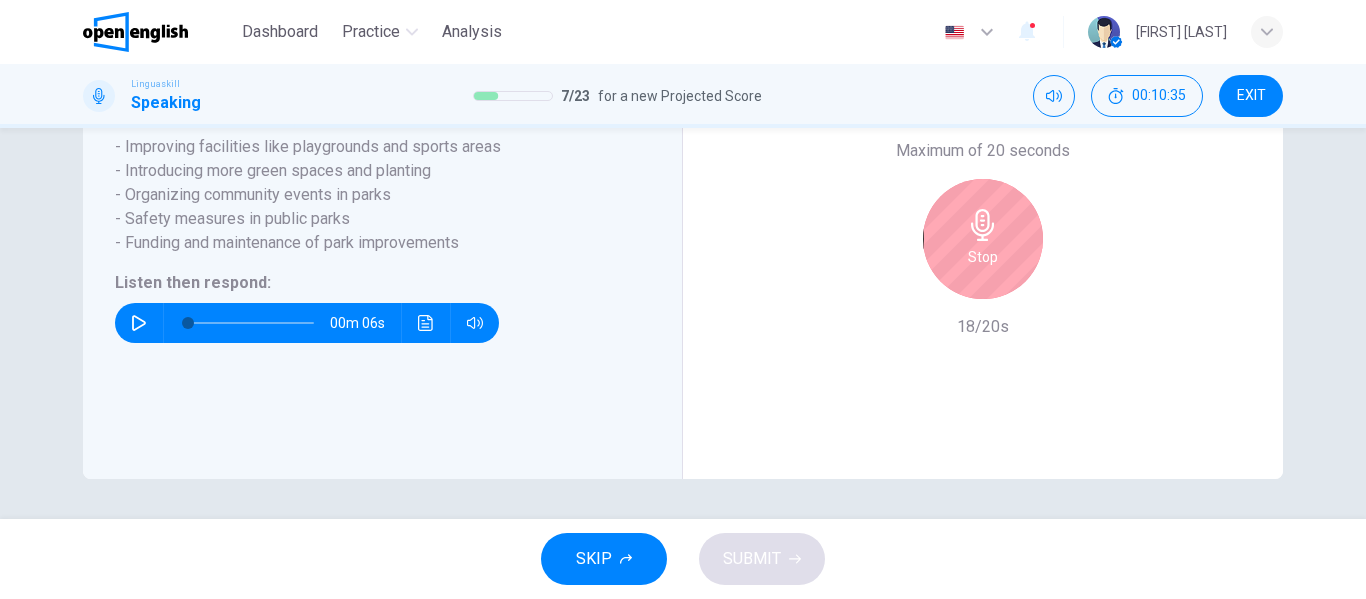 click on "Stop" at bounding box center (983, 239) 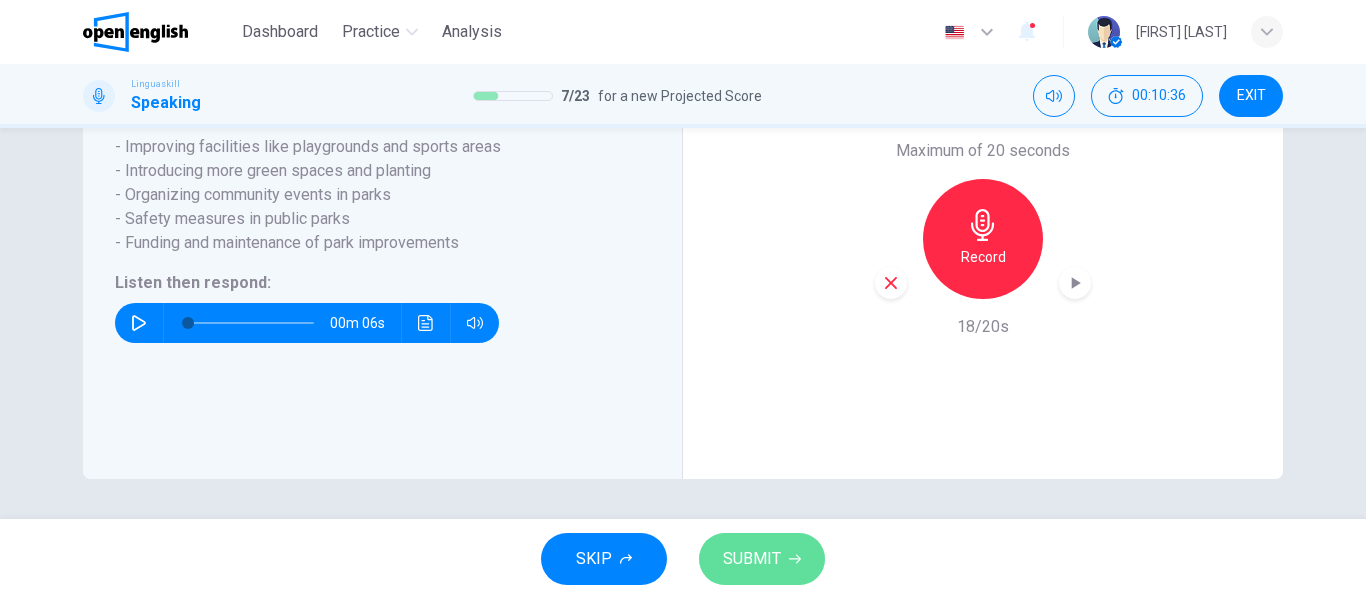 click on "SUBMIT" at bounding box center (752, 559) 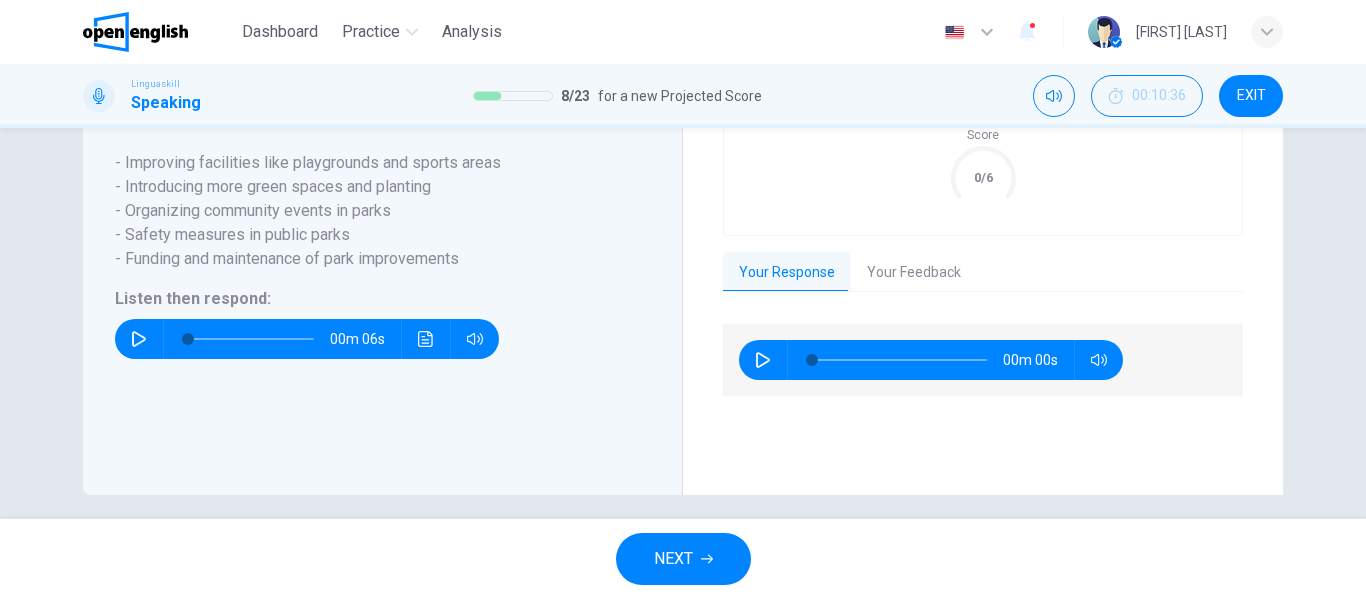 scroll, scrollTop: 522, scrollLeft: 0, axis: vertical 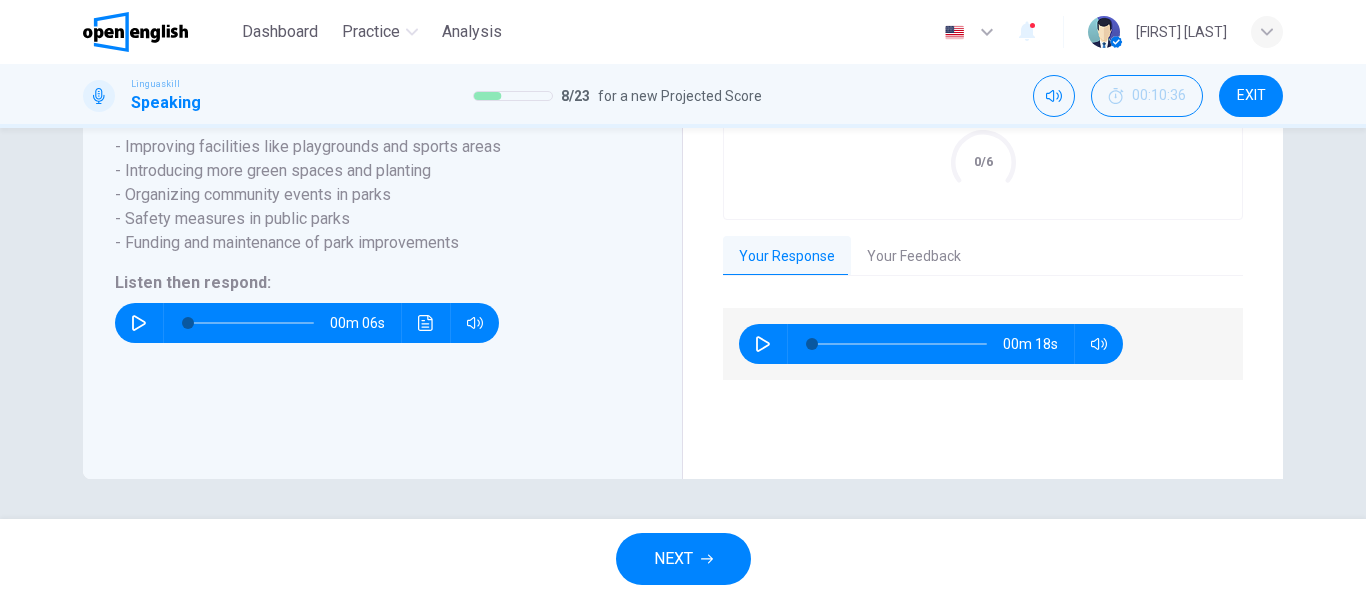 click on "Your Feedback" at bounding box center [914, 257] 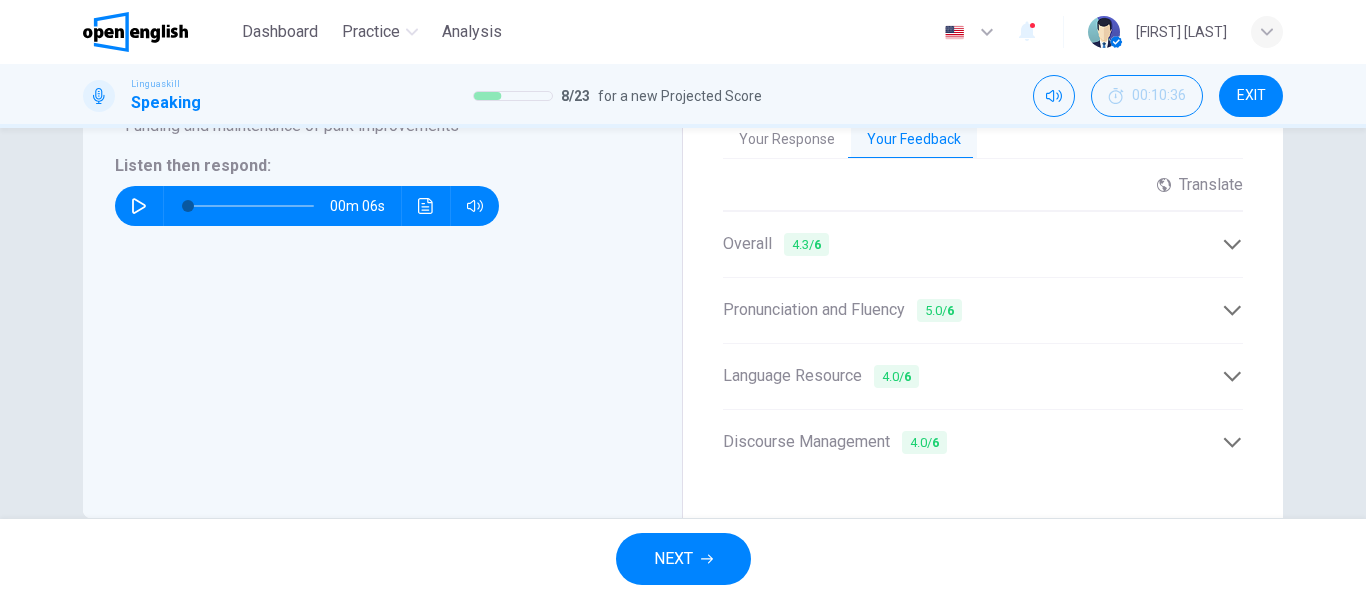 scroll, scrollTop: 678, scrollLeft: 0, axis: vertical 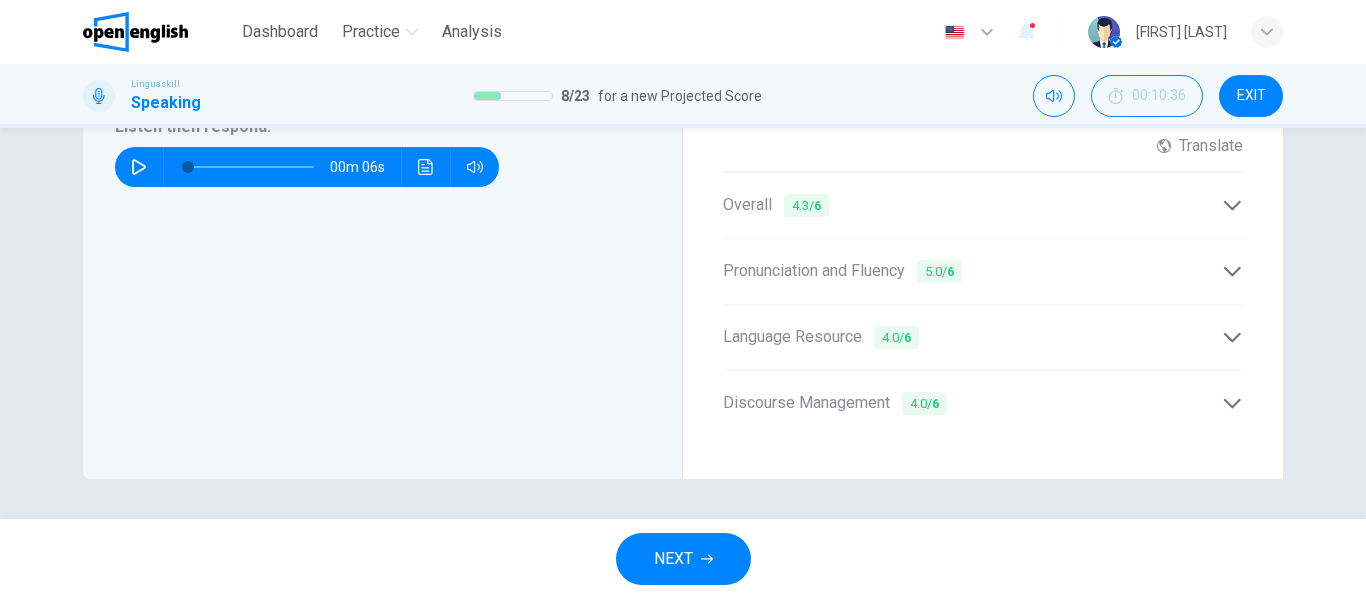 click at bounding box center [1232, 205] 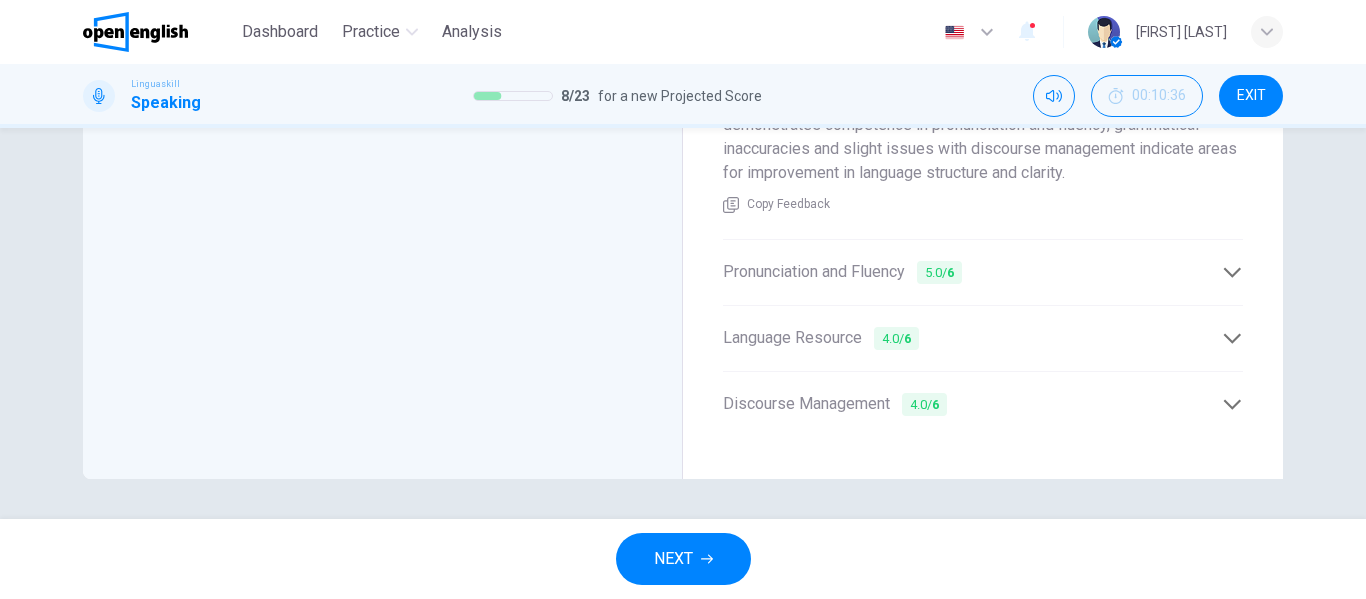 scroll, scrollTop: 798, scrollLeft: 0, axis: vertical 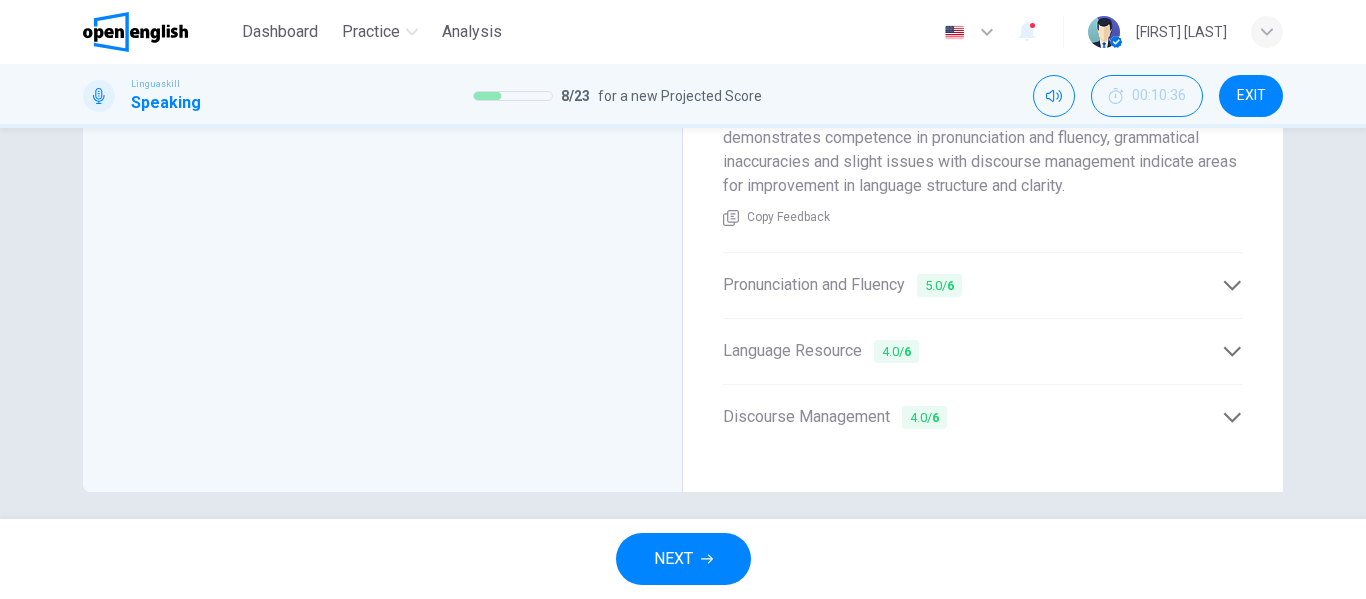 click at bounding box center (1232, 285) 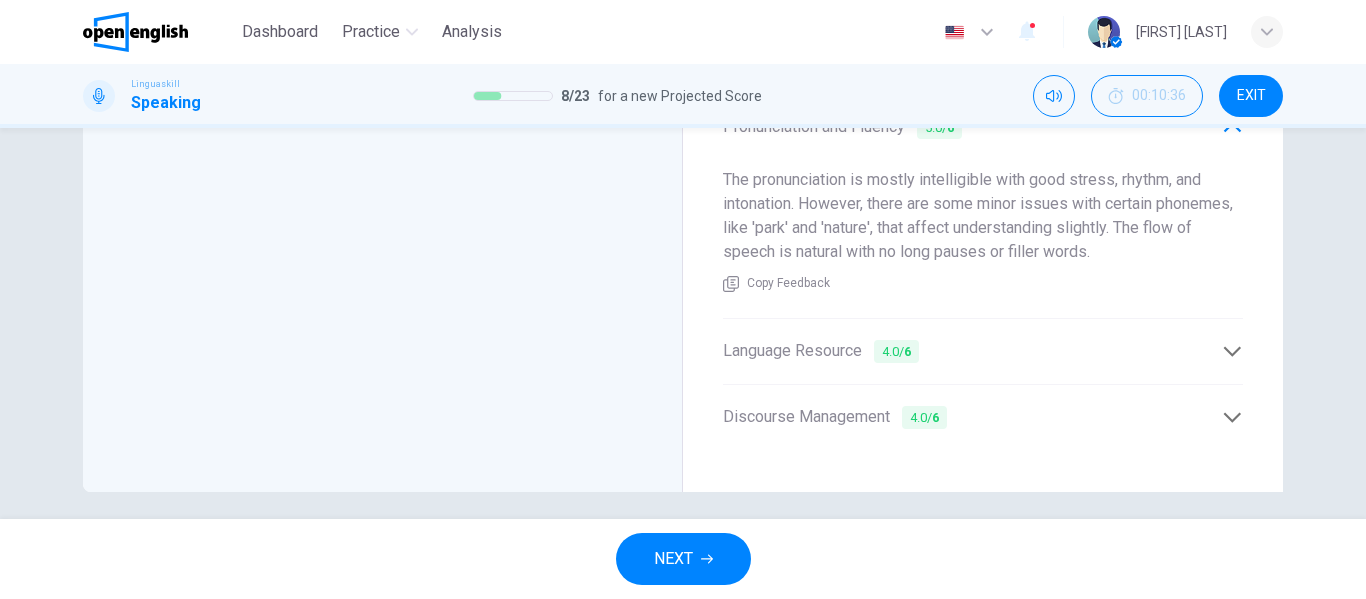 click at bounding box center [1232, 351] 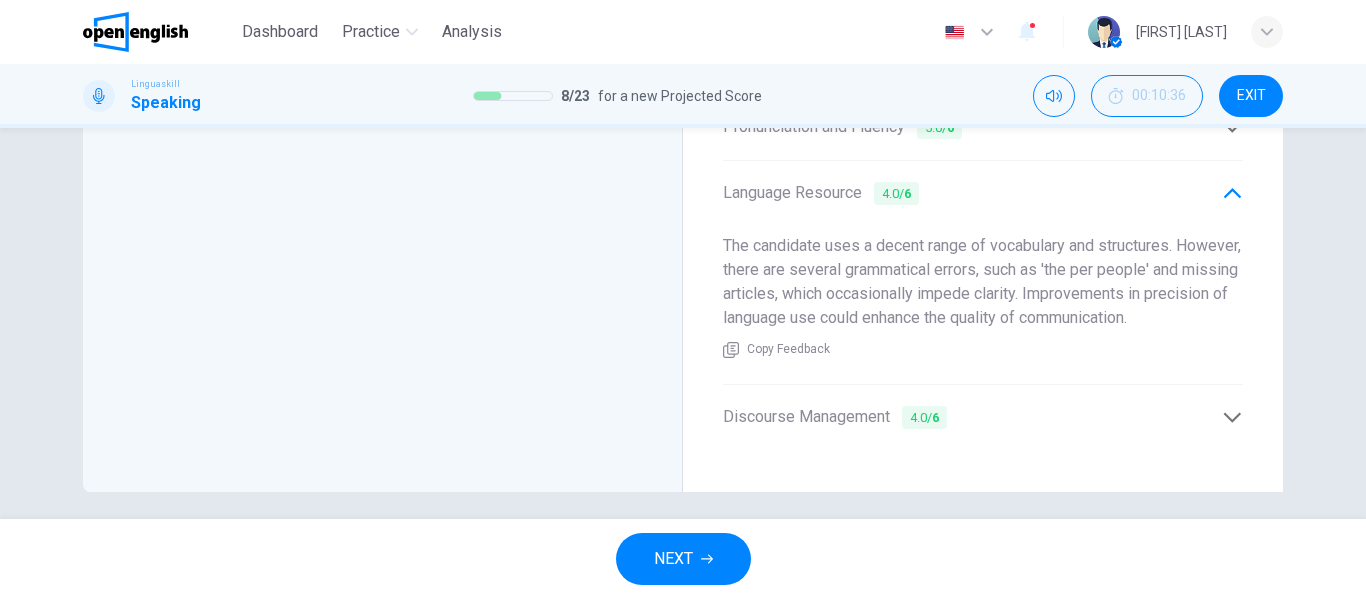 scroll, scrollTop: 835, scrollLeft: 0, axis: vertical 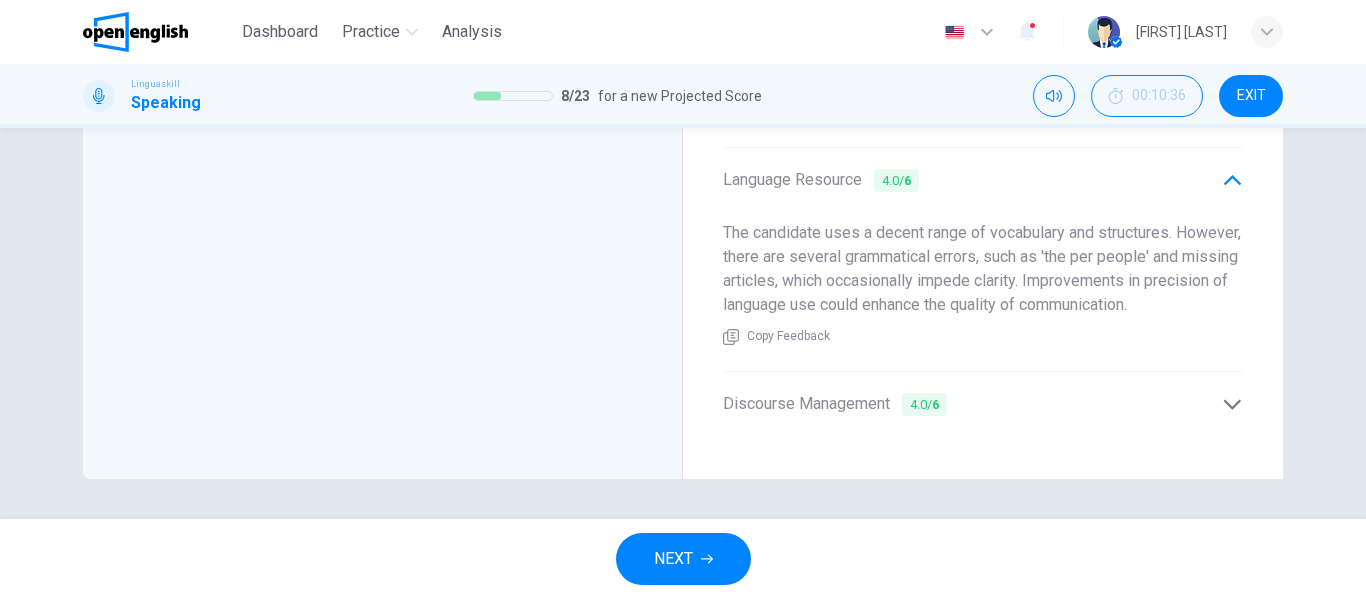 click on "Discourse Management   4.0 / 6" at bounding box center [983, 404] 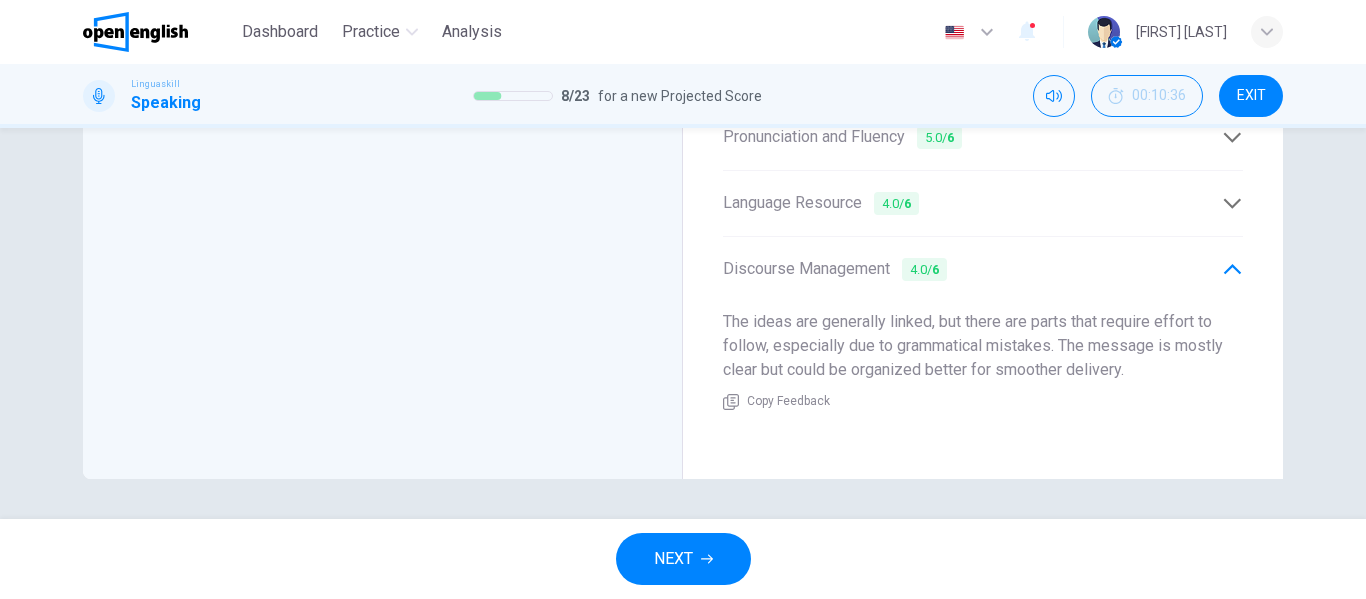scroll, scrollTop: 811, scrollLeft: 0, axis: vertical 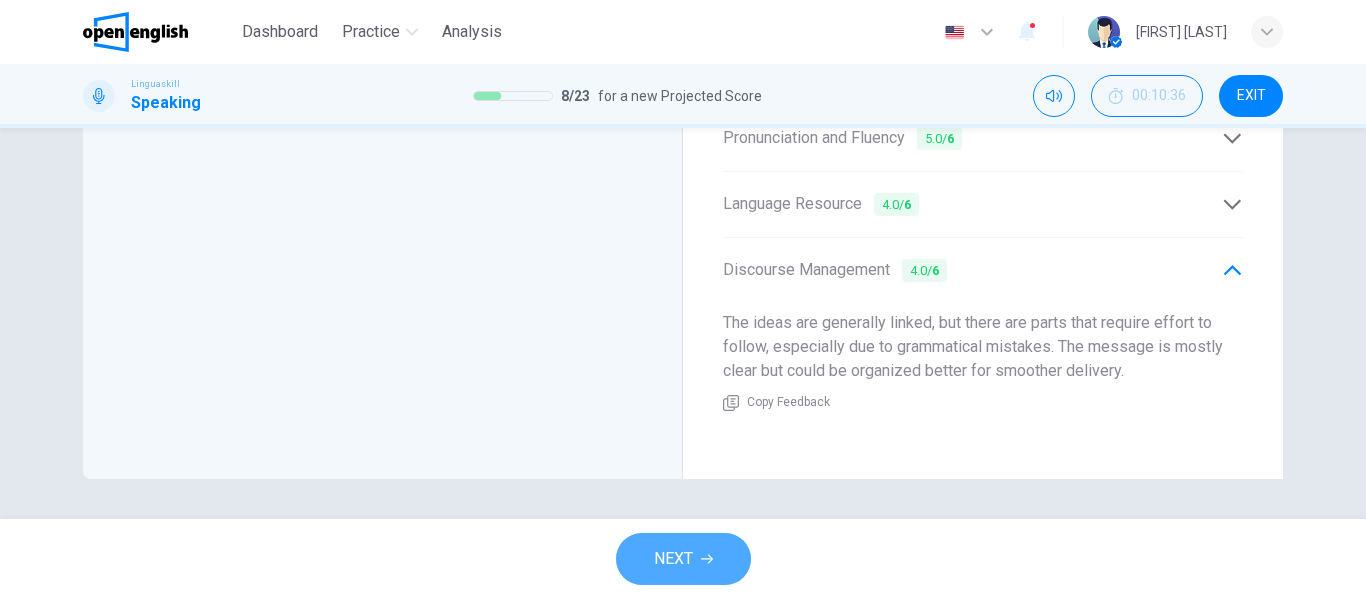 click on "NEXT" at bounding box center [683, 559] 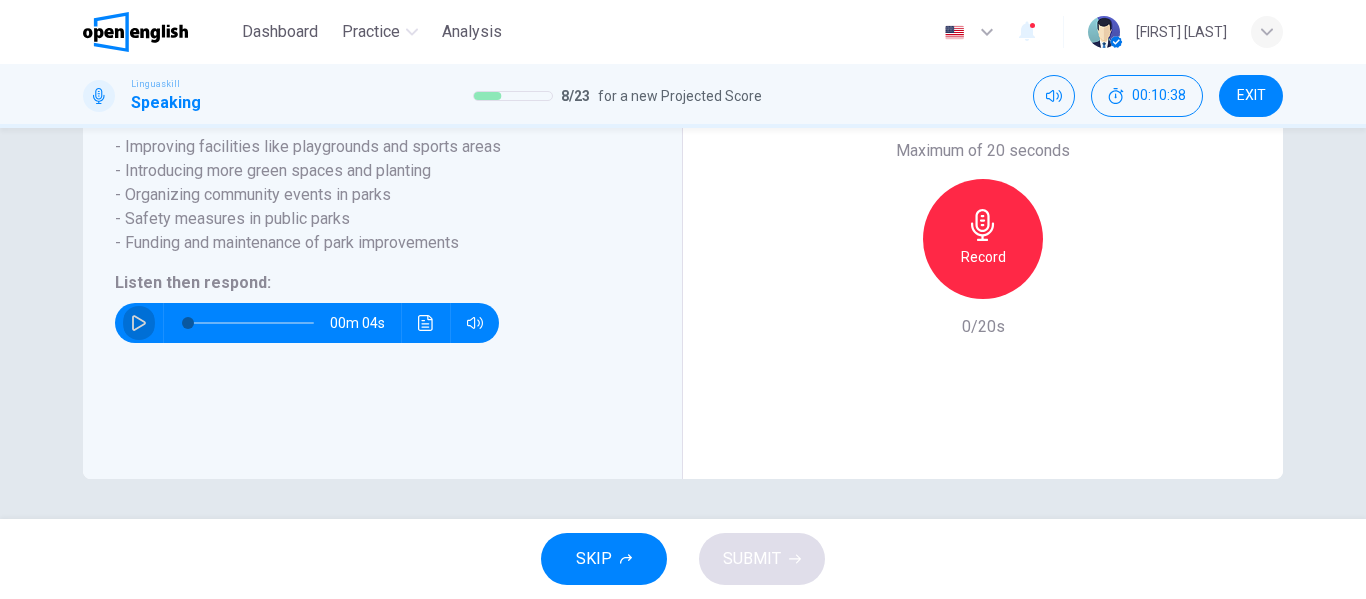 click at bounding box center [139, 323] 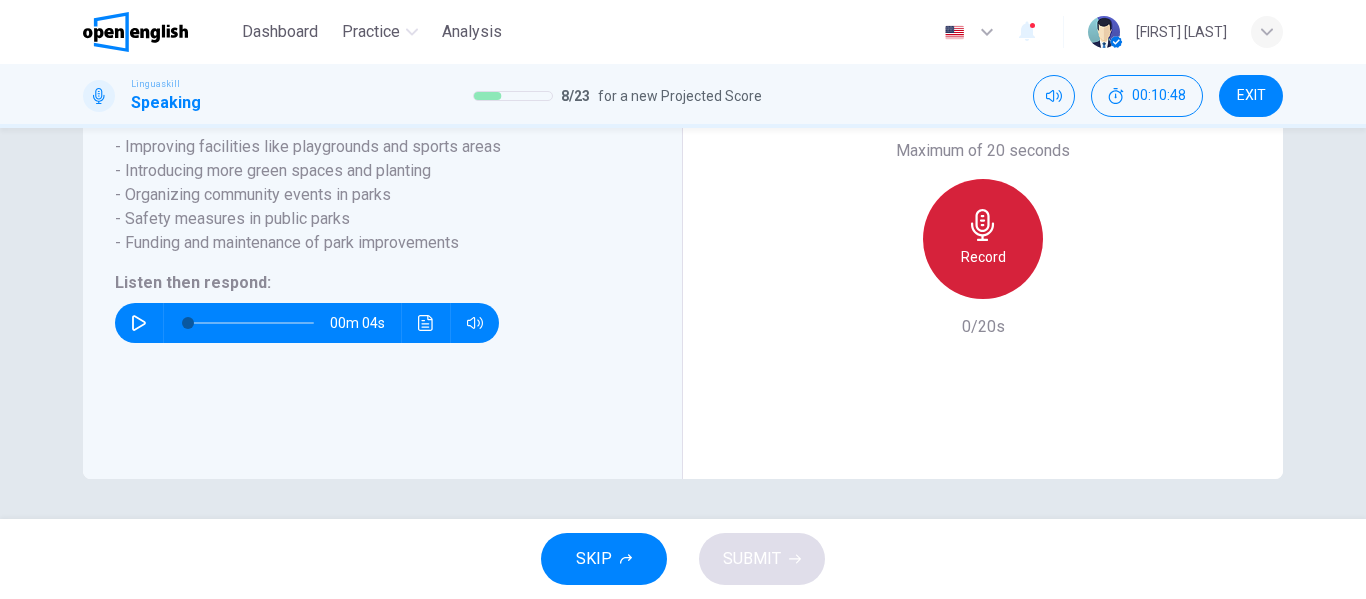 click on "Record" at bounding box center (983, 239) 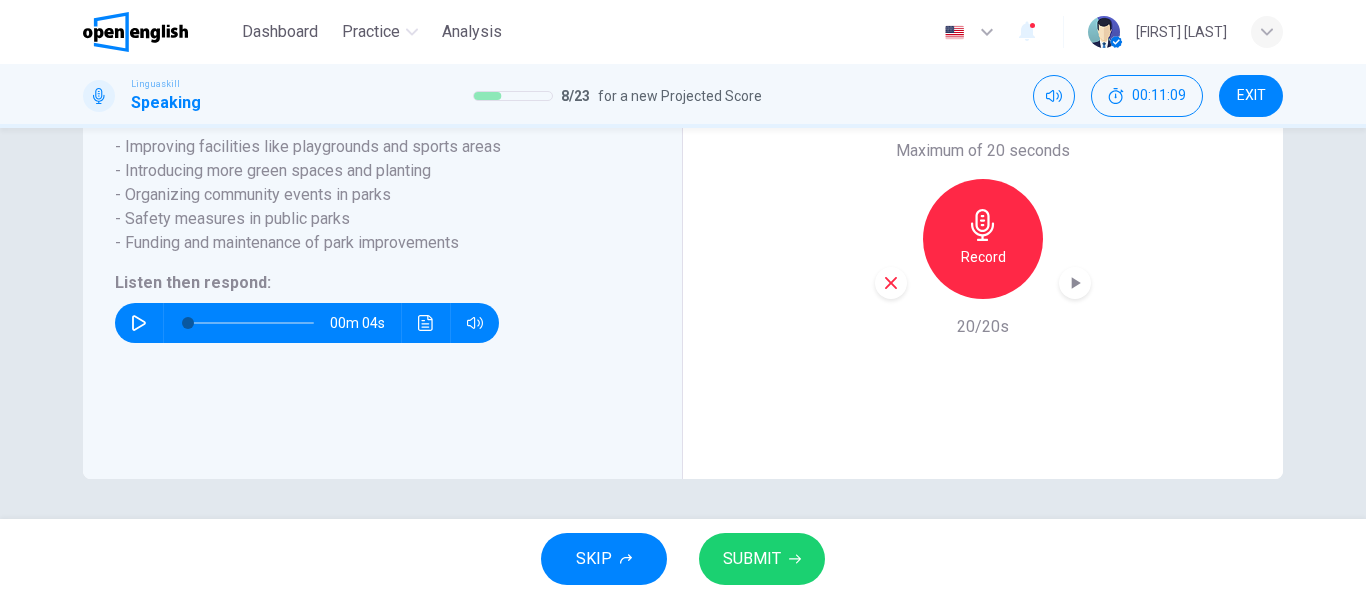 click on "Record" at bounding box center [983, 239] 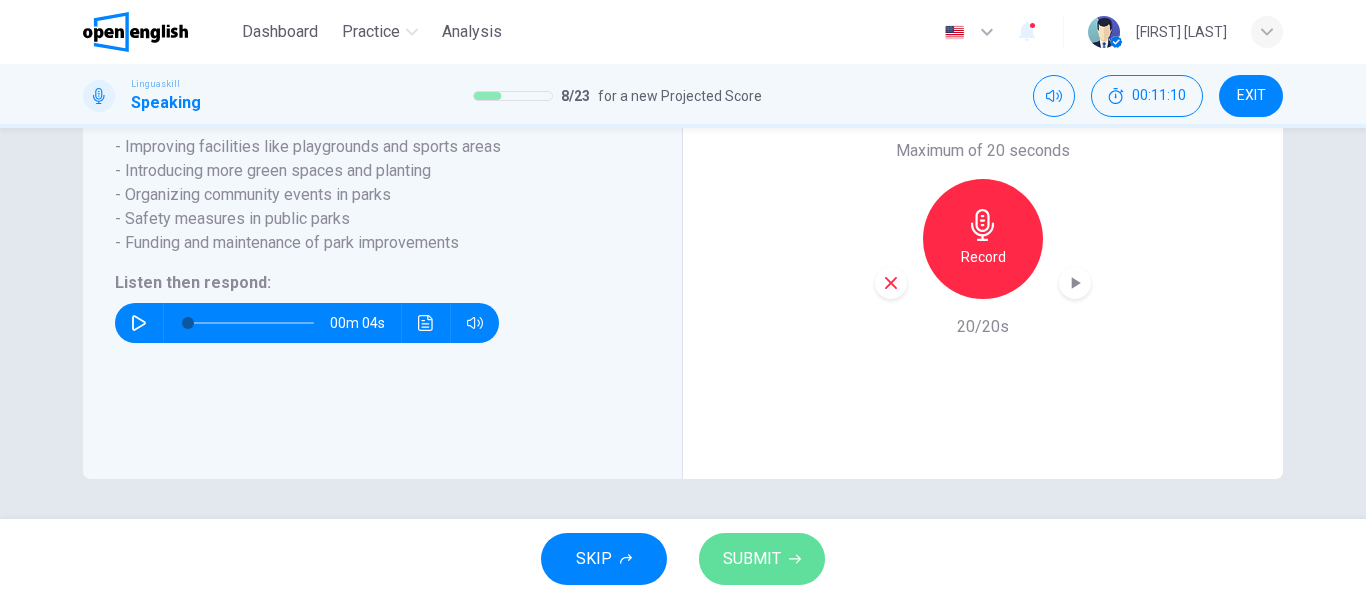 click on "SUBMIT" at bounding box center (752, 559) 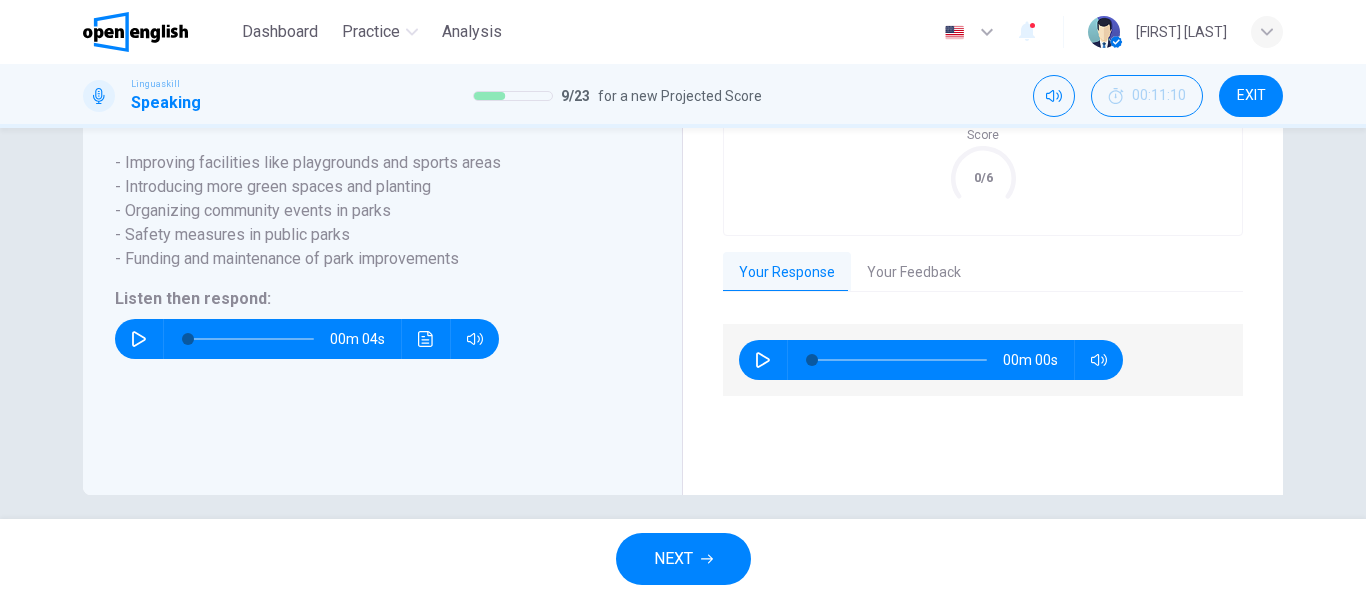 scroll, scrollTop: 522, scrollLeft: 0, axis: vertical 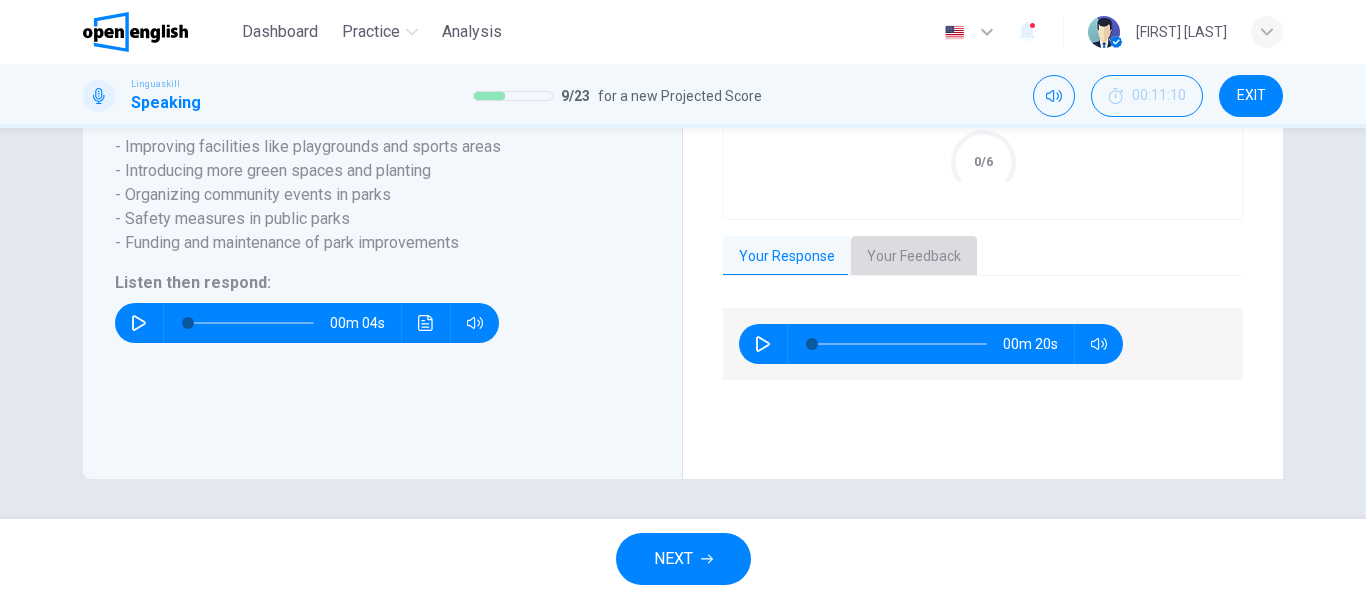 click on "Your Feedback" at bounding box center [914, 257] 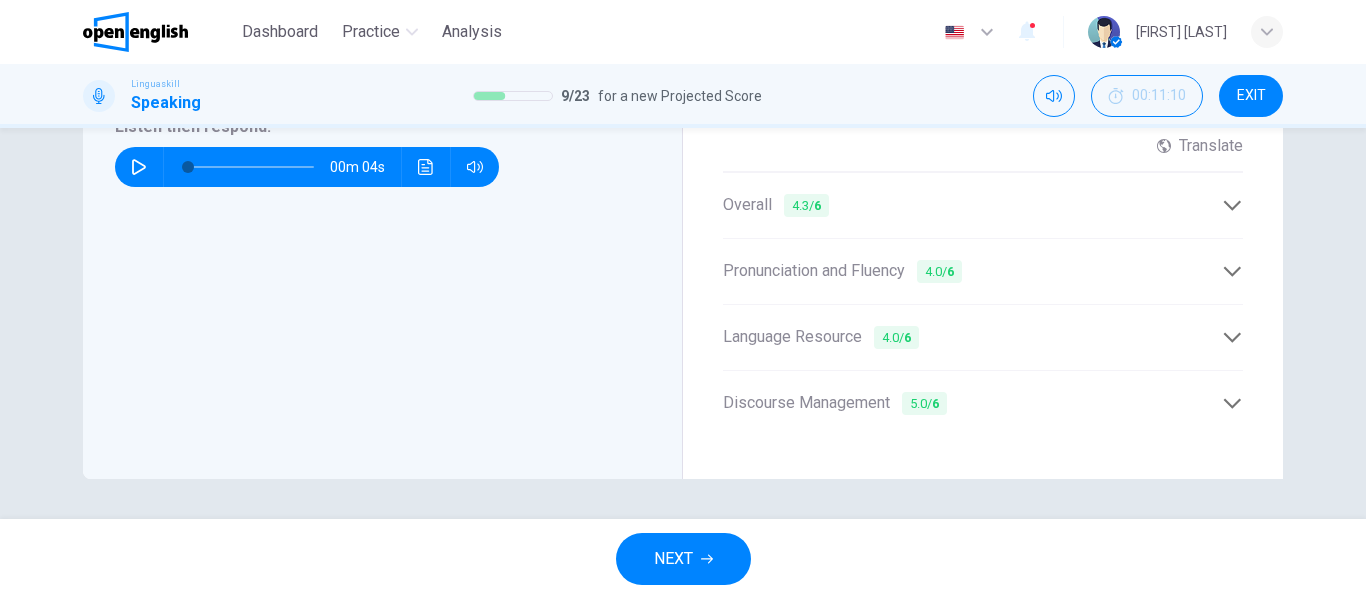 scroll, scrollTop: 678, scrollLeft: 0, axis: vertical 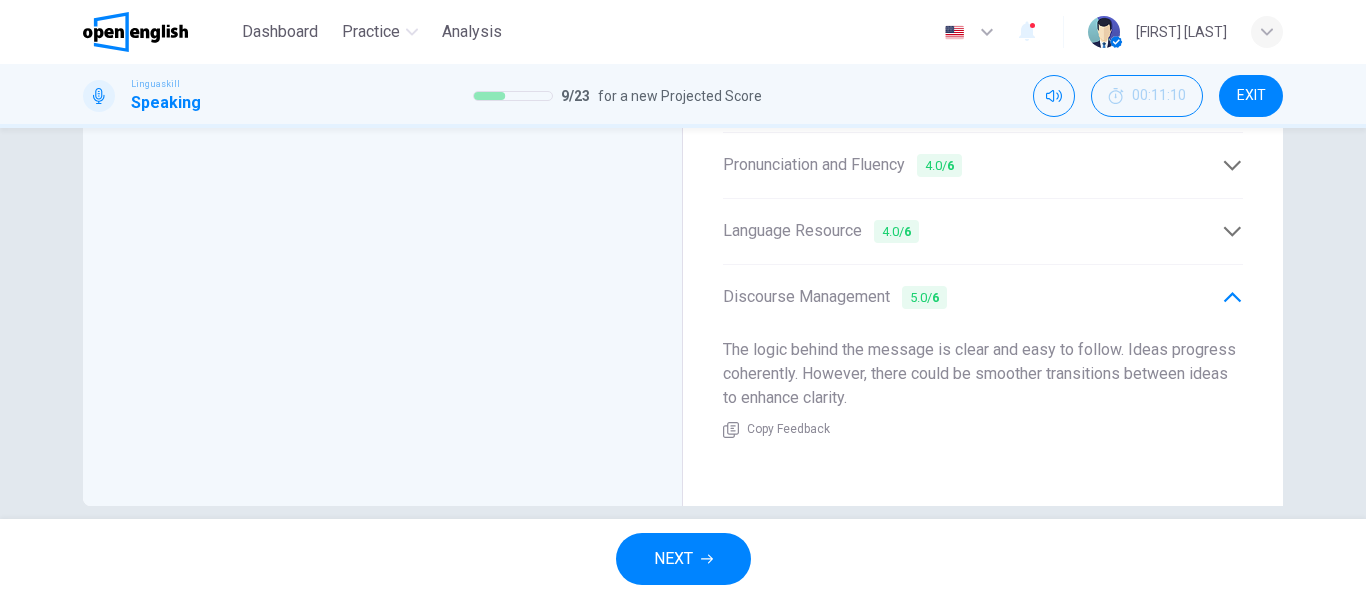 click at bounding box center [1232, 231] 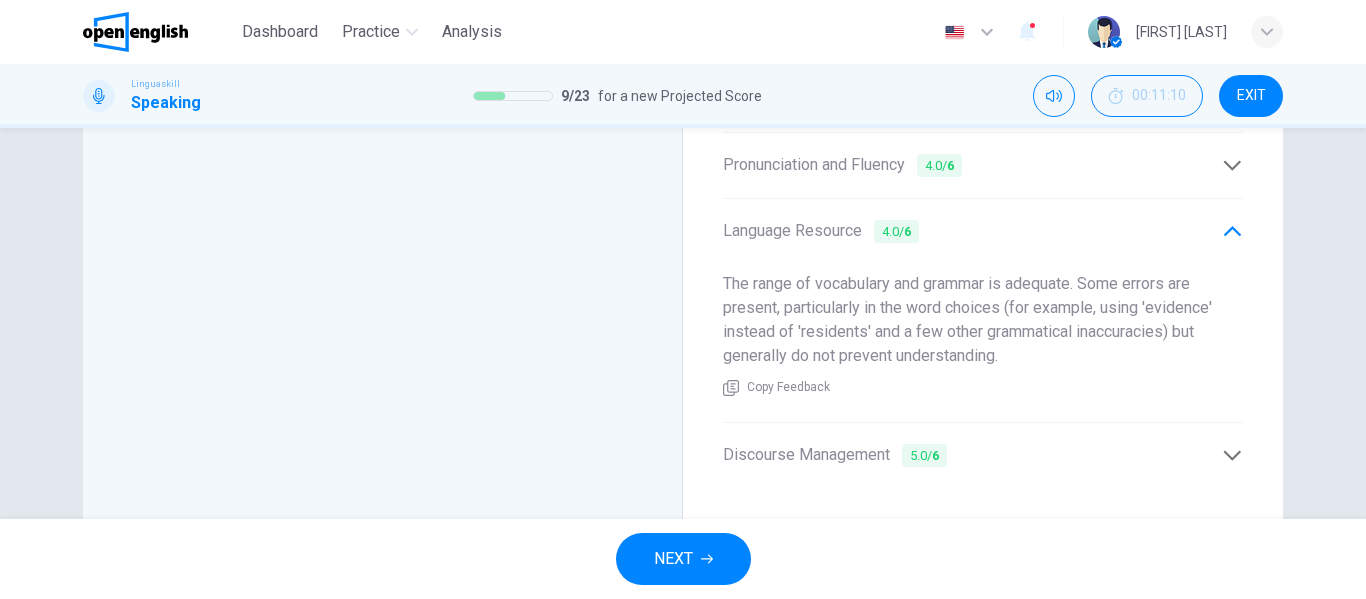 click at bounding box center [1232, 165] 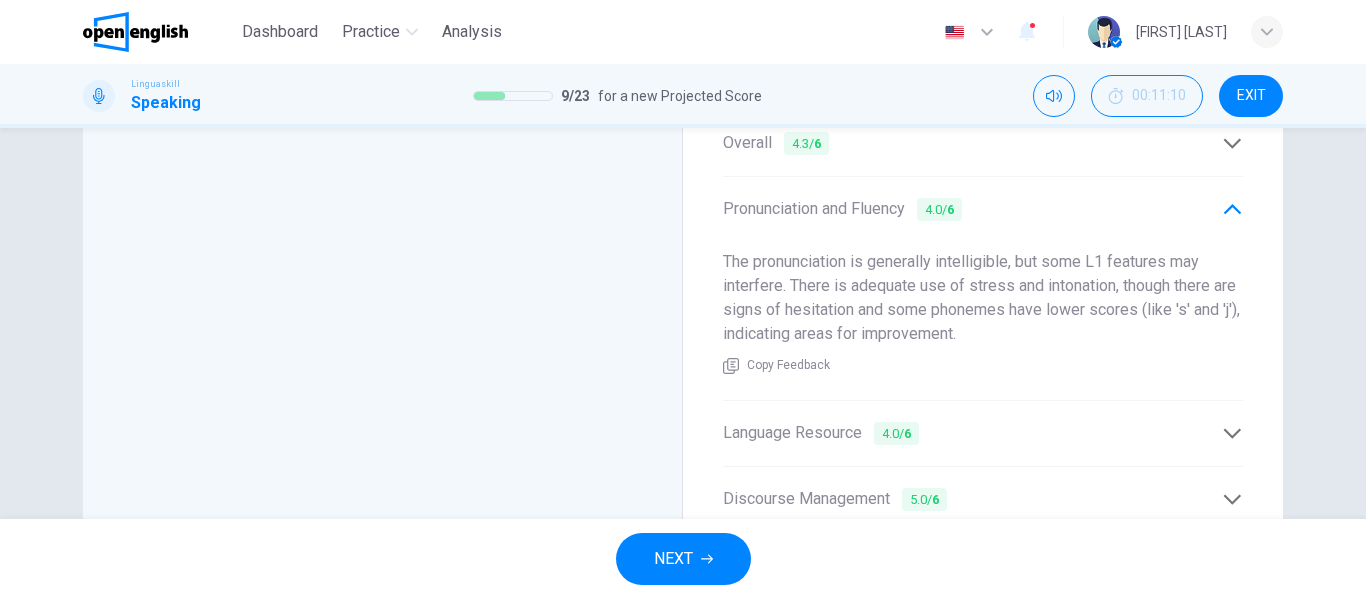 scroll, scrollTop: 726, scrollLeft: 0, axis: vertical 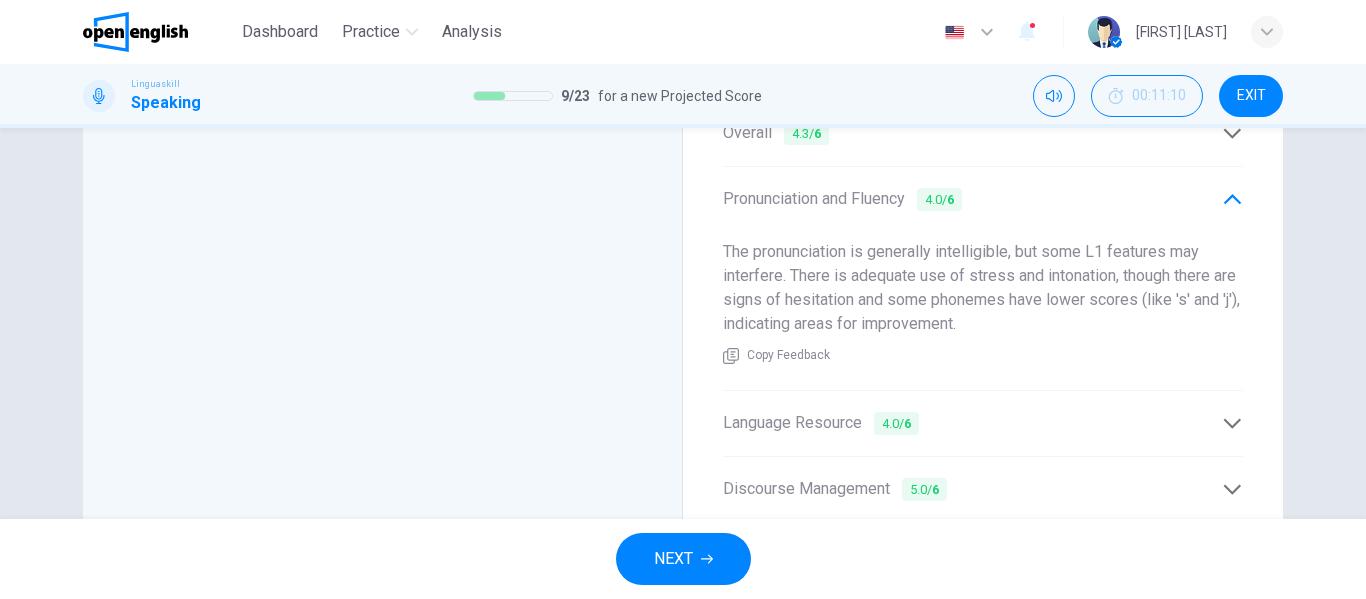 click at bounding box center (707, 559) 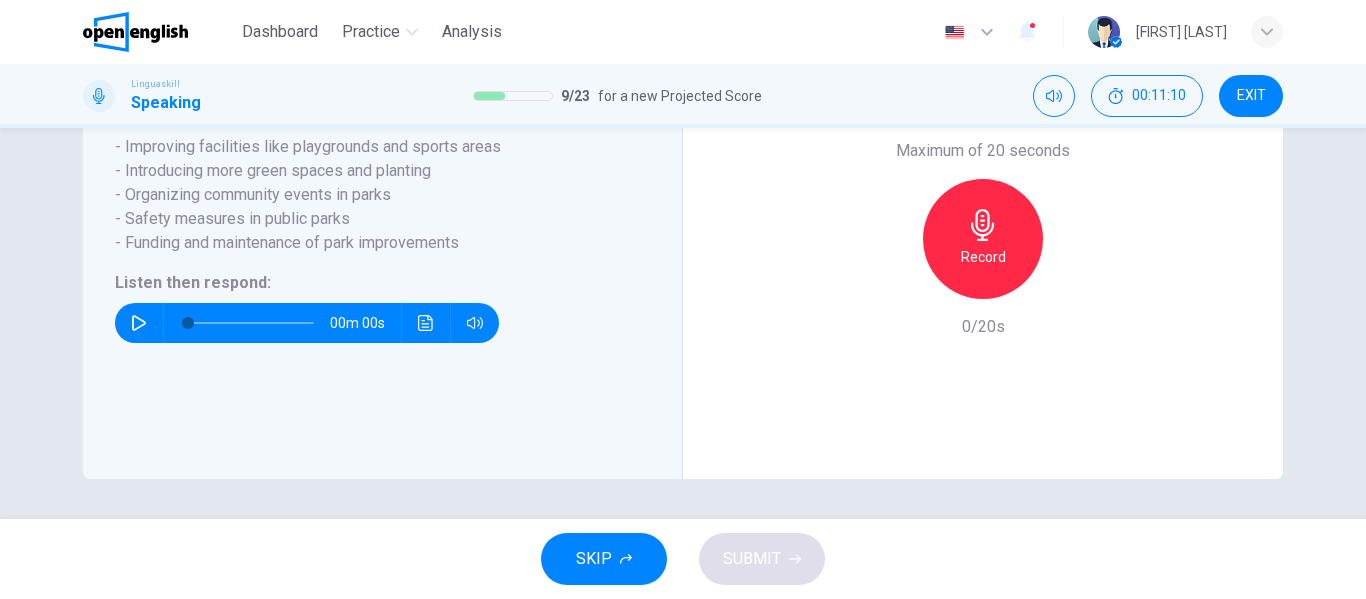 scroll, scrollTop: 482, scrollLeft: 0, axis: vertical 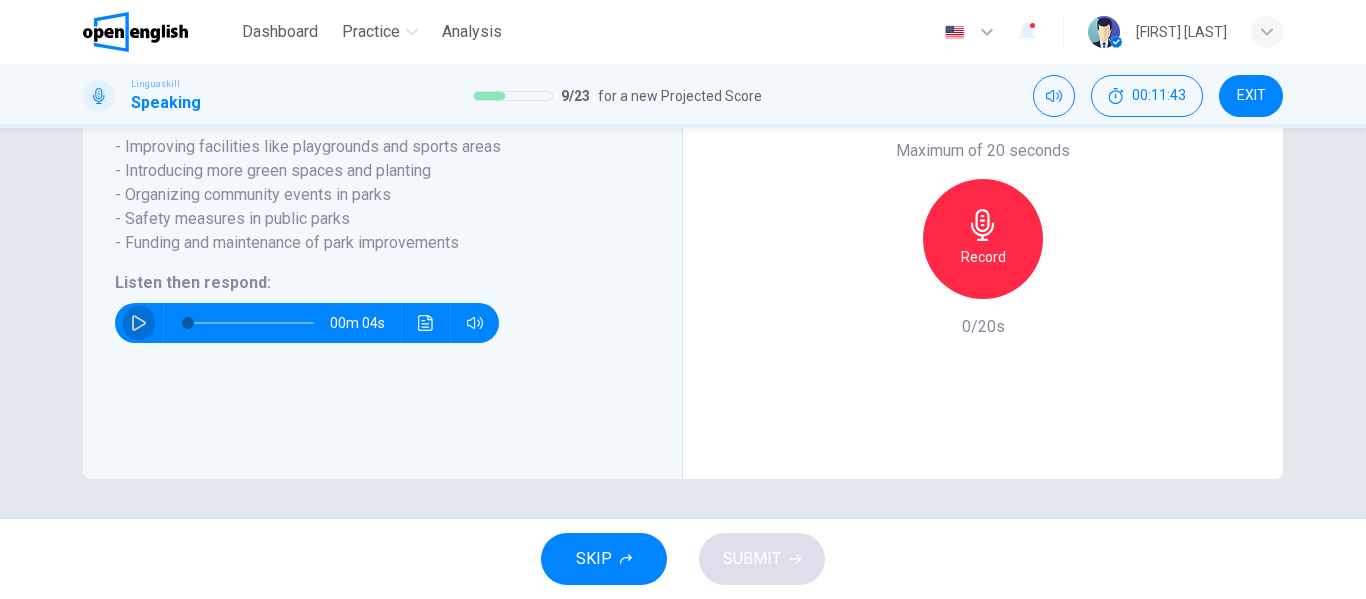 click at bounding box center [139, 323] 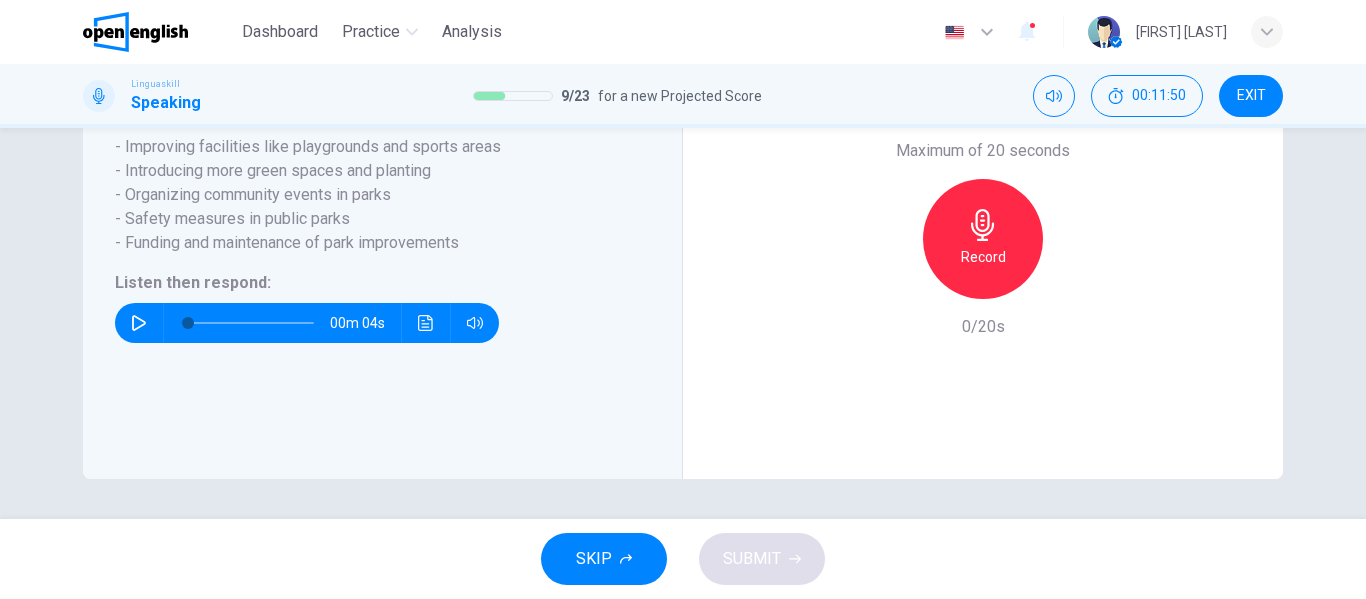 click on "Record" at bounding box center (983, 257) 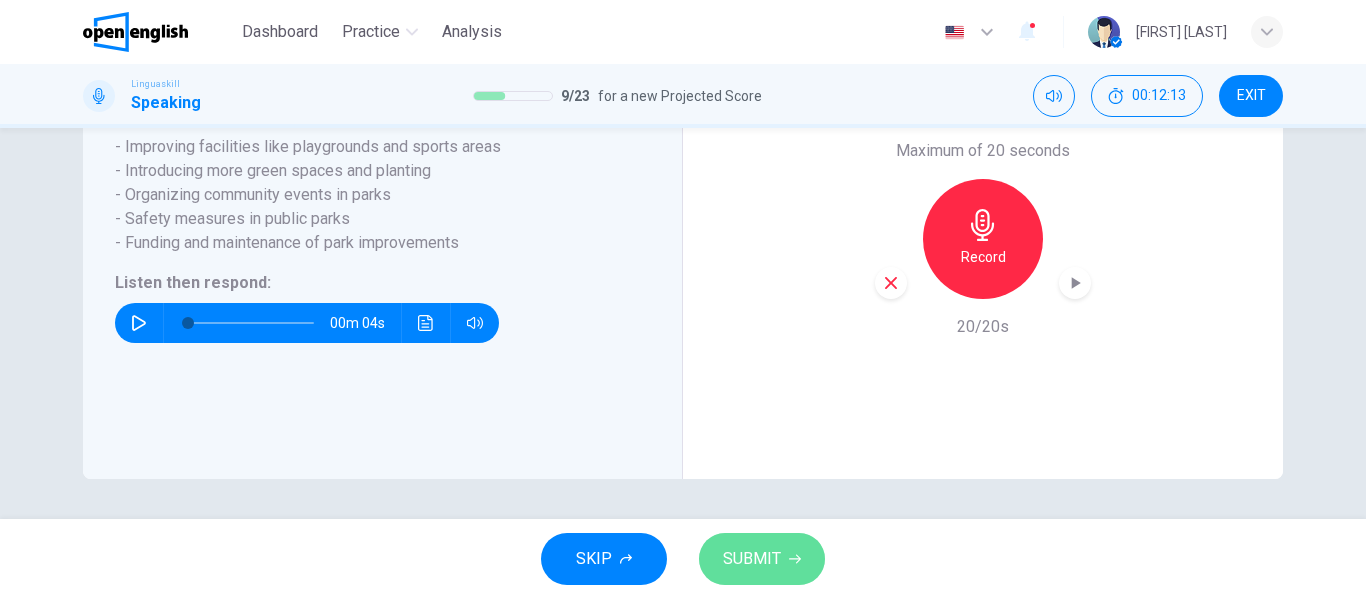 click on "SUBMIT" at bounding box center [752, 559] 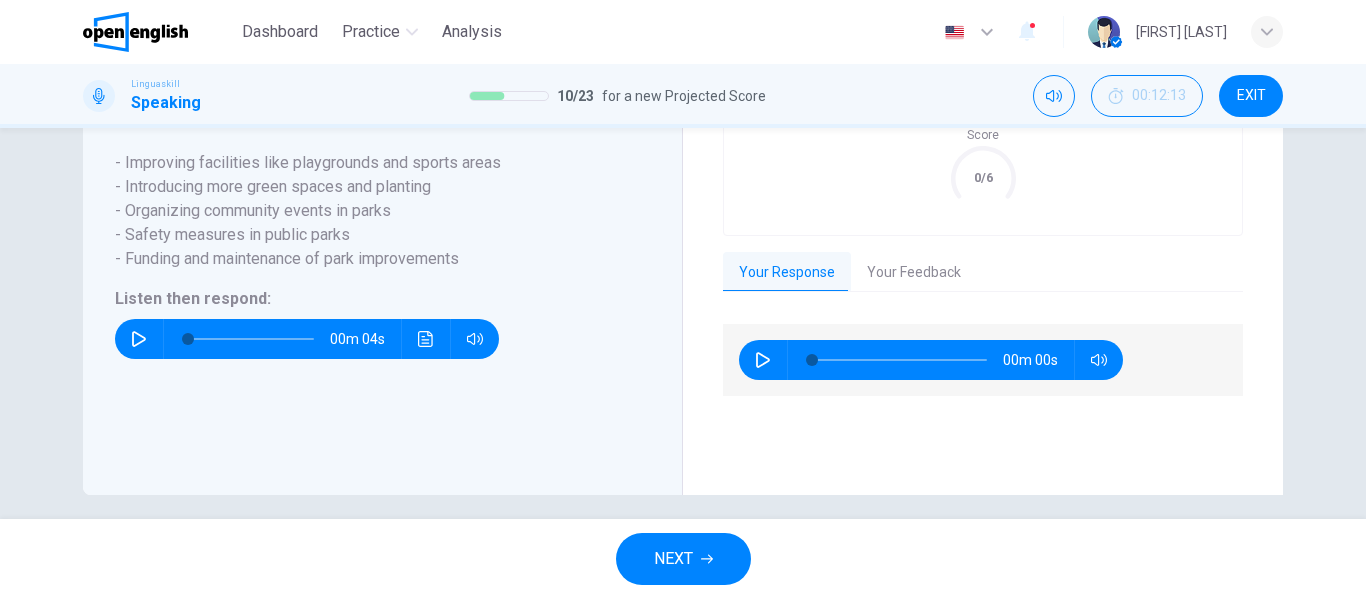 scroll, scrollTop: 522, scrollLeft: 0, axis: vertical 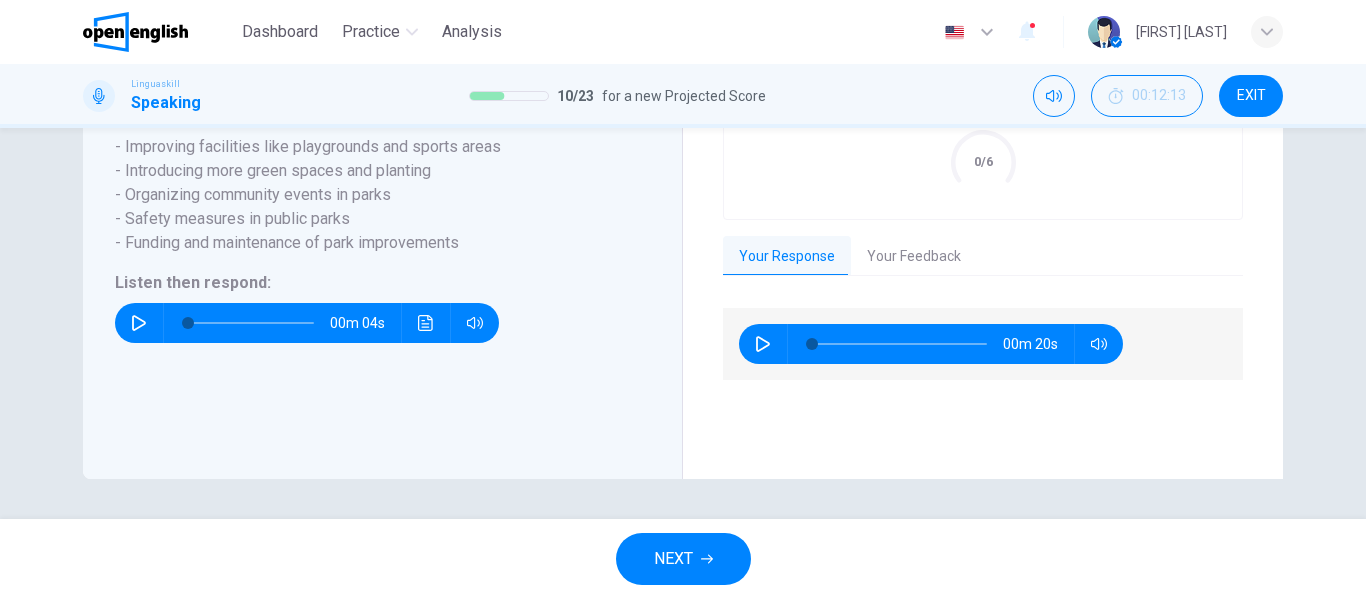 click on "Your Feedback" at bounding box center (914, 257) 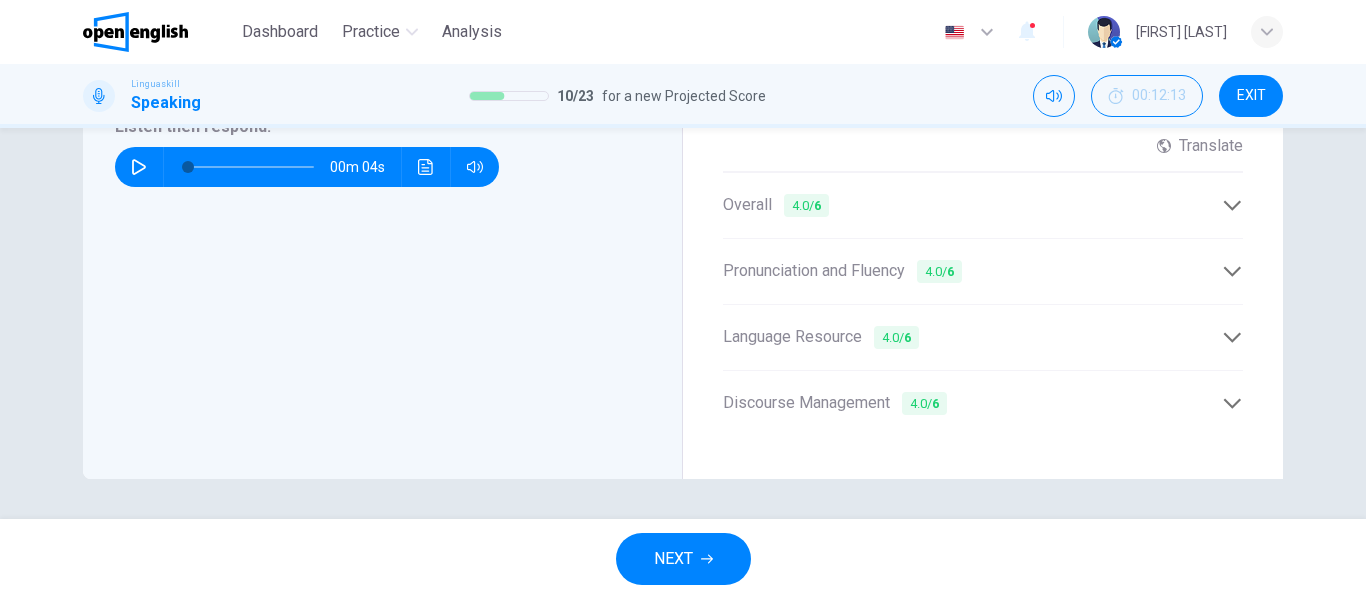 scroll, scrollTop: 678, scrollLeft: 0, axis: vertical 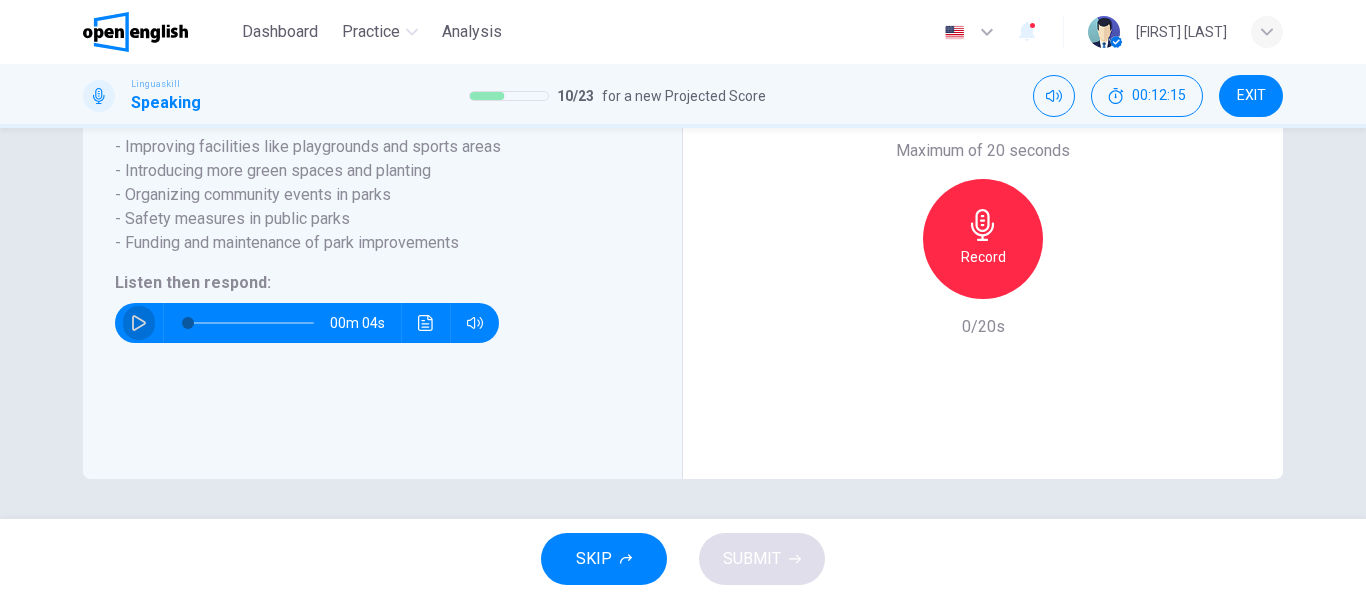 click at bounding box center (139, 323) 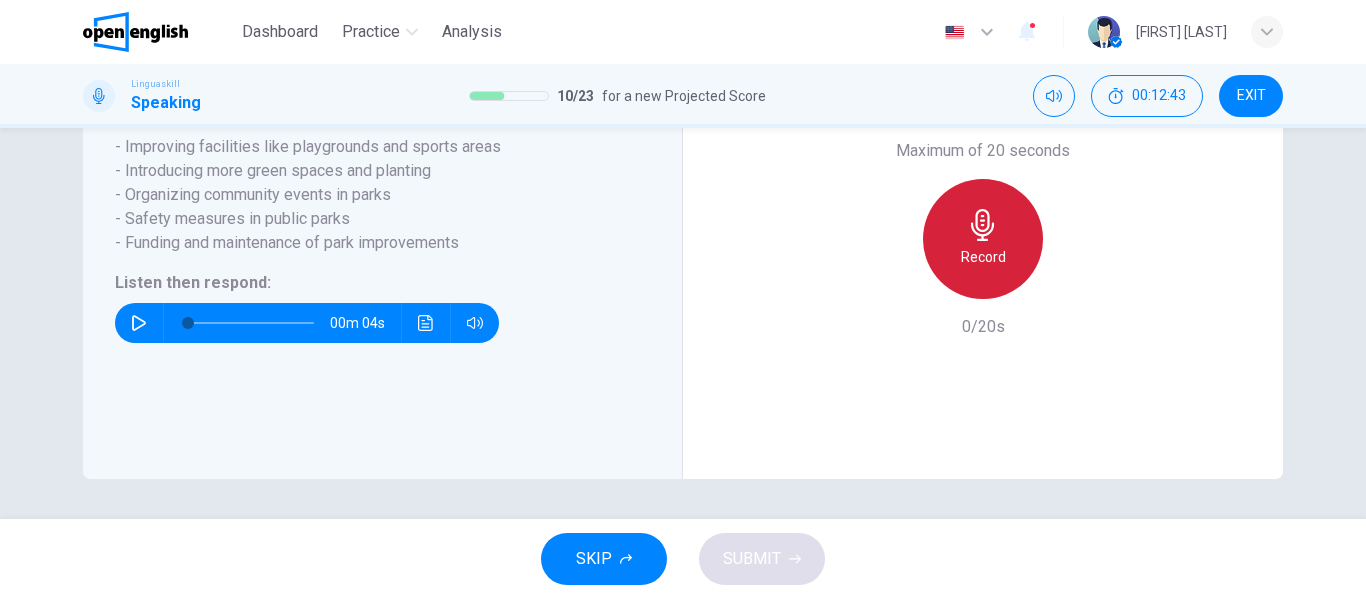 click on "Record" at bounding box center [983, 257] 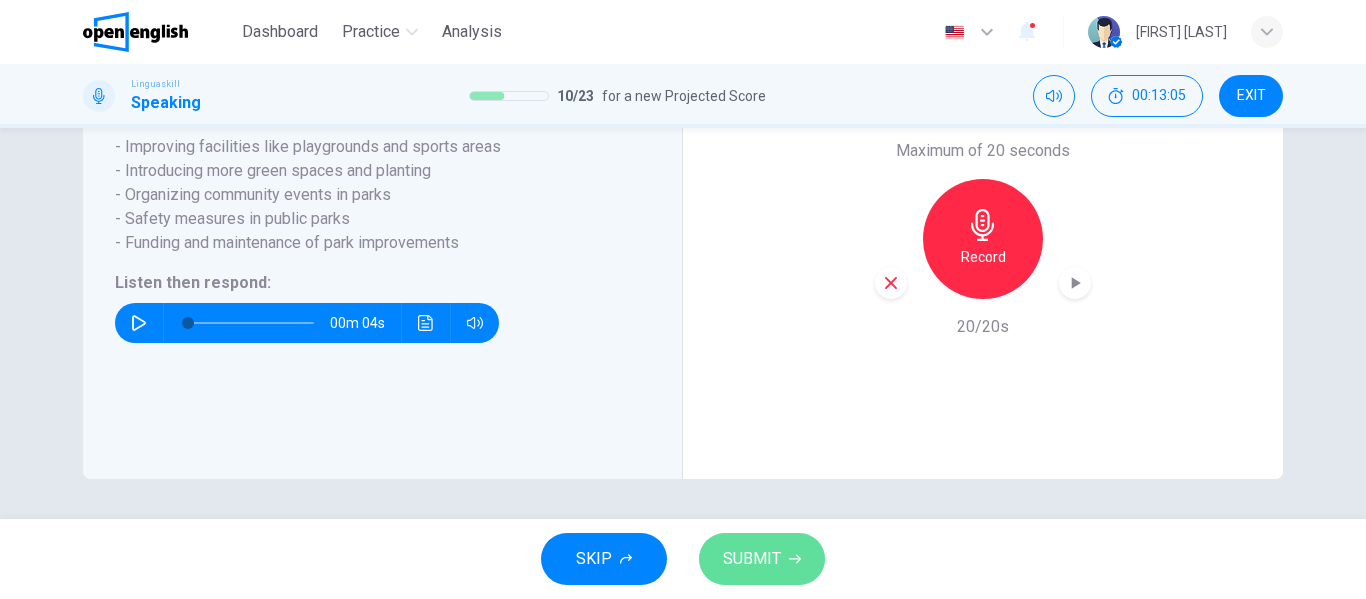 click on "SUBMIT" at bounding box center [752, 559] 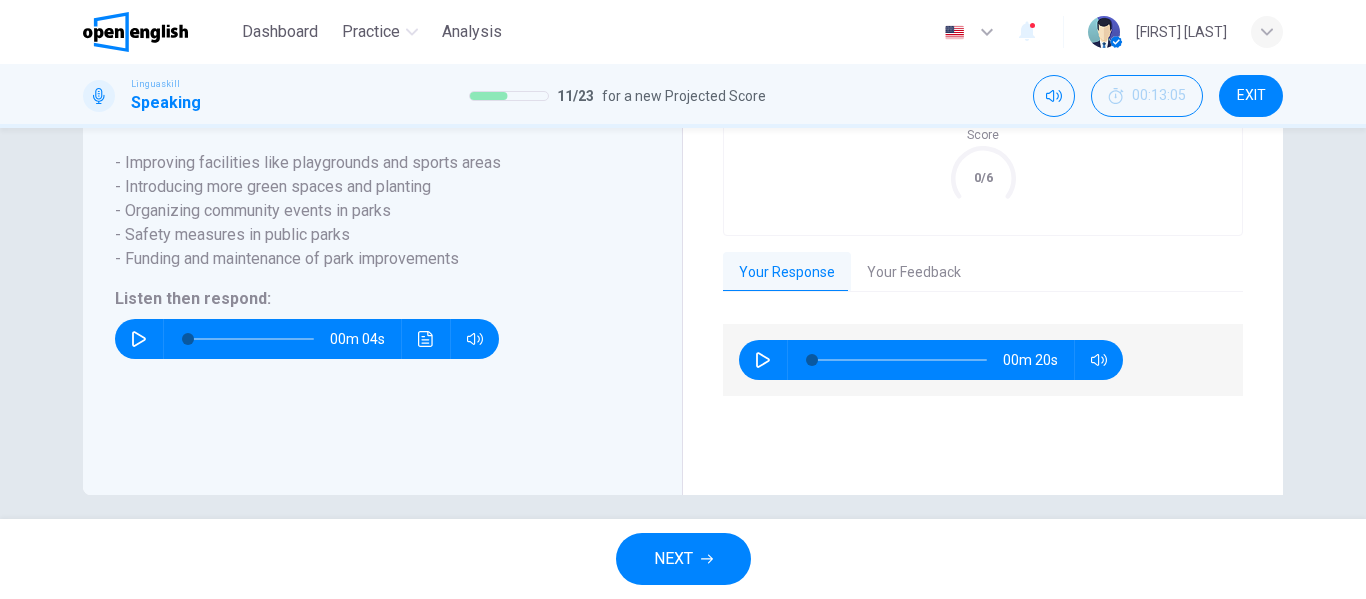 scroll, scrollTop: 522, scrollLeft: 0, axis: vertical 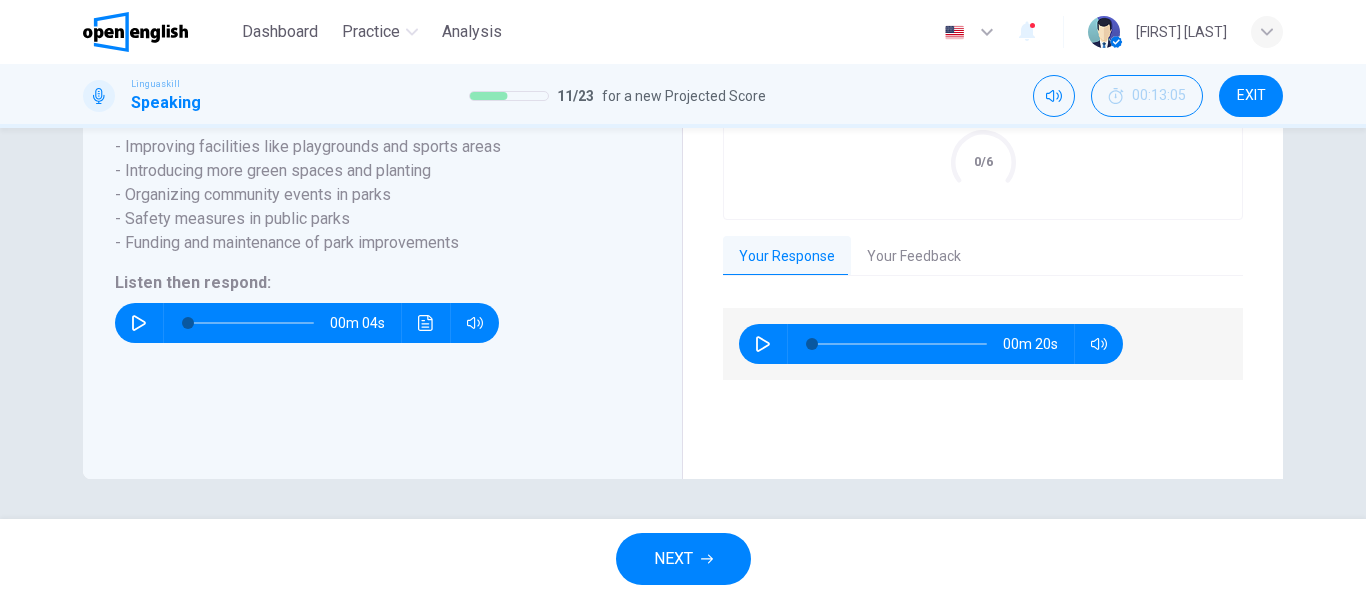 drag, startPoint x: 906, startPoint y: 214, endPoint x: 900, endPoint y: 243, distance: 29.614185 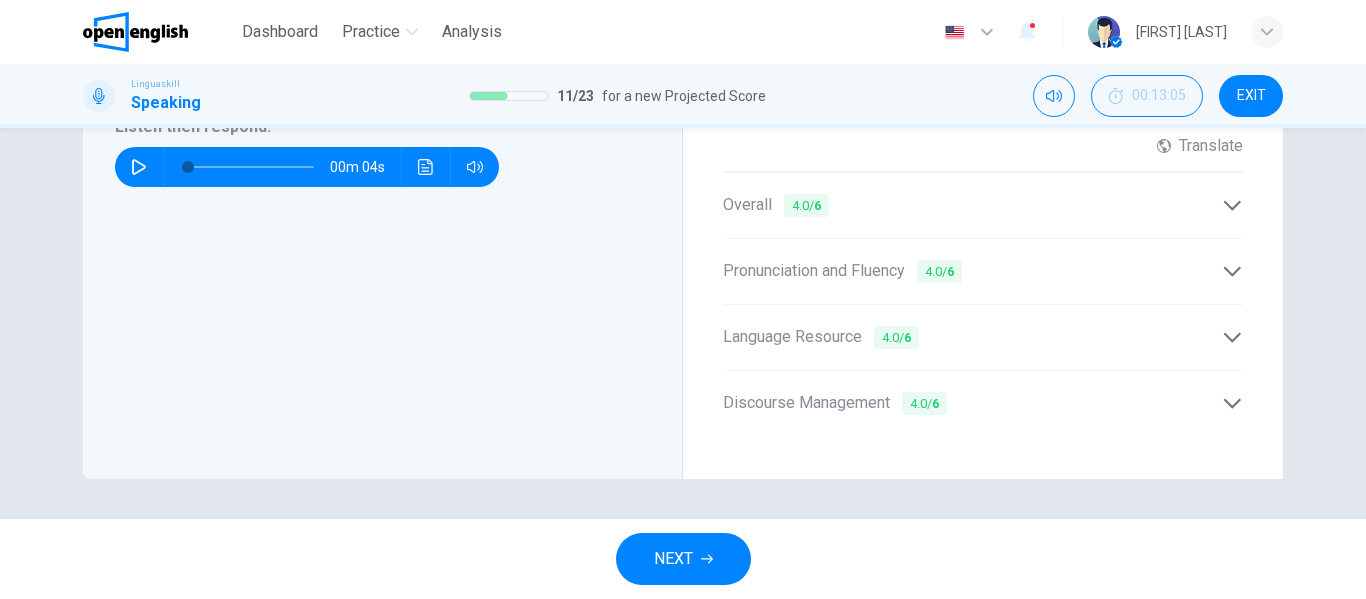 scroll, scrollTop: 673, scrollLeft: 0, axis: vertical 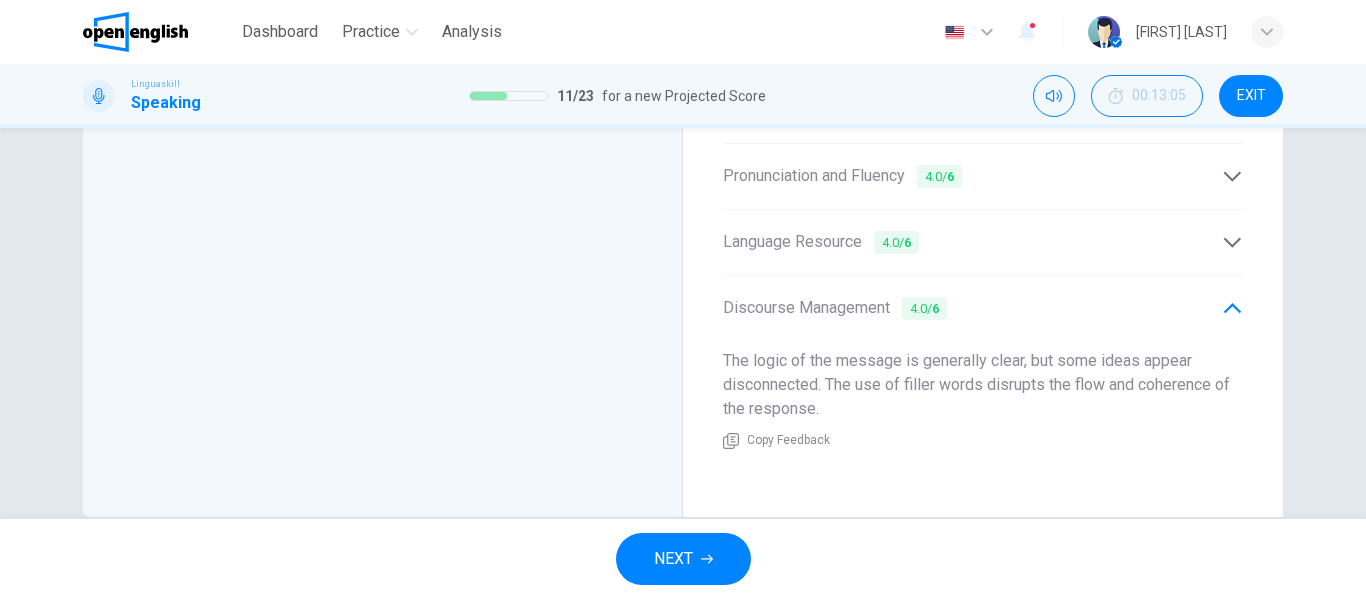 click at bounding box center (1232, 242) 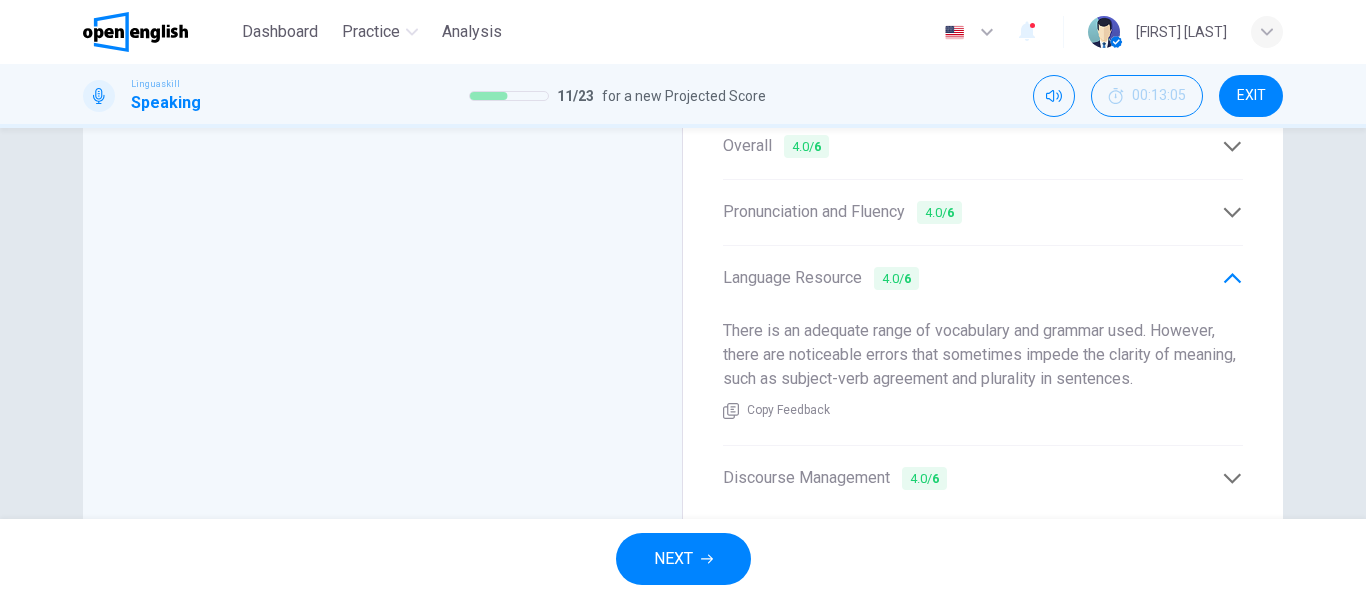 scroll, scrollTop: 703, scrollLeft: 0, axis: vertical 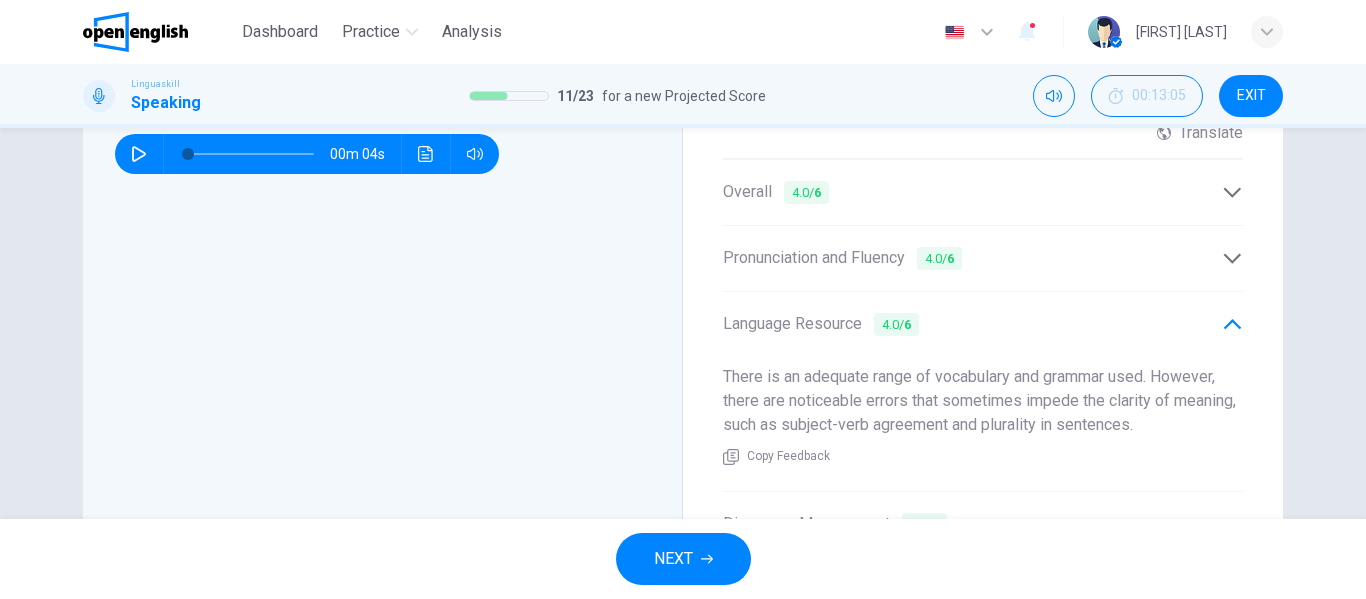 click at bounding box center [1232, 258] 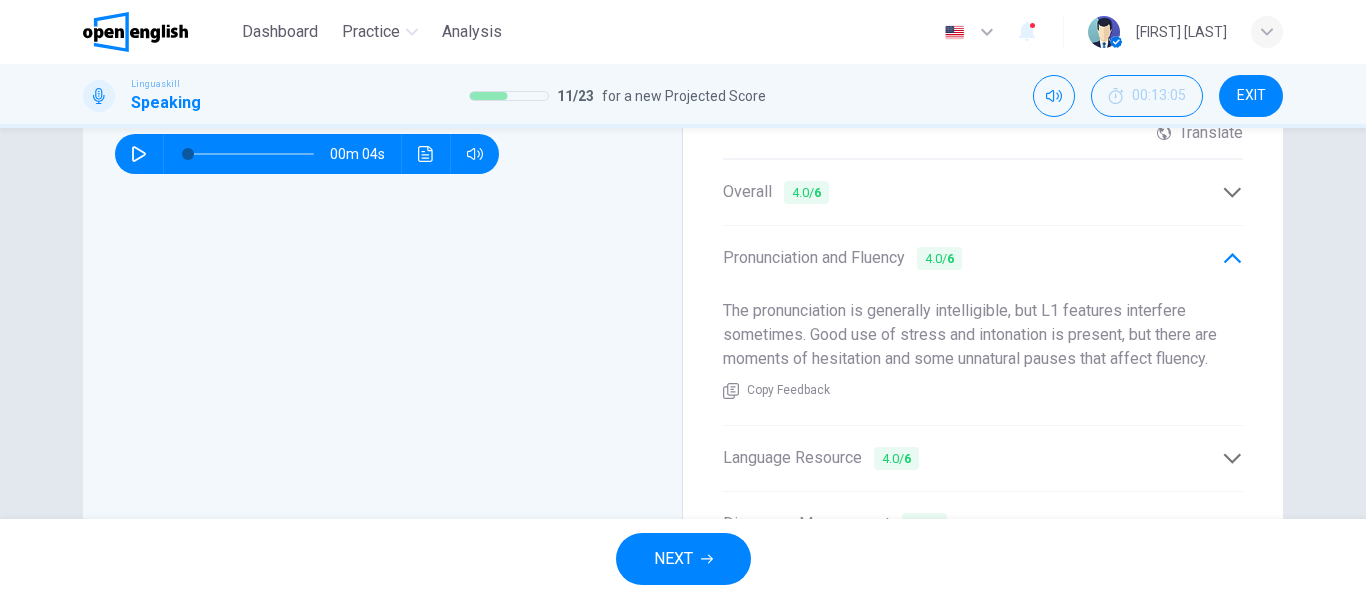 click at bounding box center (1232, 192) 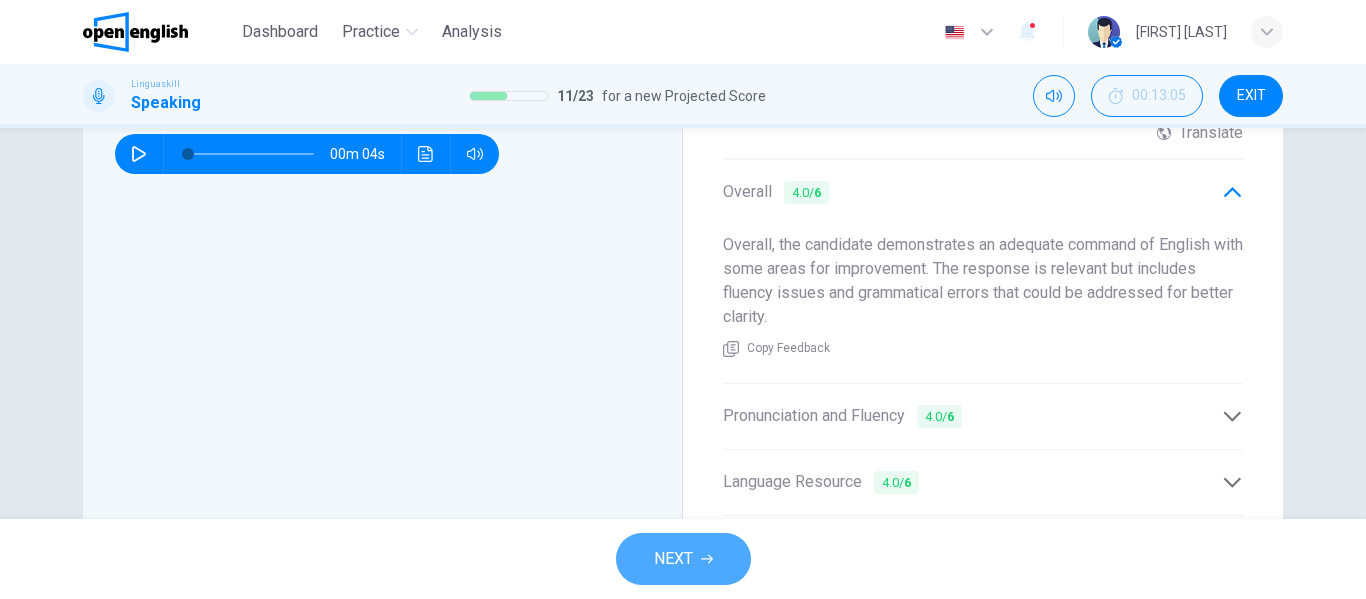 click on "NEXT" at bounding box center (683, 559) 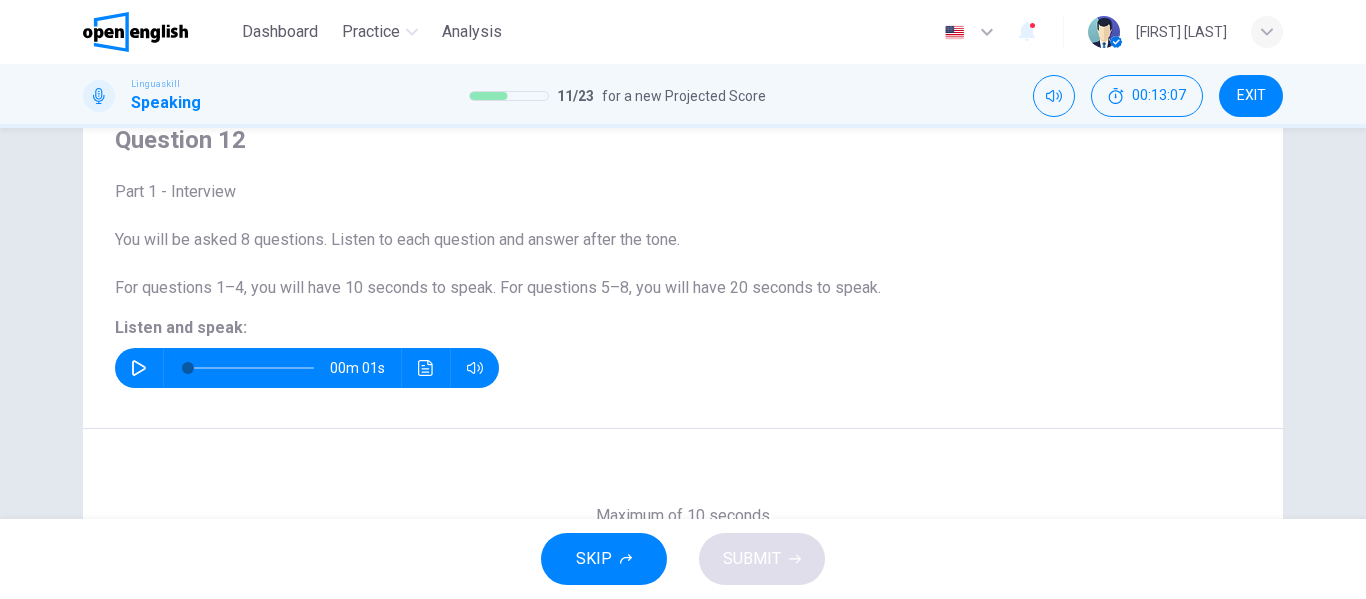 scroll, scrollTop: 82, scrollLeft: 0, axis: vertical 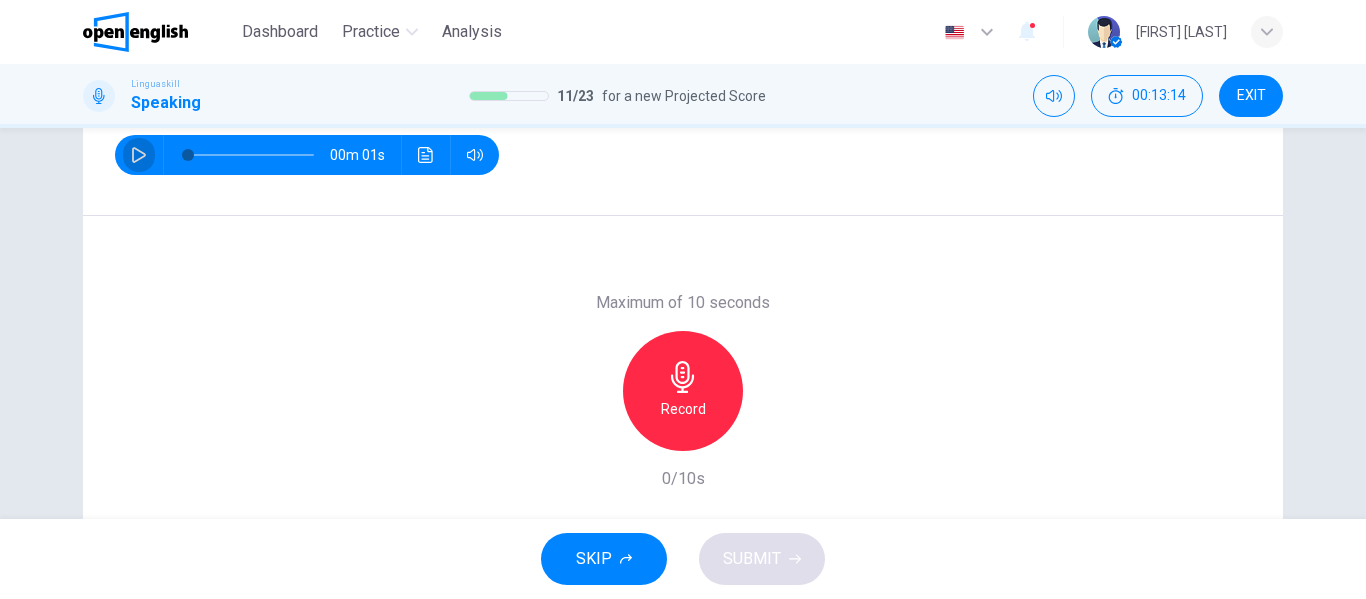 click at bounding box center (139, 155) 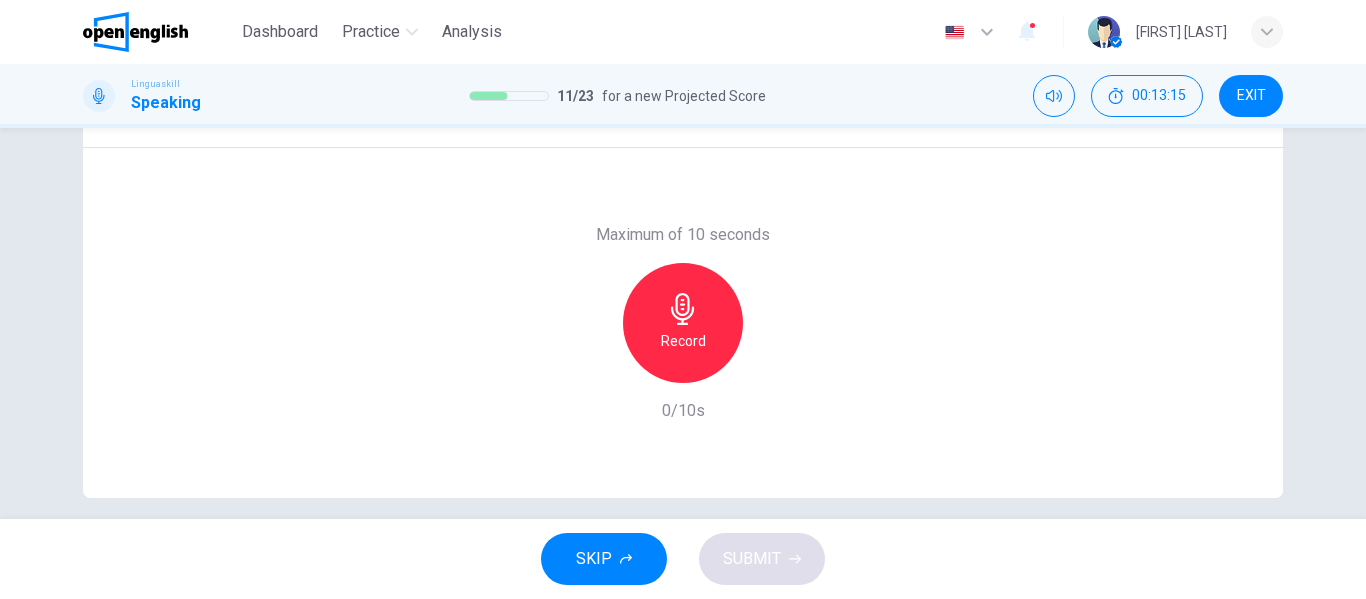 scroll, scrollTop: 380, scrollLeft: 0, axis: vertical 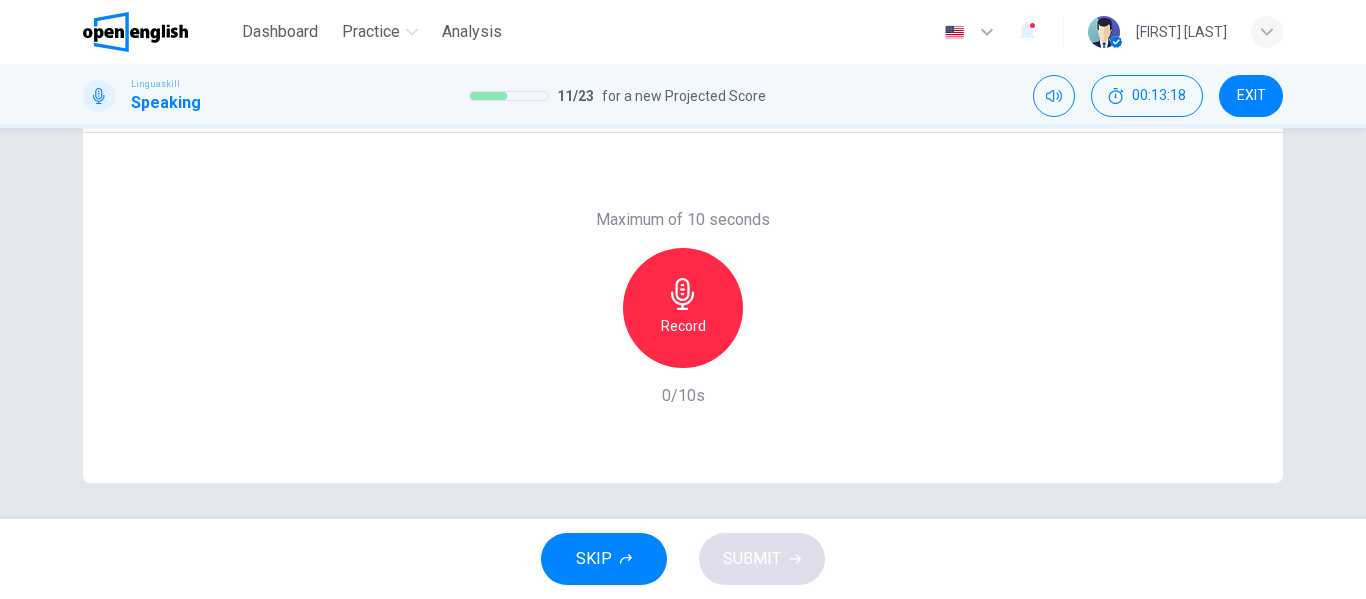 click on "Record" at bounding box center [683, 308] 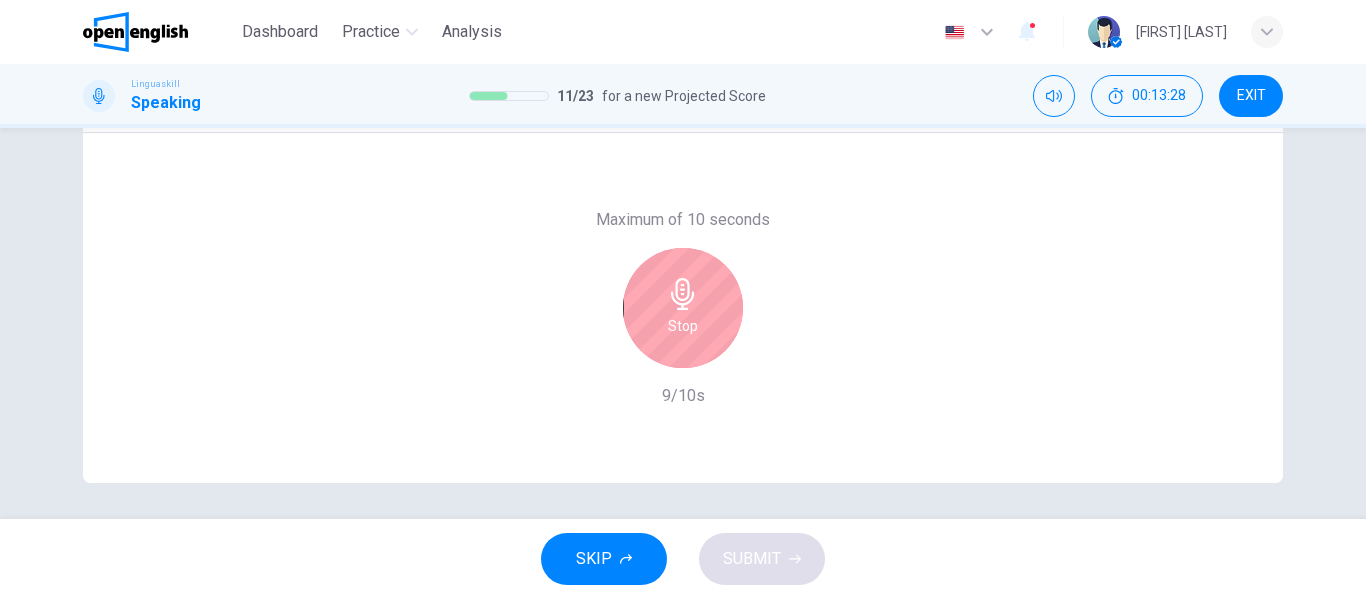 click at bounding box center (683, 294) 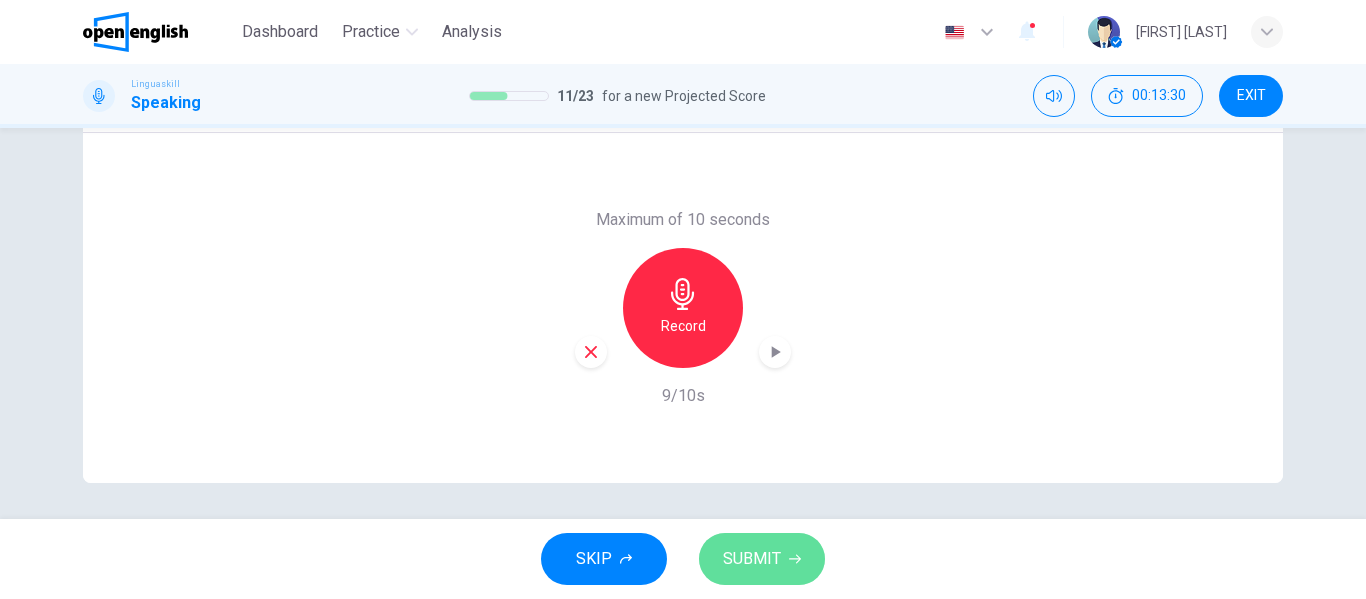 click on "SUBMIT" at bounding box center [752, 559] 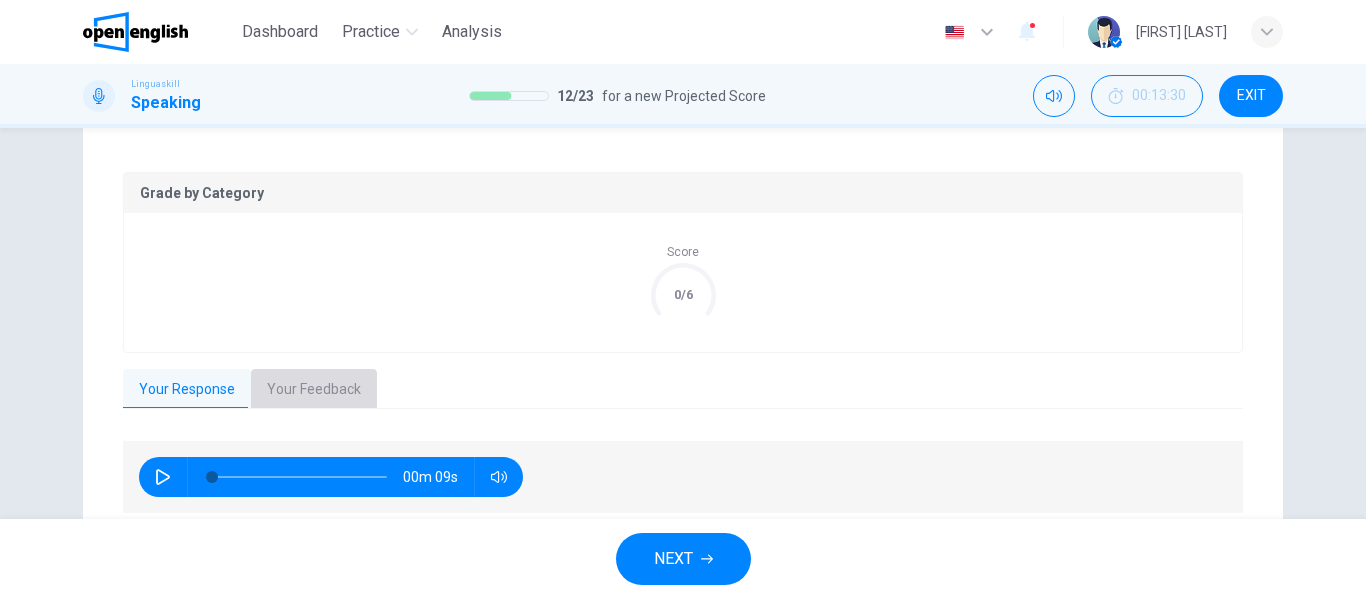 click on "Your Feedback" at bounding box center (314, 390) 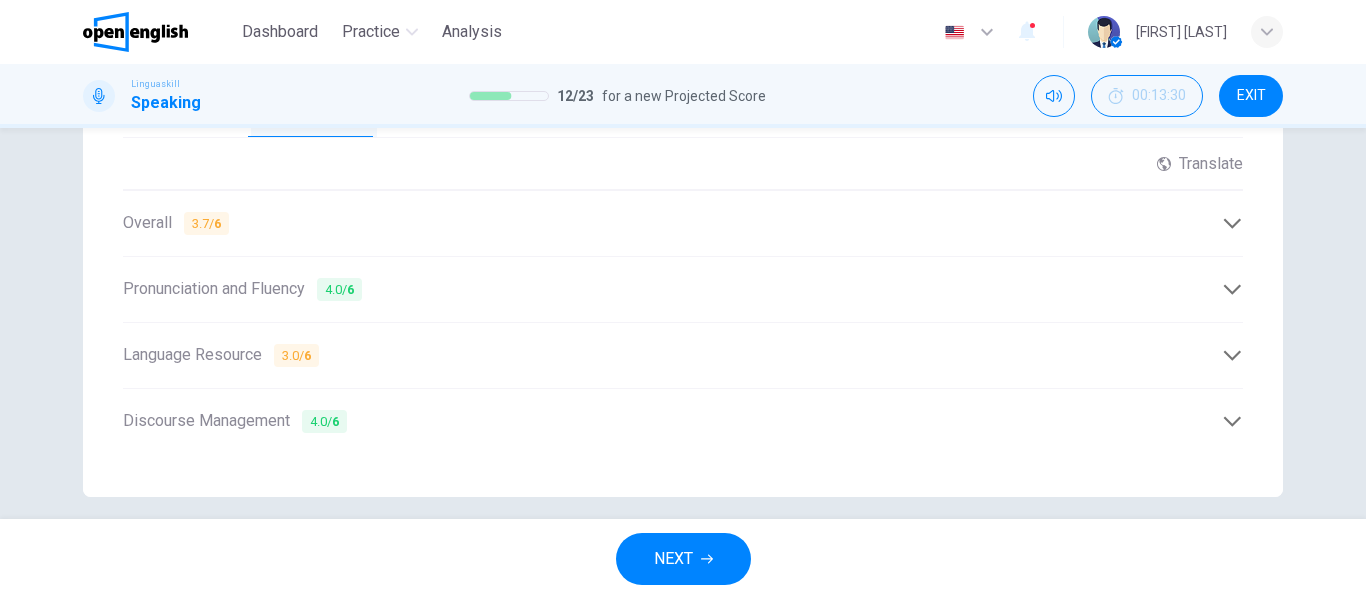 scroll, scrollTop: 669, scrollLeft: 0, axis: vertical 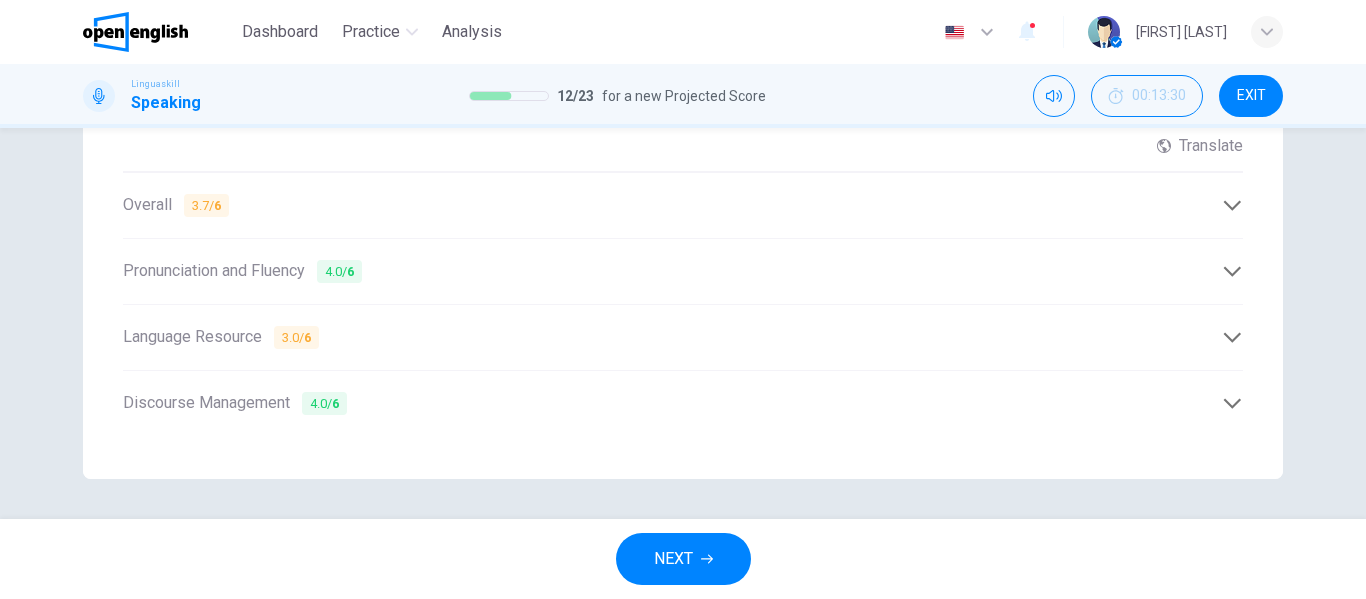 click on "Language Resource   3.0 / 6" at bounding box center (672, 337) 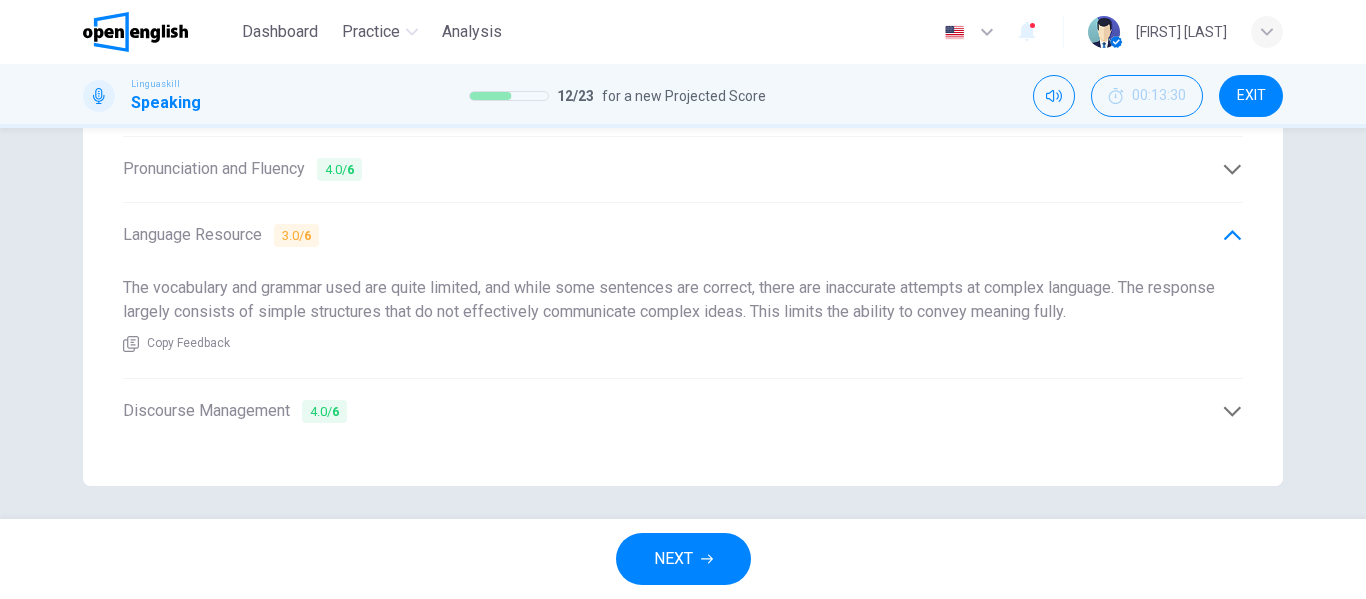 scroll, scrollTop: 778, scrollLeft: 0, axis: vertical 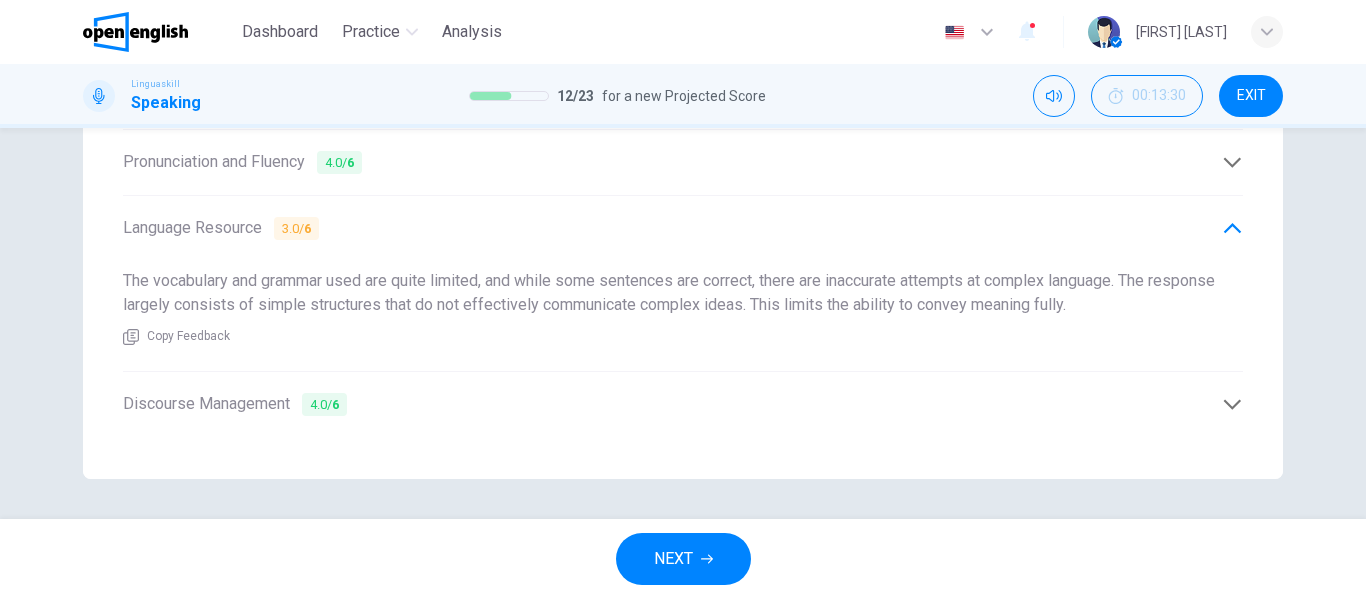 click at bounding box center [1232, 404] 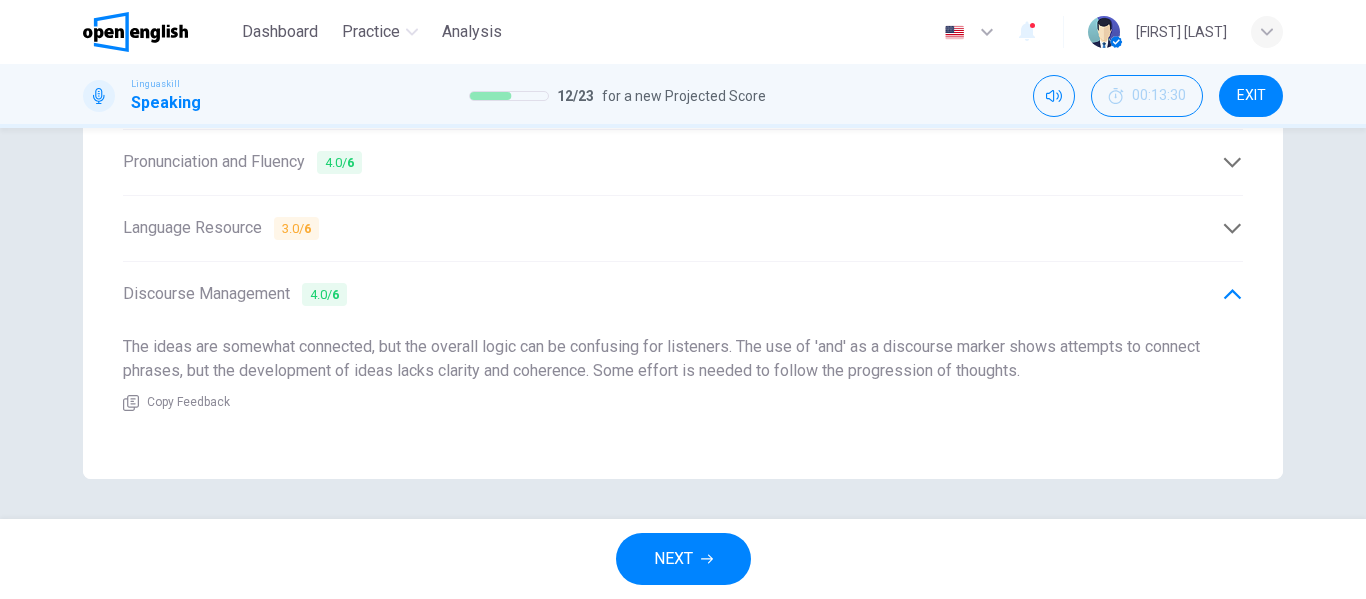 click on "NEXT" at bounding box center [683, 559] 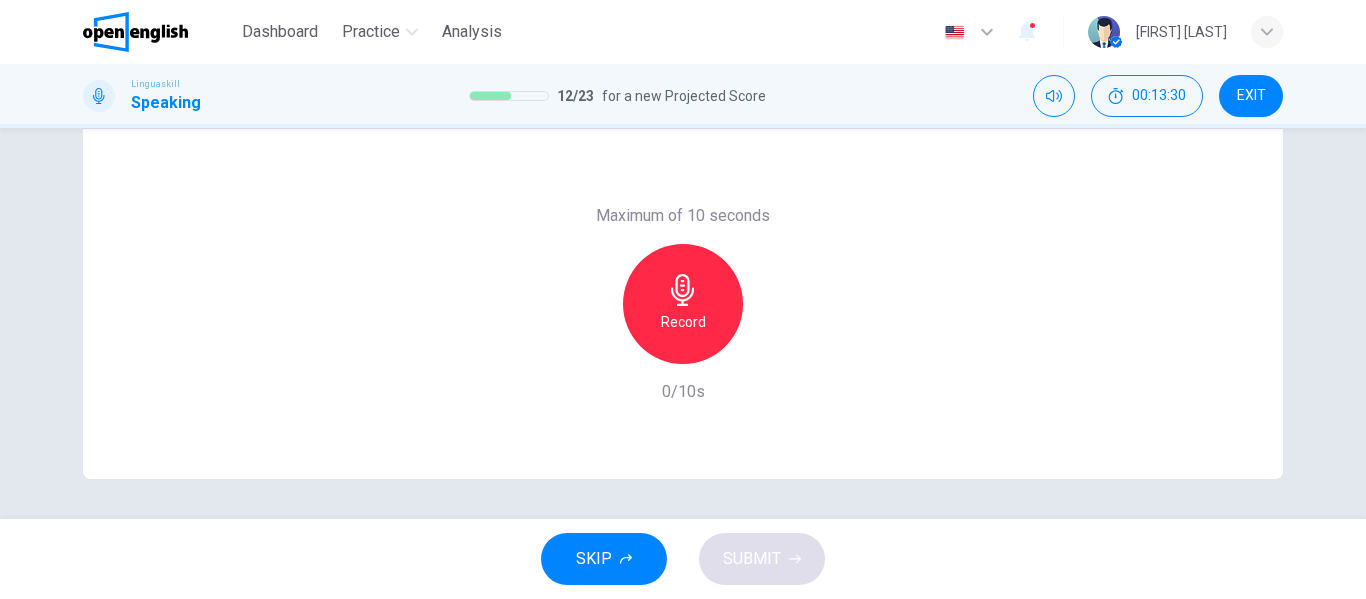 scroll, scrollTop: 384, scrollLeft: 0, axis: vertical 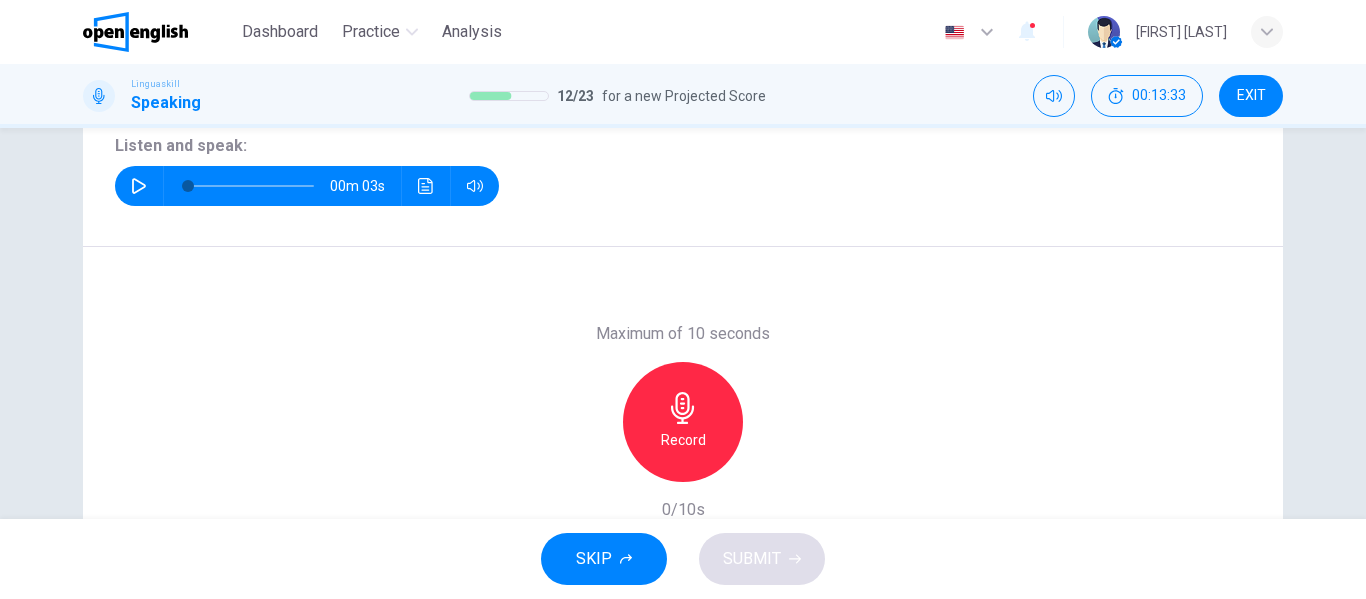 click at bounding box center (139, 186) 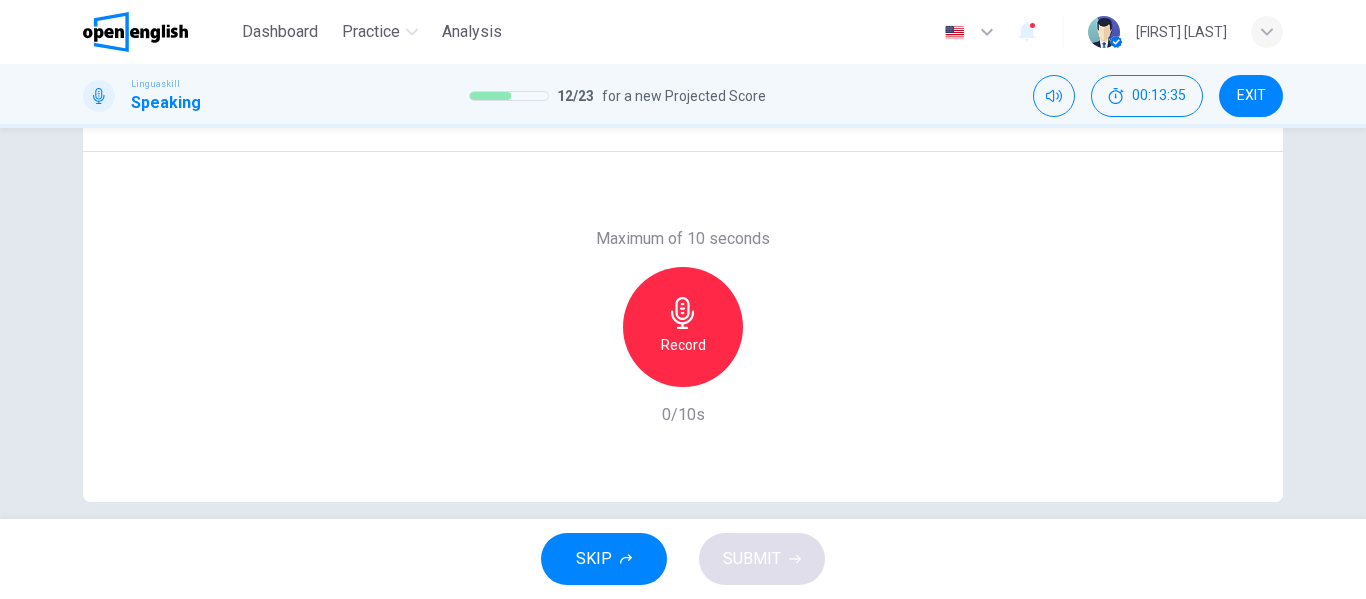 scroll, scrollTop: 365, scrollLeft: 0, axis: vertical 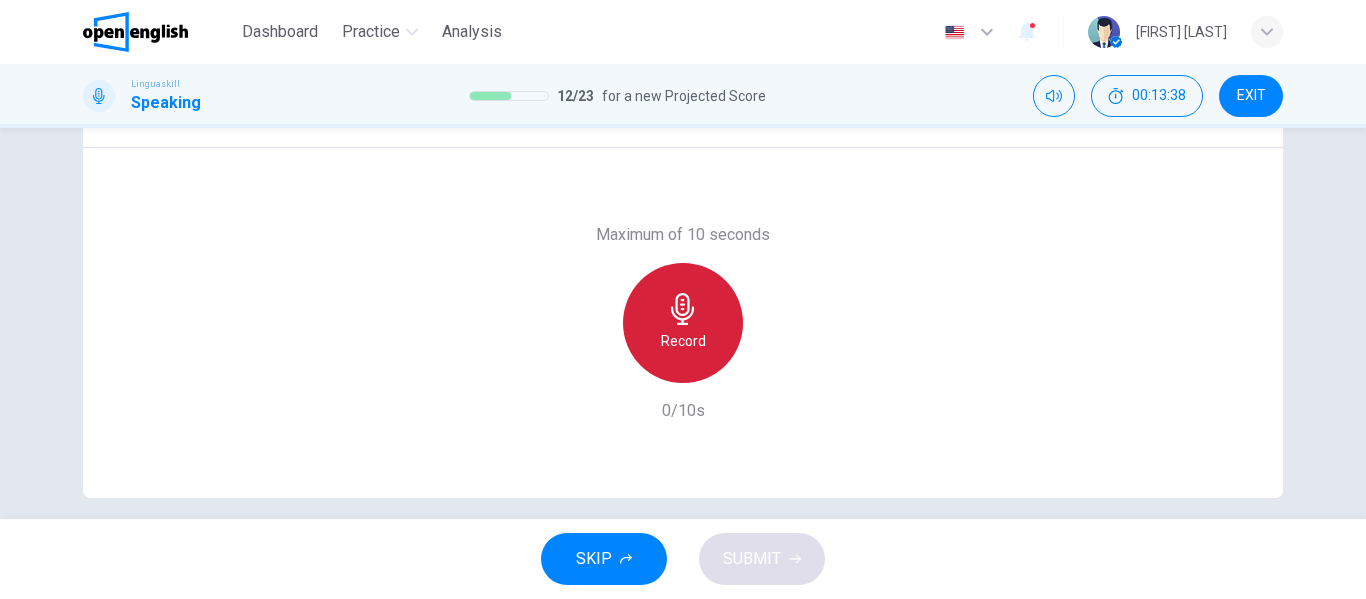 click on "Record" at bounding box center [683, 341] 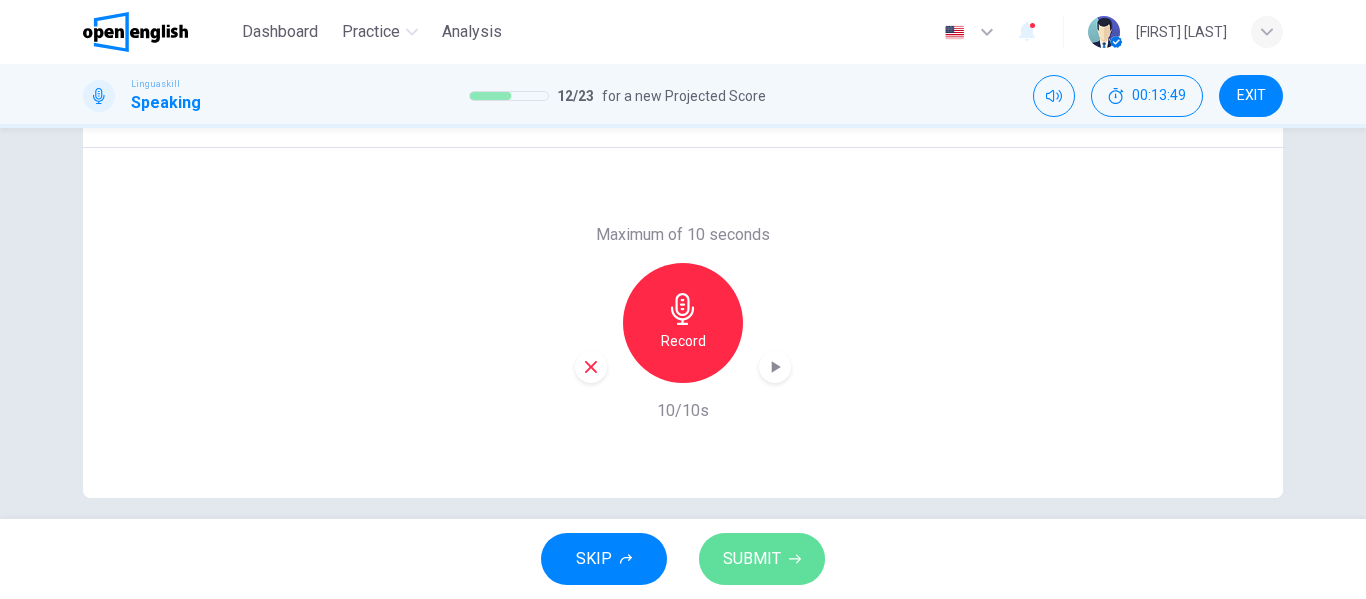 click on "SUBMIT" at bounding box center (752, 559) 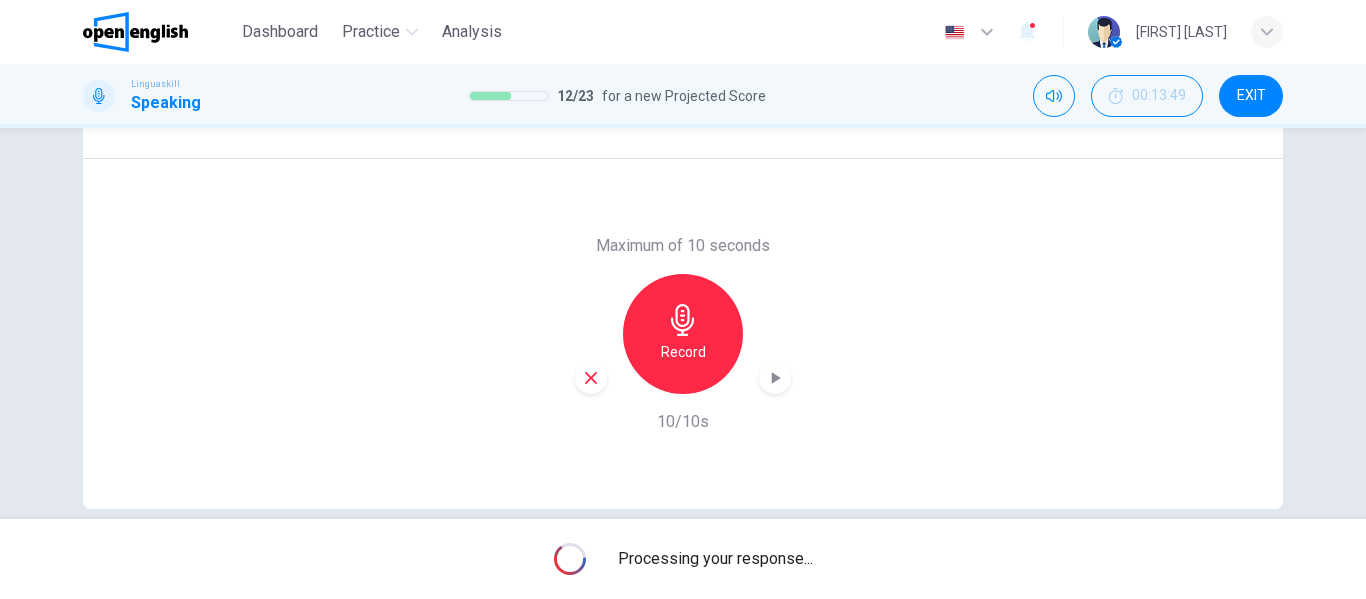 scroll, scrollTop: 384, scrollLeft: 0, axis: vertical 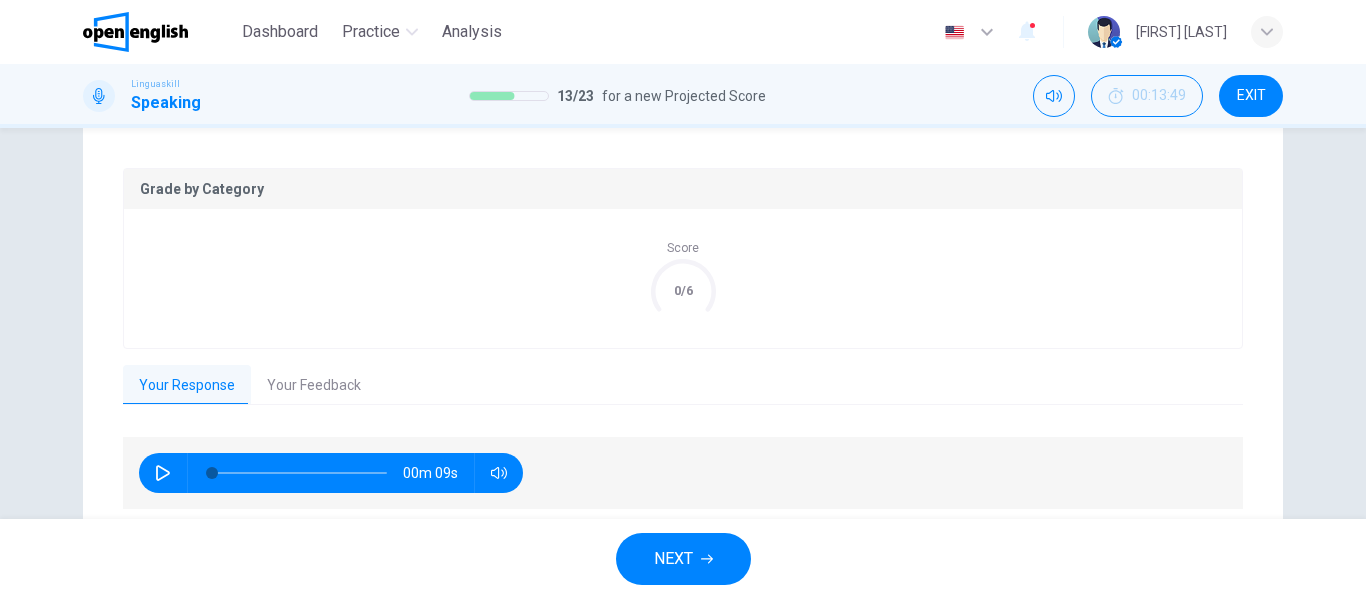 click on "Your Feedback" at bounding box center [314, 386] 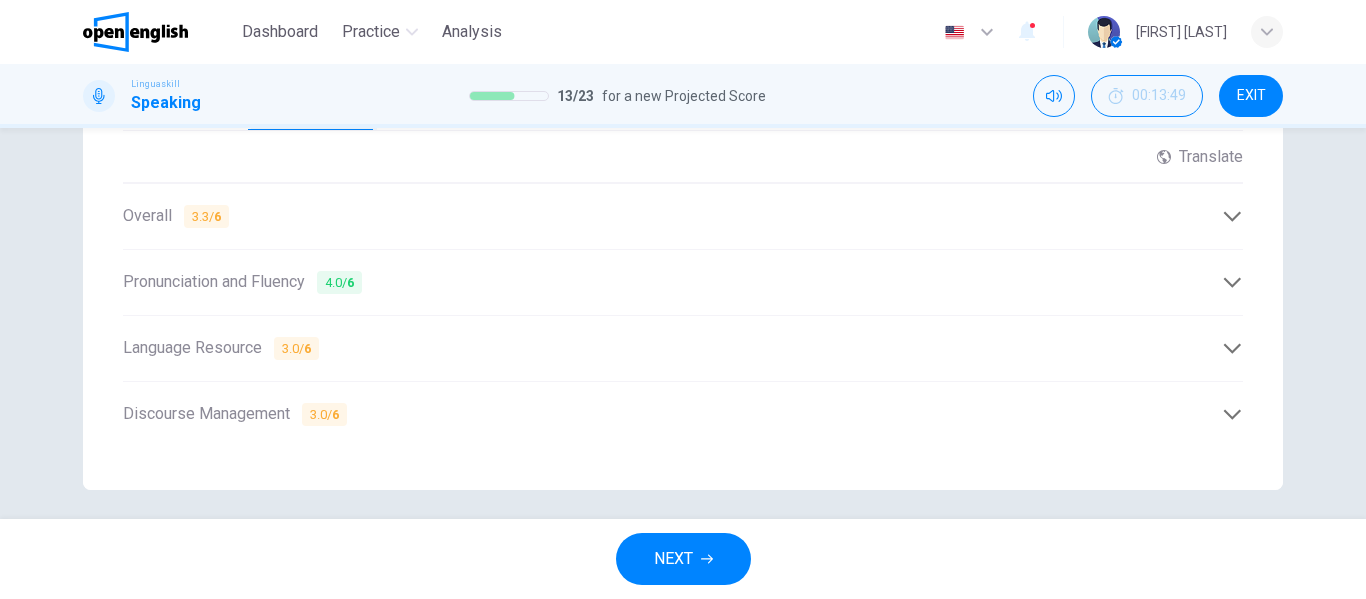 scroll, scrollTop: 669, scrollLeft: 0, axis: vertical 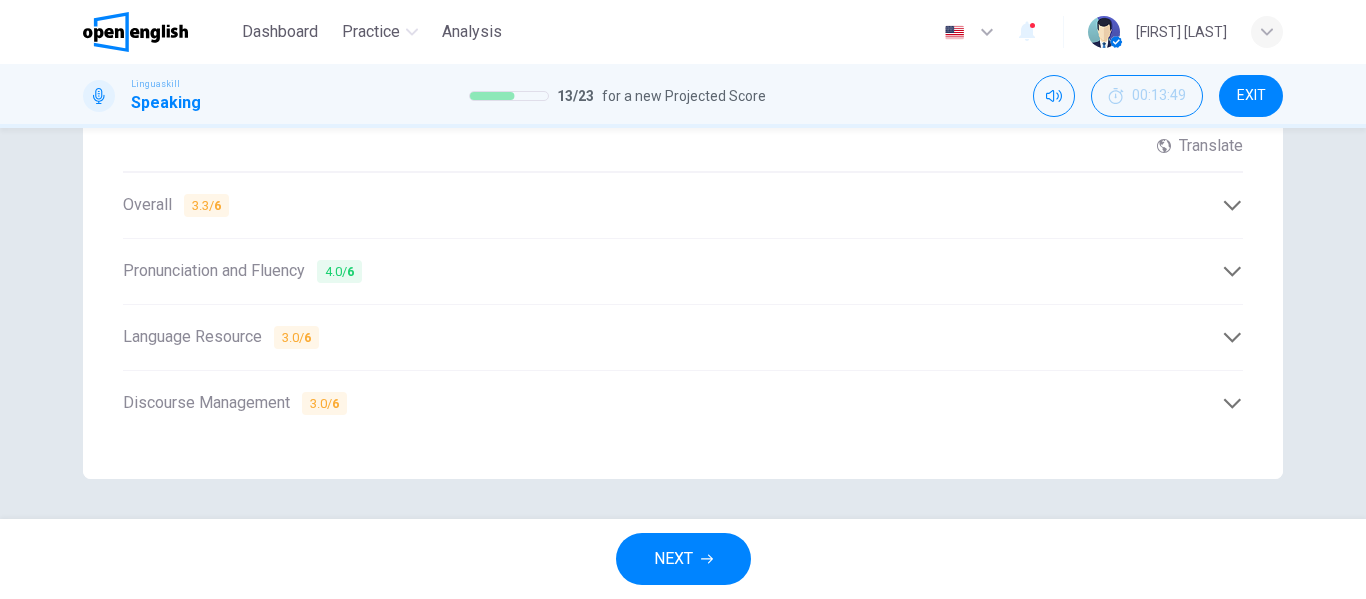 click on "Language Resource   3.0 / 6" at bounding box center [672, 337] 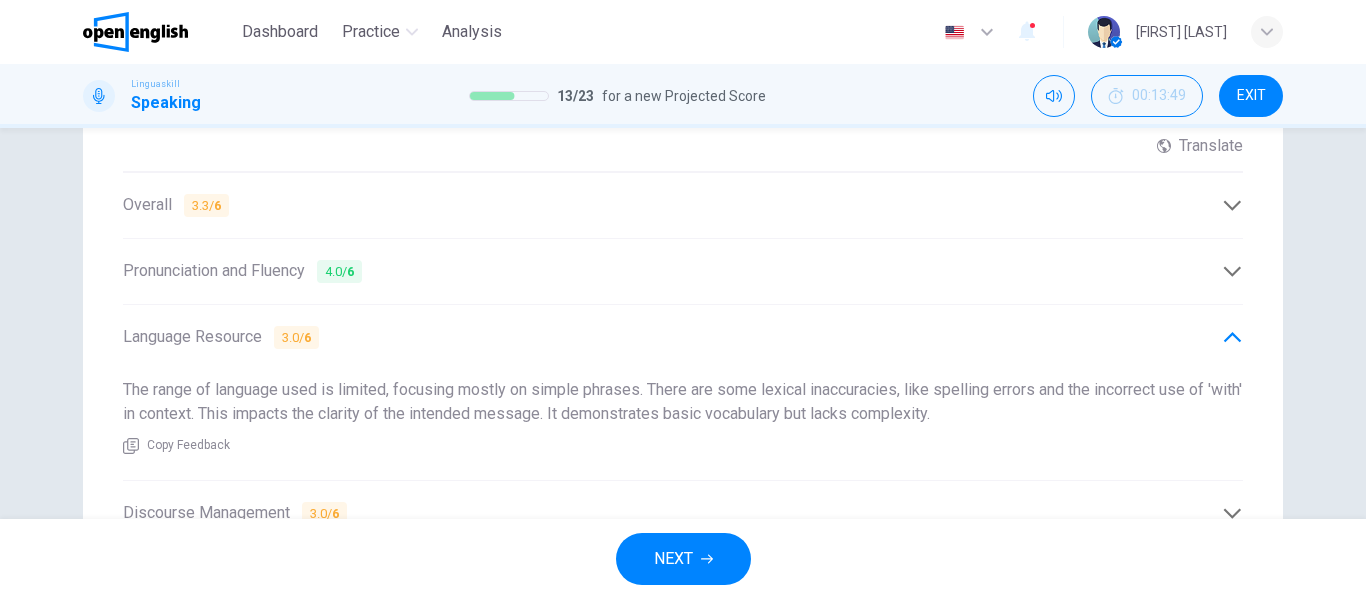 scroll, scrollTop: 778, scrollLeft: 0, axis: vertical 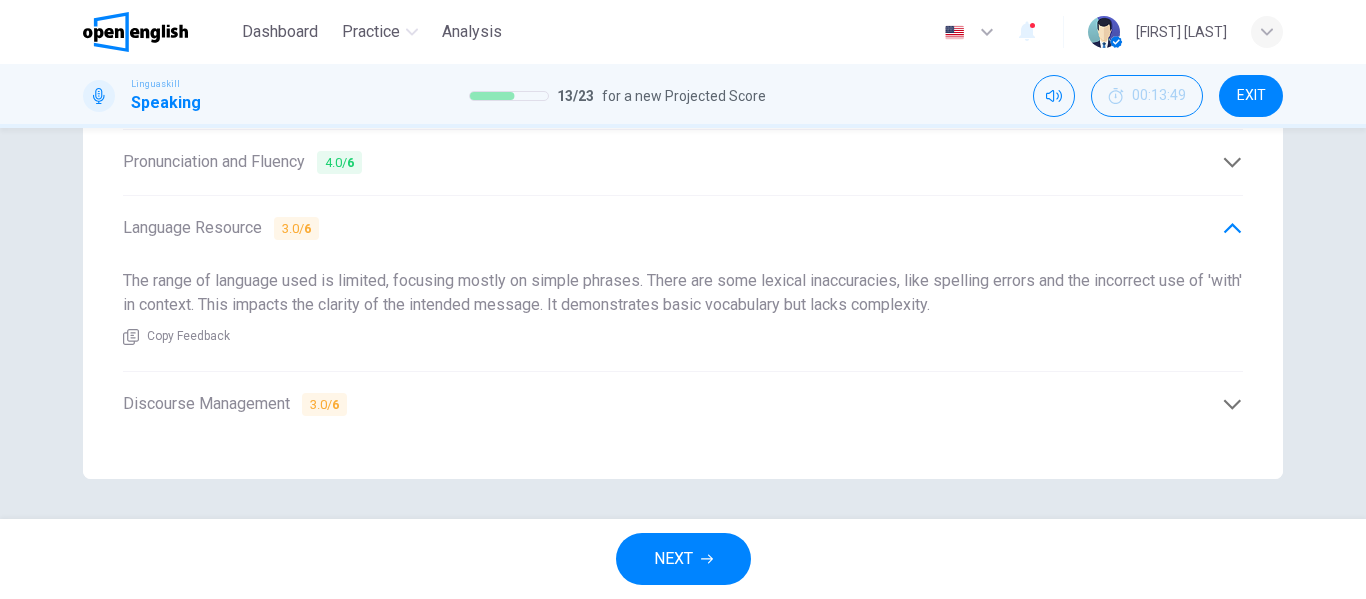 click on "Discourse Management   3.0 / 6" at bounding box center (683, 404) 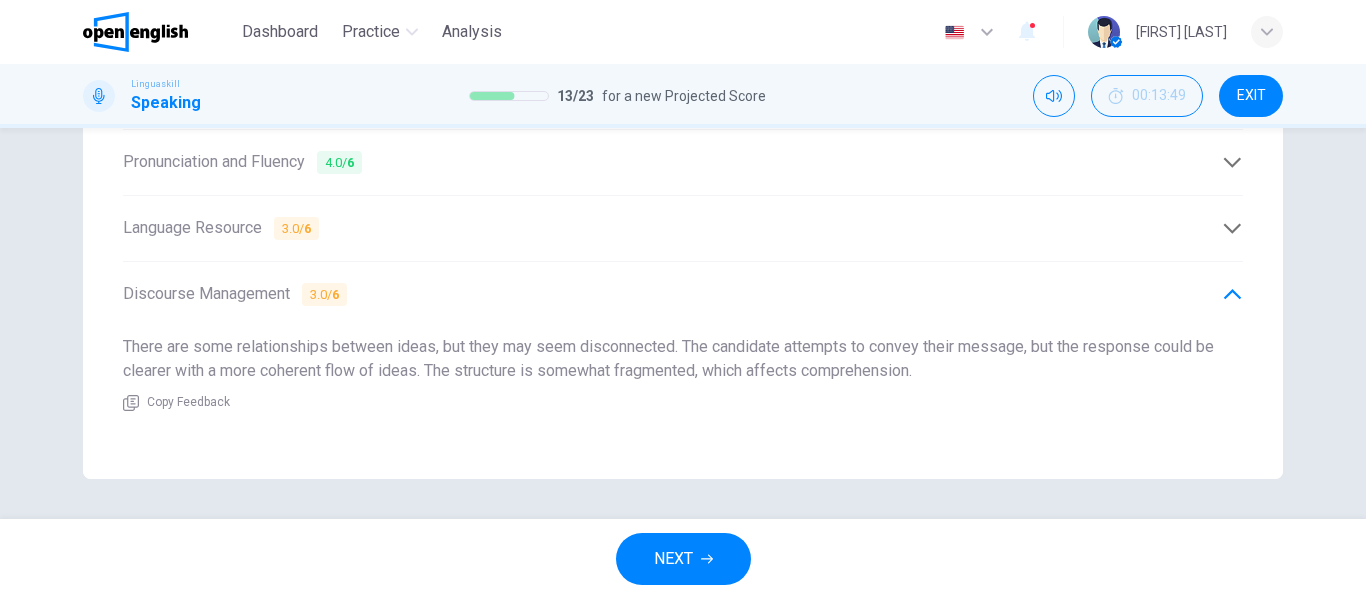 click on "Language Resource   3.0 / 6" at bounding box center (683, 228) 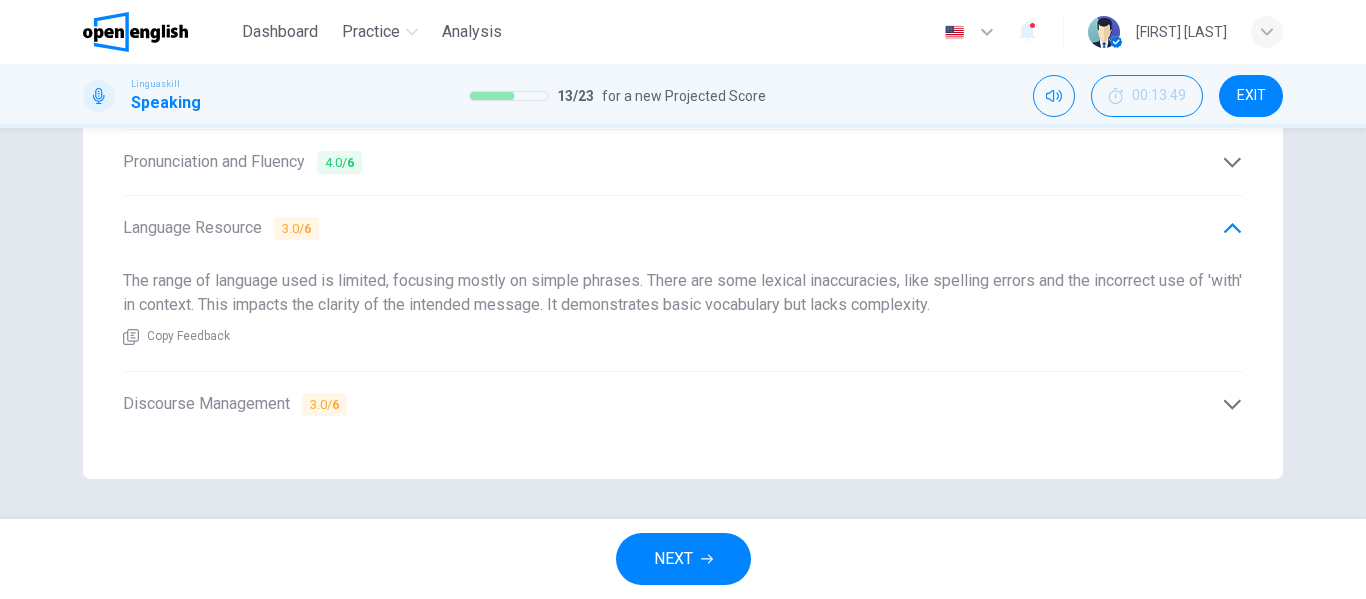 click on "Discourse Management   3.0 / 6" at bounding box center [683, 404] 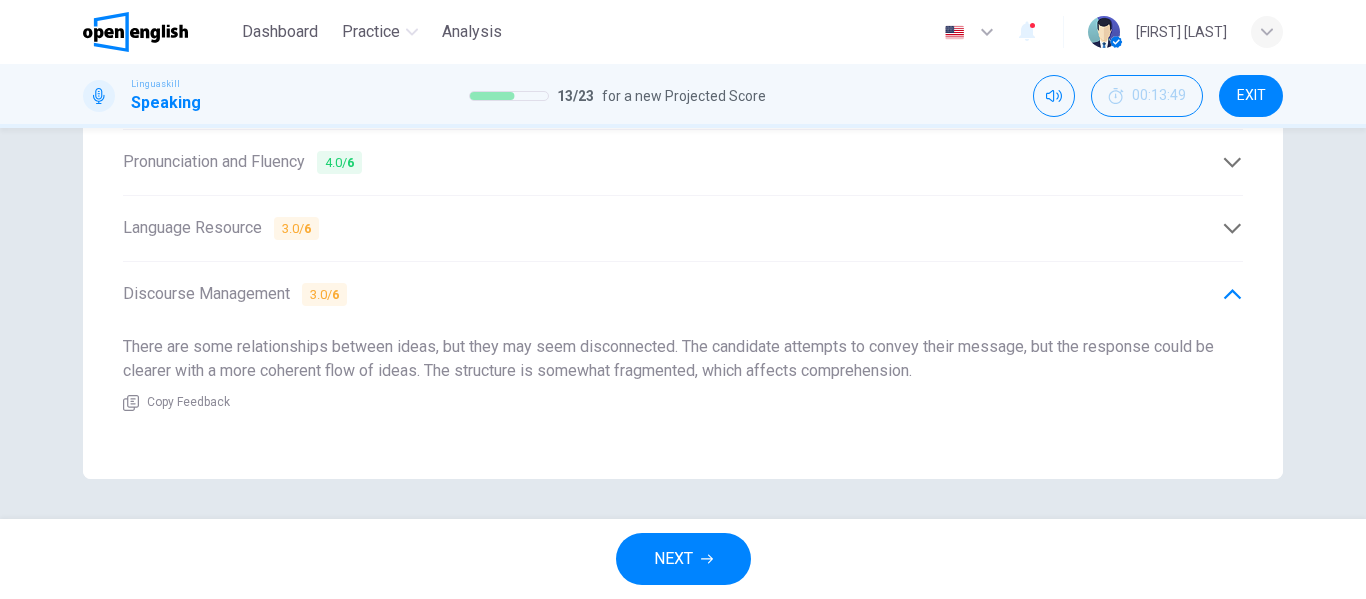 click on "NEXT" at bounding box center (683, 559) 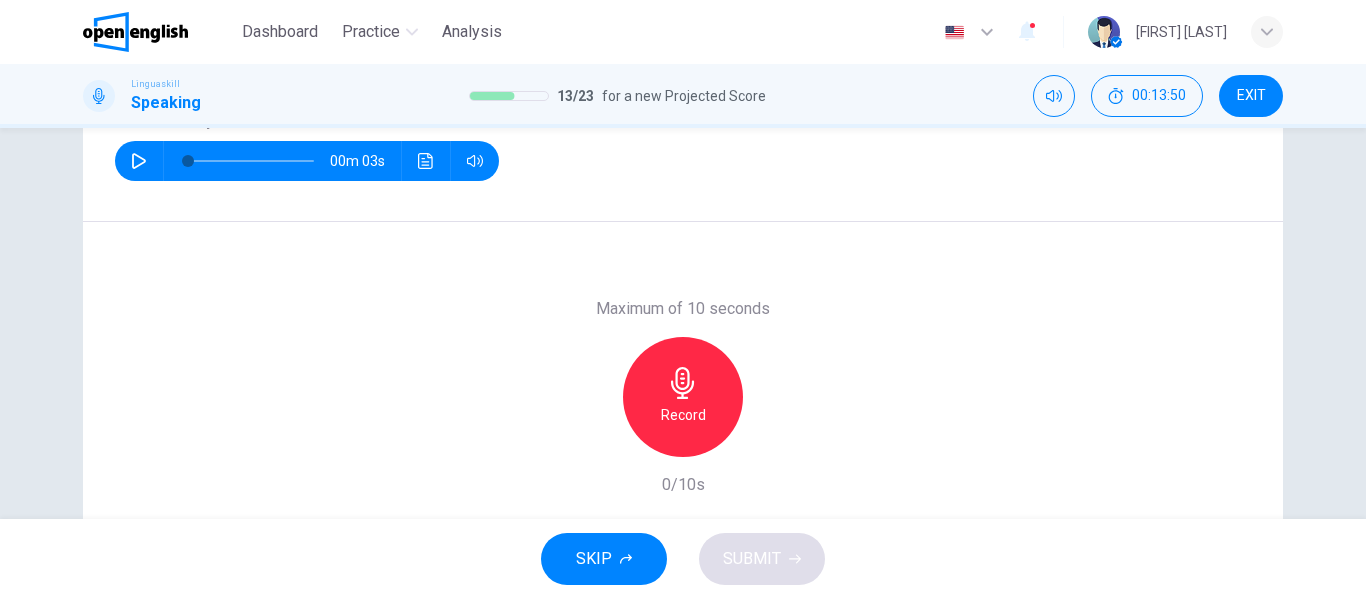 scroll, scrollTop: 260, scrollLeft: 0, axis: vertical 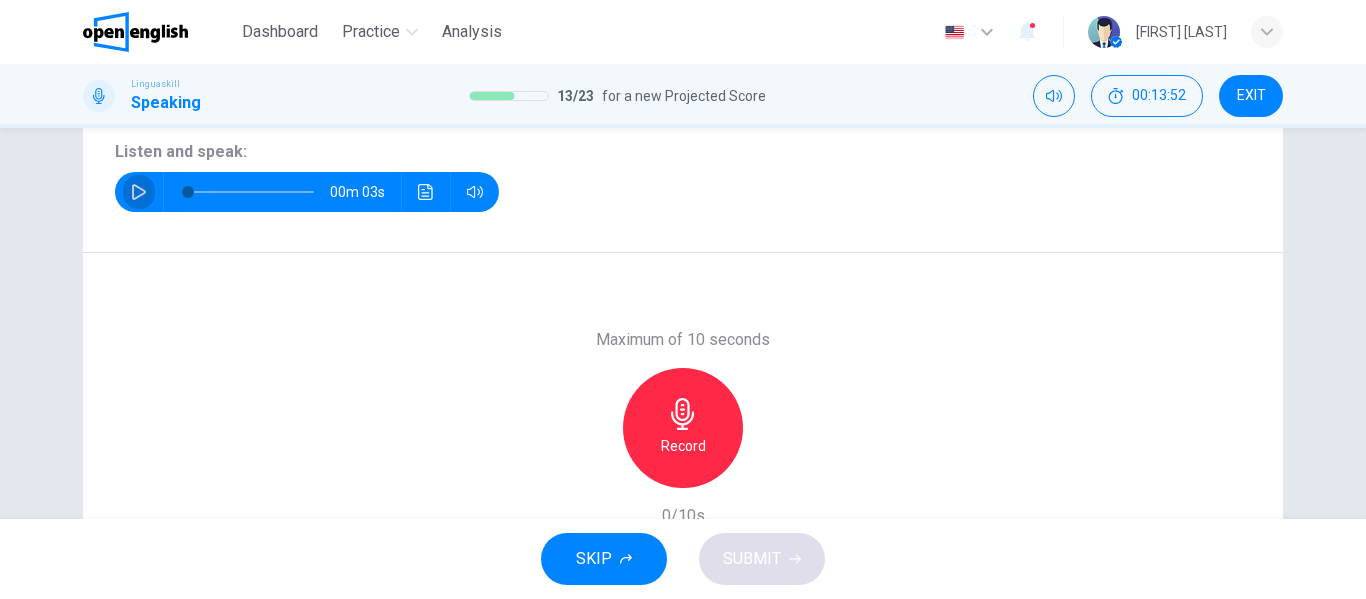 click at bounding box center [139, 192] 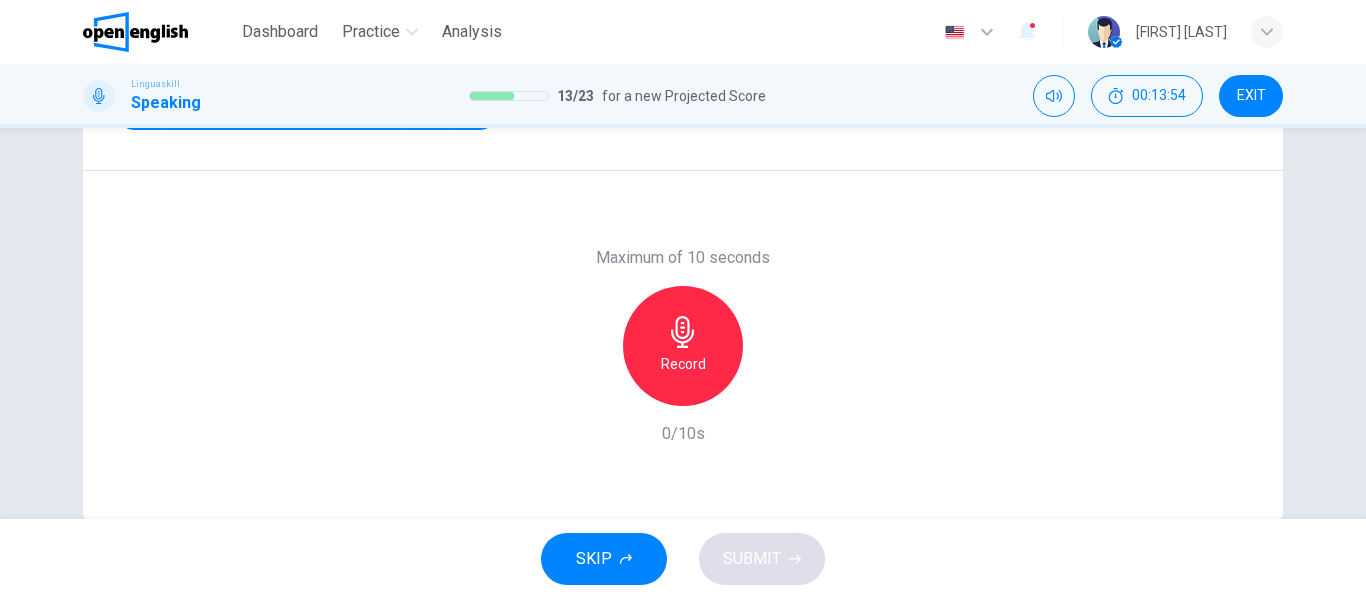 scroll, scrollTop: 376, scrollLeft: 0, axis: vertical 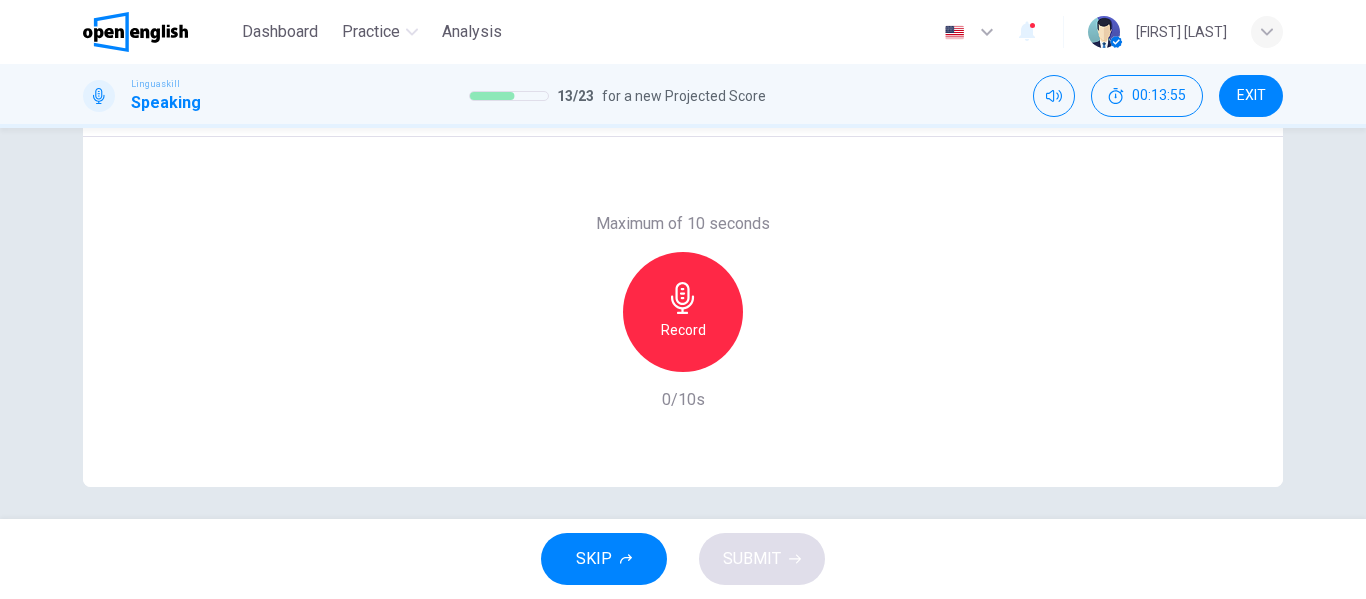 click on "Record" at bounding box center (683, 330) 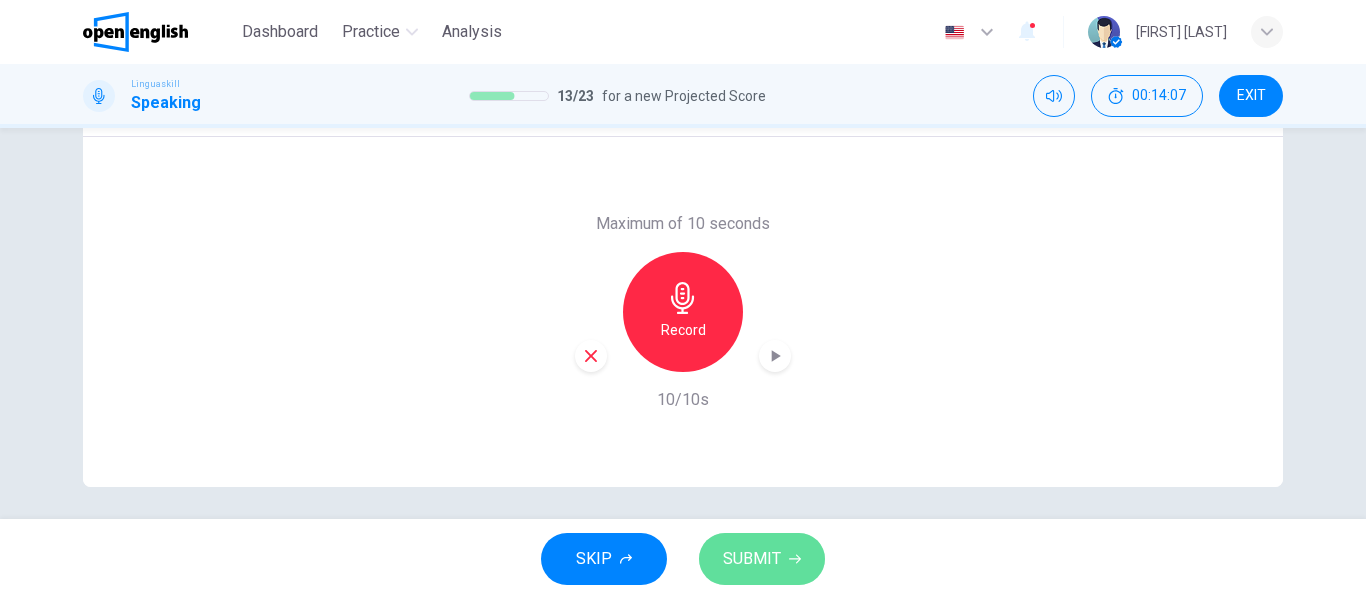 click on "SUBMIT" at bounding box center (762, 559) 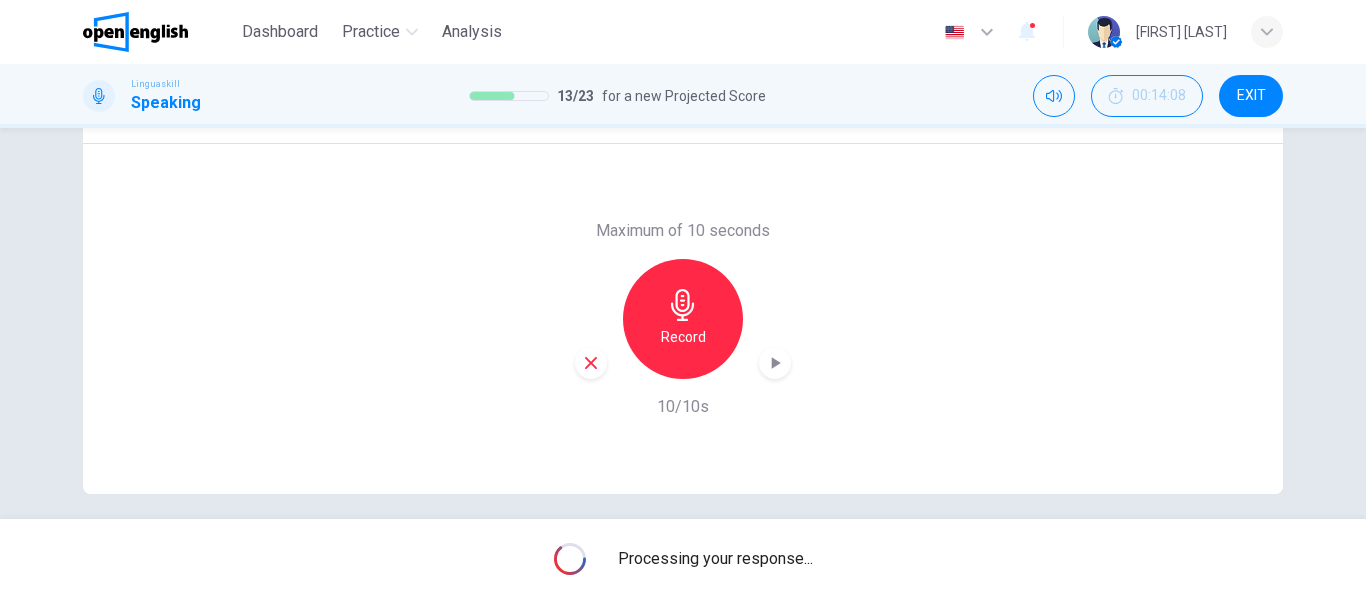 scroll, scrollTop: 384, scrollLeft: 0, axis: vertical 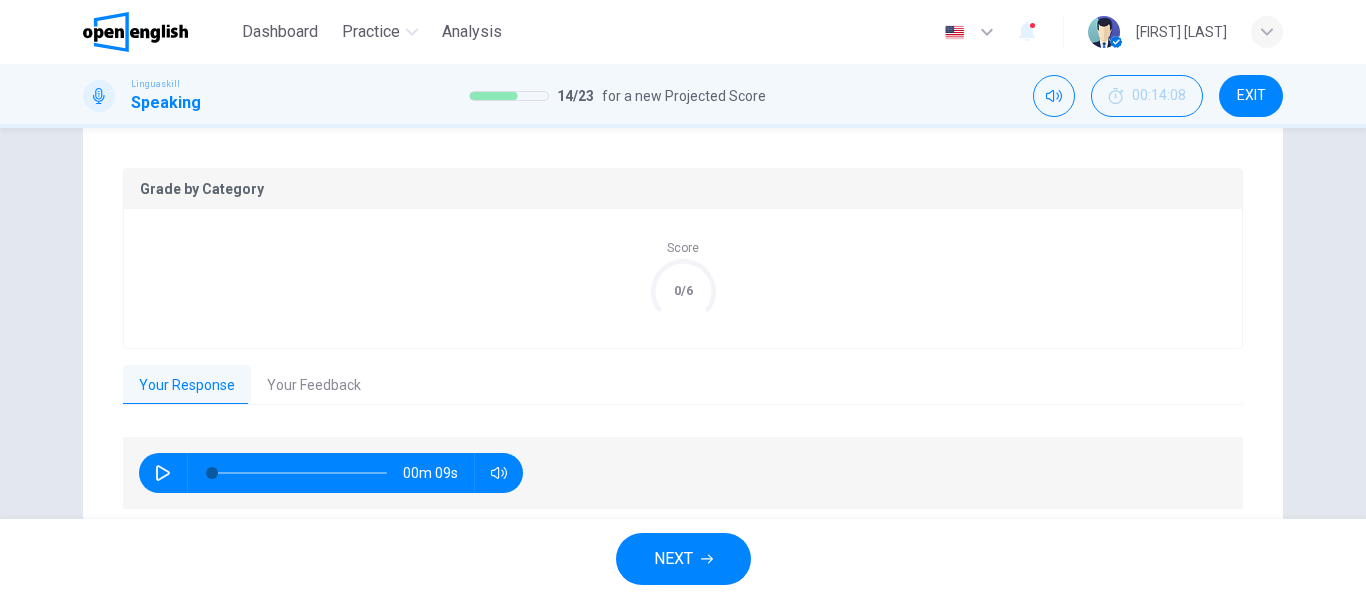 click on "Grade by Category Score 0/6 Your Response Your Feedback 00m 09s  Translate ​ ​ Powered by  Overall   3.0 / 6 The response exhibits some weaknesses in pronunciation, language use, and logical flow. Many phonemes were scored well, but the overall coherence and clarity were affected by grammatical issues and disconnected ideas. The content also does not fully address the prompt, indicating areas for further development.   Copy Feedback Pronunciation and Fluency   4.0 / 6 The pronunciation is generally intelligible, but there are noticeable L1 features that interfere at times. There are some inconsistencies in phoneme scoring, especially for specific words like 'argentina'. While there are moments of natural flow, the speech sometimes shows signs of hesitation.   Copy Feedback Language Resource   3.0 / 6   Copy Feedback Discourse Management   2.0 / 6   Copy Feedback" at bounding box center (683, 340) 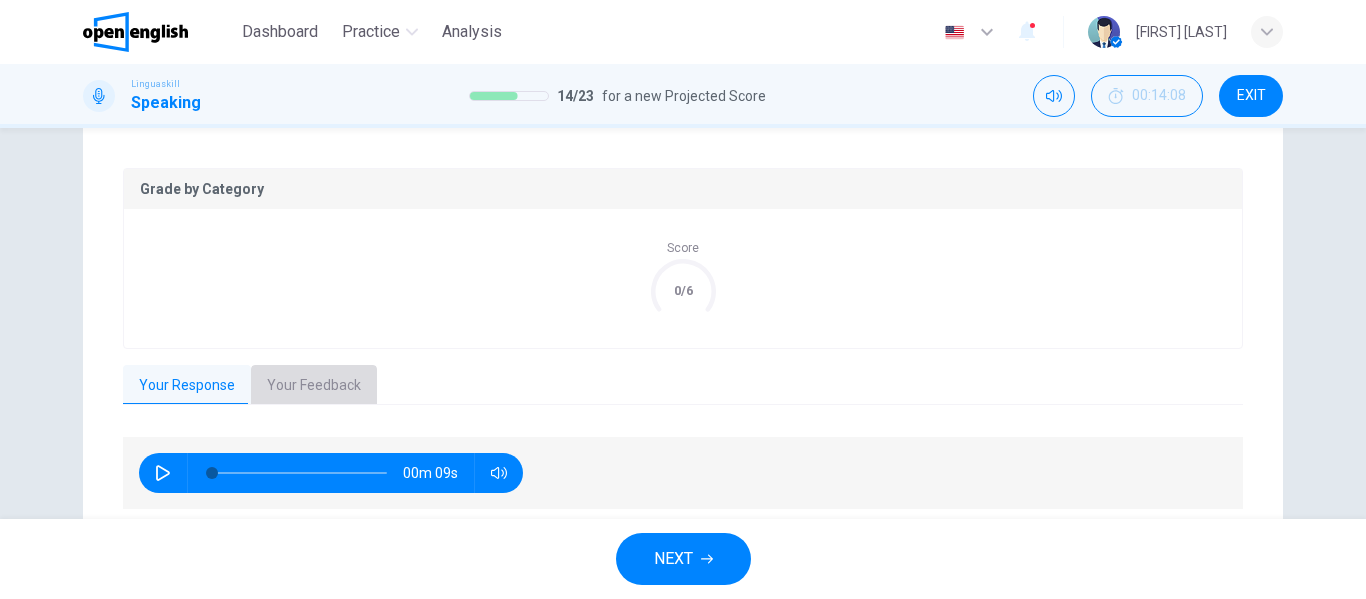 click on "Your Feedback" at bounding box center (314, 386) 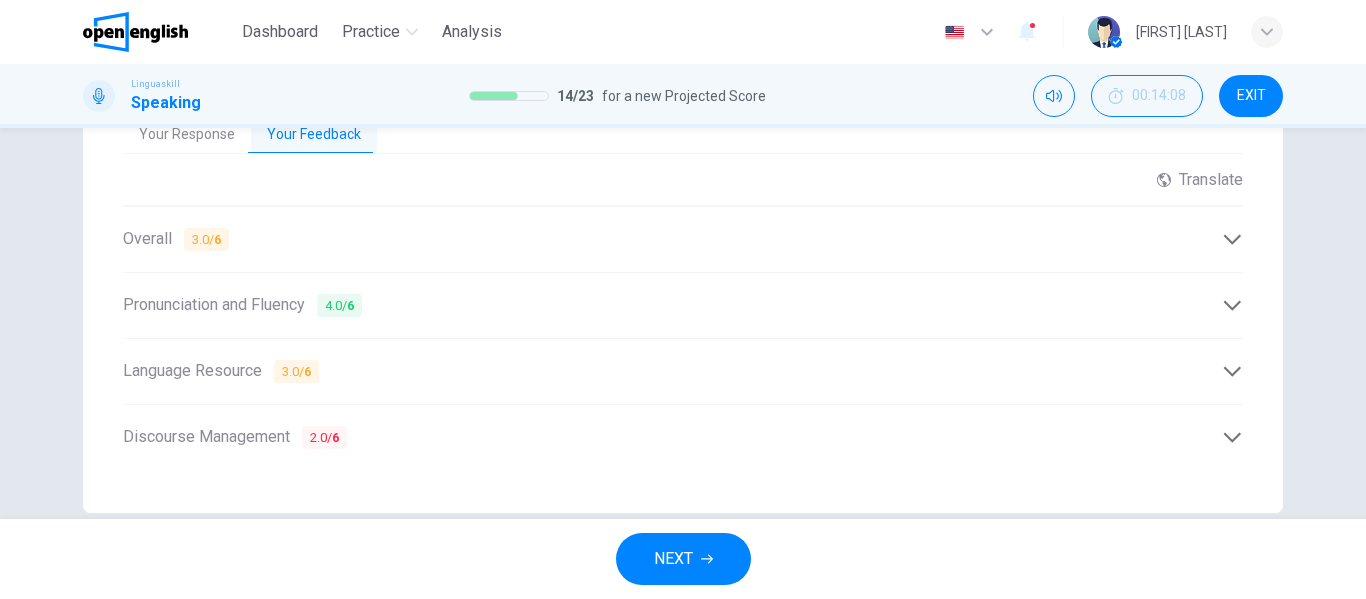 scroll, scrollTop: 669, scrollLeft: 0, axis: vertical 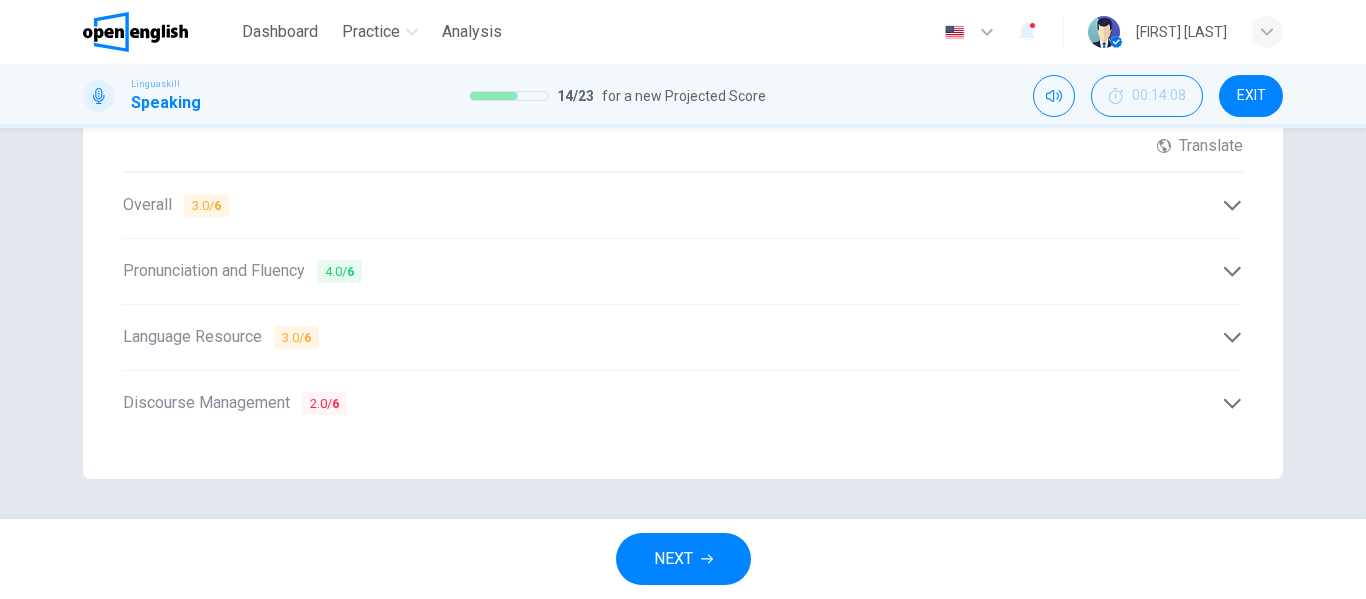 click on "Discourse Management   2.0 / 6" at bounding box center [683, 403] 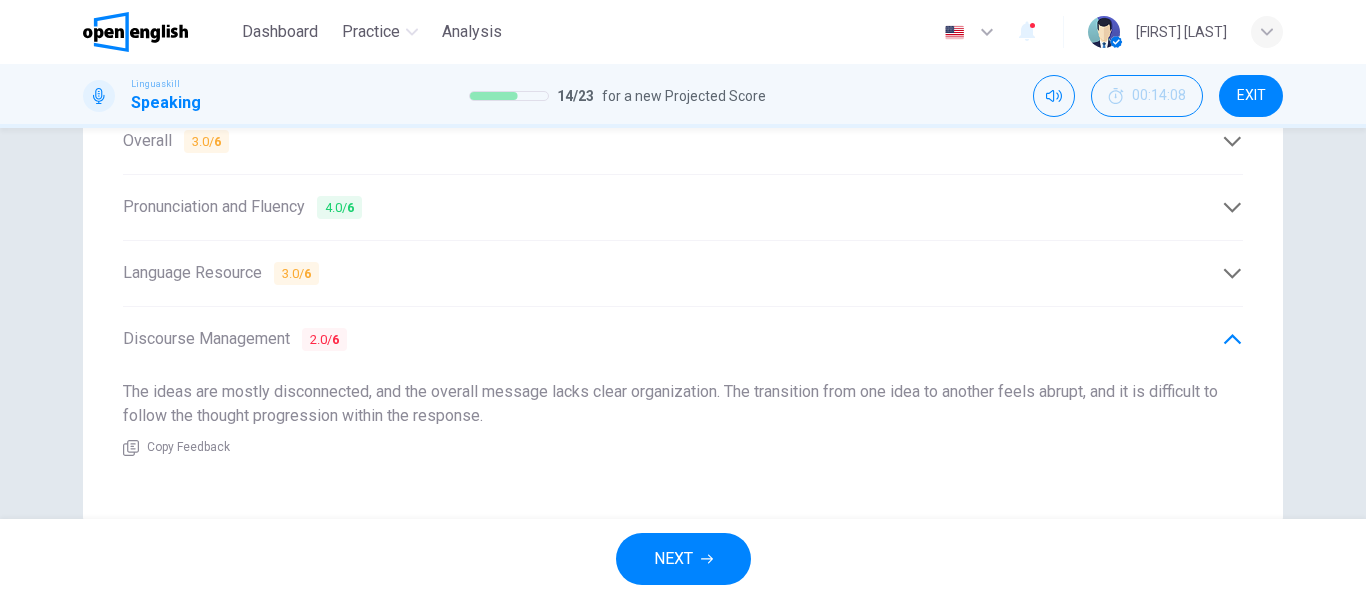 scroll, scrollTop: 736, scrollLeft: 0, axis: vertical 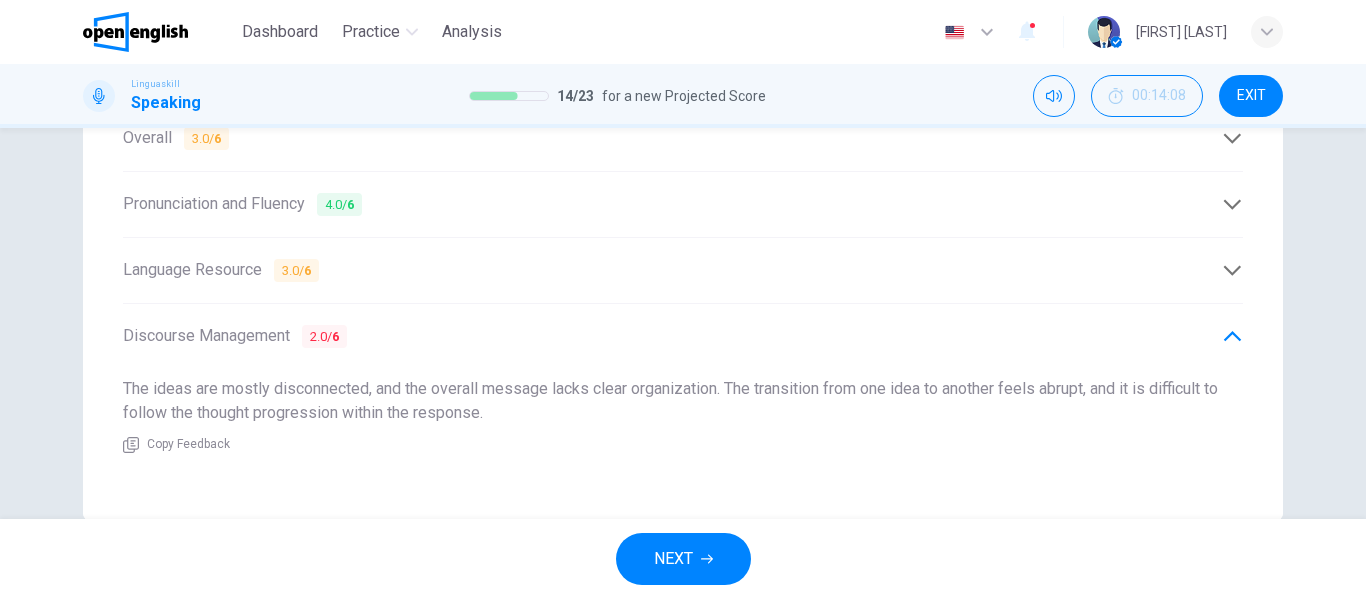 click on "Language Resource   3.0 / 6" at bounding box center [672, 270] 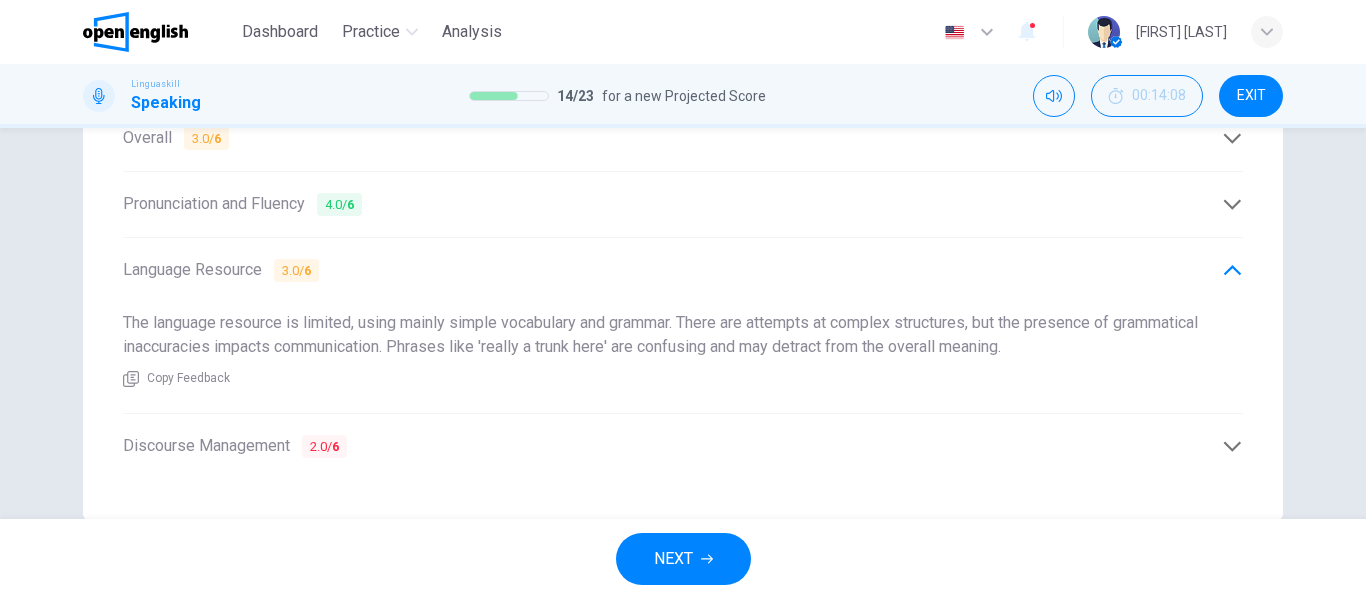 click on "Pronunciation and Fluency   4.0 / 6" at bounding box center (683, 204) 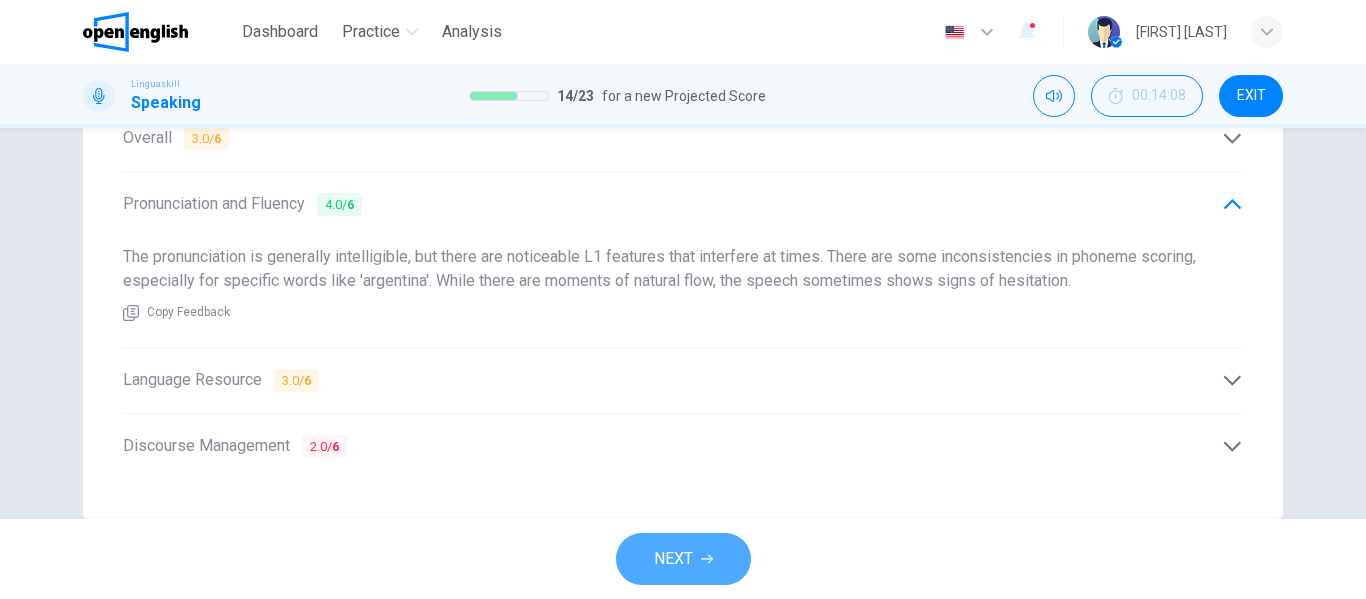 click at bounding box center [707, 559] 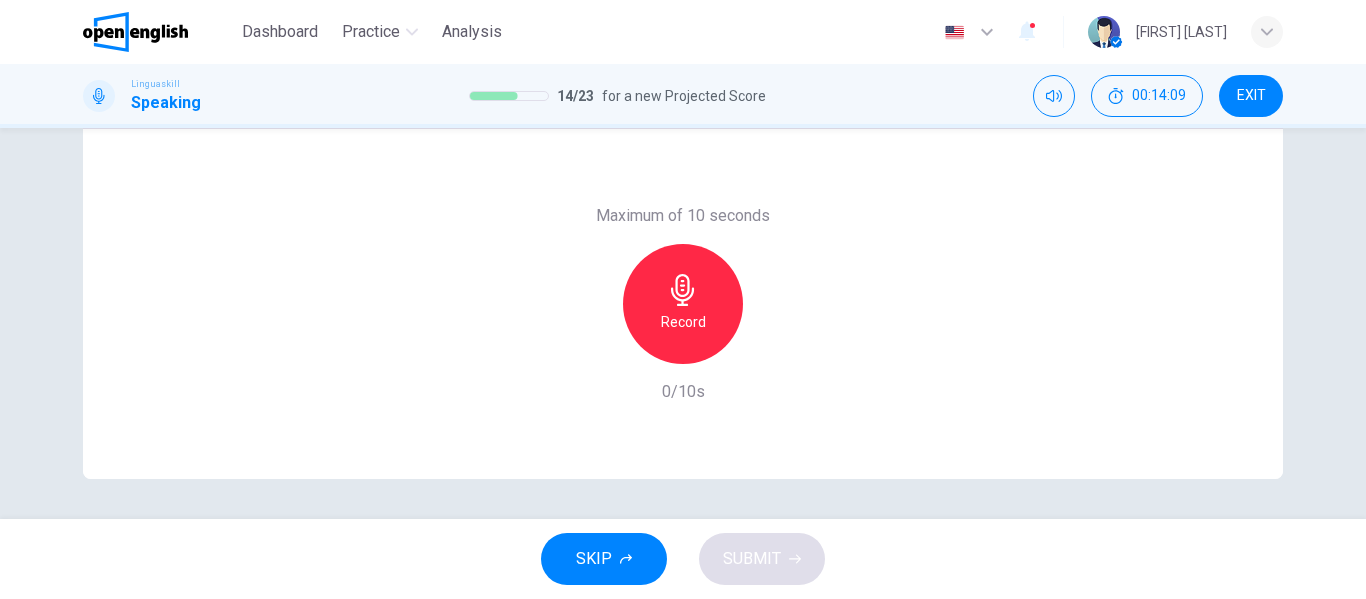 drag, startPoint x: 1271, startPoint y: 469, endPoint x: 1365, endPoint y: 423, distance: 104.6518 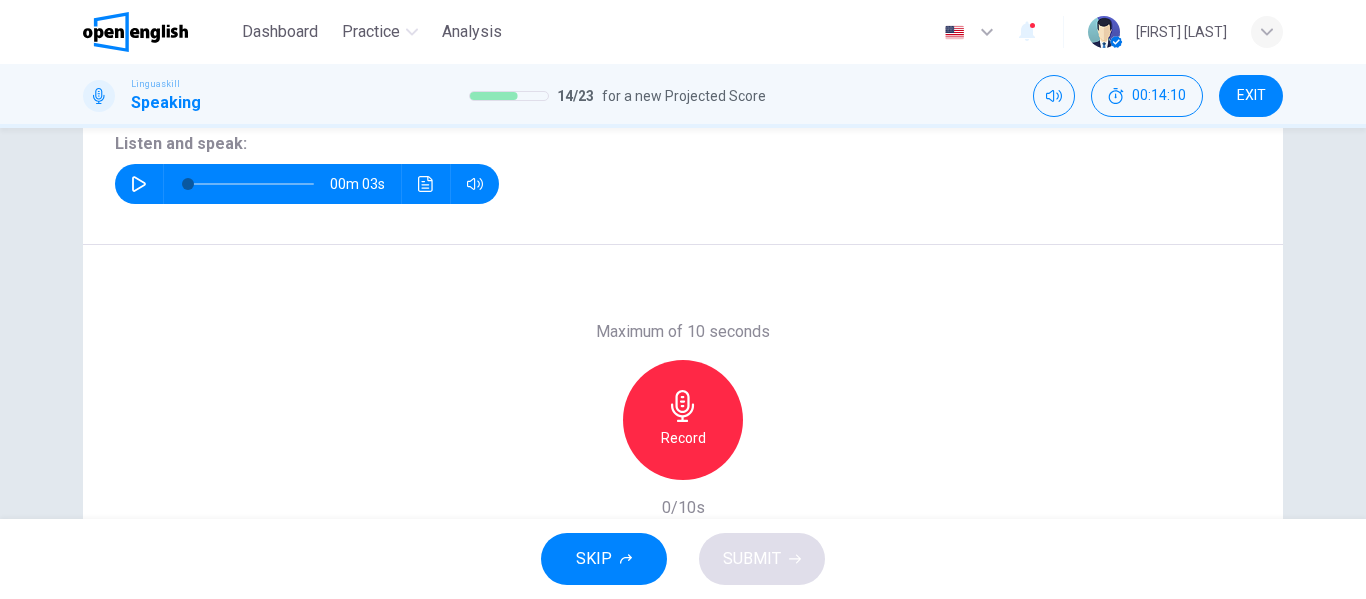 scroll, scrollTop: 266, scrollLeft: 0, axis: vertical 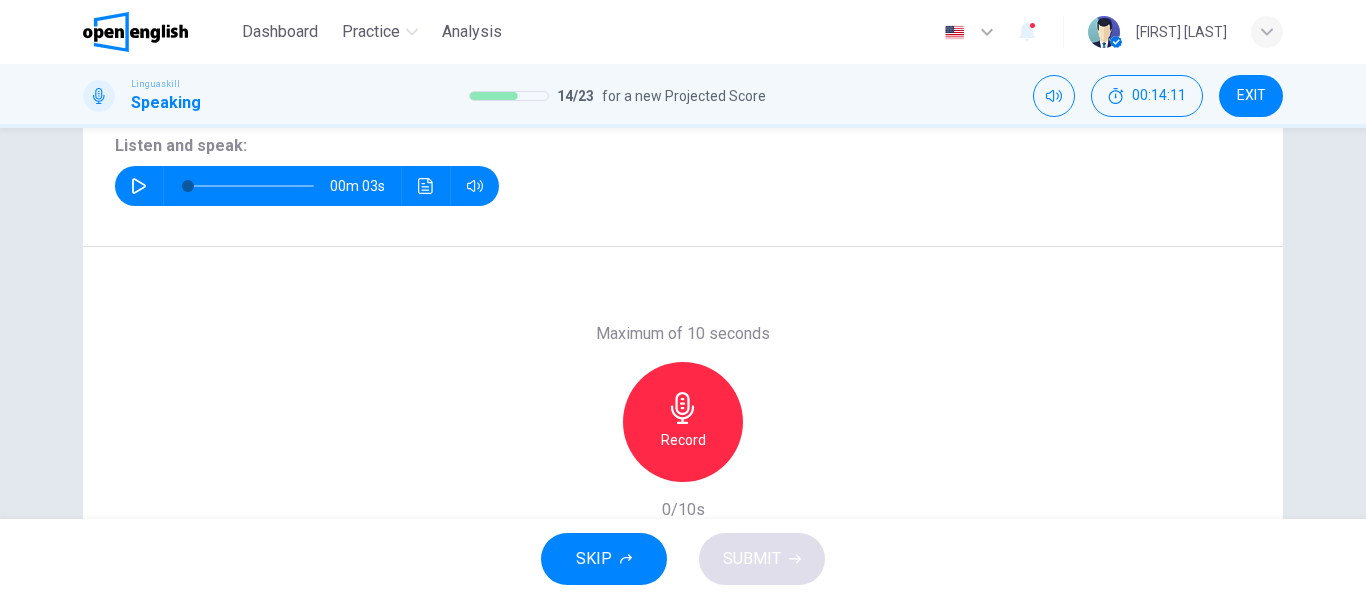 click on "Part 1 - Interview You will be asked 8 questions. Listen to each question and answer after the tone. For questions 1–4, you will have 10 seconds to speak. For questions 5–8, you will have 20 seconds to speak. Listen and speak:  00m 03s" at bounding box center [683, 102] 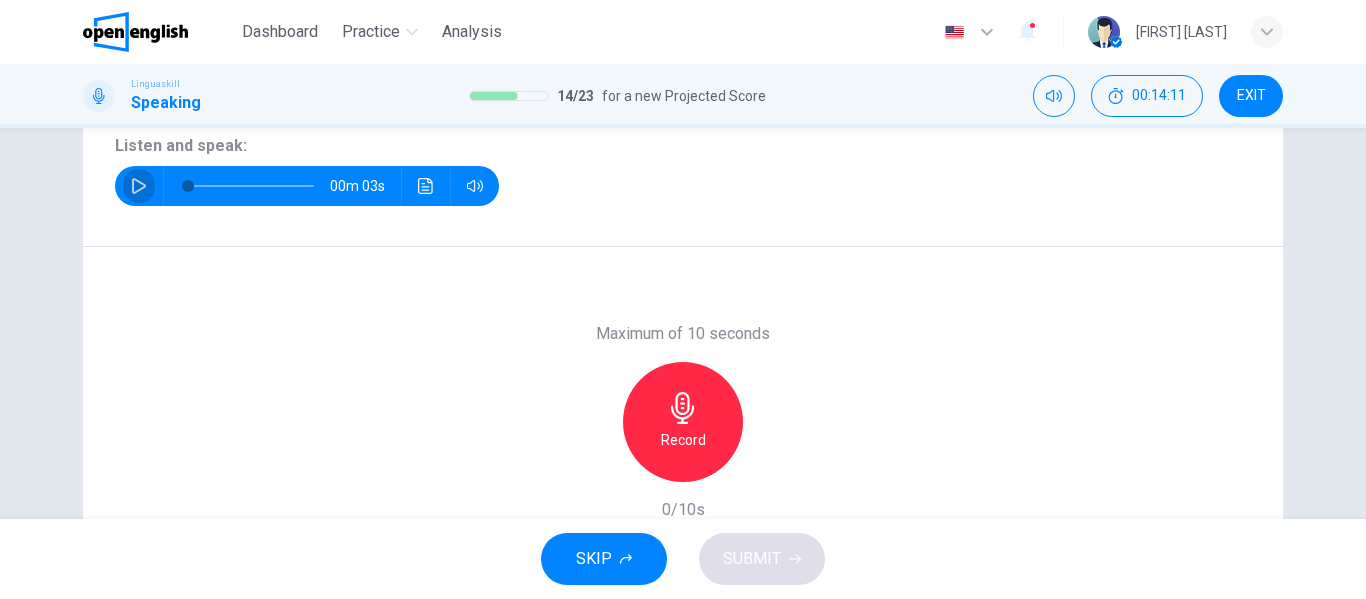 click at bounding box center (139, 186) 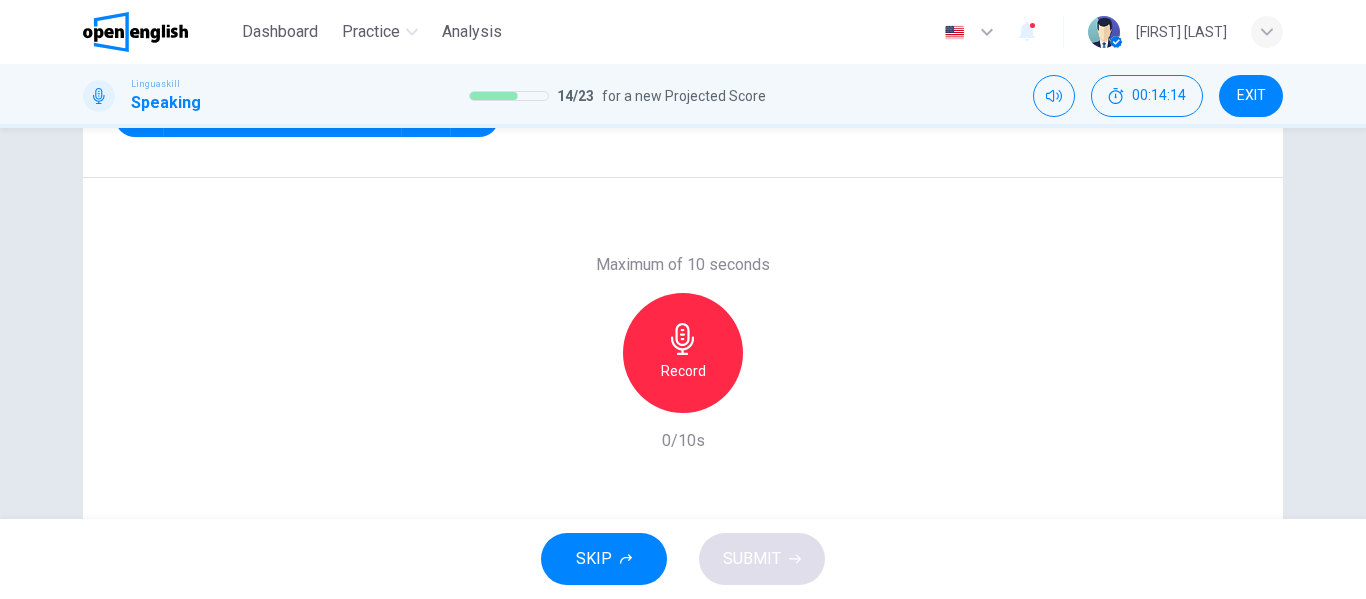 scroll, scrollTop: 344, scrollLeft: 0, axis: vertical 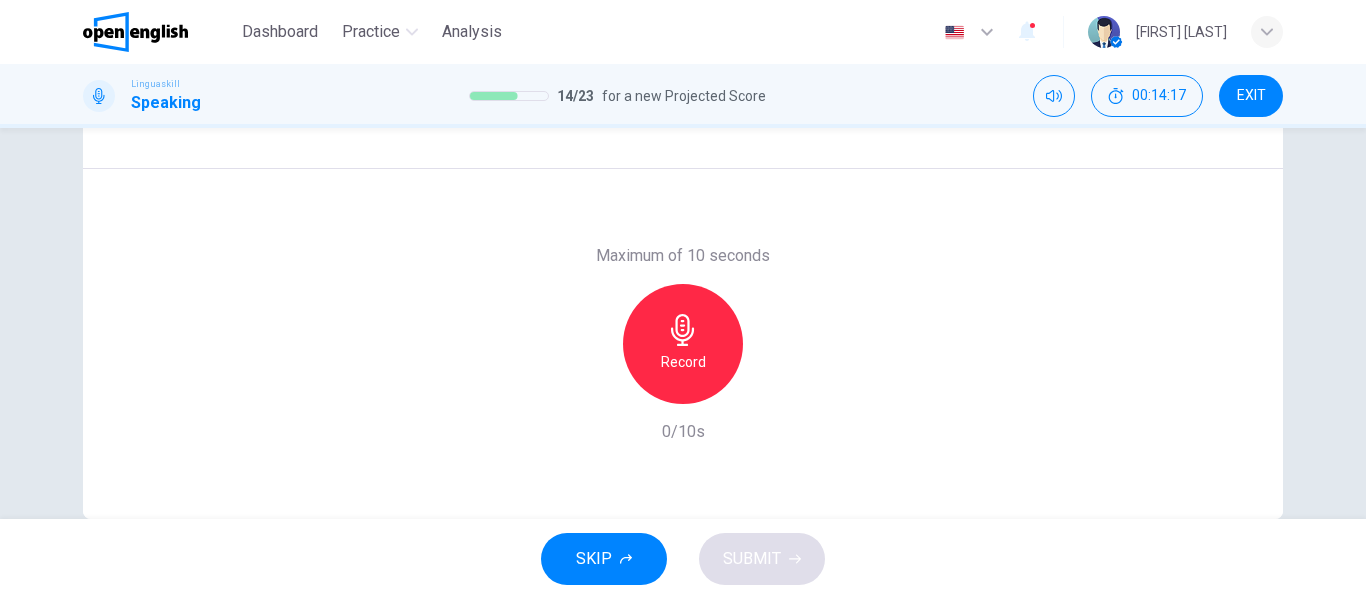 click on "Record" at bounding box center (683, 362) 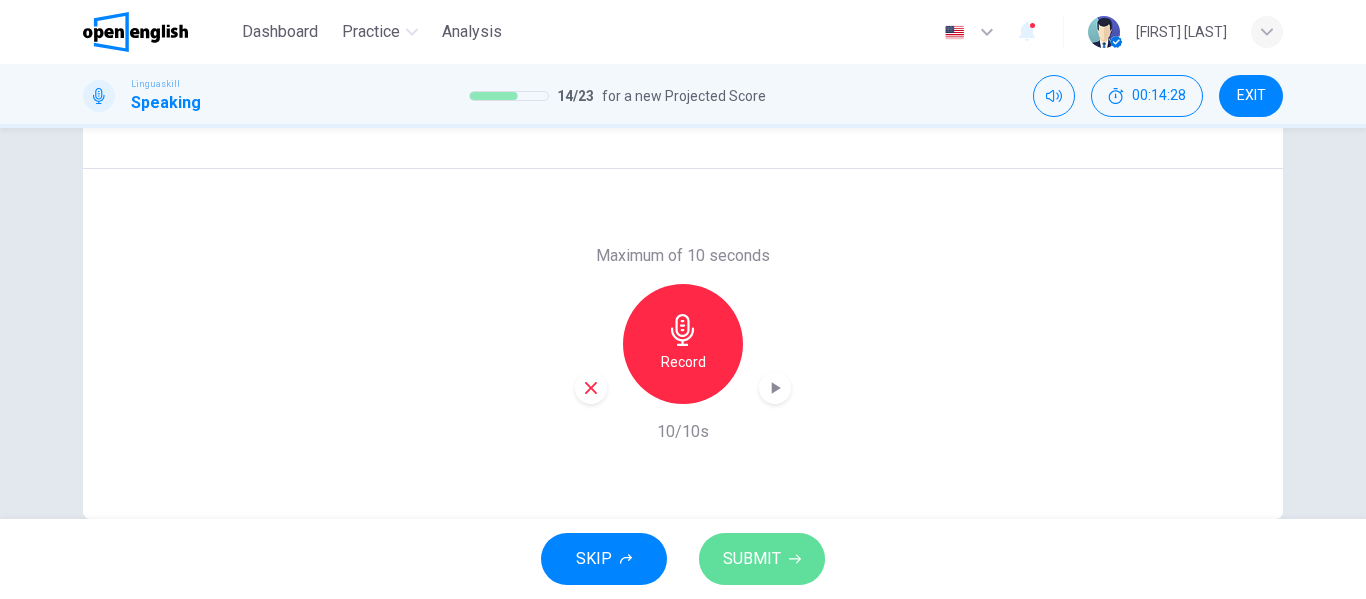 click on "SUBMIT" at bounding box center [752, 559] 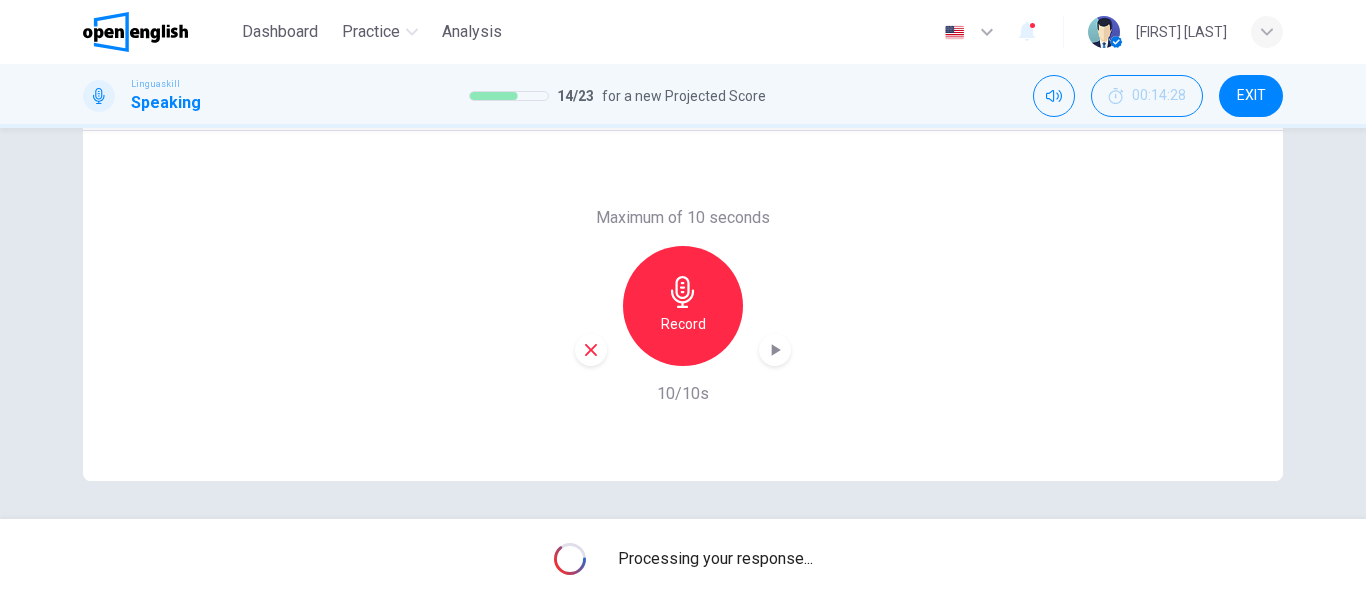 scroll, scrollTop: 384, scrollLeft: 0, axis: vertical 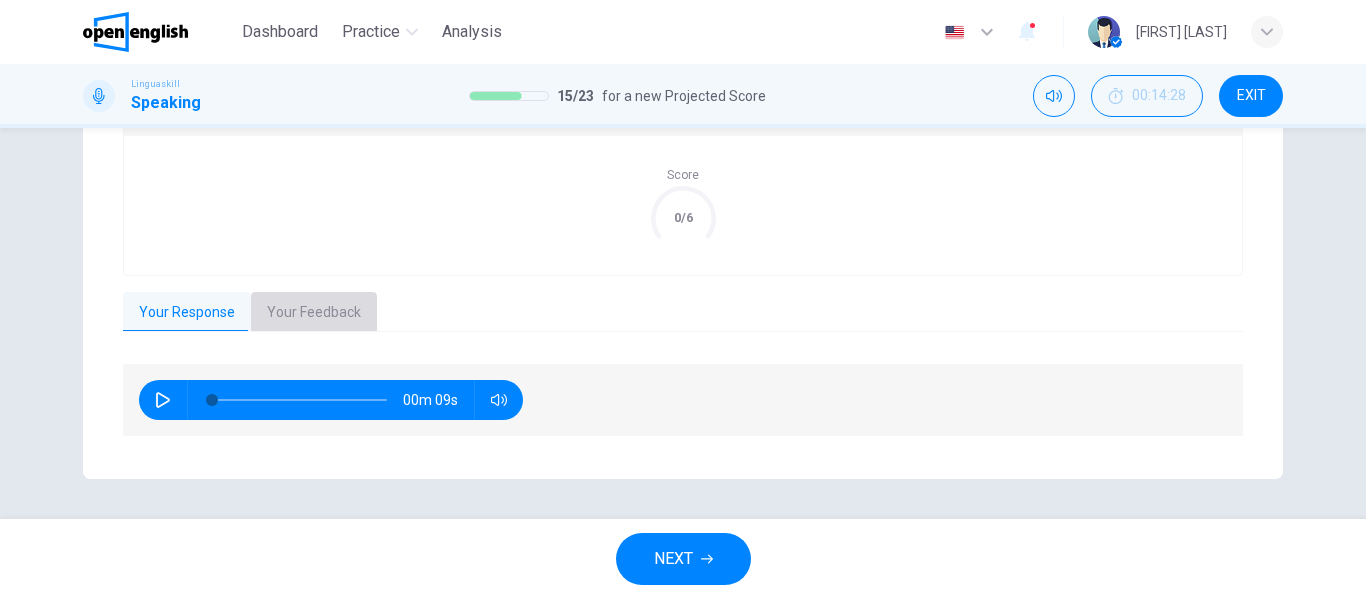 click on "Your Feedback" at bounding box center (314, 313) 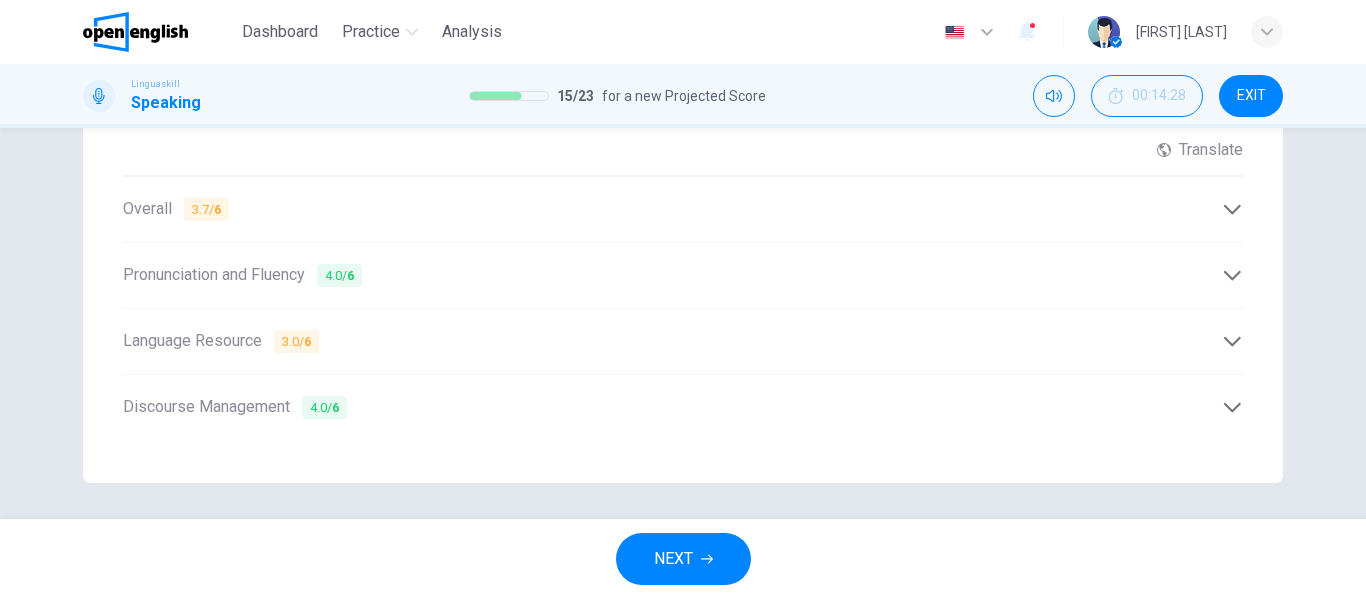 scroll, scrollTop: 669, scrollLeft: 0, axis: vertical 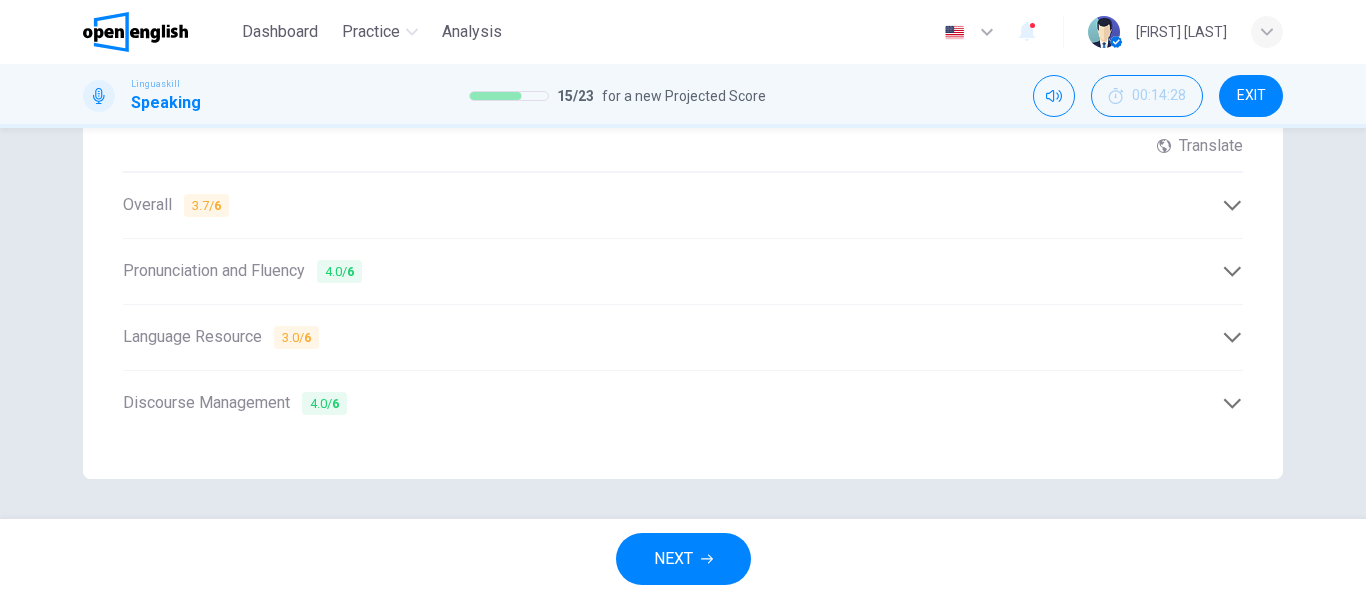 click on "Language Resource   3.0 / 6" at bounding box center (683, 337) 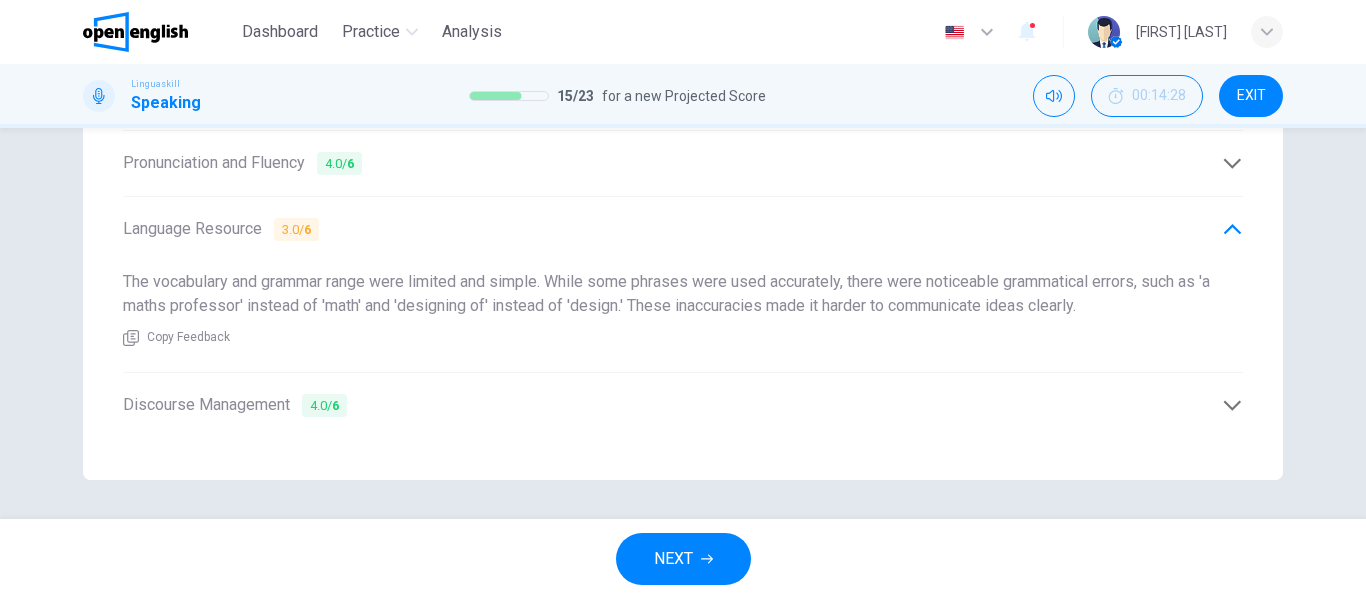 scroll, scrollTop: 778, scrollLeft: 0, axis: vertical 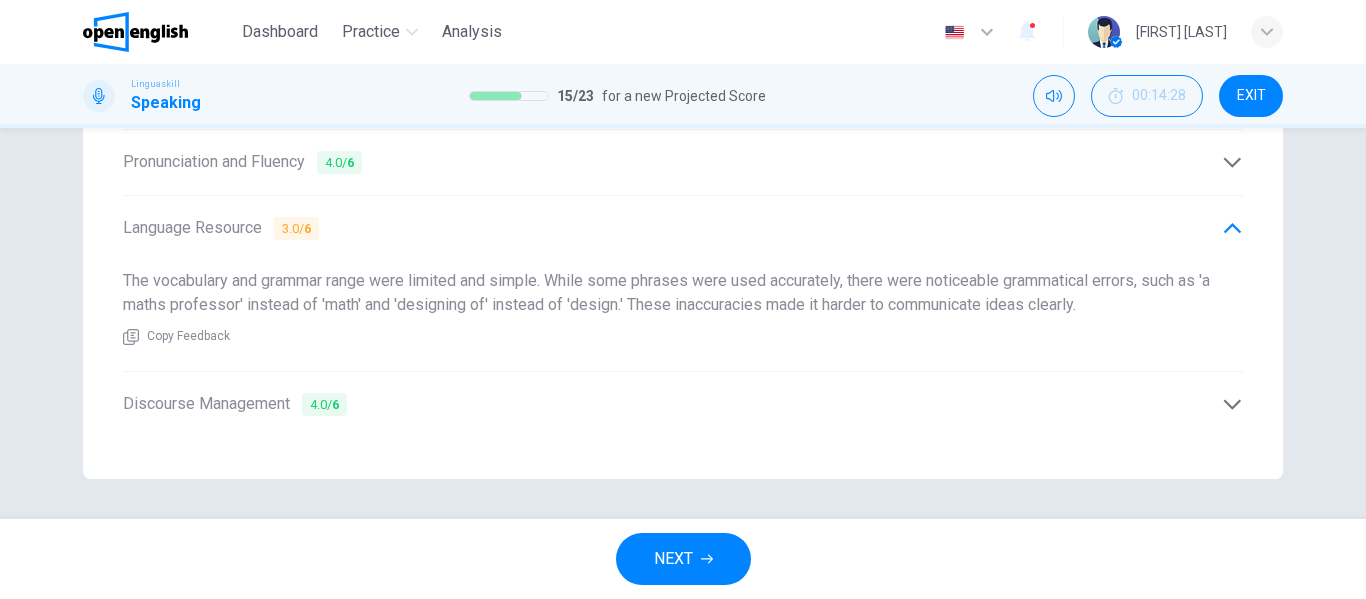 drag, startPoint x: 1099, startPoint y: 299, endPoint x: 1026, endPoint y: 302, distance: 73.061615 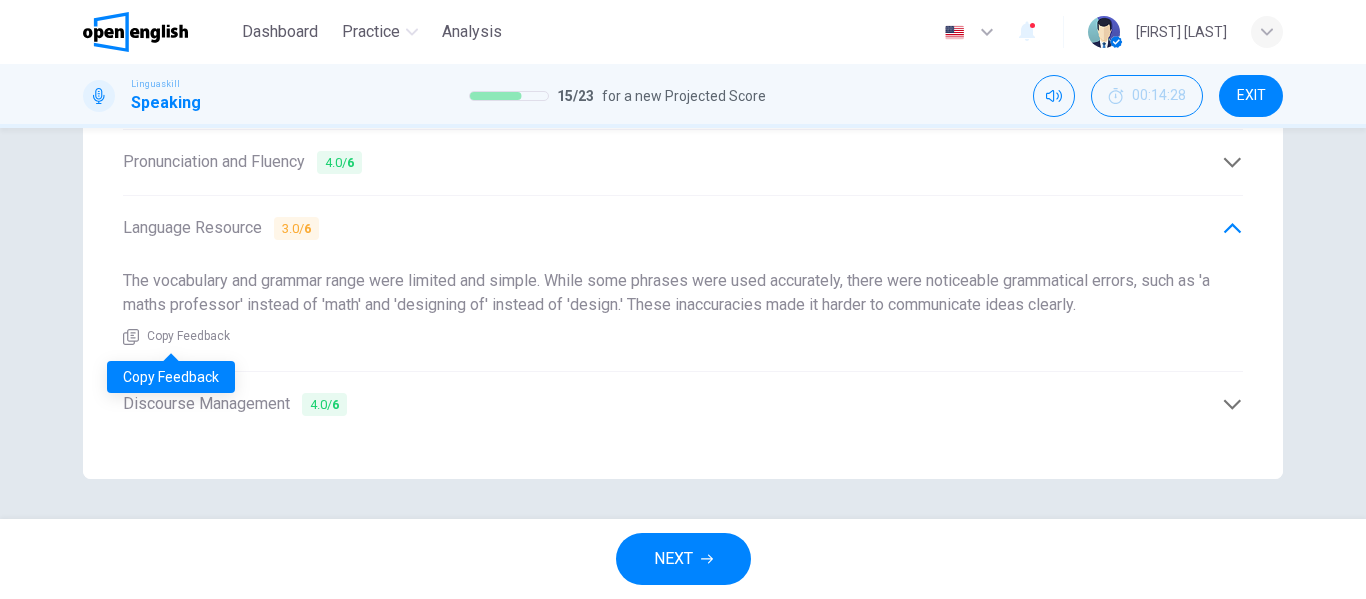 click on "Copy Feedback" at bounding box center (188, 337) 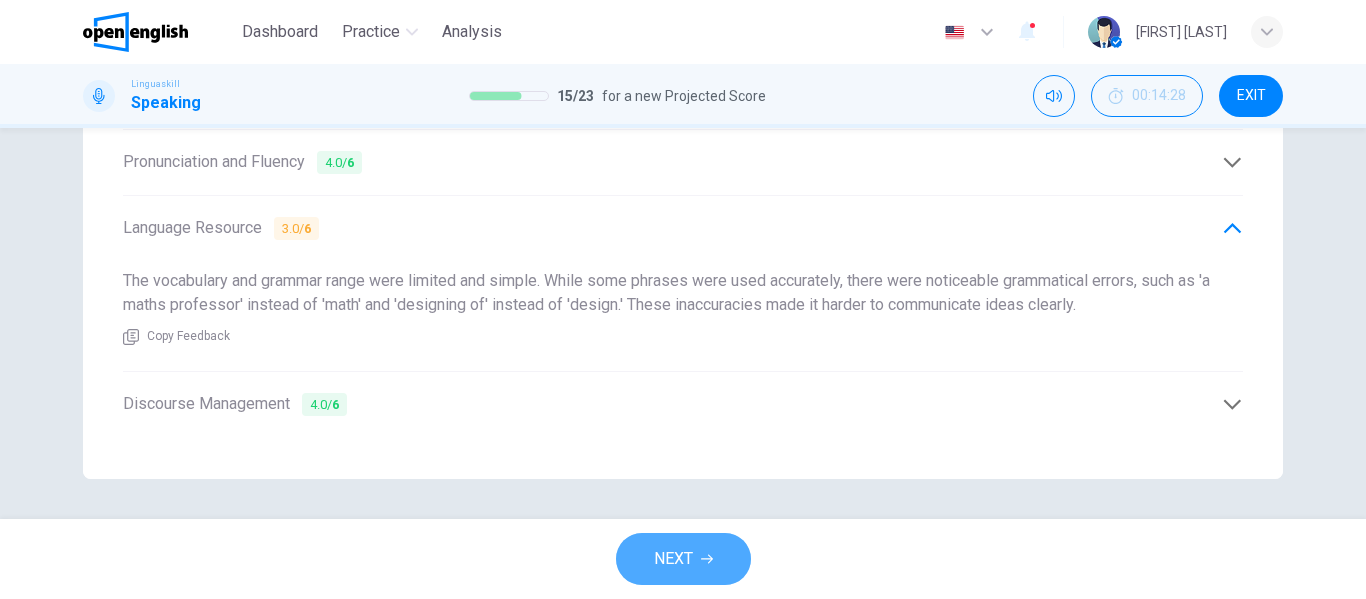 click on "NEXT" at bounding box center (673, 559) 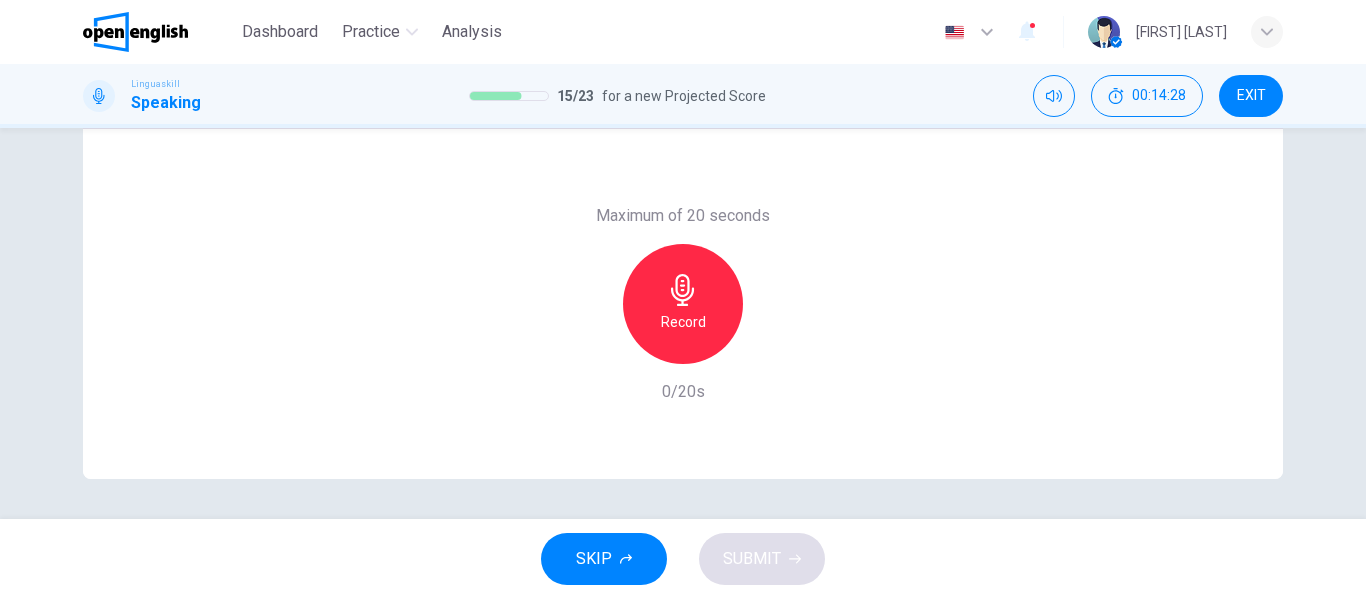 scroll, scrollTop: 384, scrollLeft: 0, axis: vertical 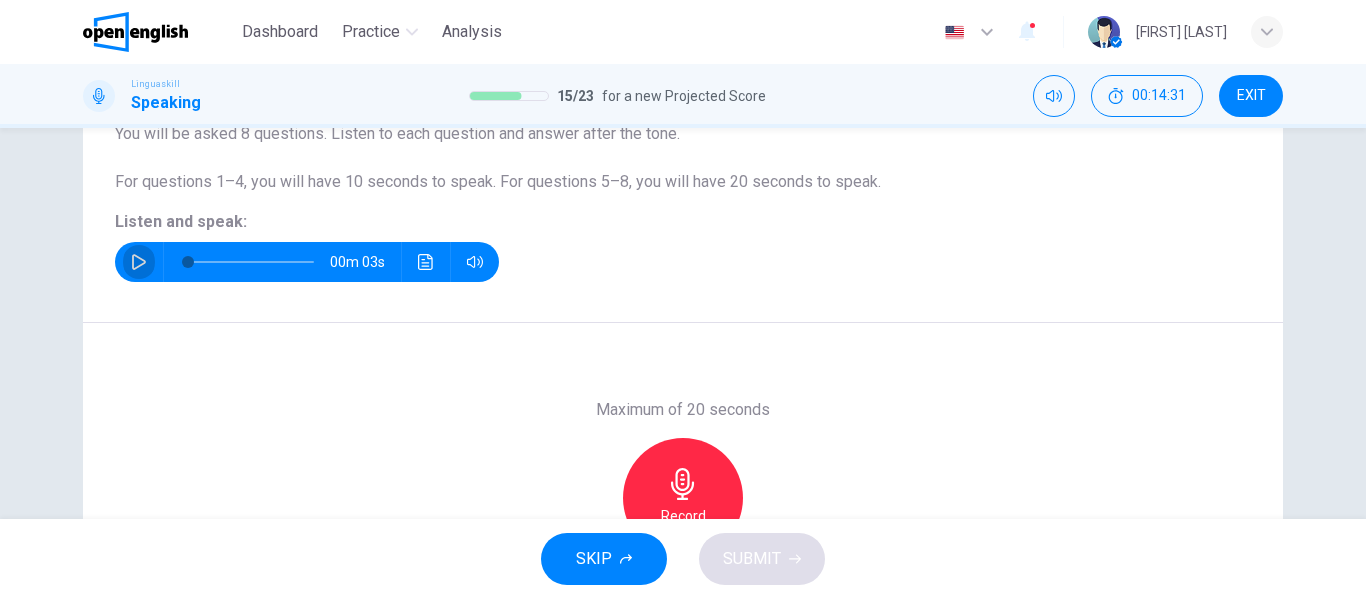 click at bounding box center (139, 262) 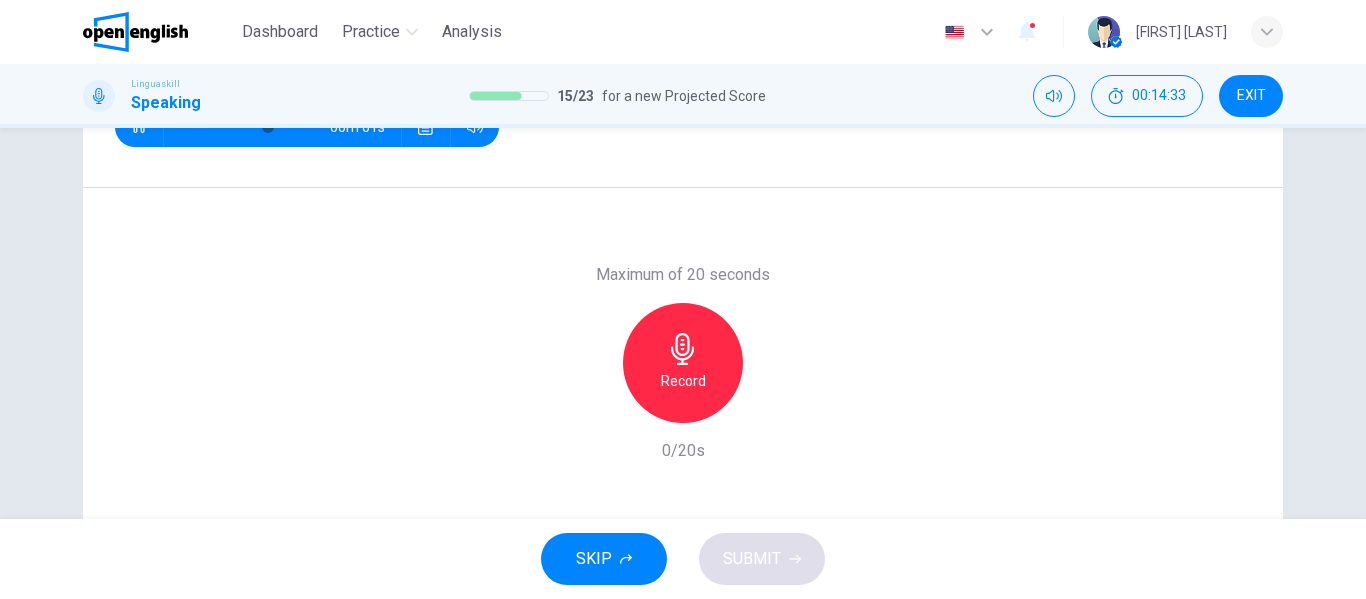 scroll, scrollTop: 346, scrollLeft: 0, axis: vertical 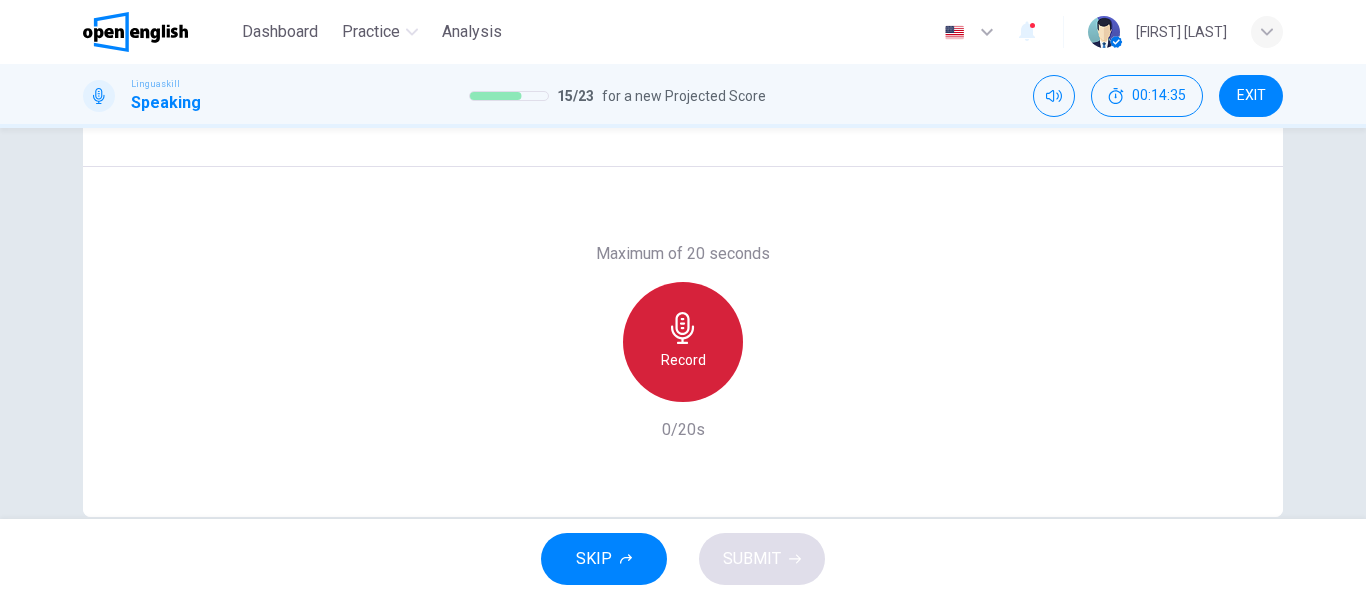 click on "Record" at bounding box center [683, 360] 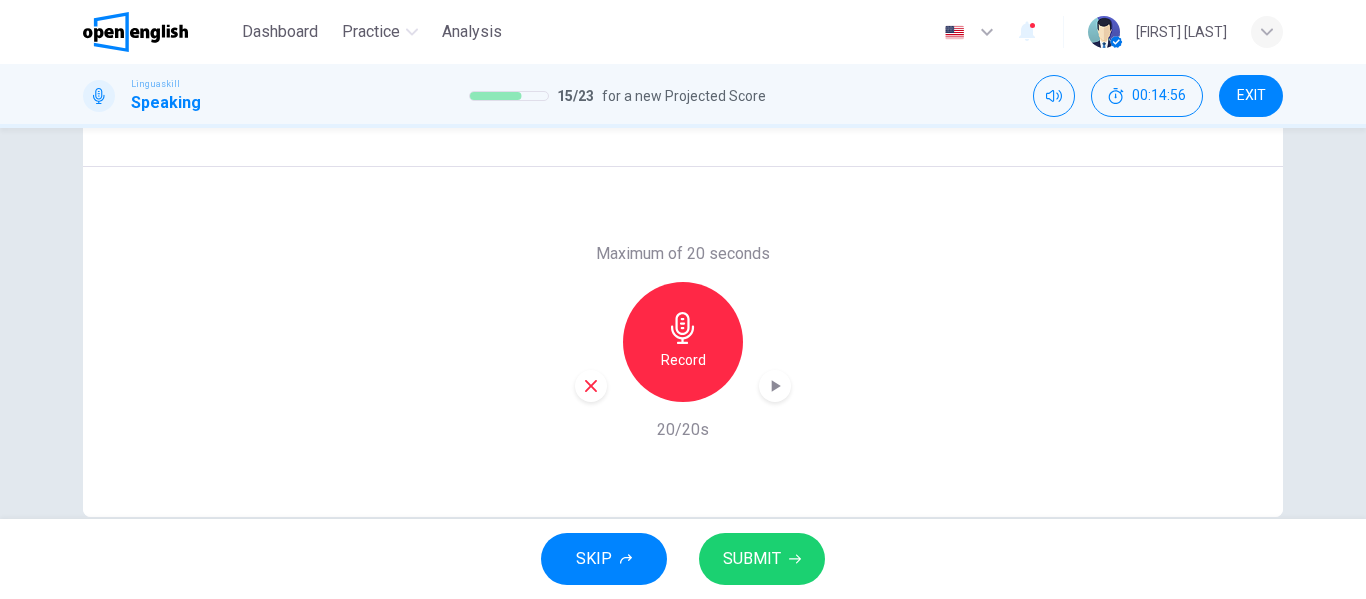 click on "SUBMIT" at bounding box center (762, 559) 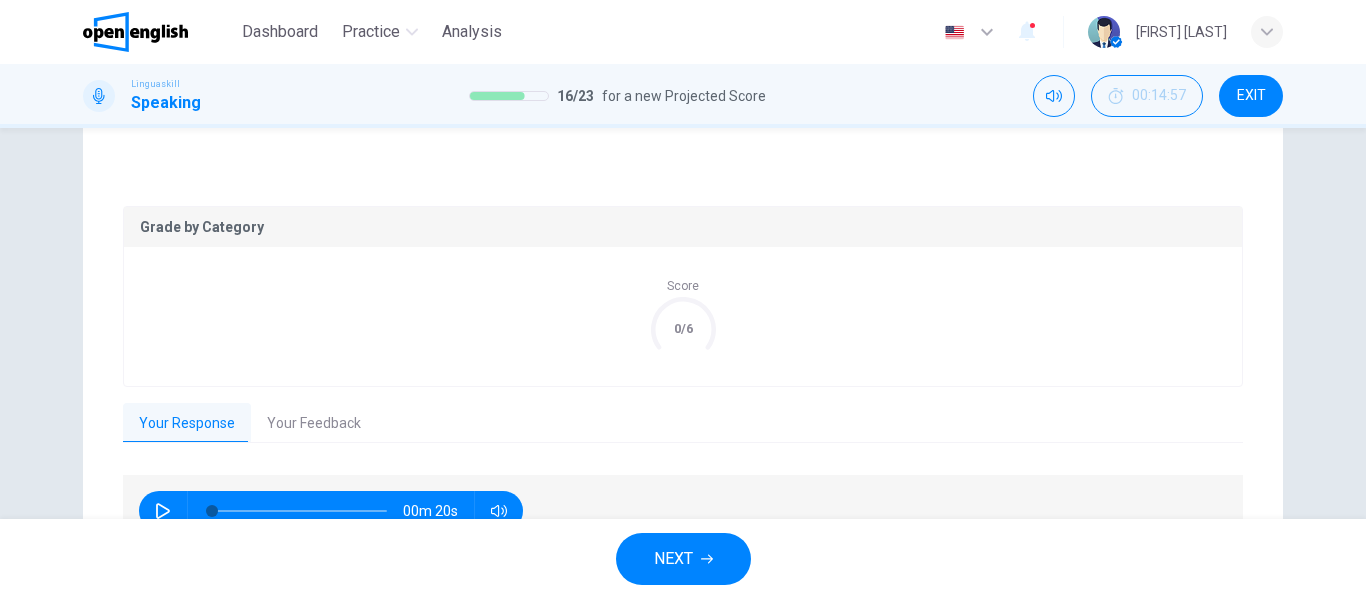 click on "Your Feedback" at bounding box center (314, 424) 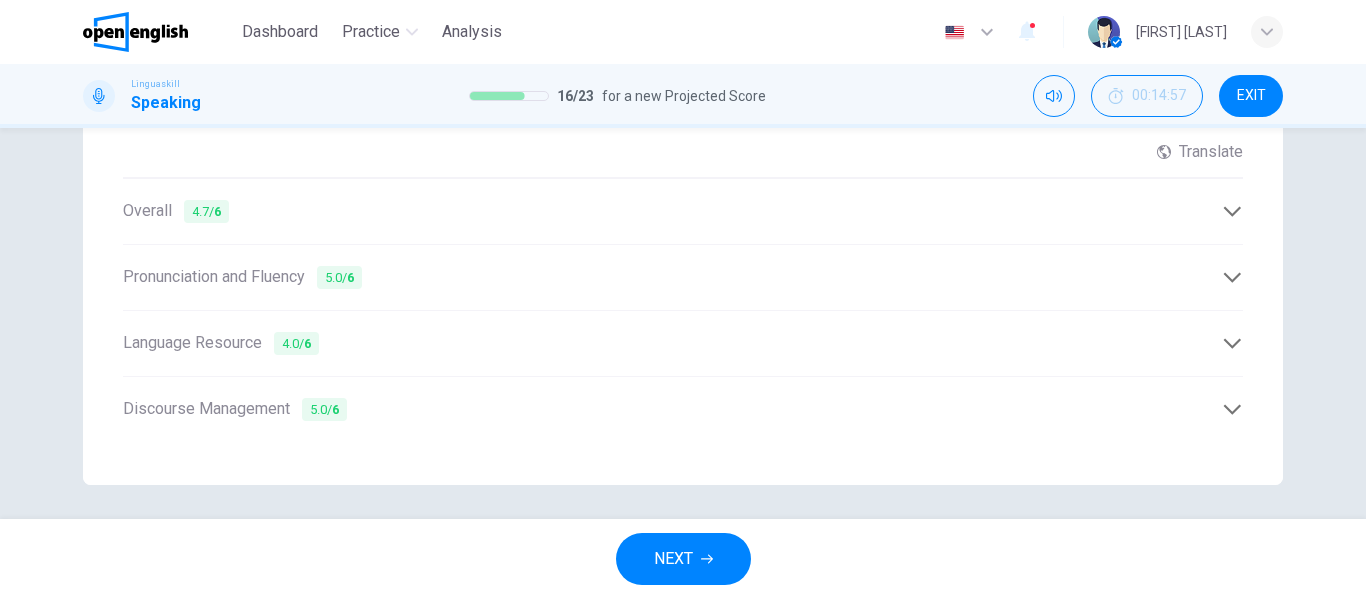 scroll, scrollTop: 666, scrollLeft: 0, axis: vertical 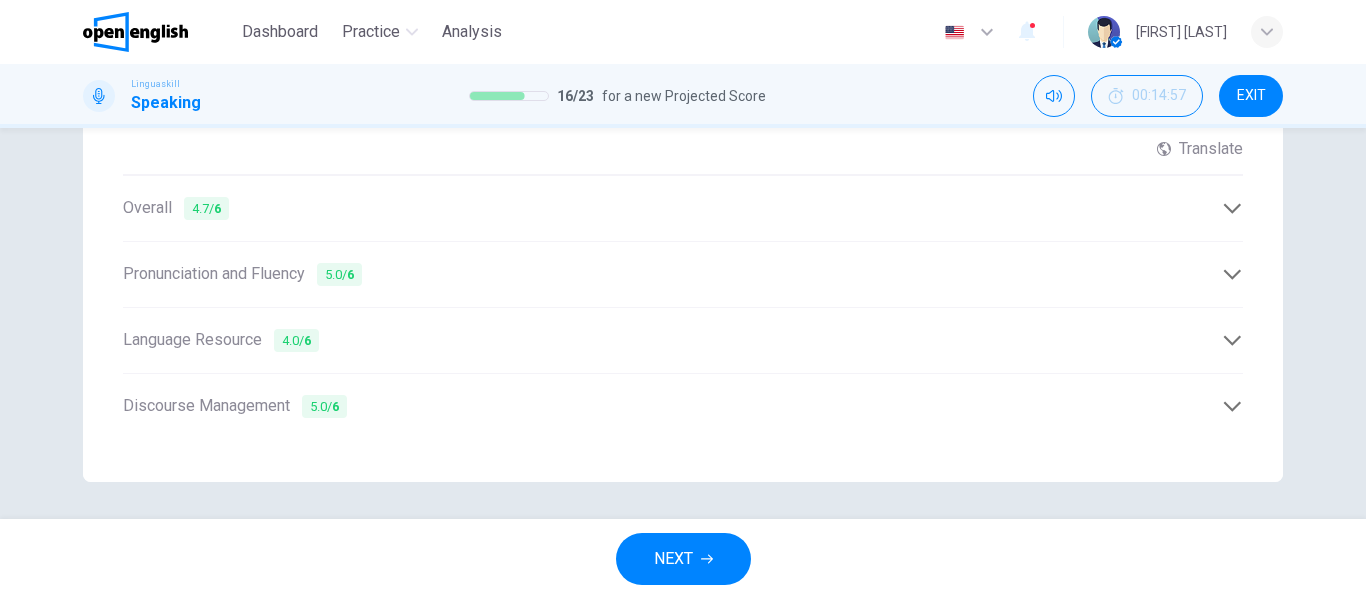 click on "Discourse Management   5.0 / 6" at bounding box center [683, 406] 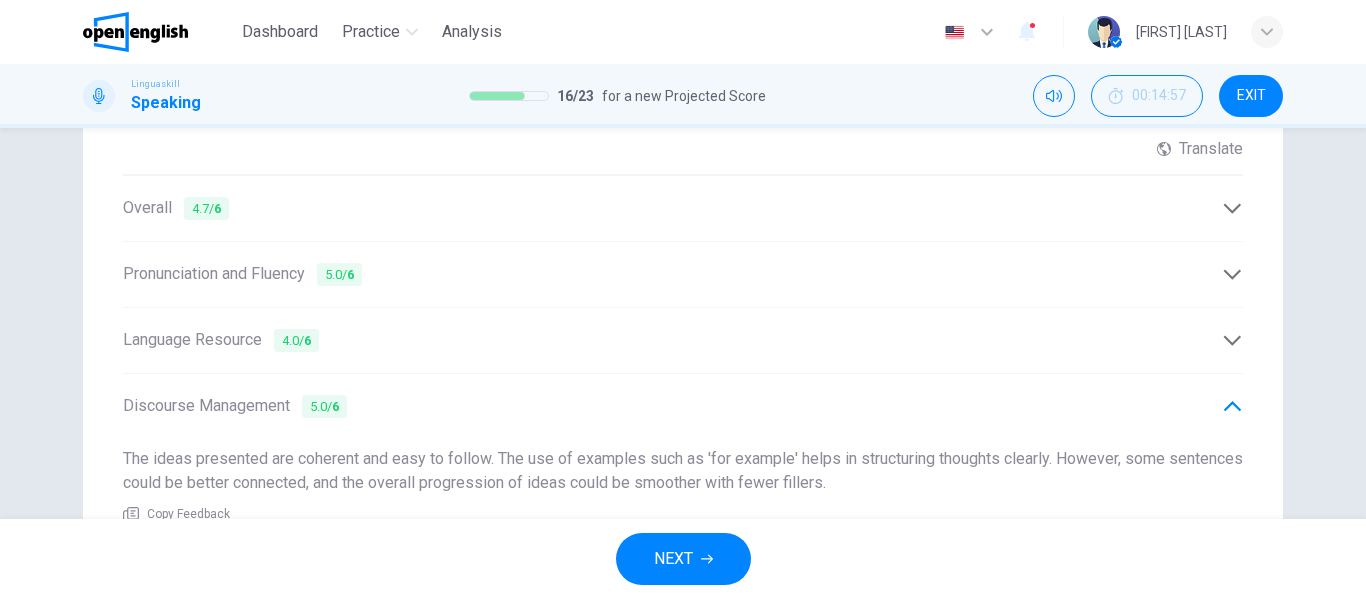 click on "Language Resource   4.0 / 6" at bounding box center [672, 340] 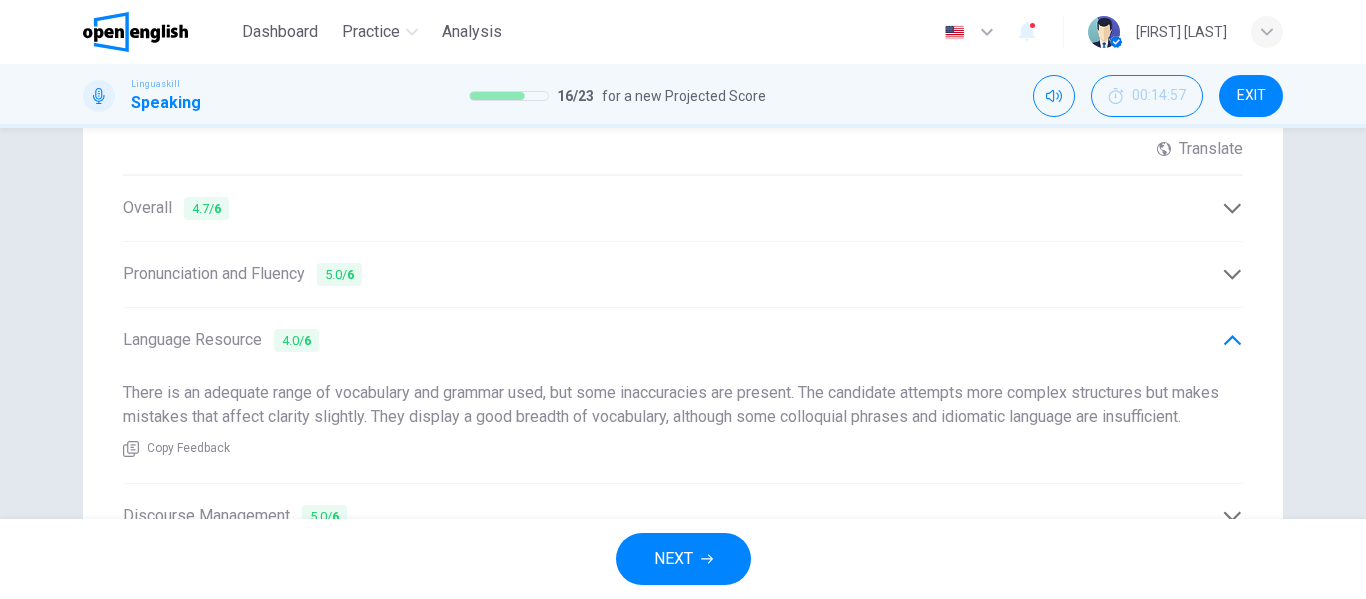 click on "Pronunciation and Fluency   5.0 / 6" at bounding box center (672, 274) 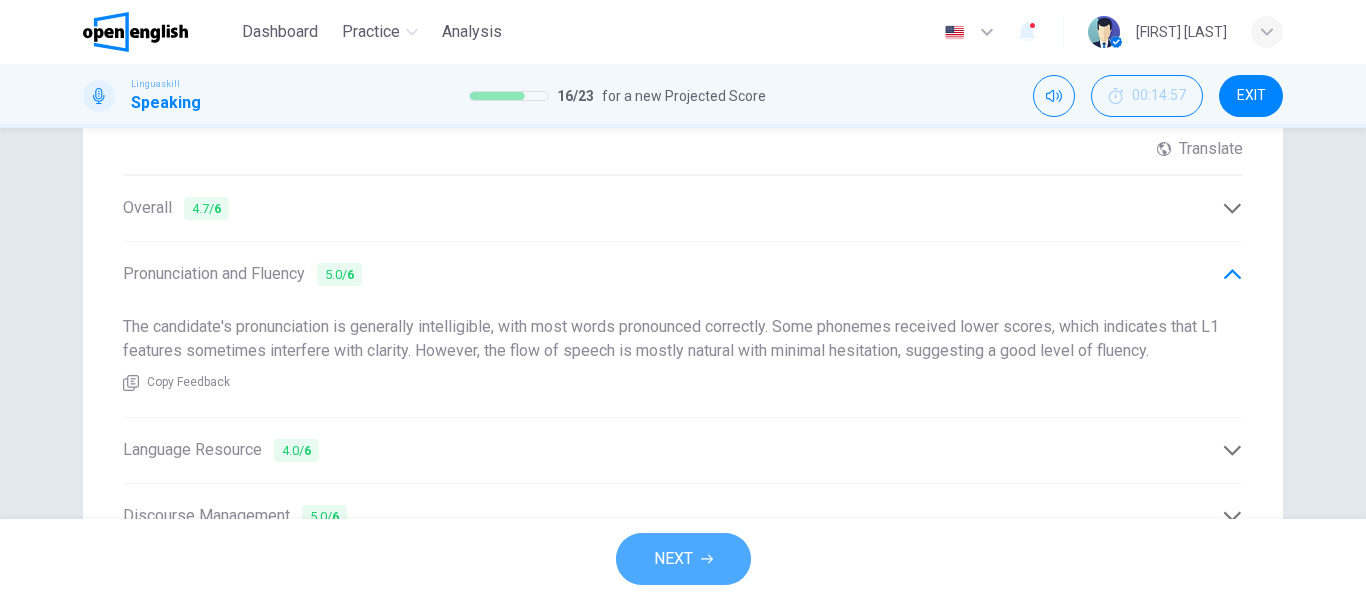 click on "NEXT" at bounding box center [683, 559] 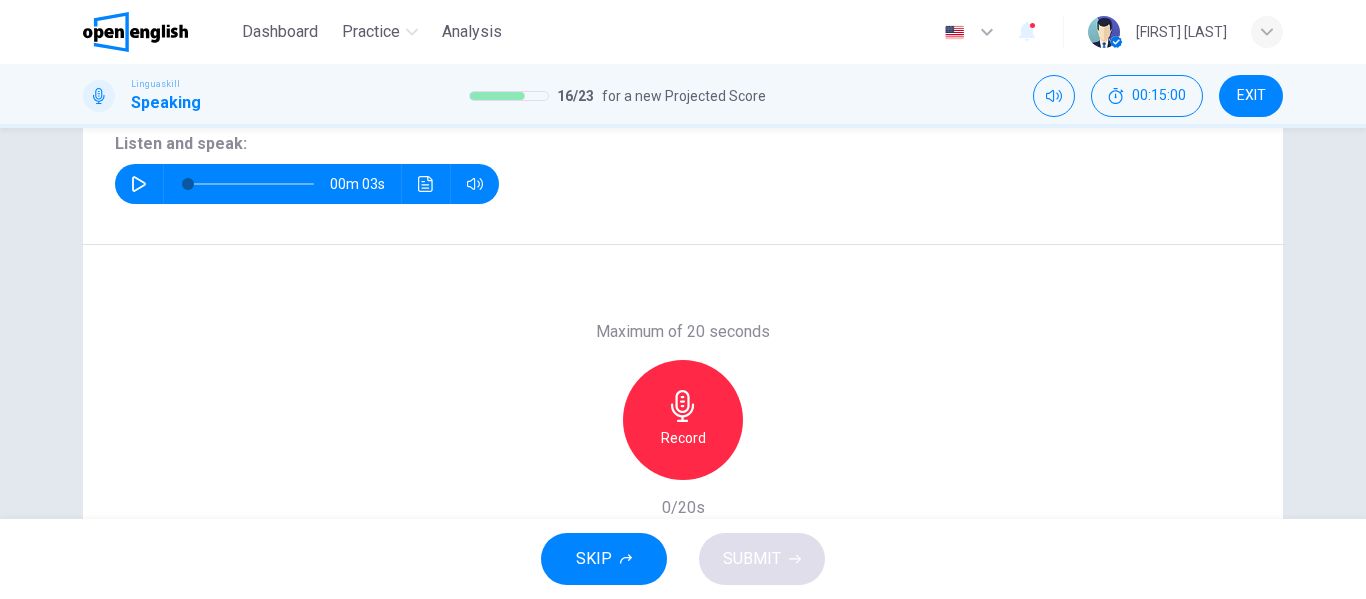 scroll, scrollTop: 186, scrollLeft: 0, axis: vertical 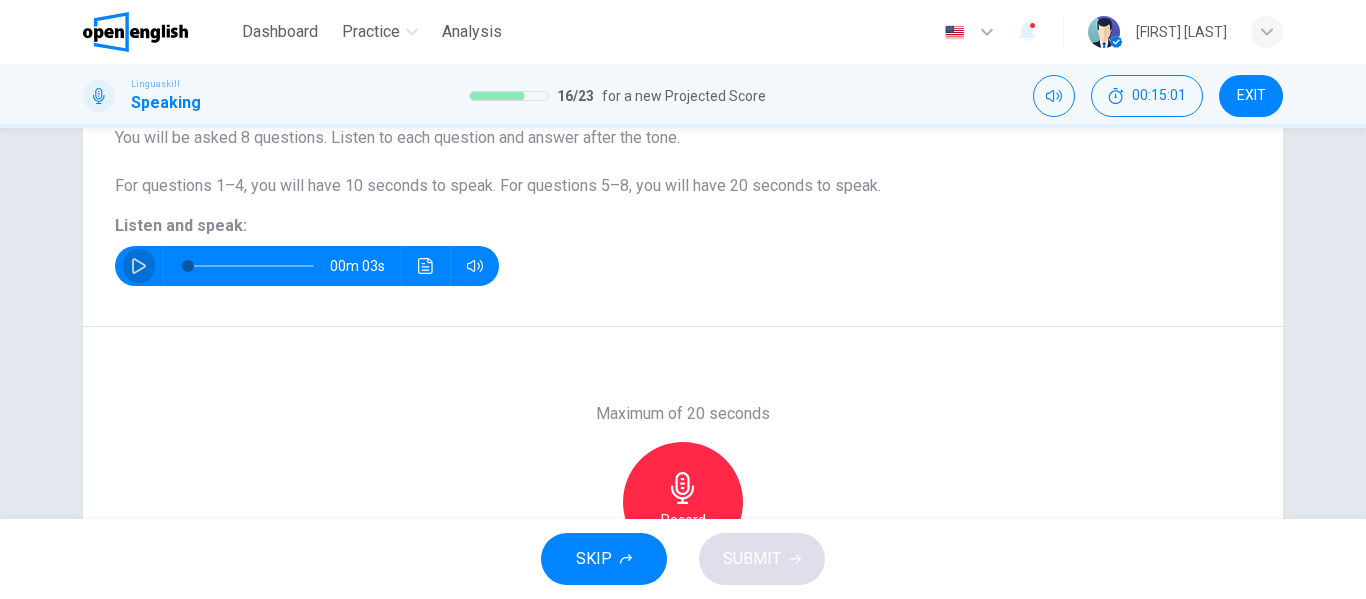 click at bounding box center (139, 266) 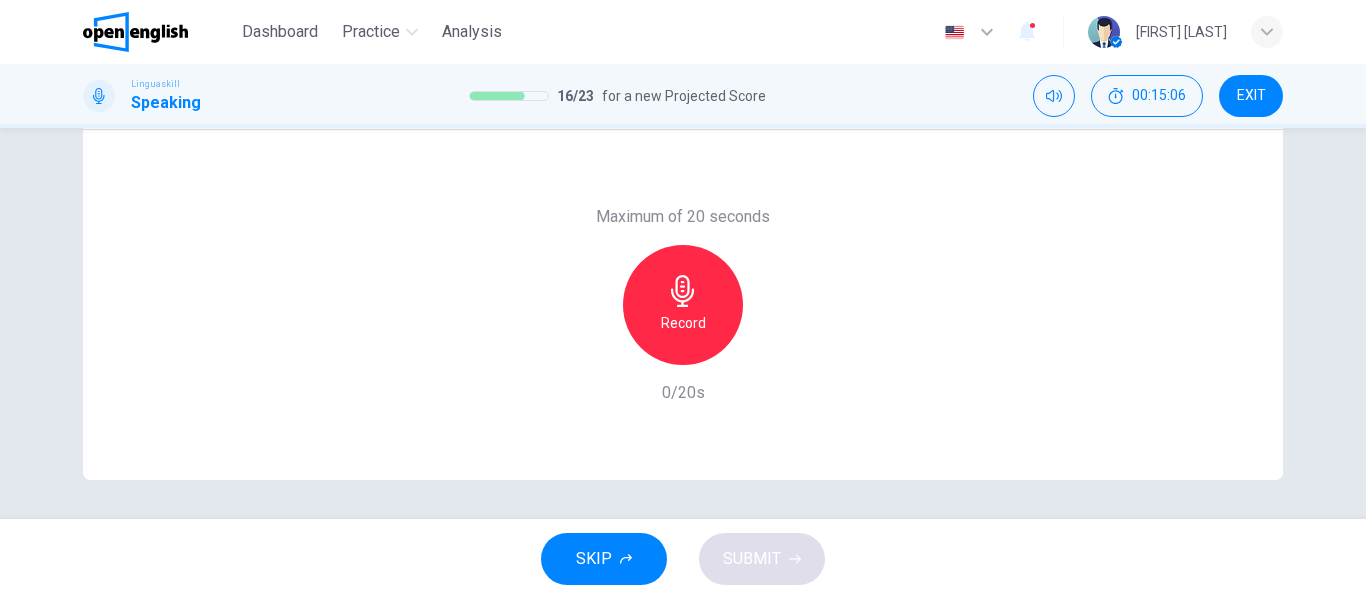 scroll, scrollTop: 377, scrollLeft: 0, axis: vertical 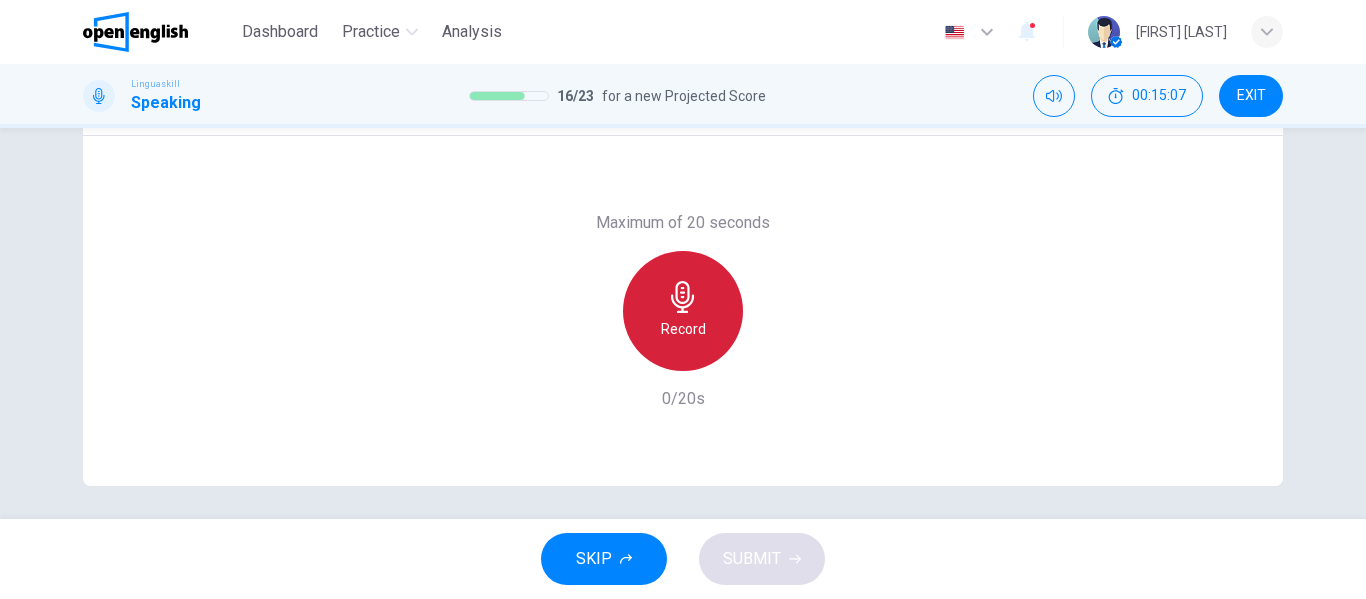 click at bounding box center [683, 297] 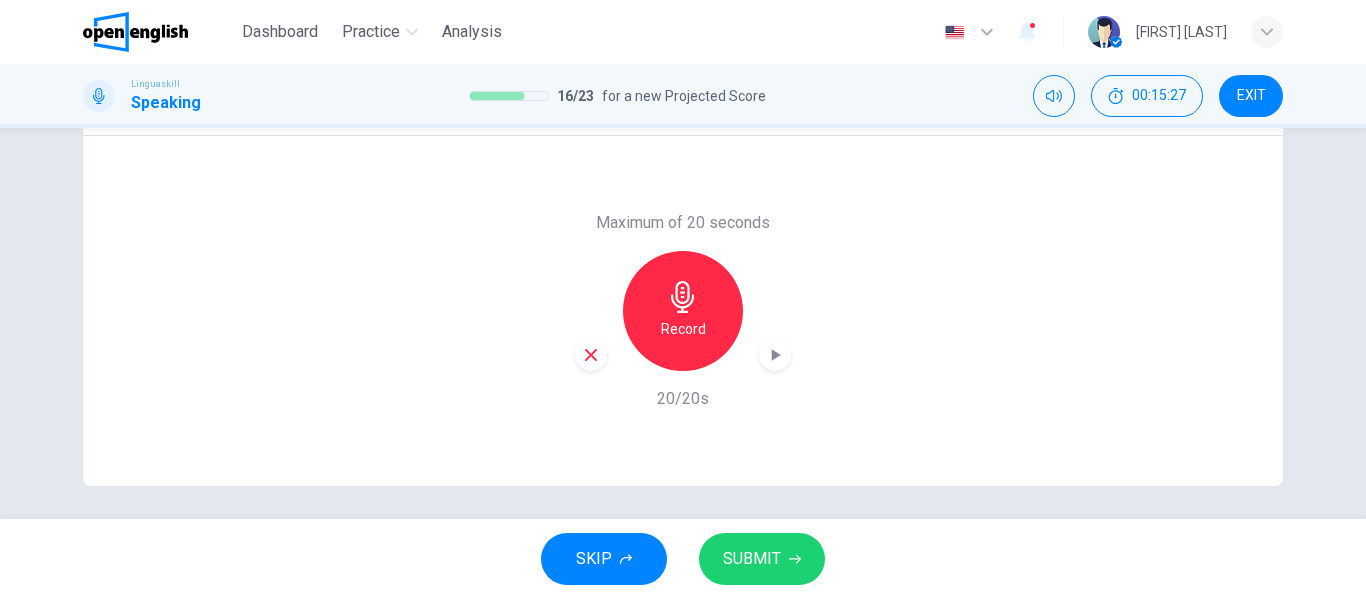 click on "SUBMIT" at bounding box center (752, 559) 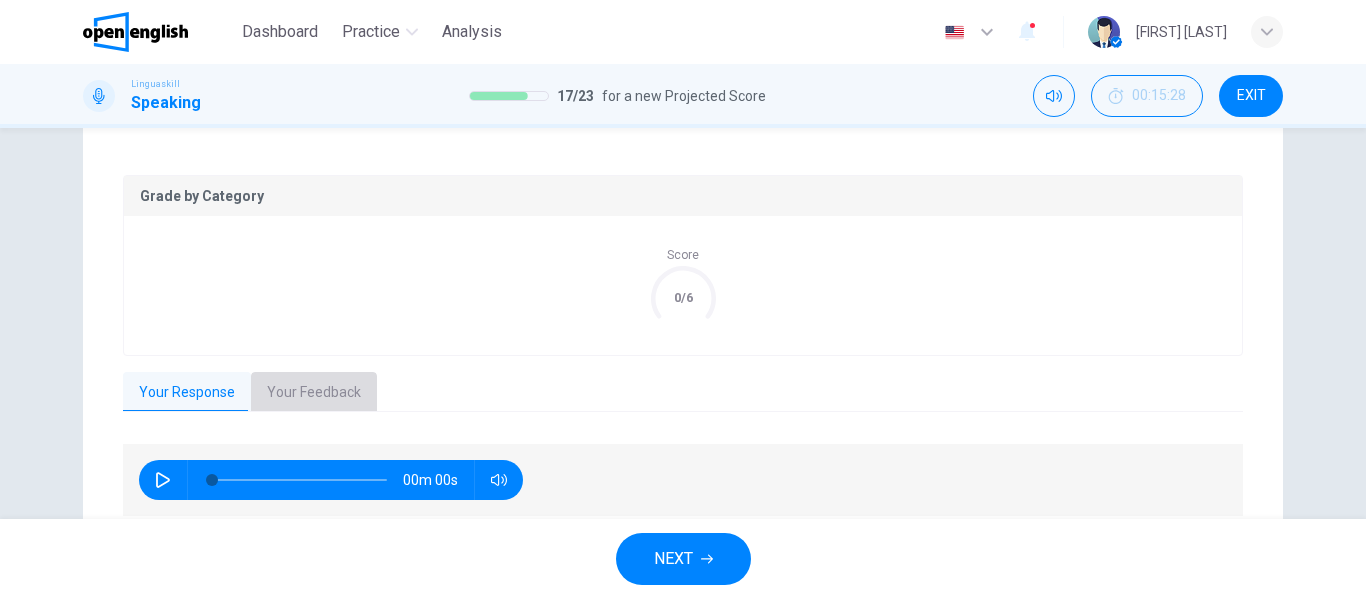 click on "Your Feedback" at bounding box center [314, 393] 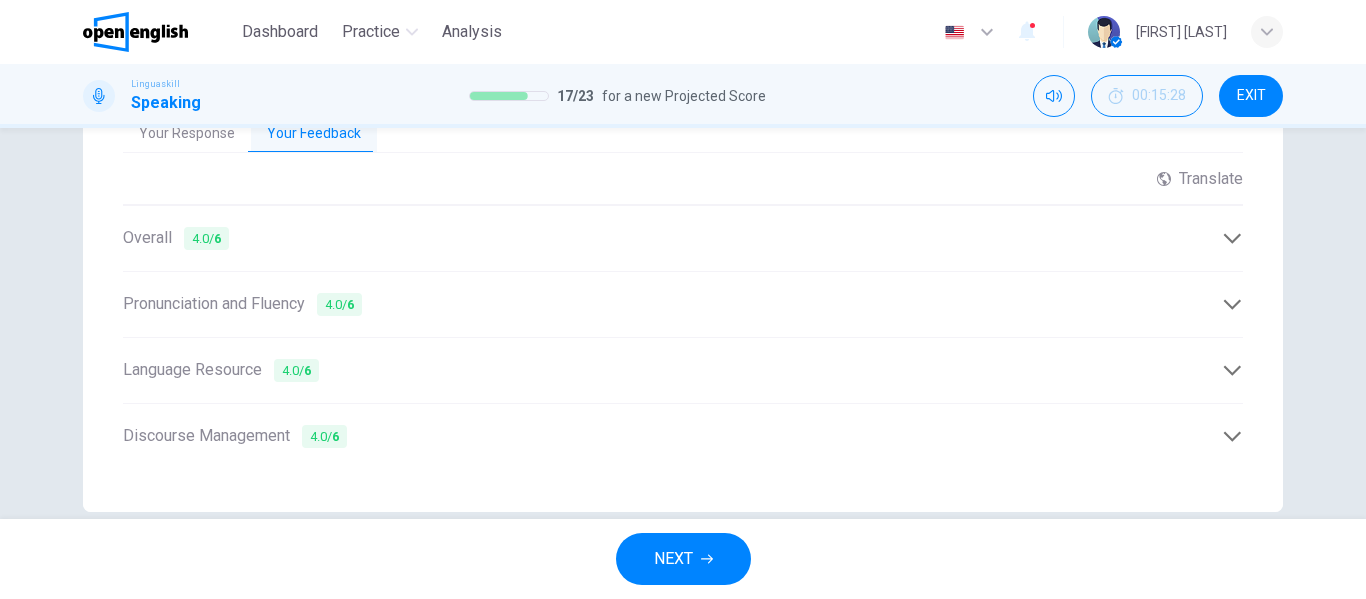 scroll, scrollTop: 654, scrollLeft: 0, axis: vertical 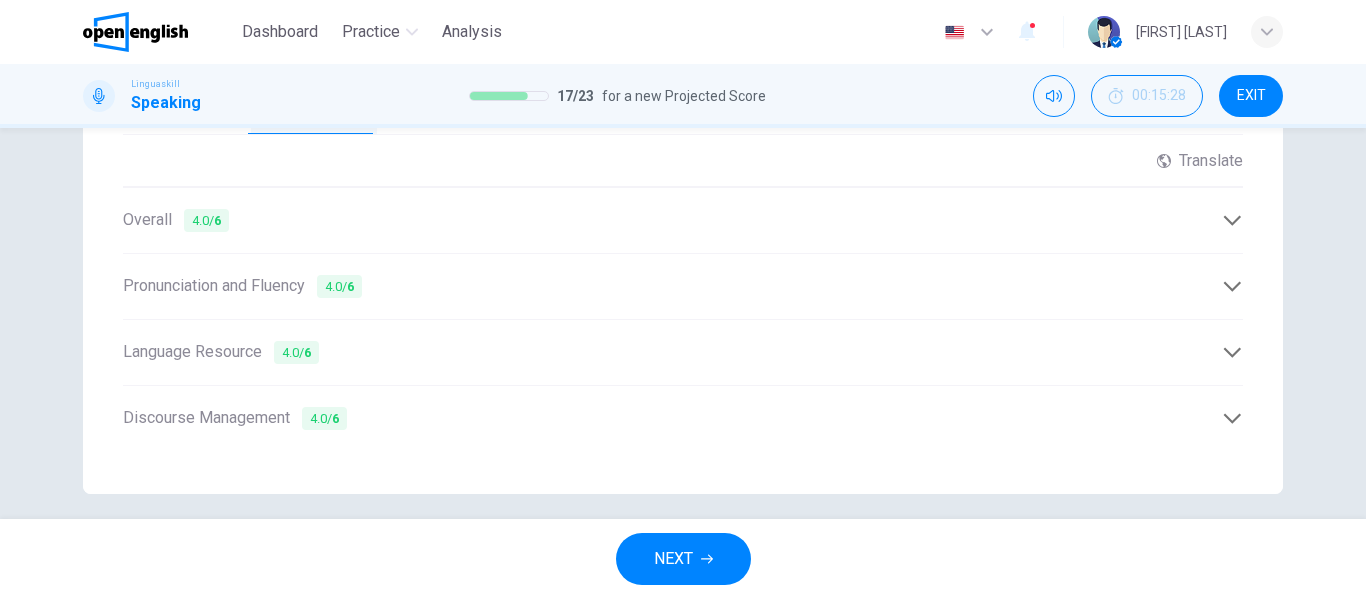 click on "Discourse Management   4.0 / 6" at bounding box center [672, 418] 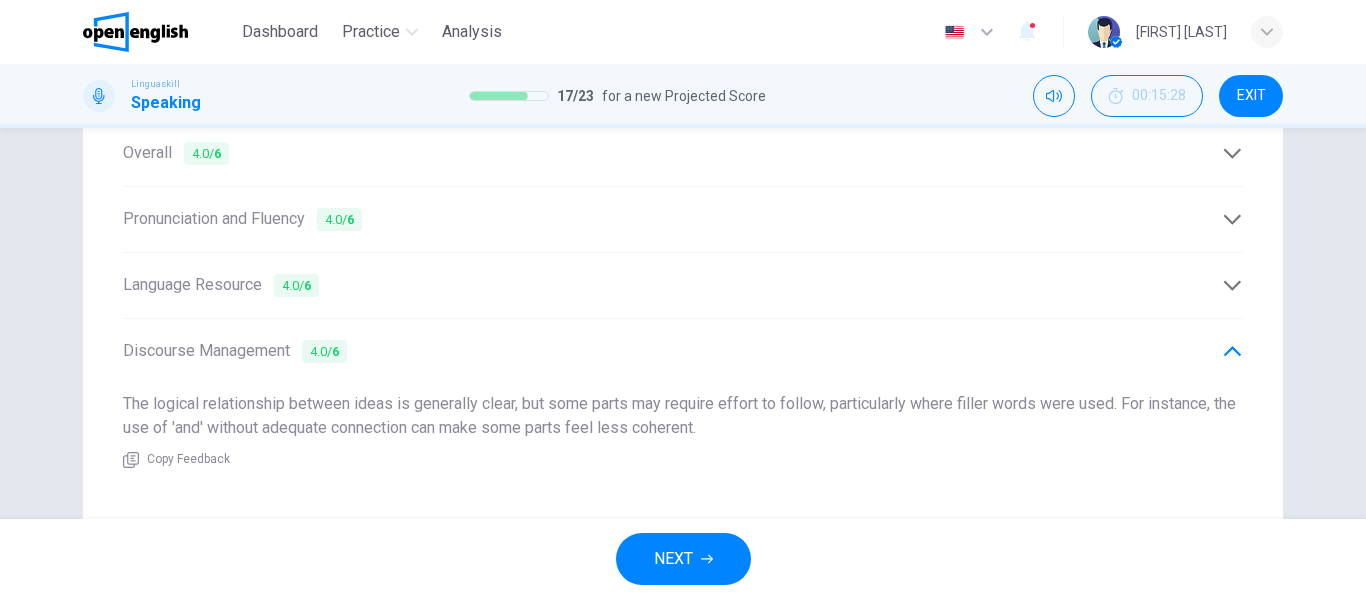 scroll, scrollTop: 743, scrollLeft: 0, axis: vertical 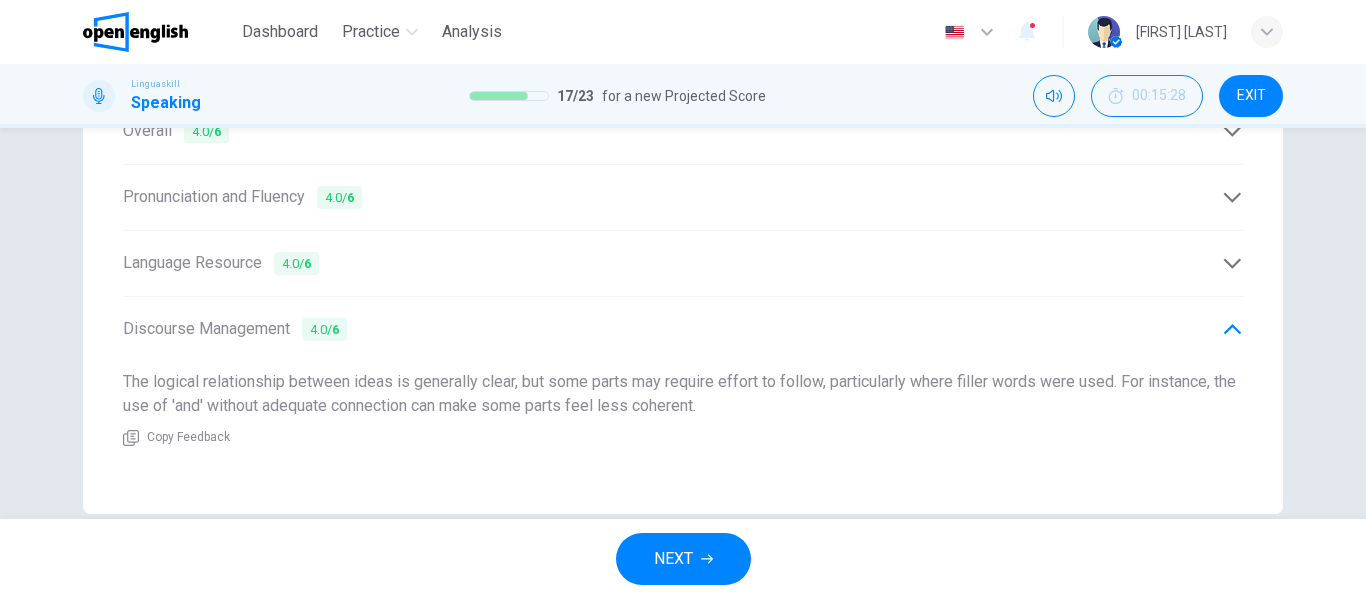 click on "Discourse Management   4.0 / 6" at bounding box center [683, 329] 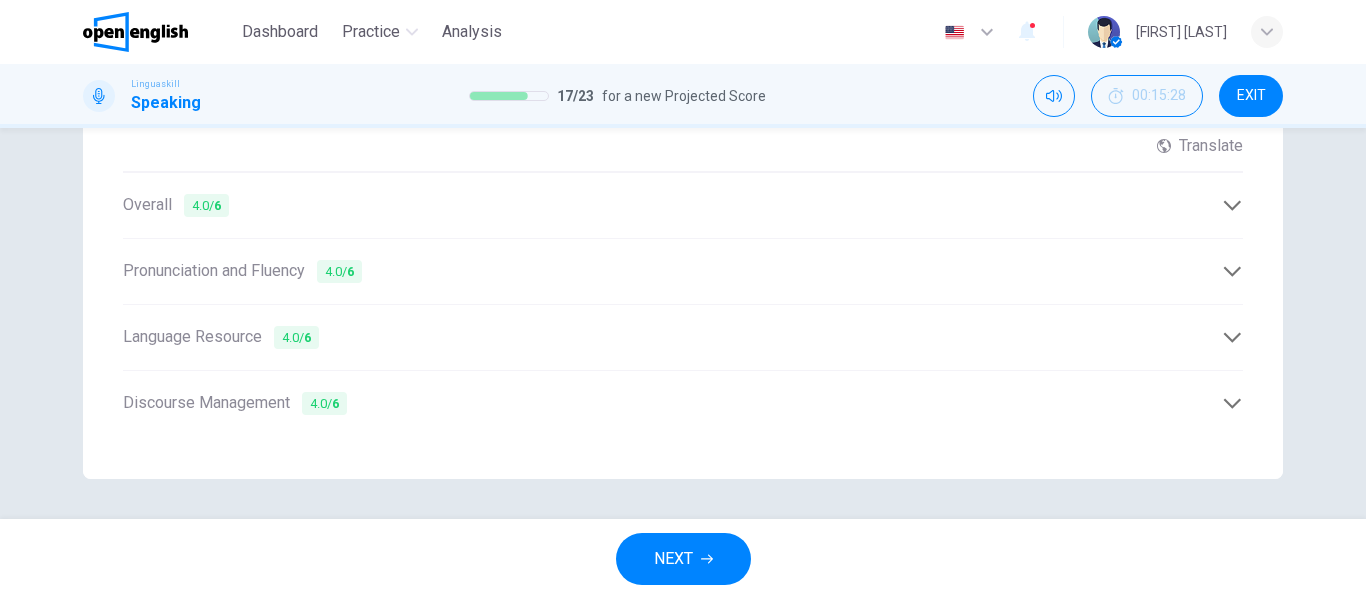 scroll, scrollTop: 669, scrollLeft: 0, axis: vertical 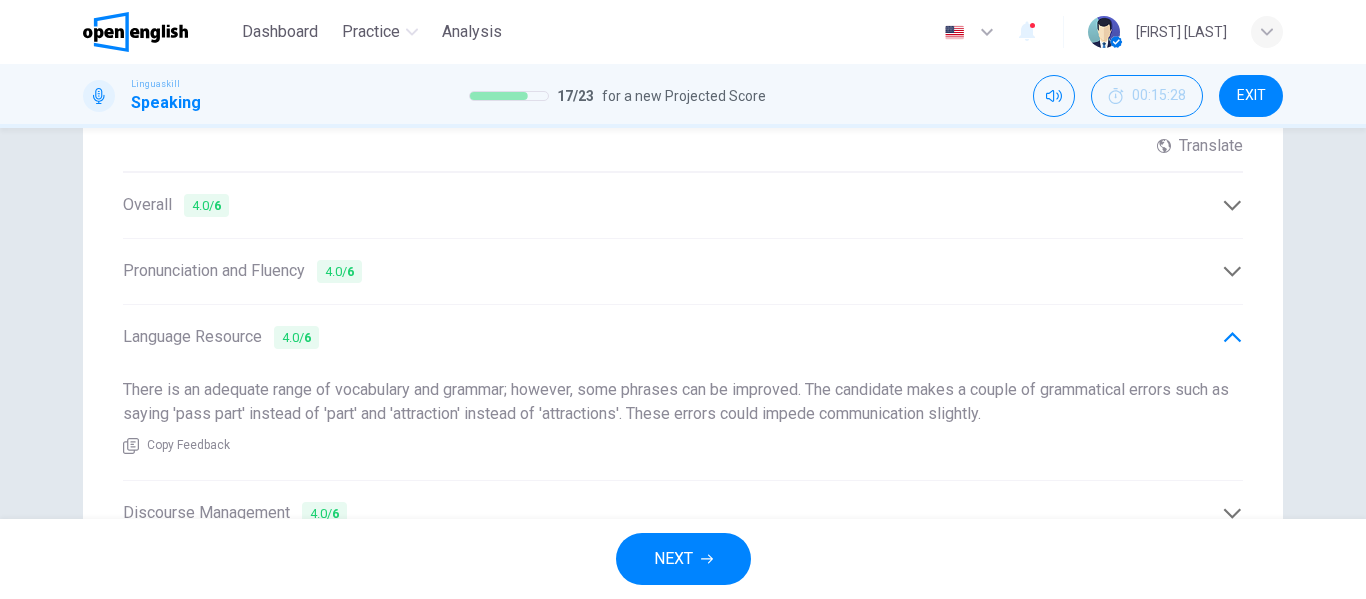 click on "Pronunciation and Fluency   4.0 / 6 The pronunciation is generally intelligible, but some L1 features might interfere. For example, the phoneme score for the word 'traveling' shows a lower score for the last phoneme, affecting overall clarity. There is evidence of some hesitation and filler words, which may disrupt the flow of speech.   Copy Feedback" at bounding box center (683, 271) 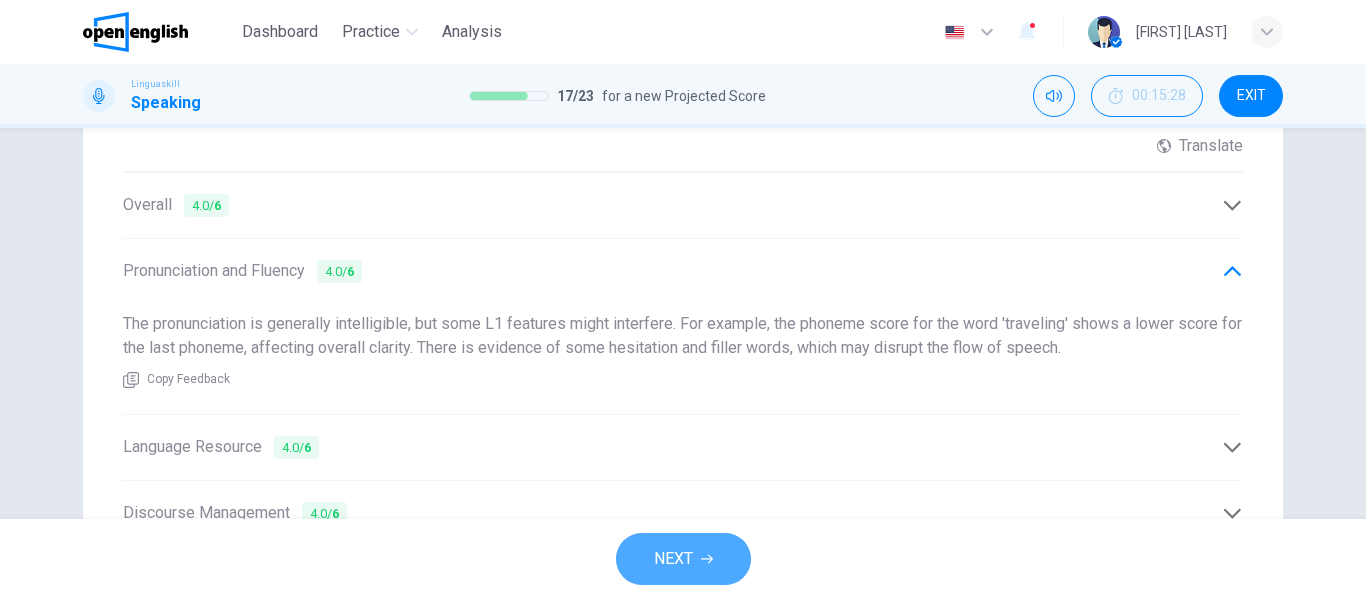 click on "NEXT" at bounding box center (683, 559) 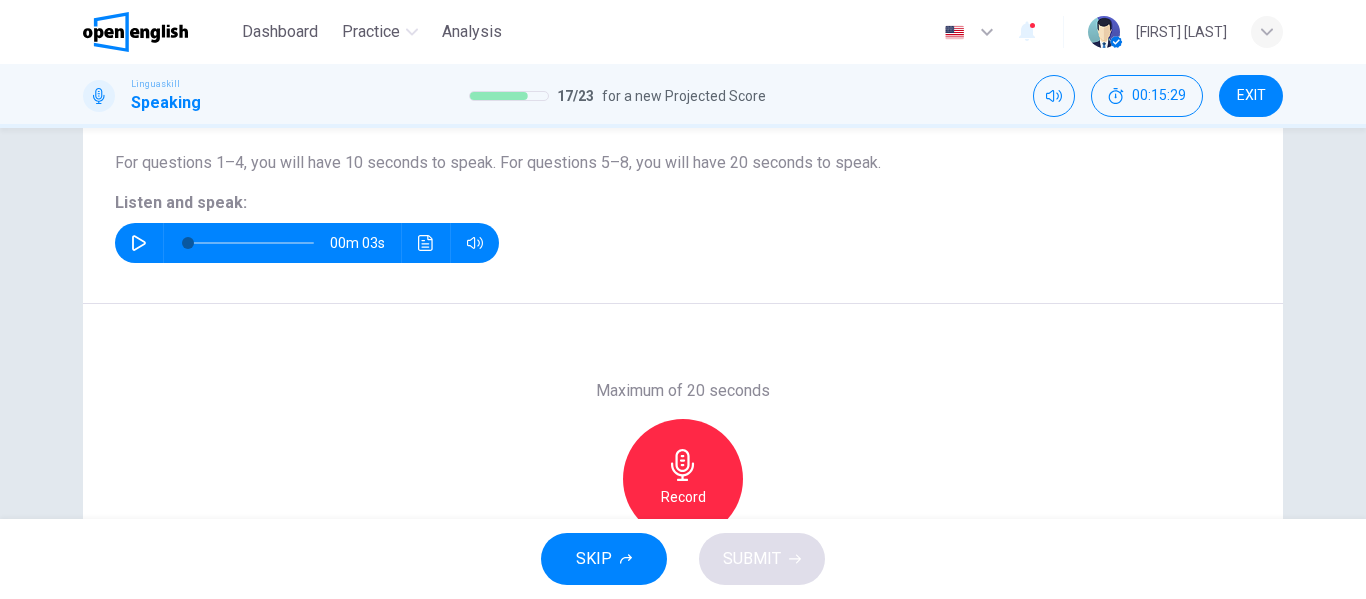 scroll, scrollTop: 204, scrollLeft: 0, axis: vertical 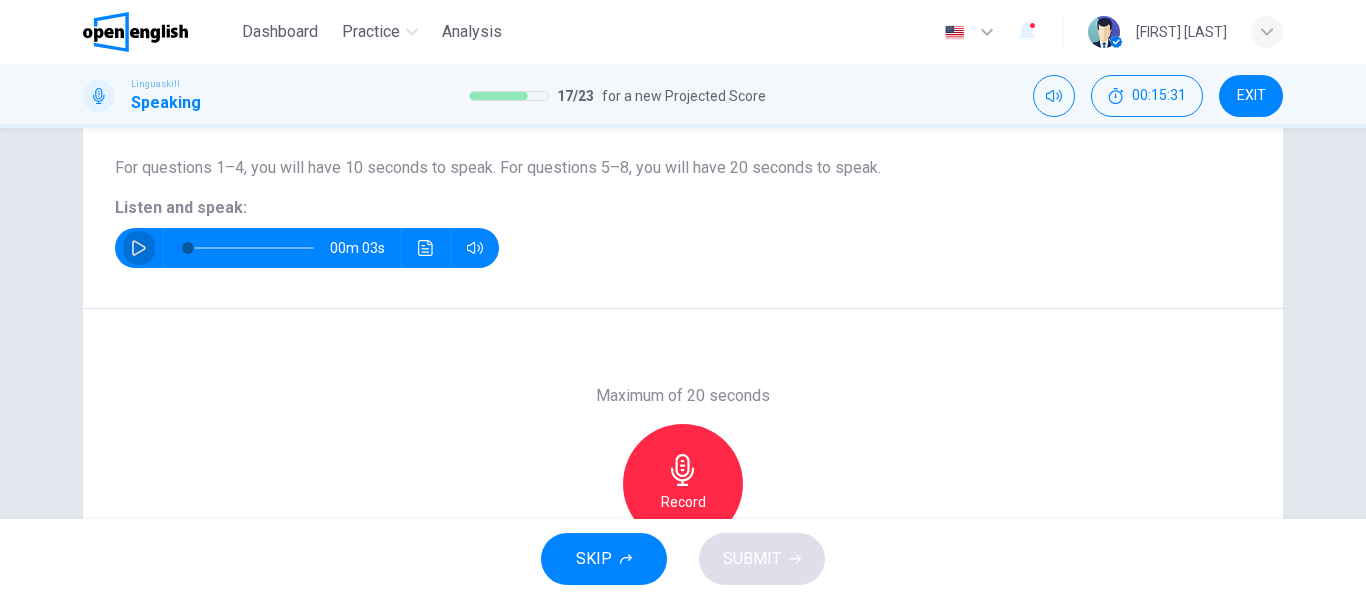 click at bounding box center (139, 248) 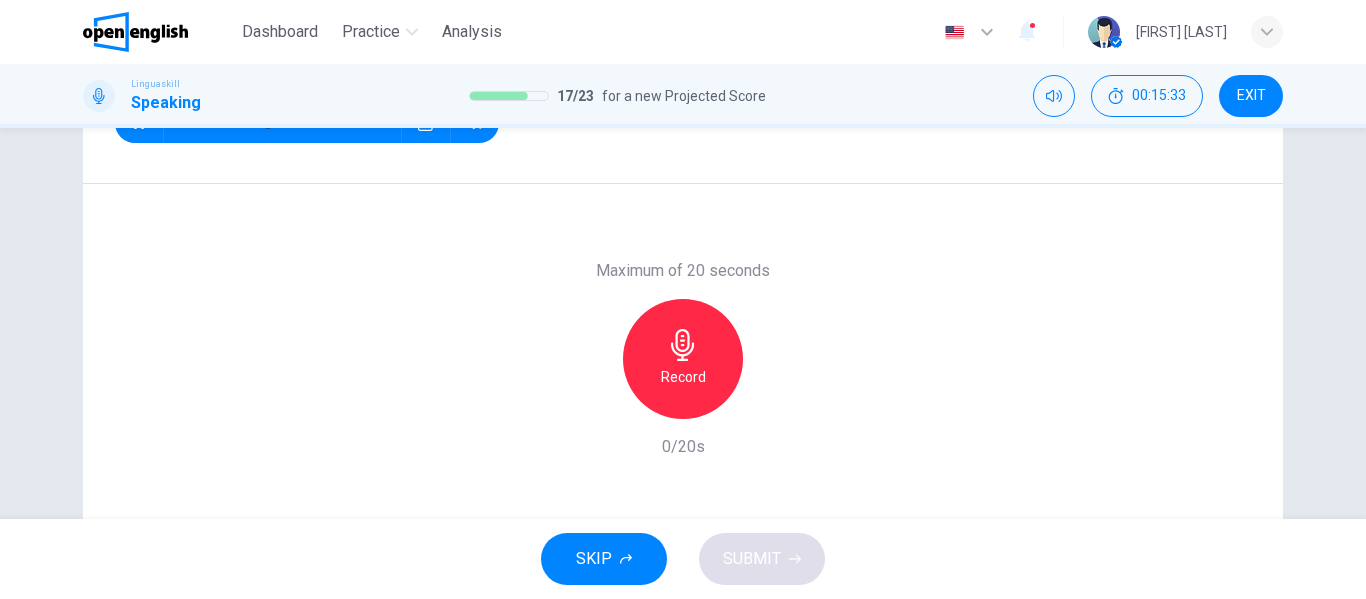 scroll, scrollTop: 384, scrollLeft: 0, axis: vertical 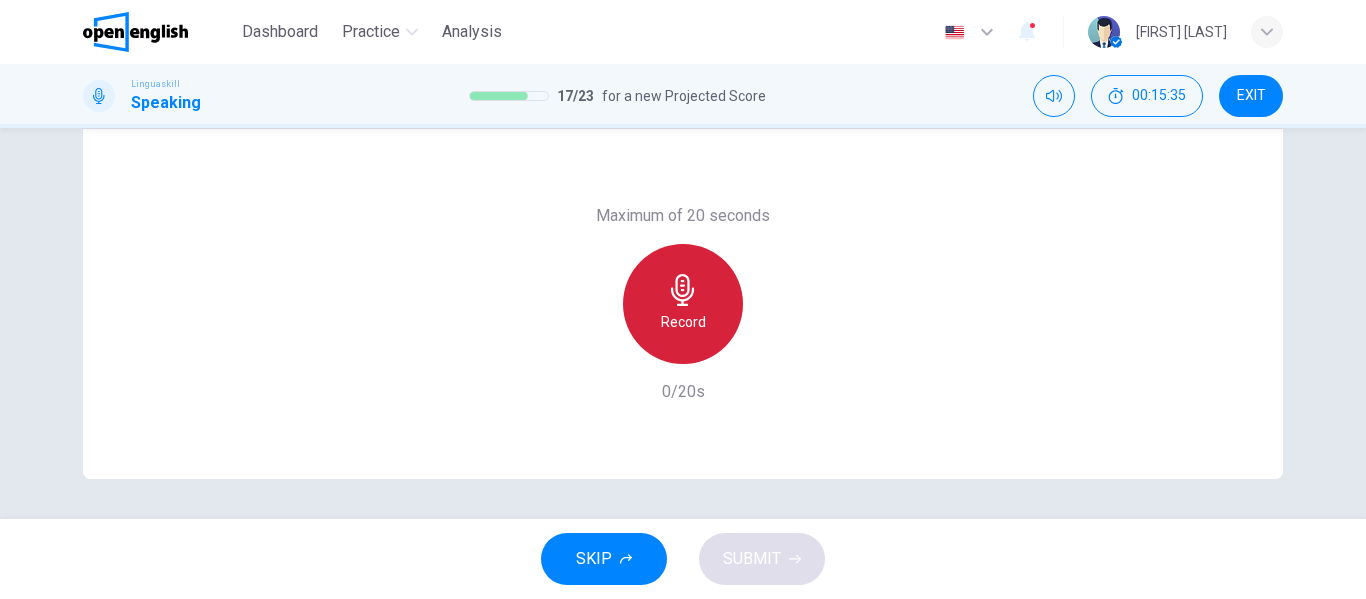 click on "Record" at bounding box center (683, 322) 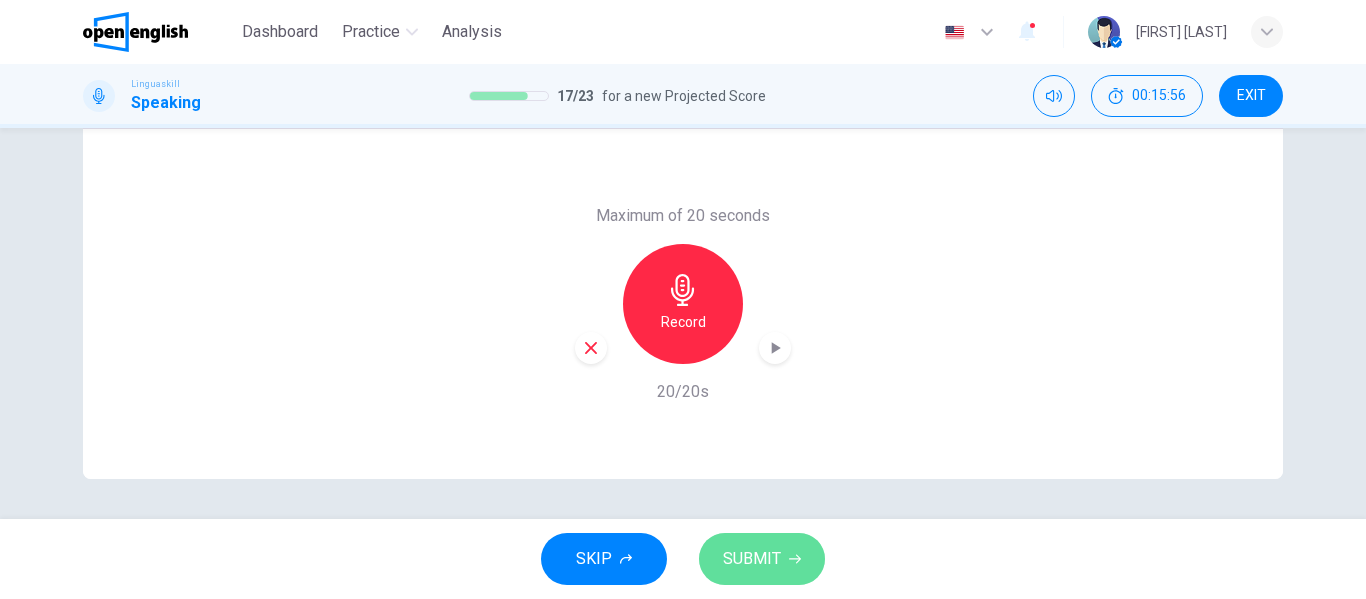 click on "SUBMIT" at bounding box center [752, 559] 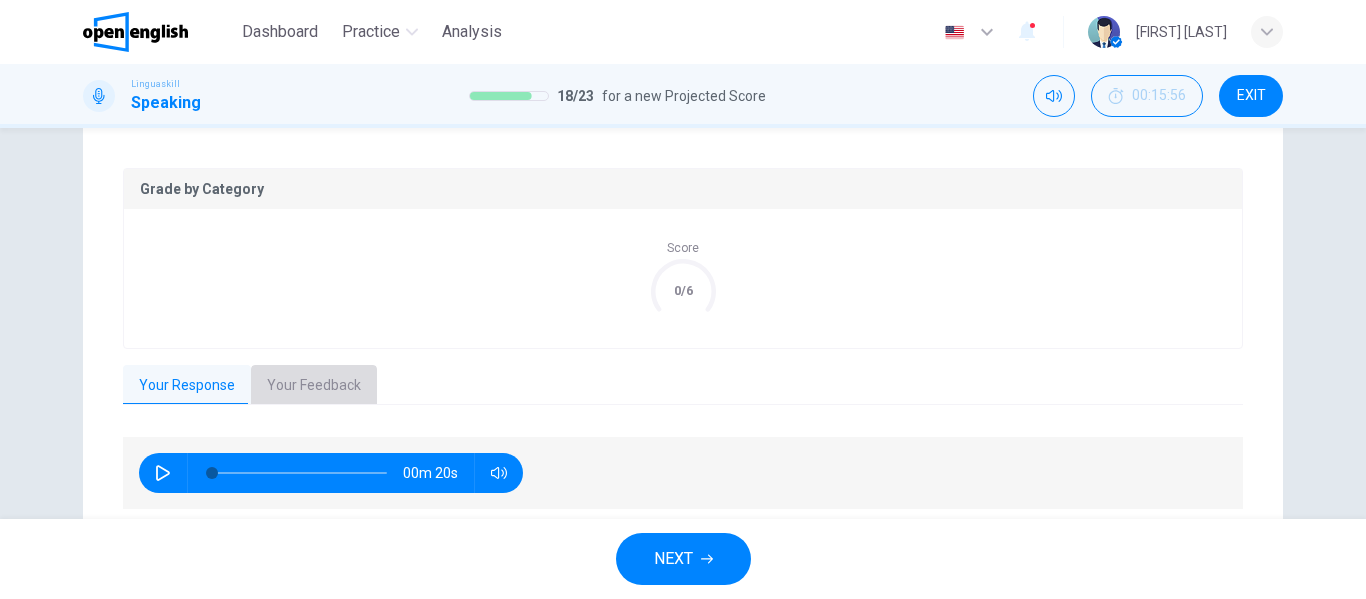 click on "Your Feedback" at bounding box center (314, 386) 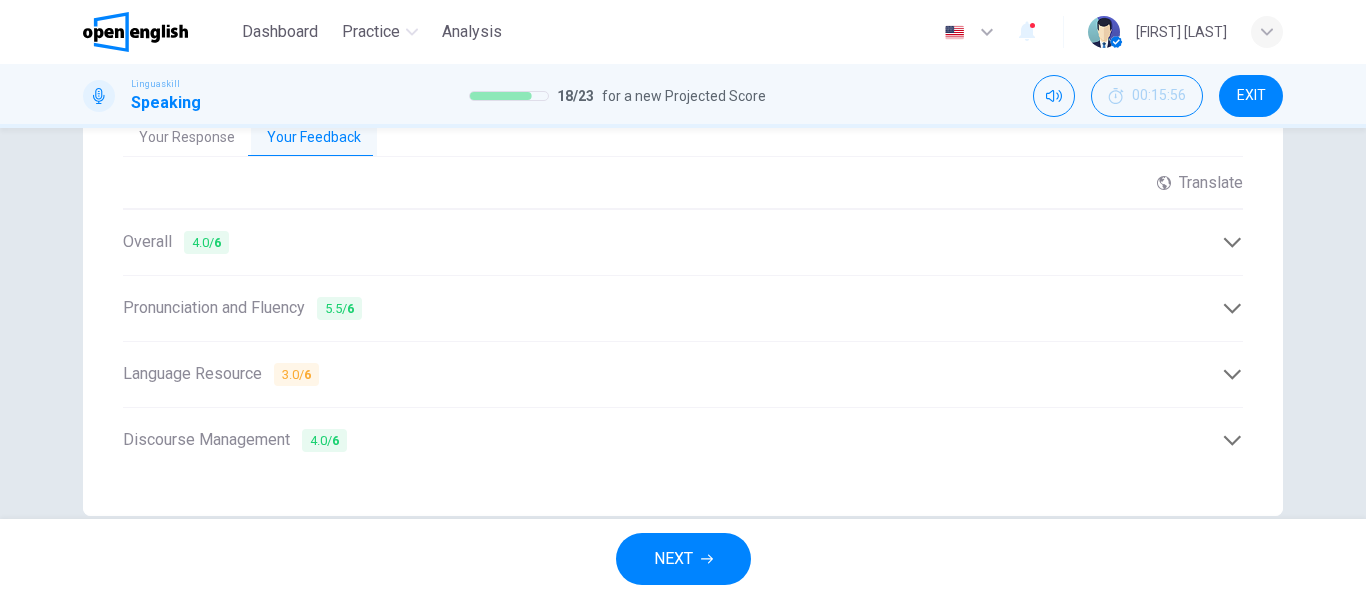 scroll, scrollTop: 669, scrollLeft: 0, axis: vertical 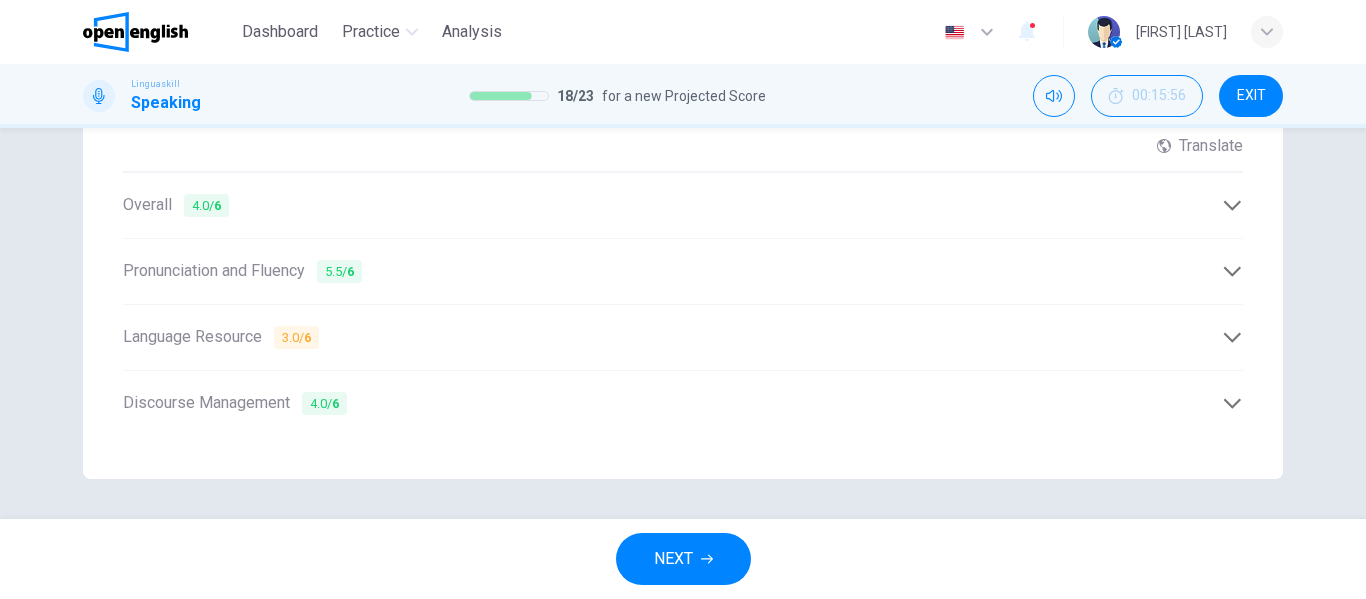 click on "Language Resource   3.0 / 6" at bounding box center (672, 337) 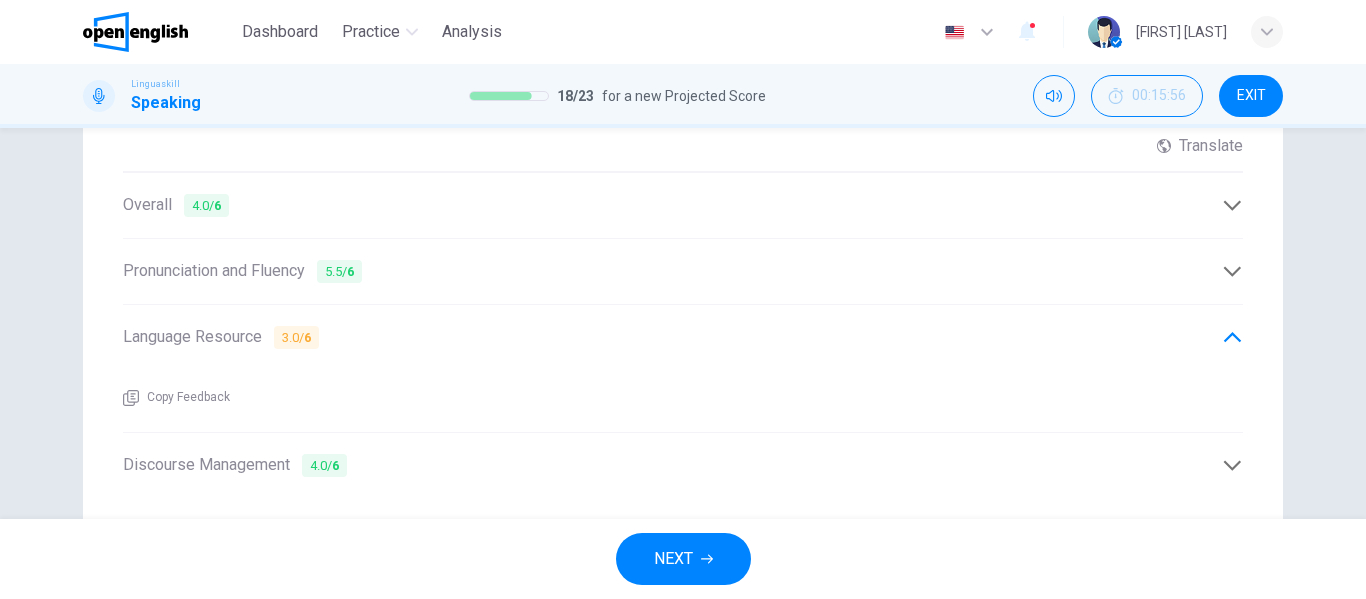 click at bounding box center [1232, 271] 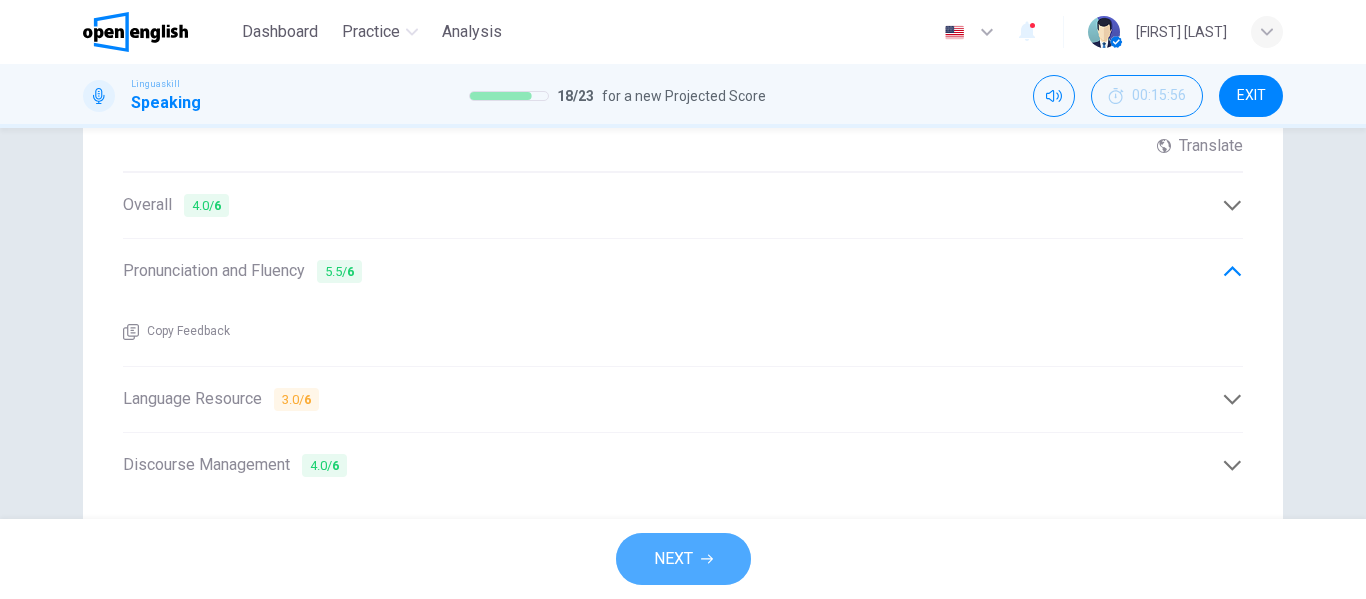 click at bounding box center [707, 559] 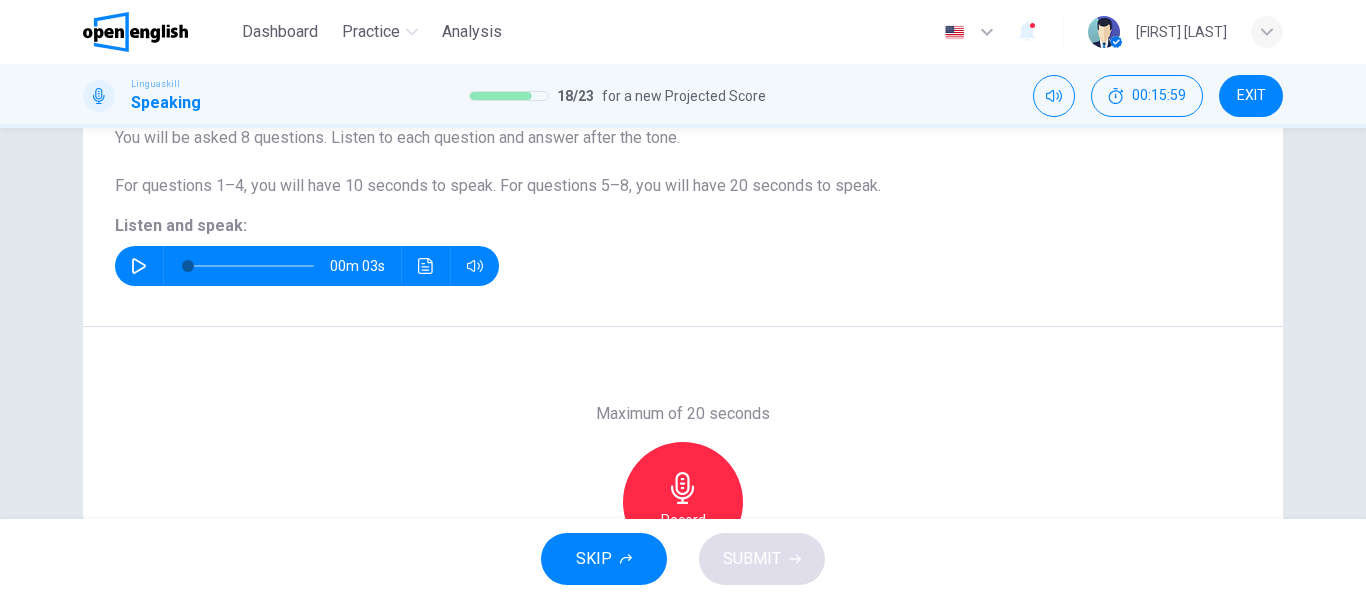 scroll, scrollTop: 179, scrollLeft: 0, axis: vertical 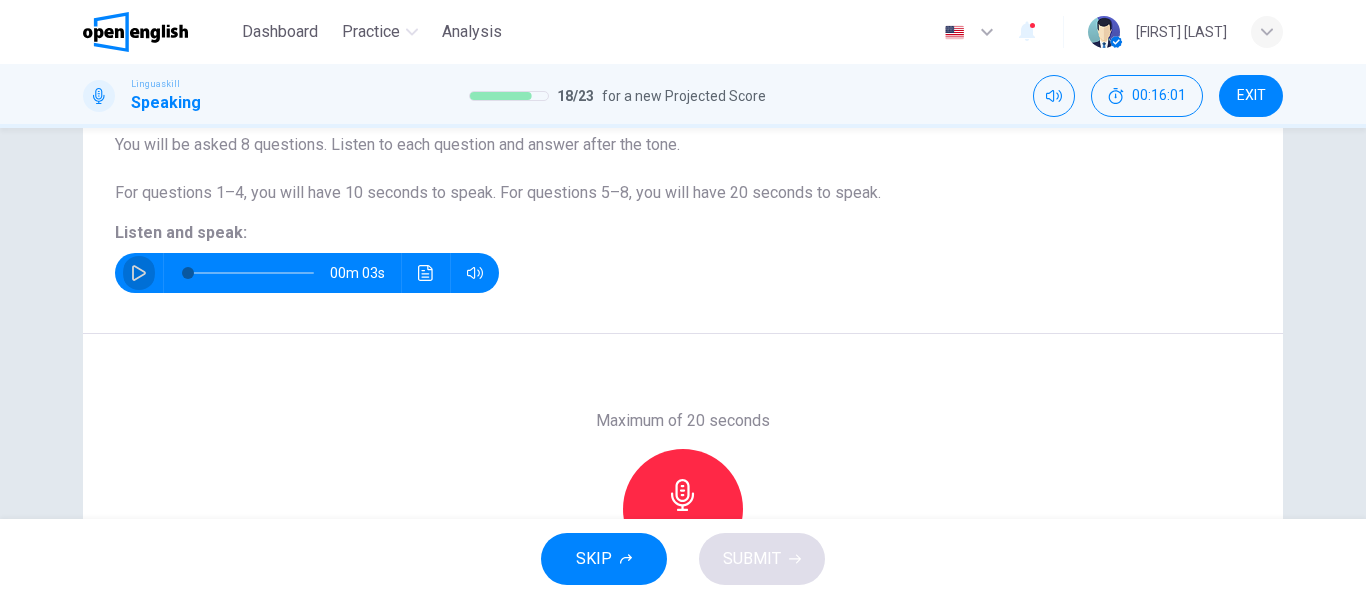 click at bounding box center (139, 273) 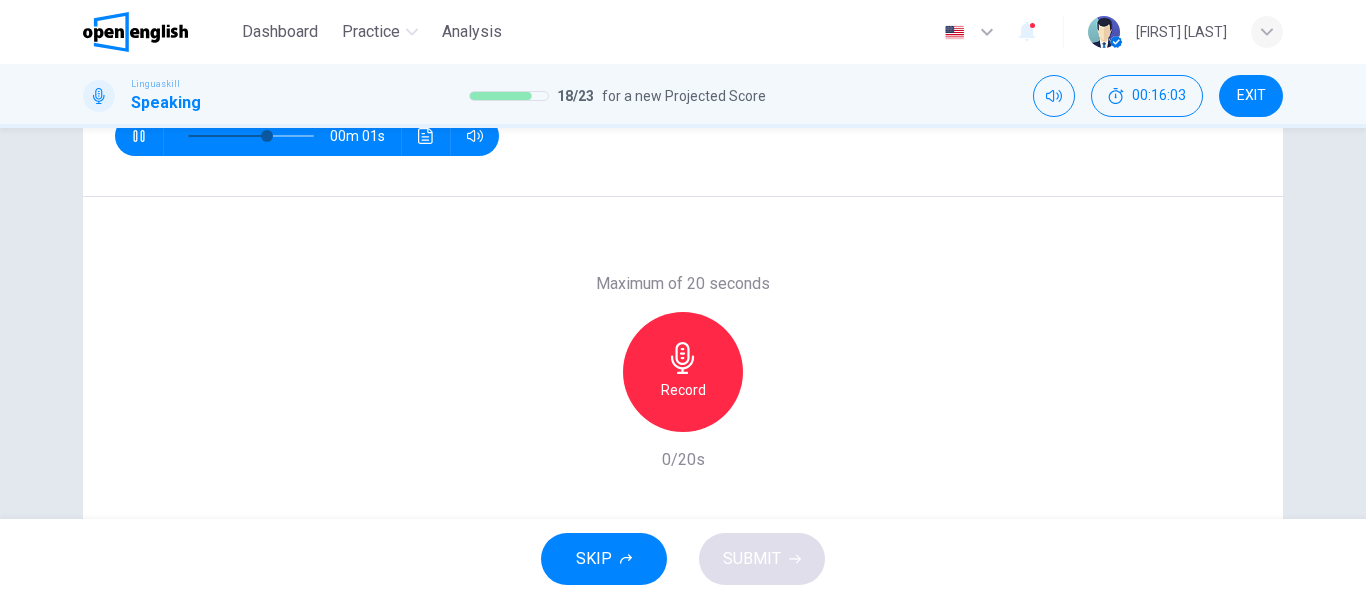 scroll, scrollTop: 369, scrollLeft: 0, axis: vertical 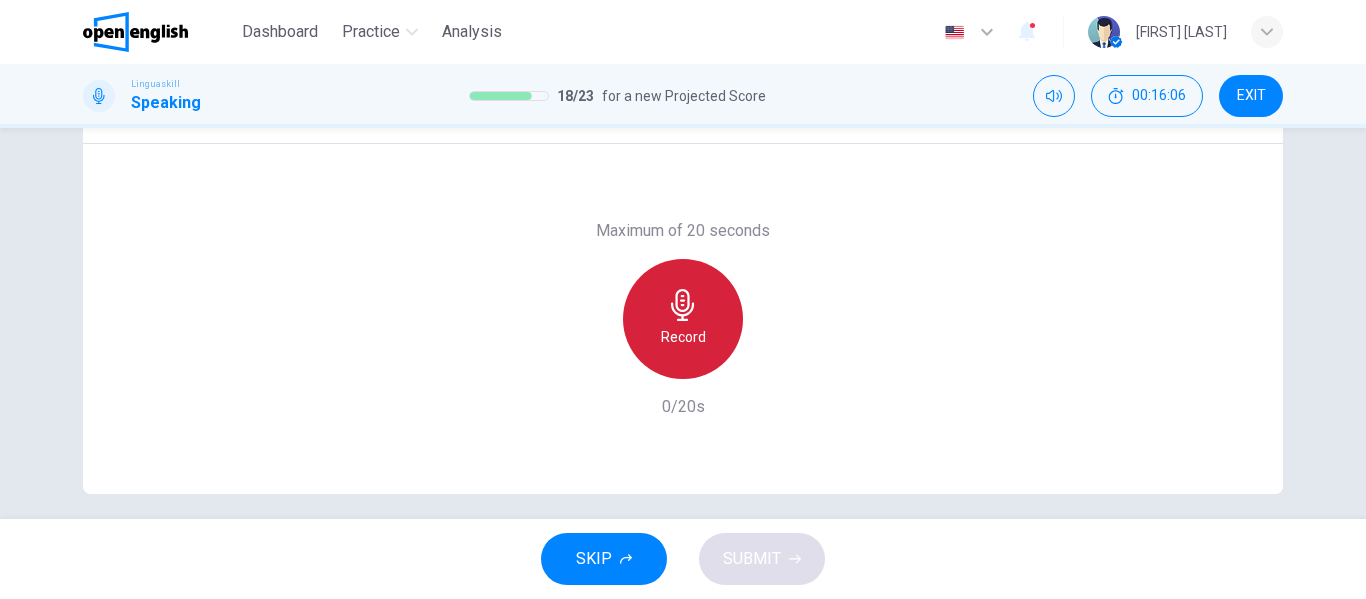 click on "Record" at bounding box center (683, 319) 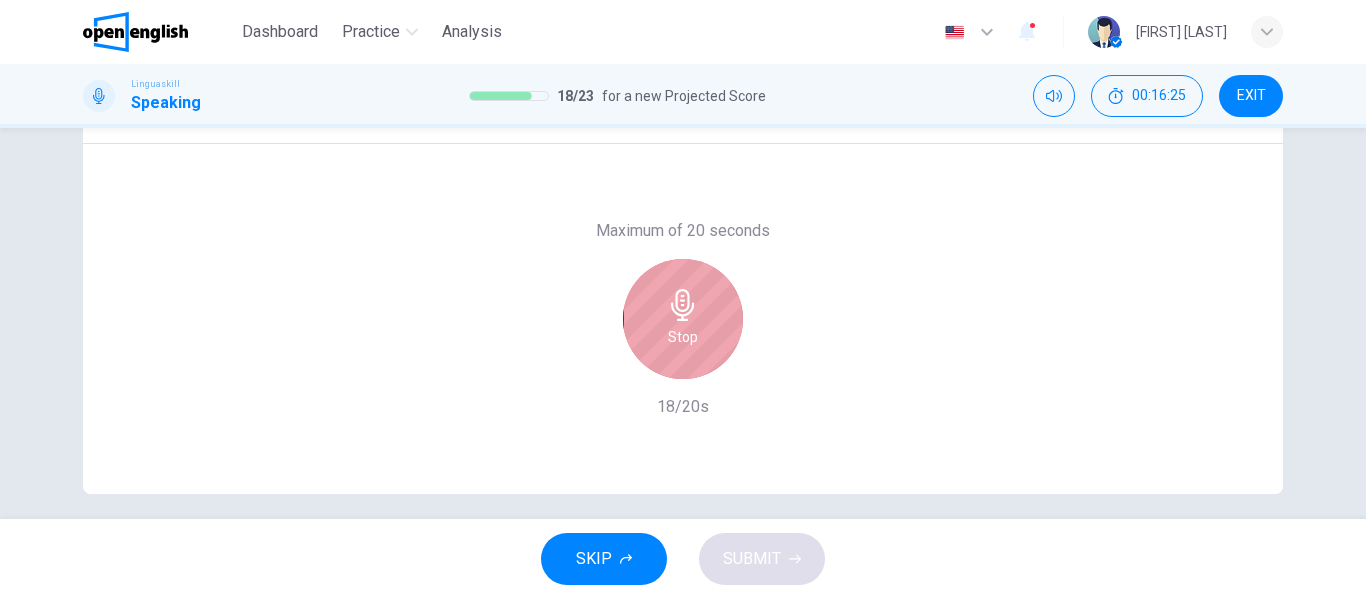click on "Stop" at bounding box center [683, 319] 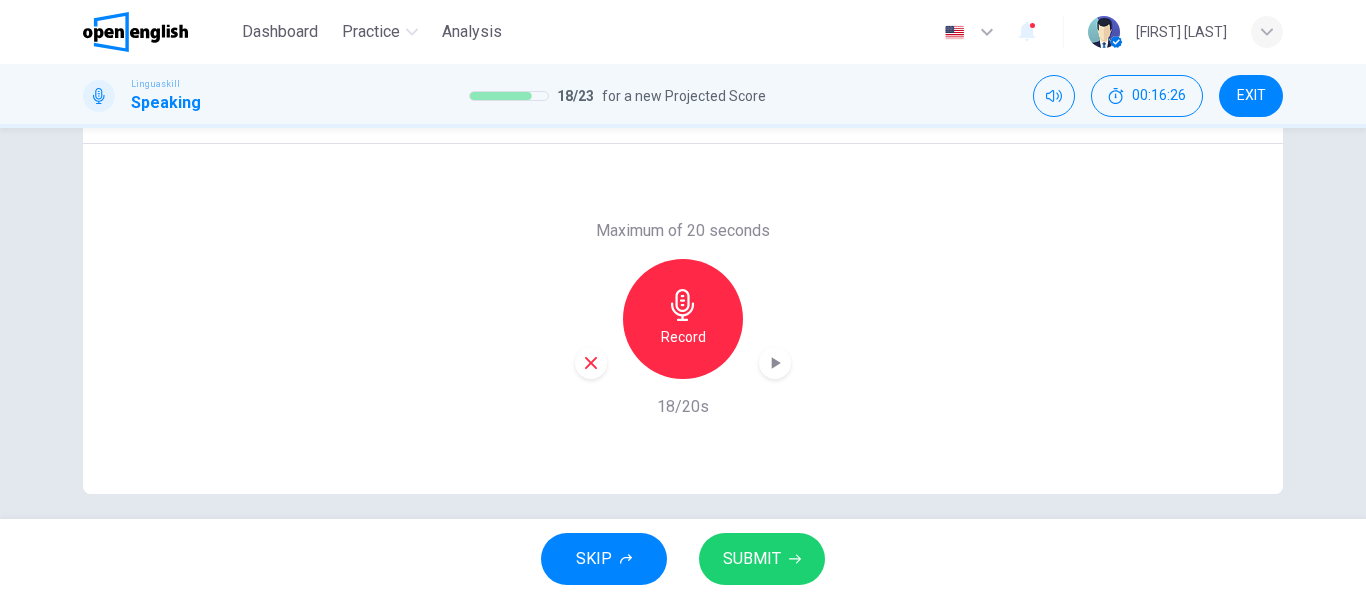 click on "SUBMIT" at bounding box center [762, 559] 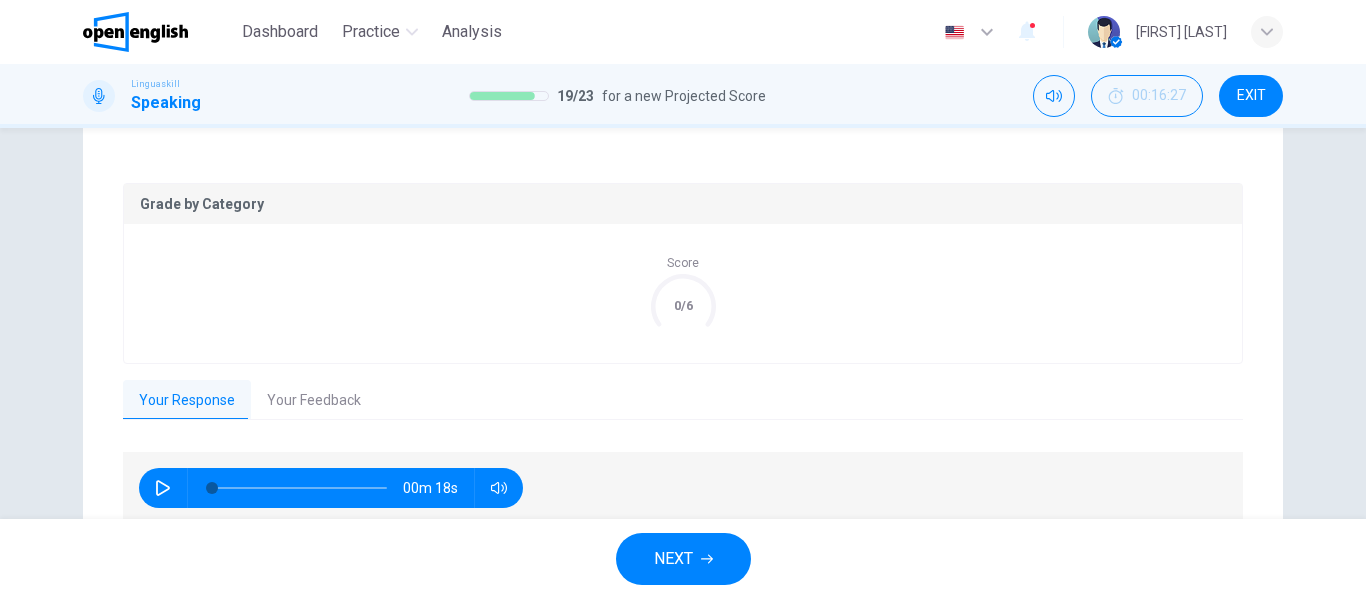 click on "Your Feedback" at bounding box center (314, 401) 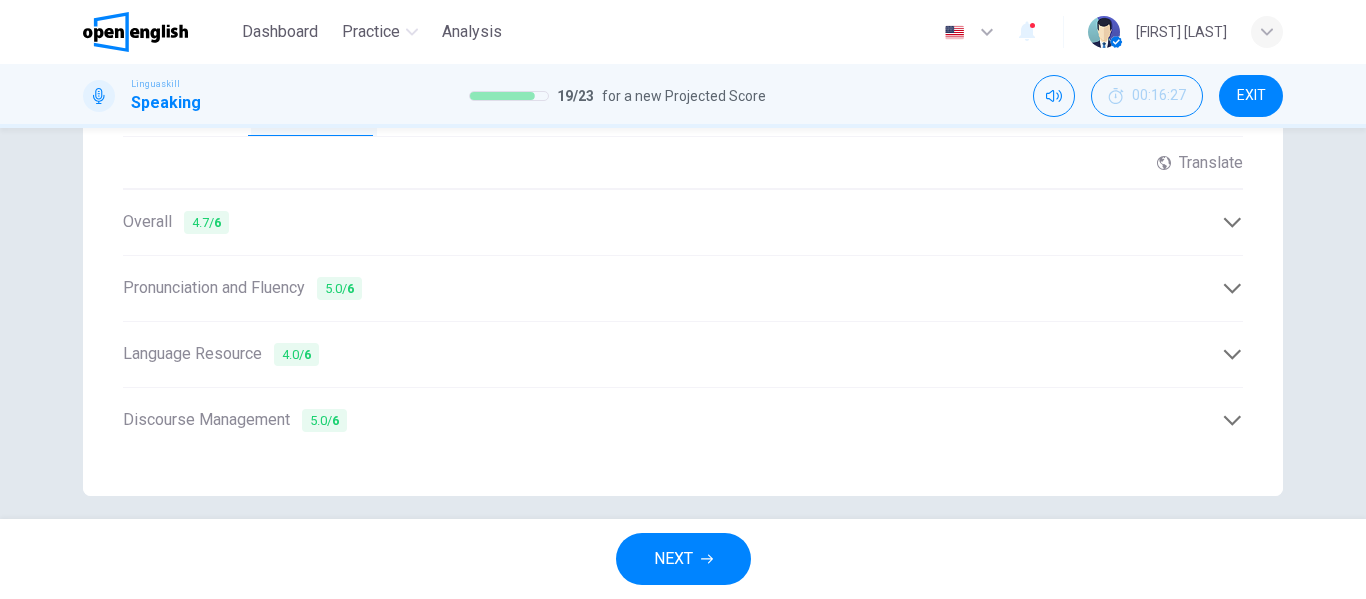 scroll, scrollTop: 660, scrollLeft: 0, axis: vertical 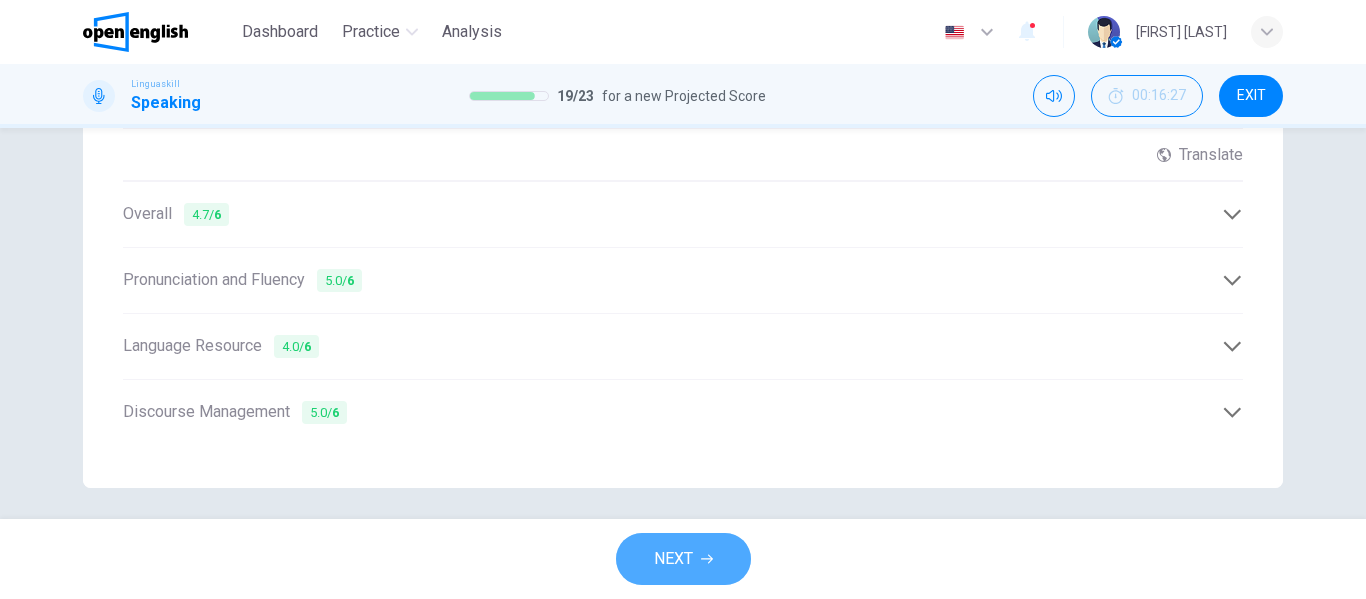 click on "NEXT" at bounding box center (673, 559) 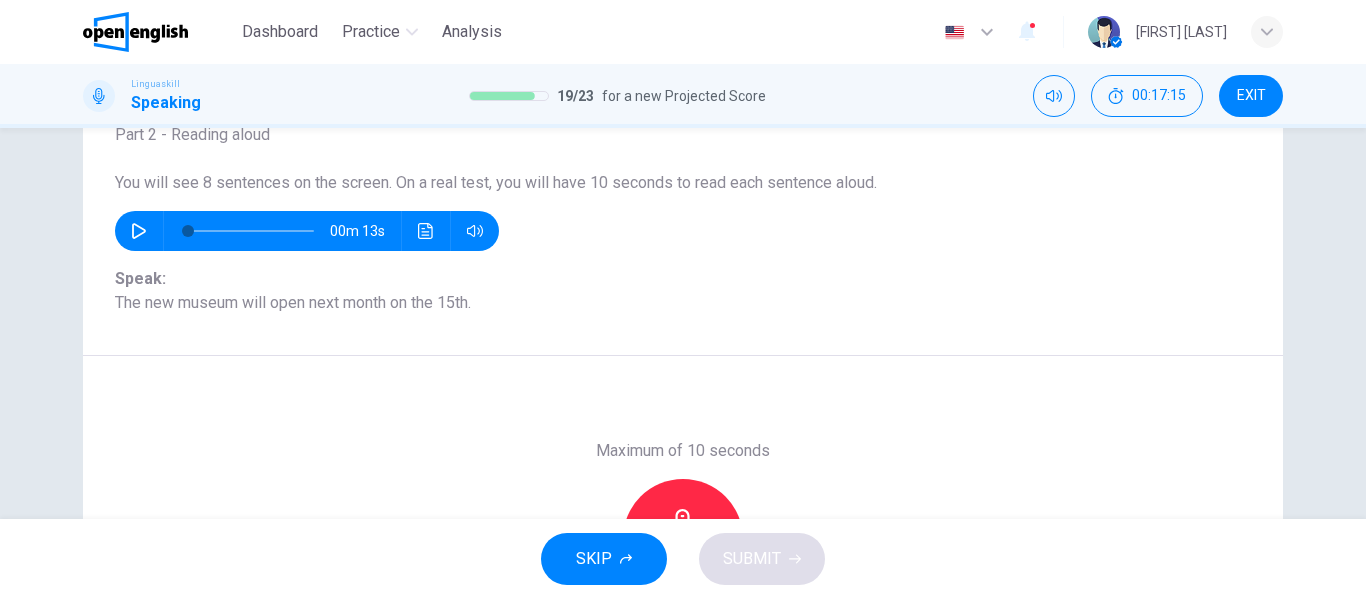 scroll, scrollTop: 139, scrollLeft: 0, axis: vertical 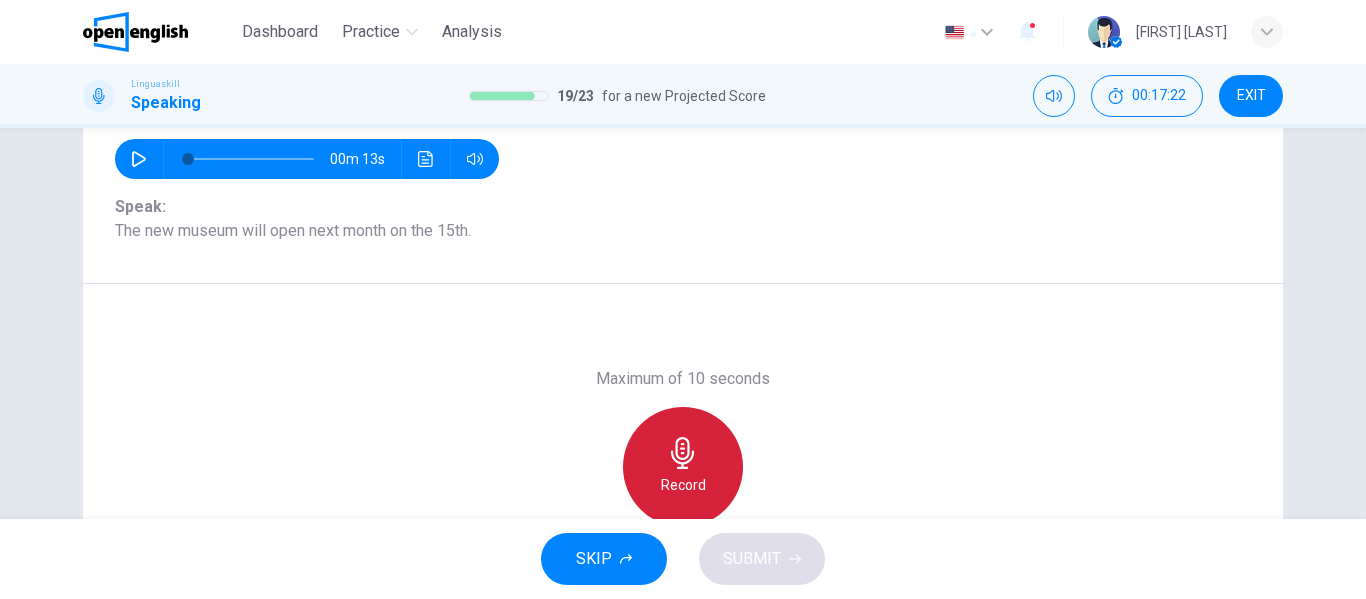 click at bounding box center [683, 453] 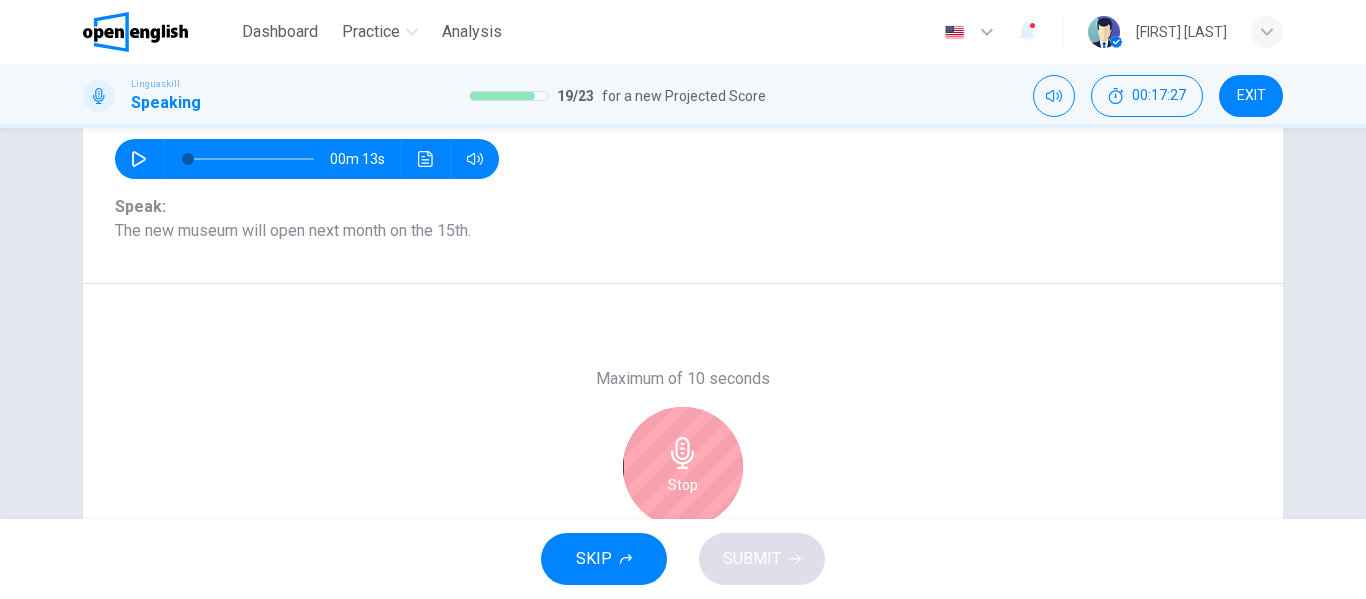 click on "Stop" at bounding box center (683, 485) 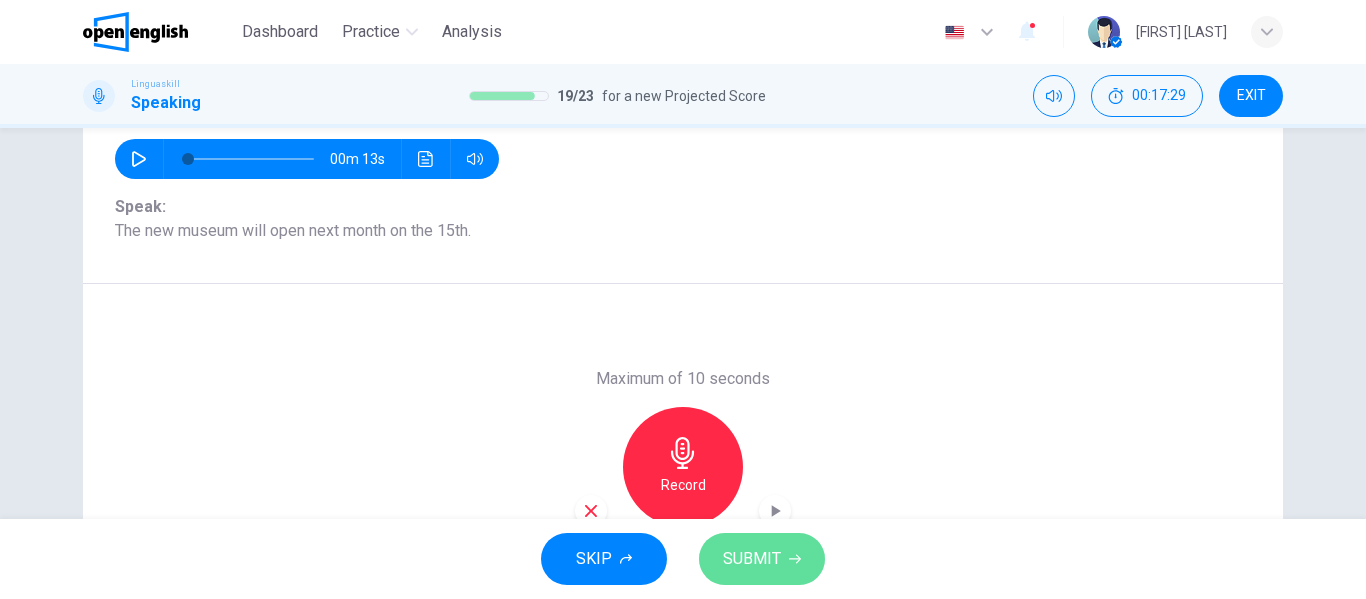 click on "SUBMIT" at bounding box center [752, 559] 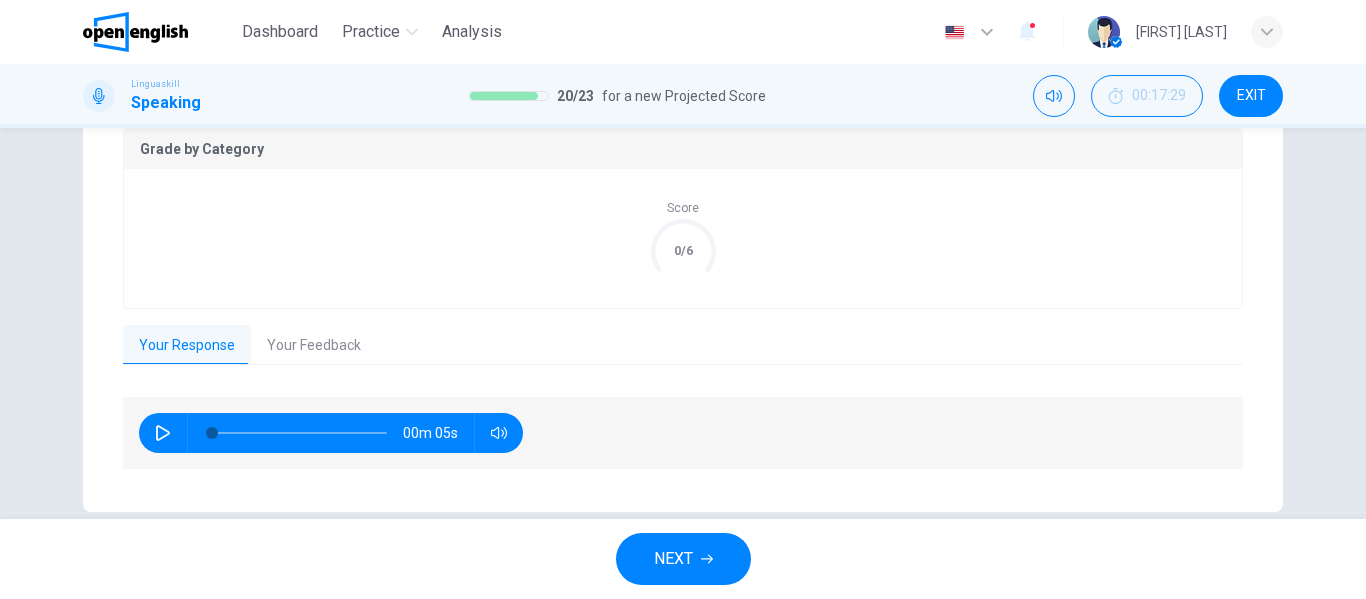 scroll, scrollTop: 441, scrollLeft: 0, axis: vertical 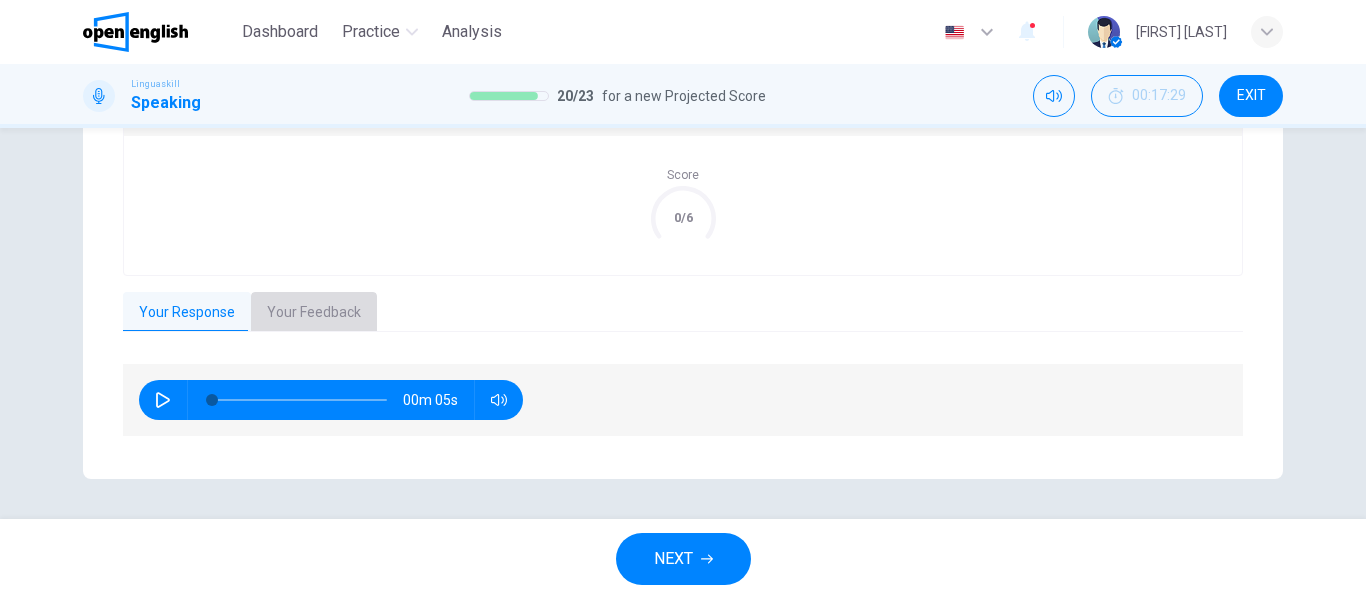 click on "Your Feedback" at bounding box center (314, 313) 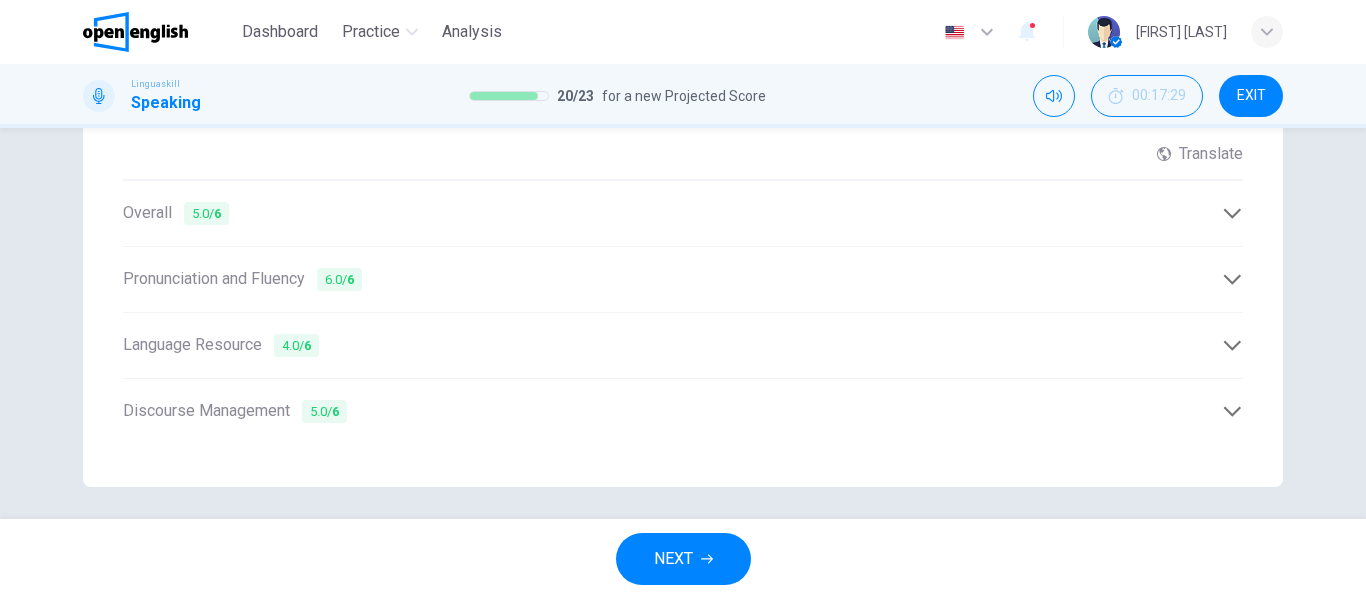 scroll, scrollTop: 653, scrollLeft: 0, axis: vertical 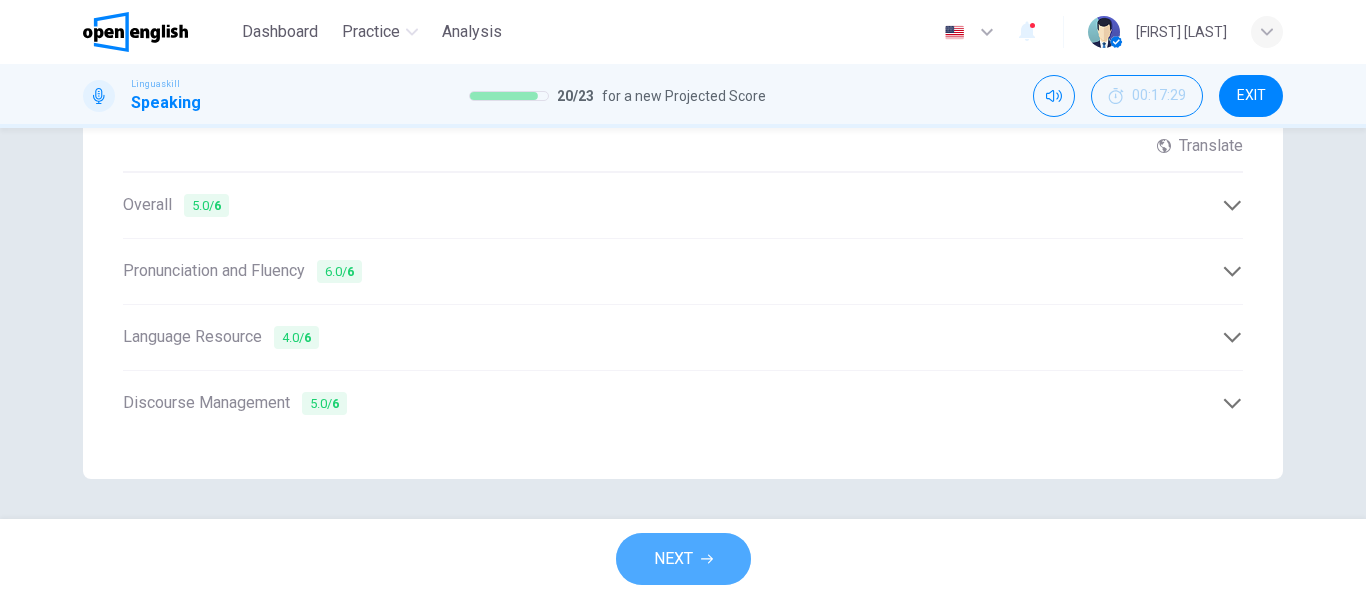 click on "NEXT" at bounding box center (683, 559) 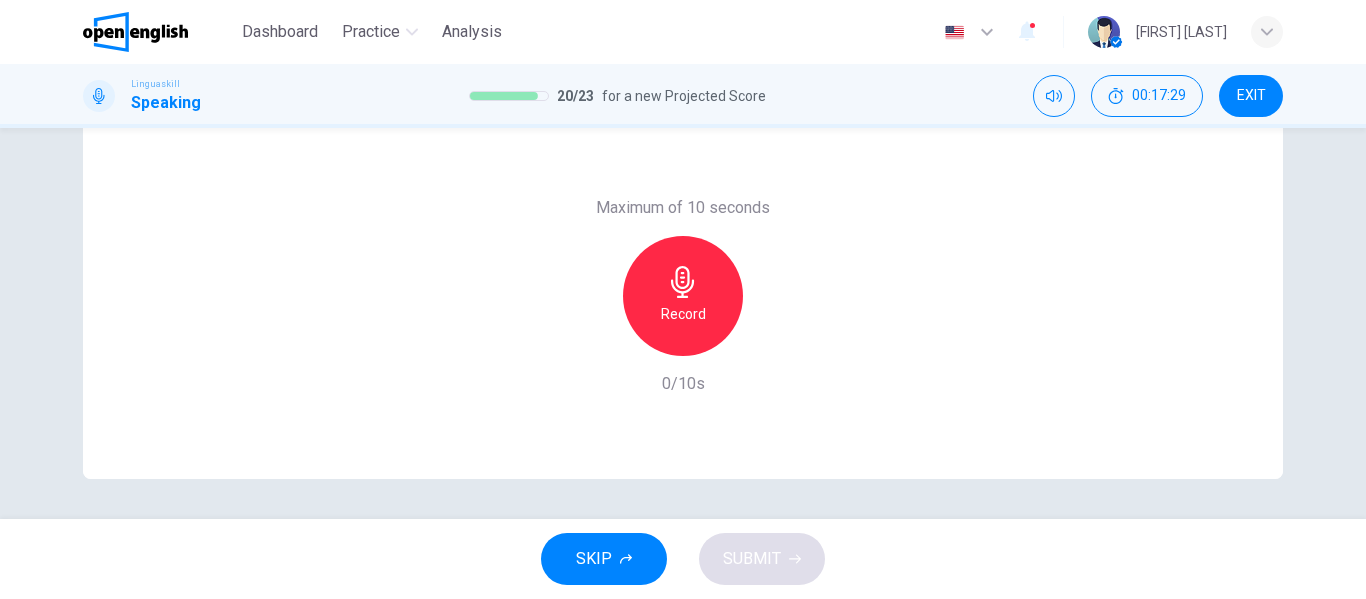 scroll, scrollTop: 384, scrollLeft: 0, axis: vertical 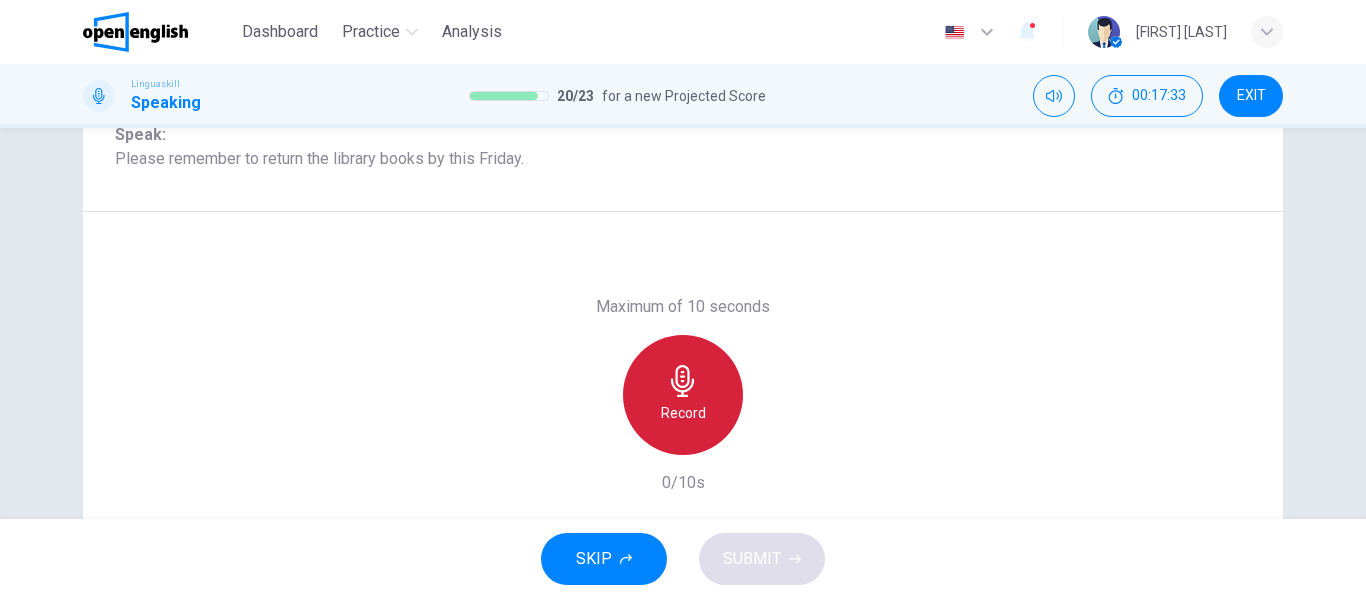 click on "Record" at bounding box center [683, 413] 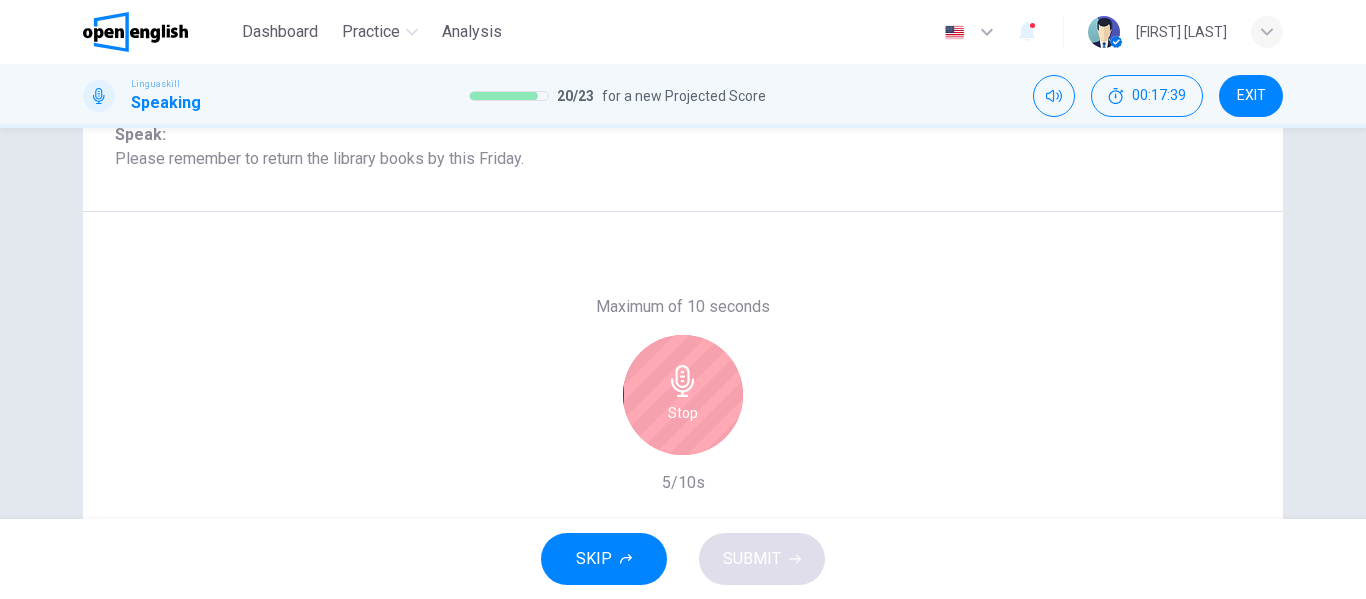 click on "Stop" at bounding box center (683, 395) 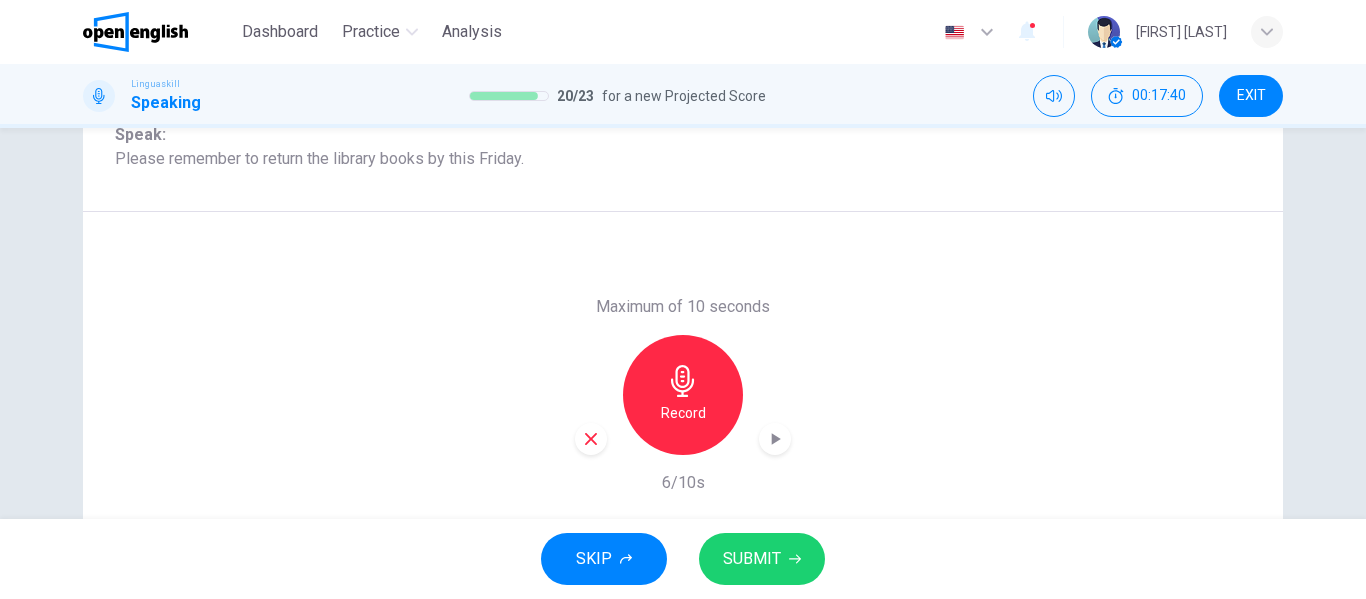 click on "SUBMIT" at bounding box center [752, 559] 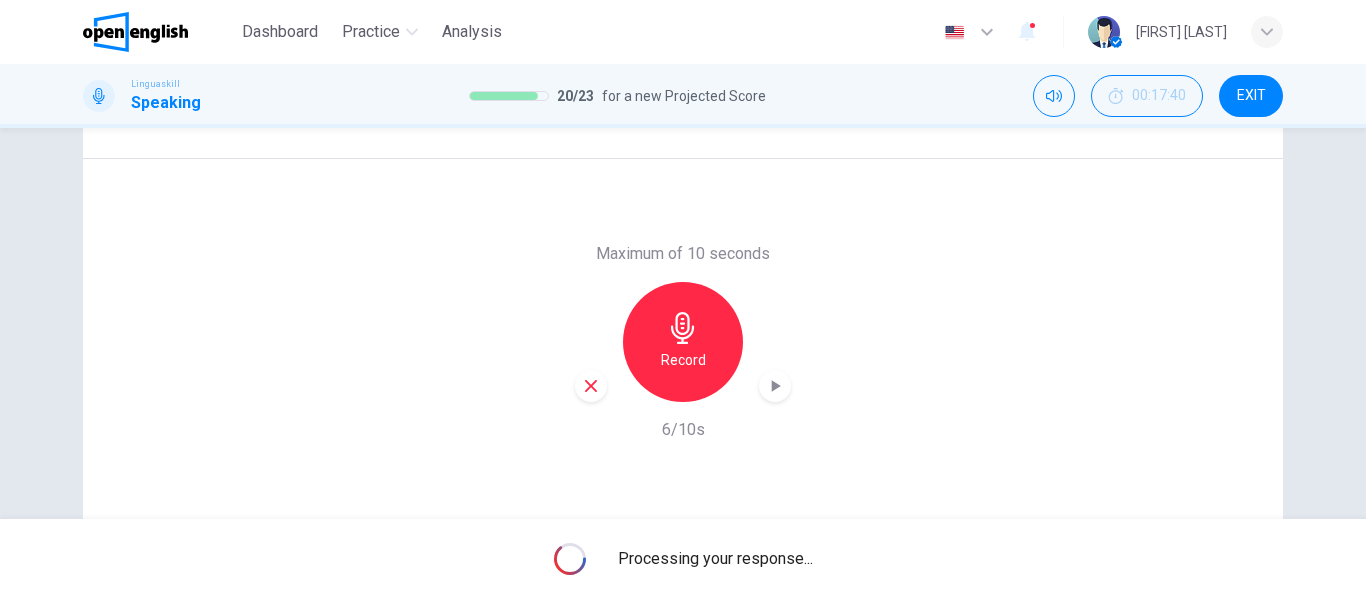 scroll, scrollTop: 384, scrollLeft: 0, axis: vertical 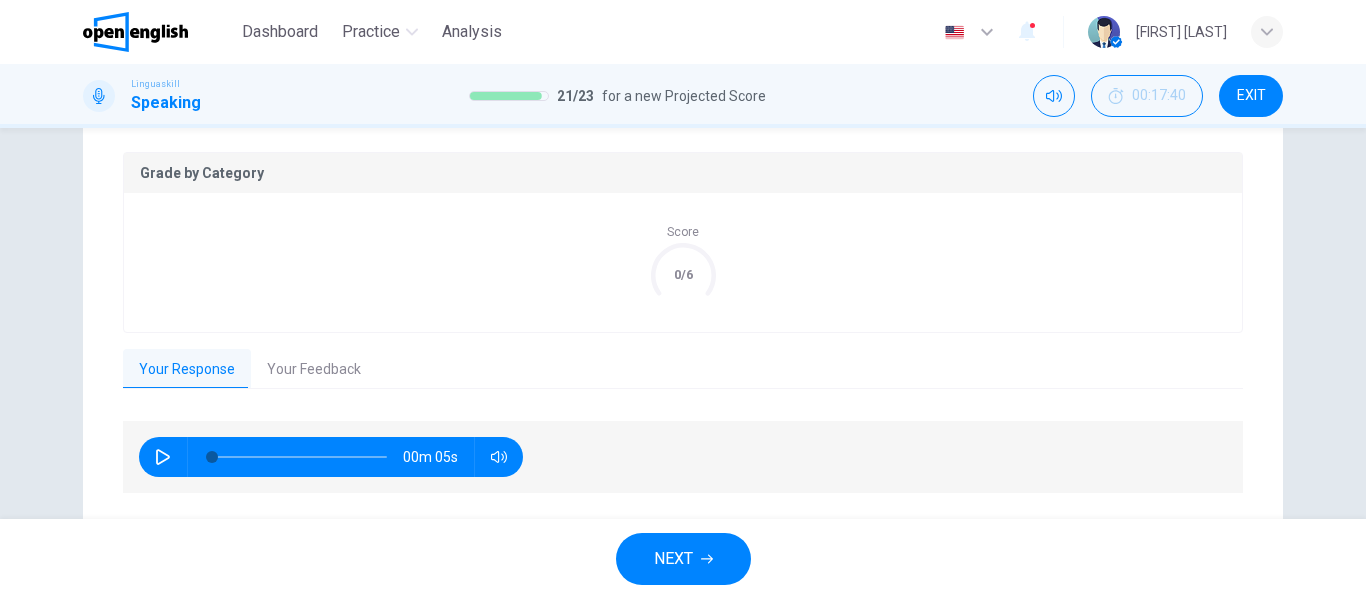 click on "Your Feedback" at bounding box center [314, 370] 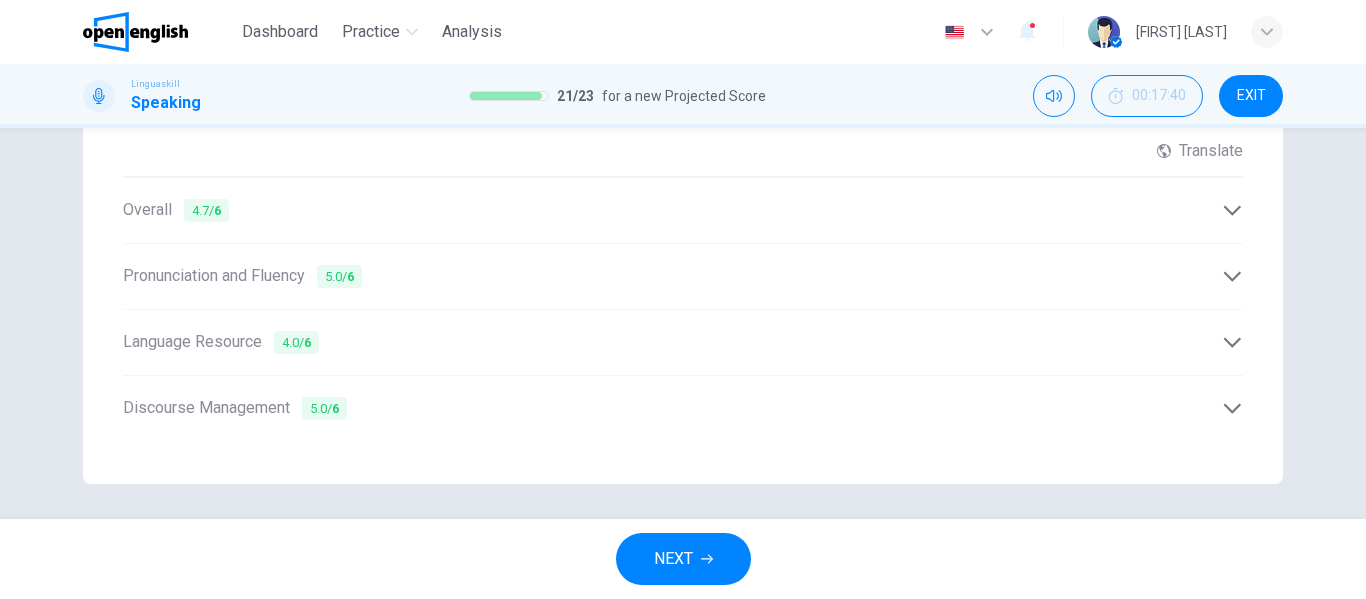 scroll, scrollTop: 653, scrollLeft: 0, axis: vertical 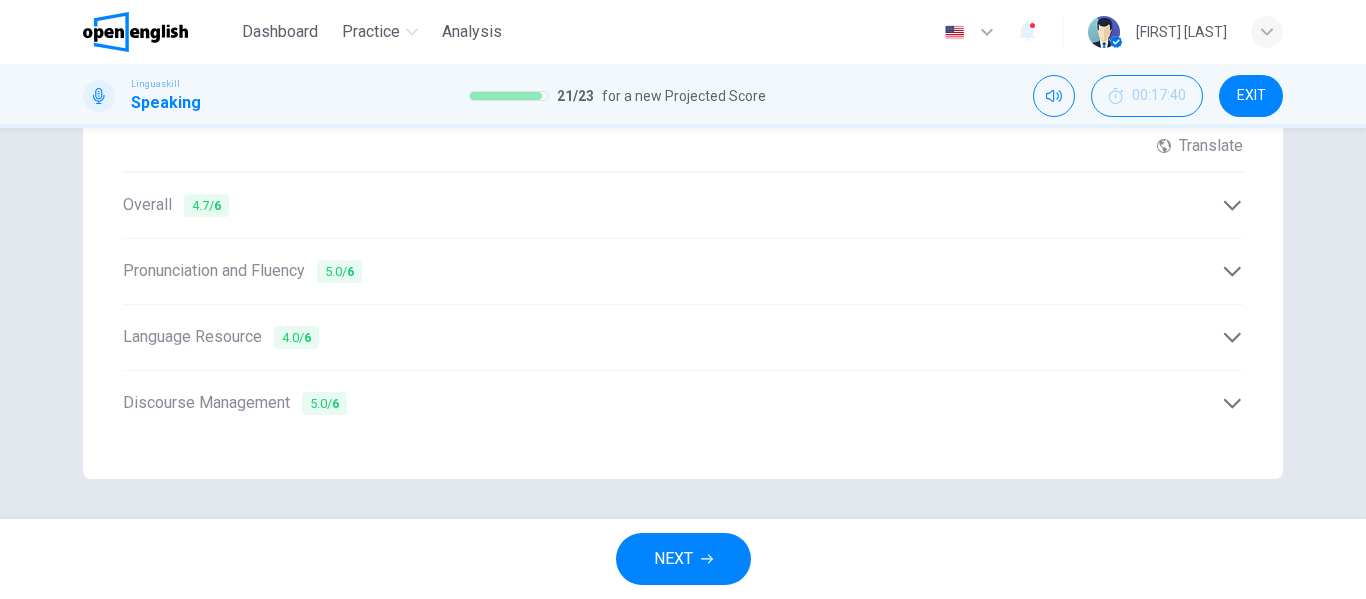 click at bounding box center (707, 559) 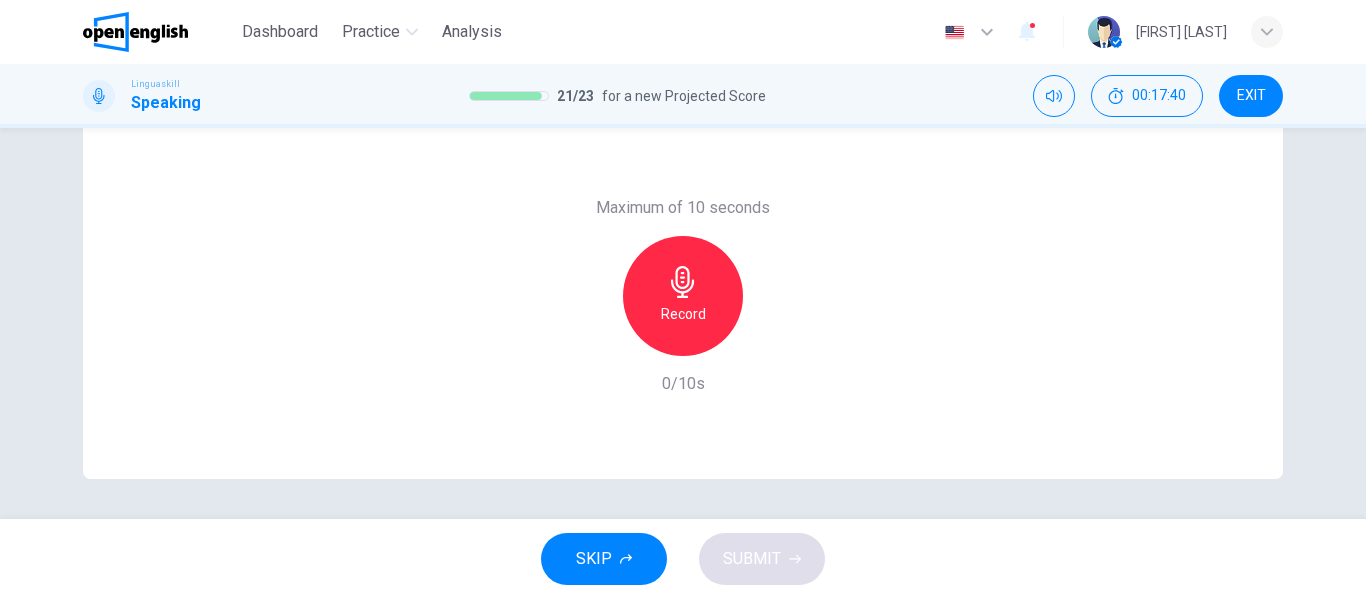 scroll, scrollTop: 384, scrollLeft: 0, axis: vertical 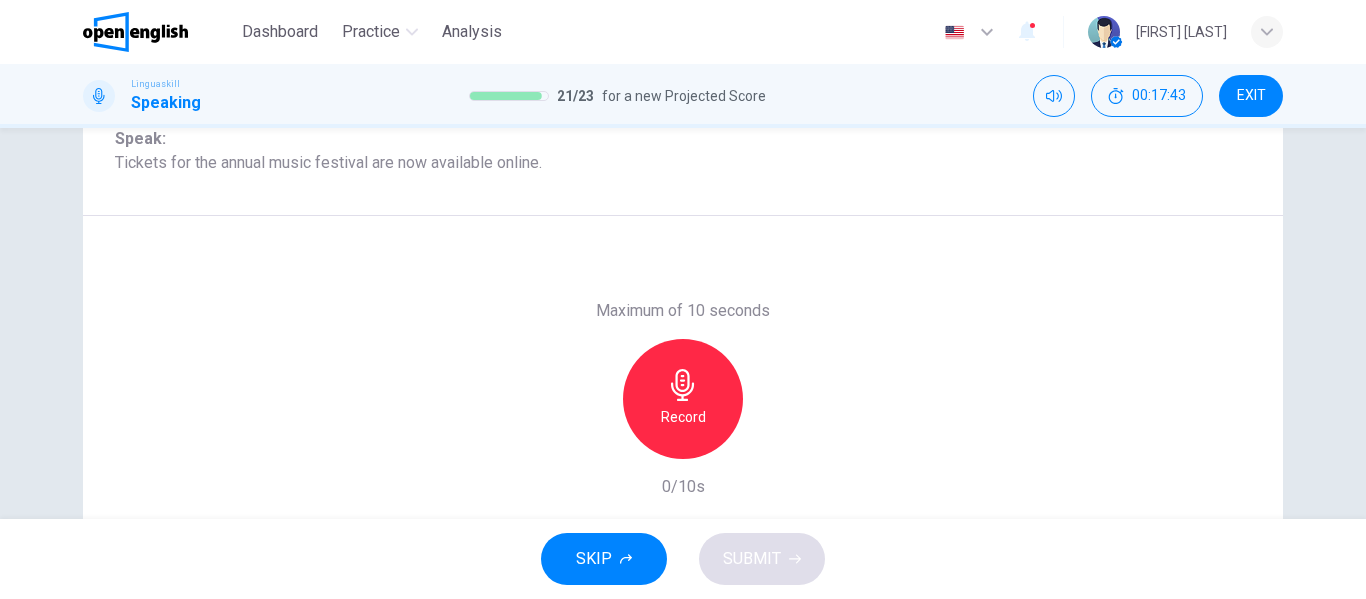 click on "Record" at bounding box center (683, 399) 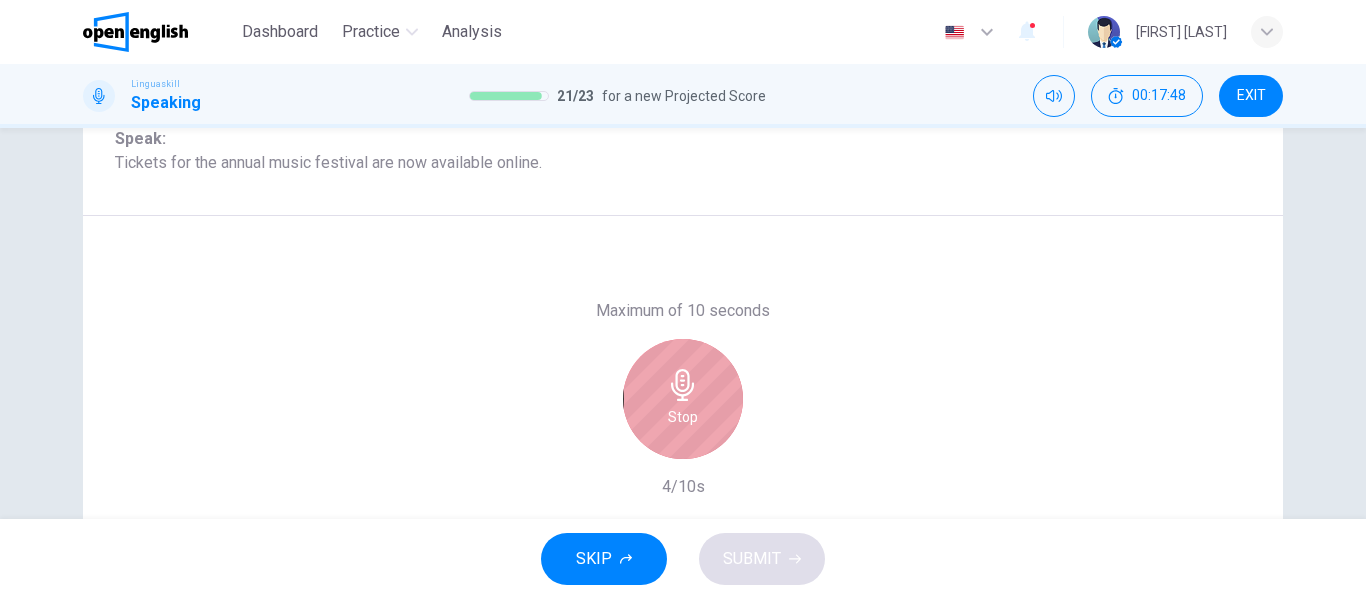 click on "Stop" at bounding box center (683, 399) 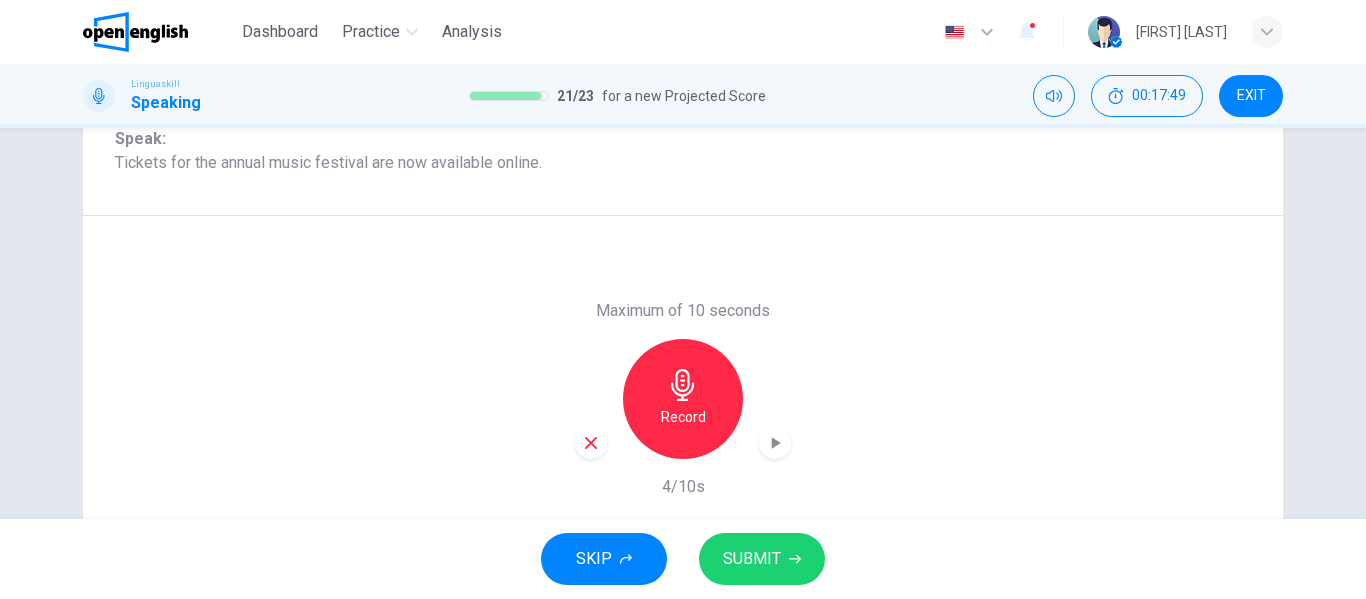 click on "SUBMIT" at bounding box center (762, 559) 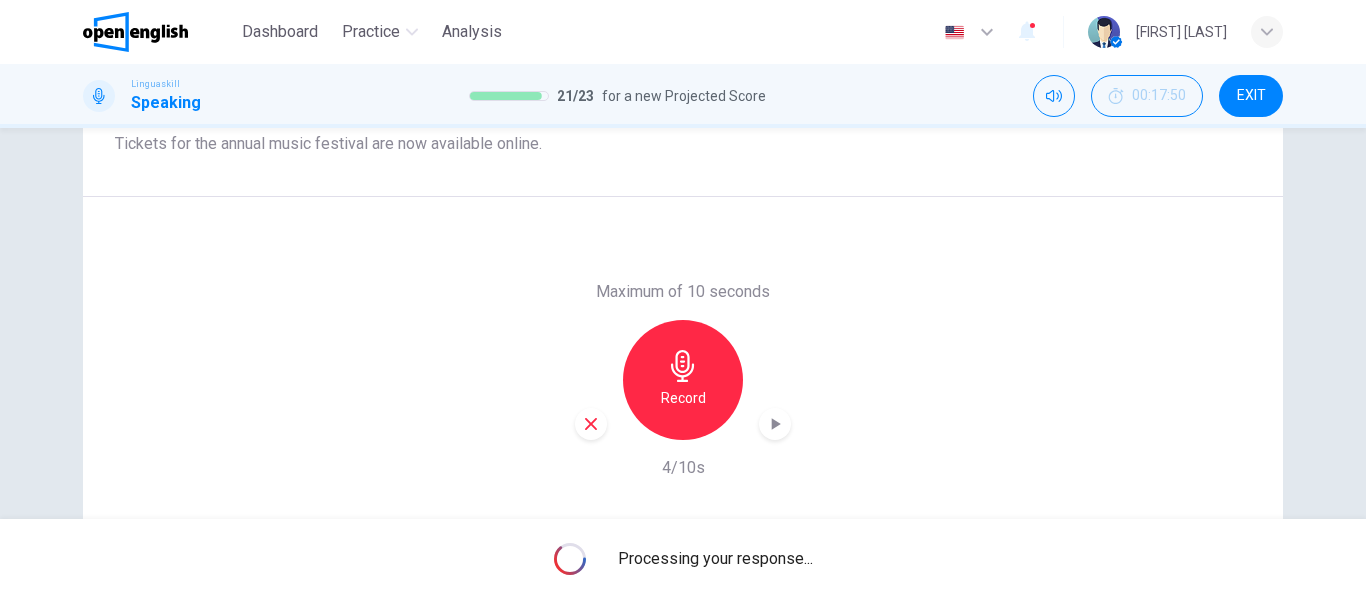 scroll, scrollTop: 384, scrollLeft: 0, axis: vertical 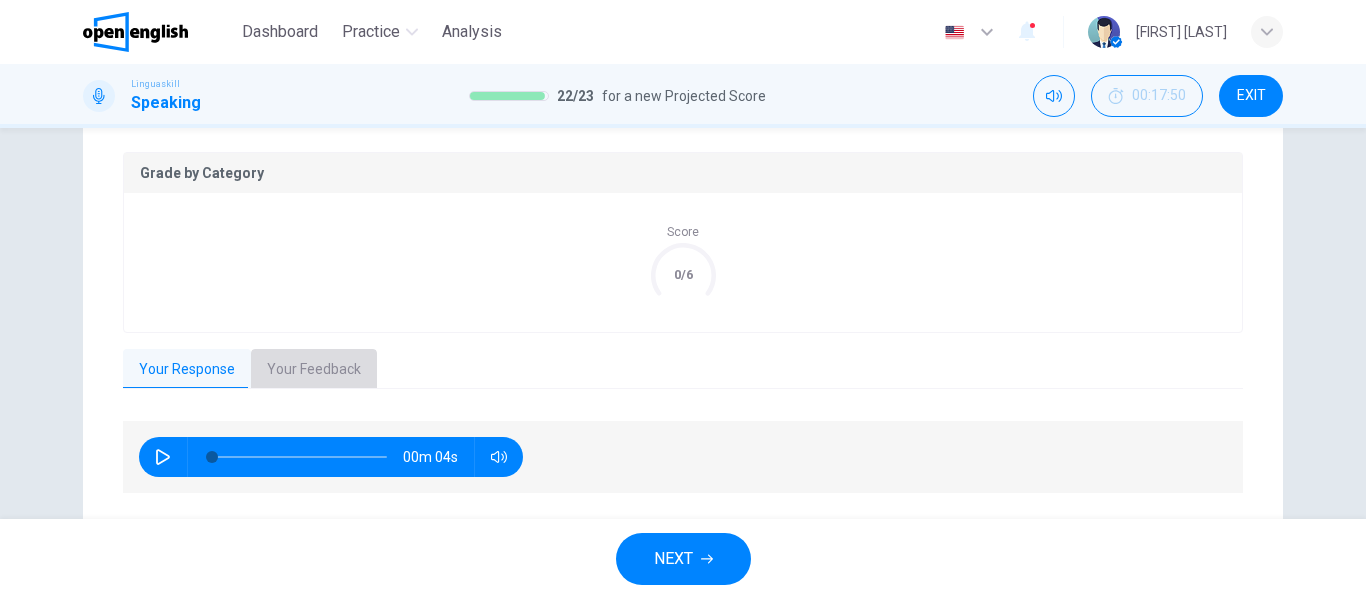 click on "Your Feedback" at bounding box center [314, 370] 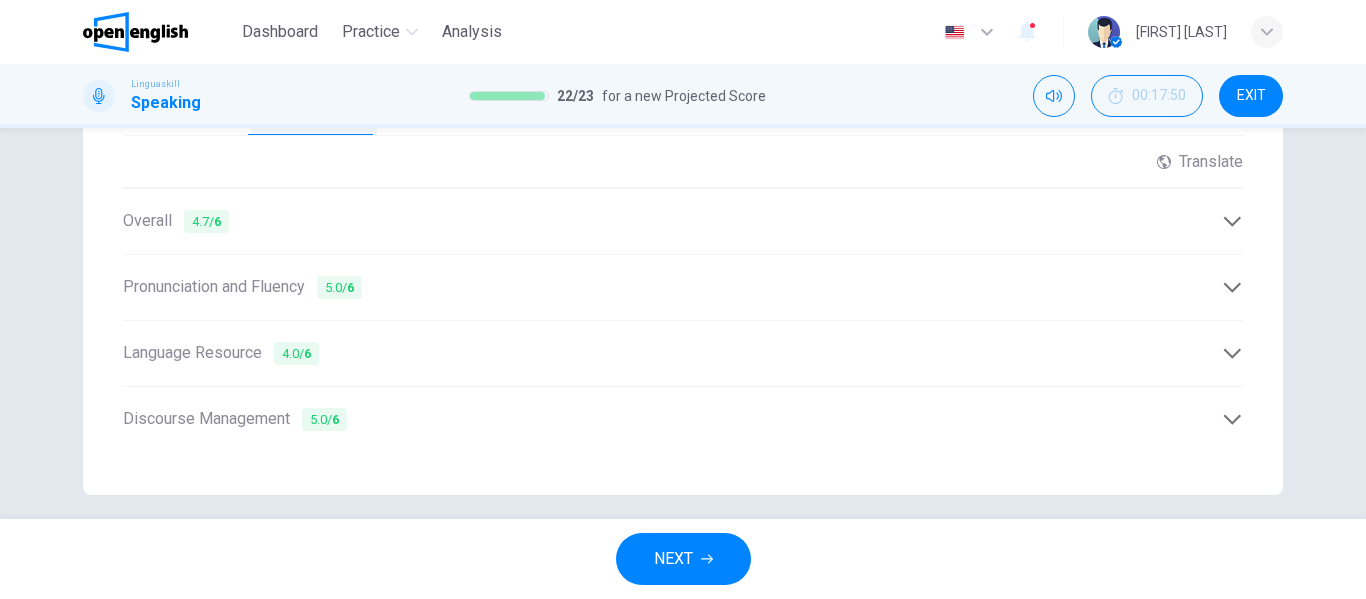 scroll, scrollTop: 653, scrollLeft: 0, axis: vertical 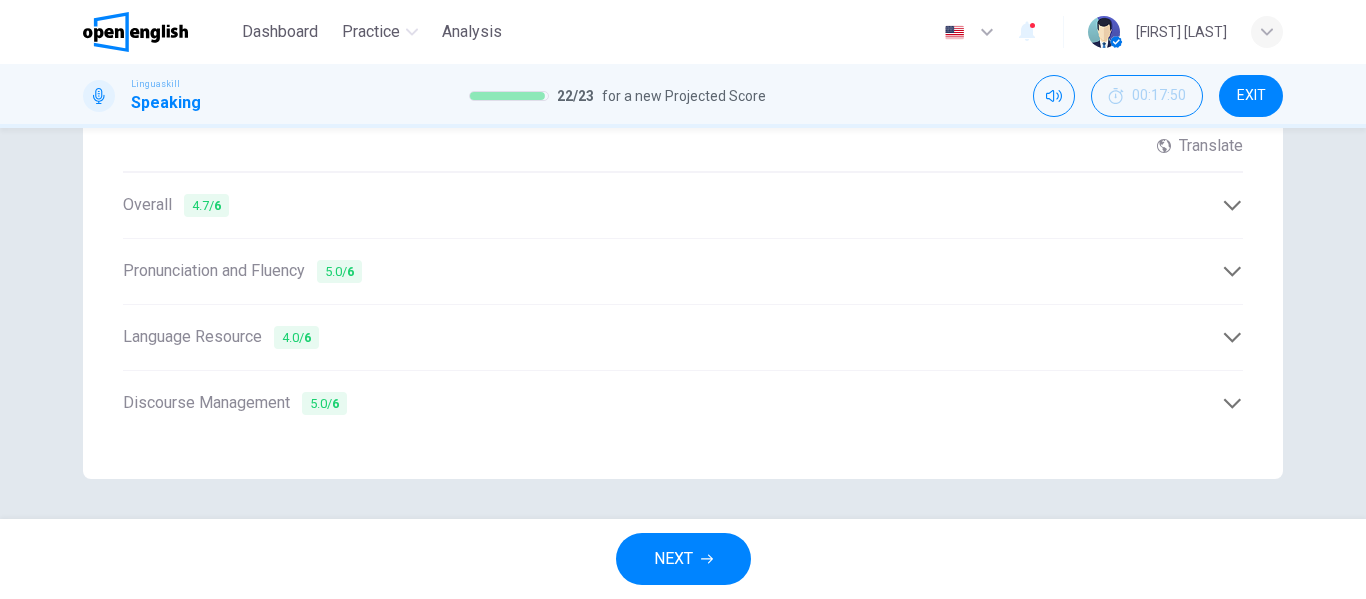 click on "Language Resource   4.0 / 6" at bounding box center (683, 337) 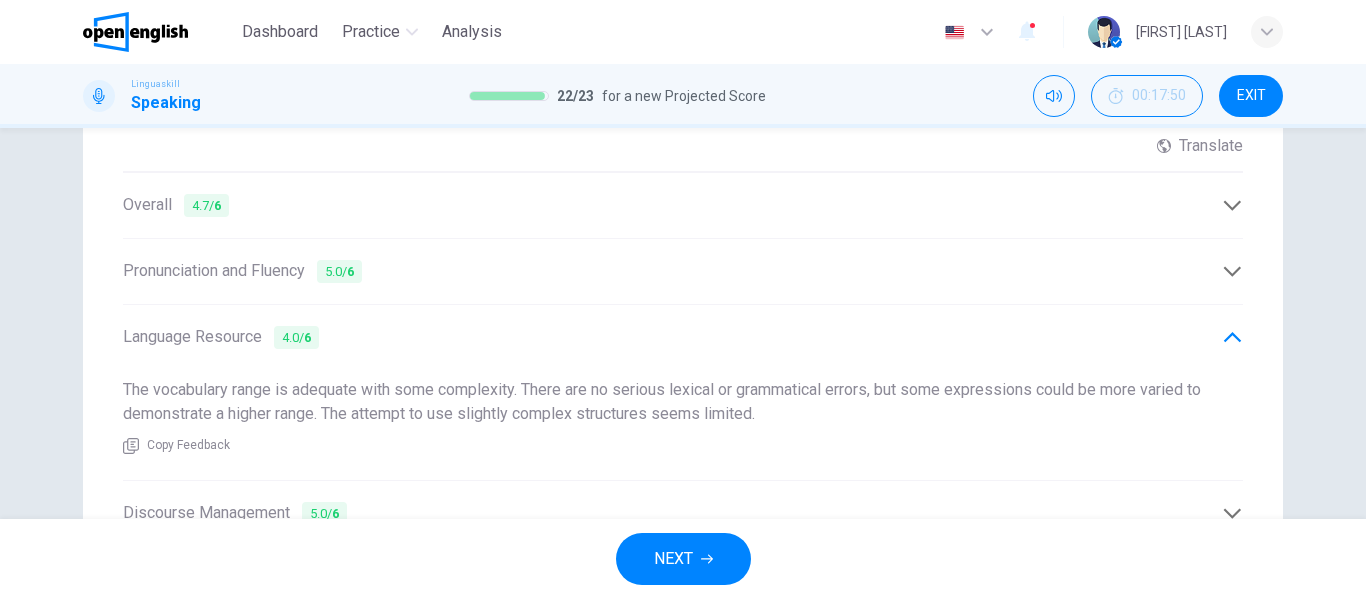 click on "Language Resource   4.0 / 6" at bounding box center [683, 337] 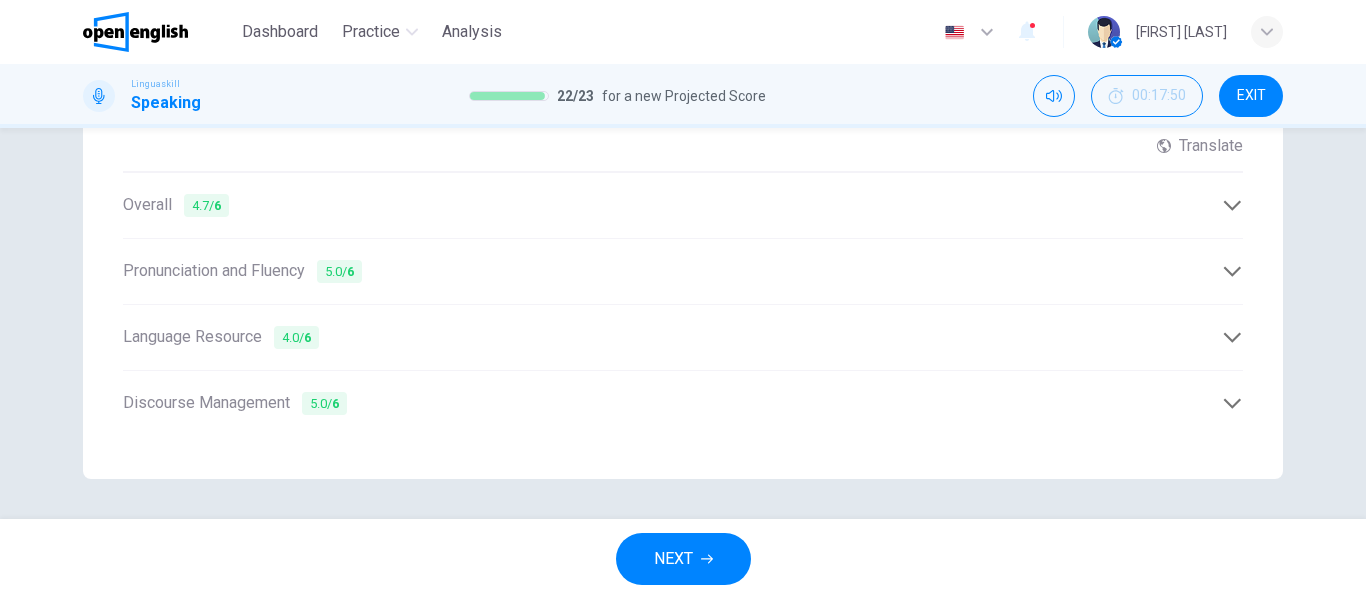 click on "NEXT" at bounding box center [673, 559] 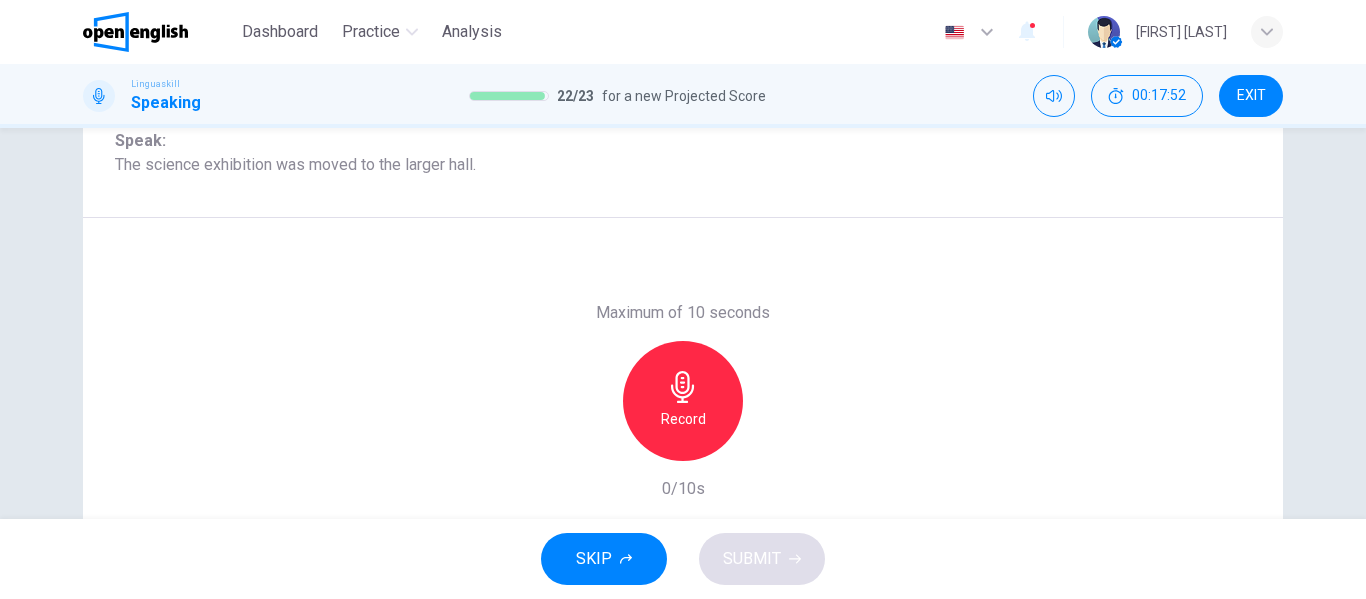 scroll, scrollTop: 285, scrollLeft: 0, axis: vertical 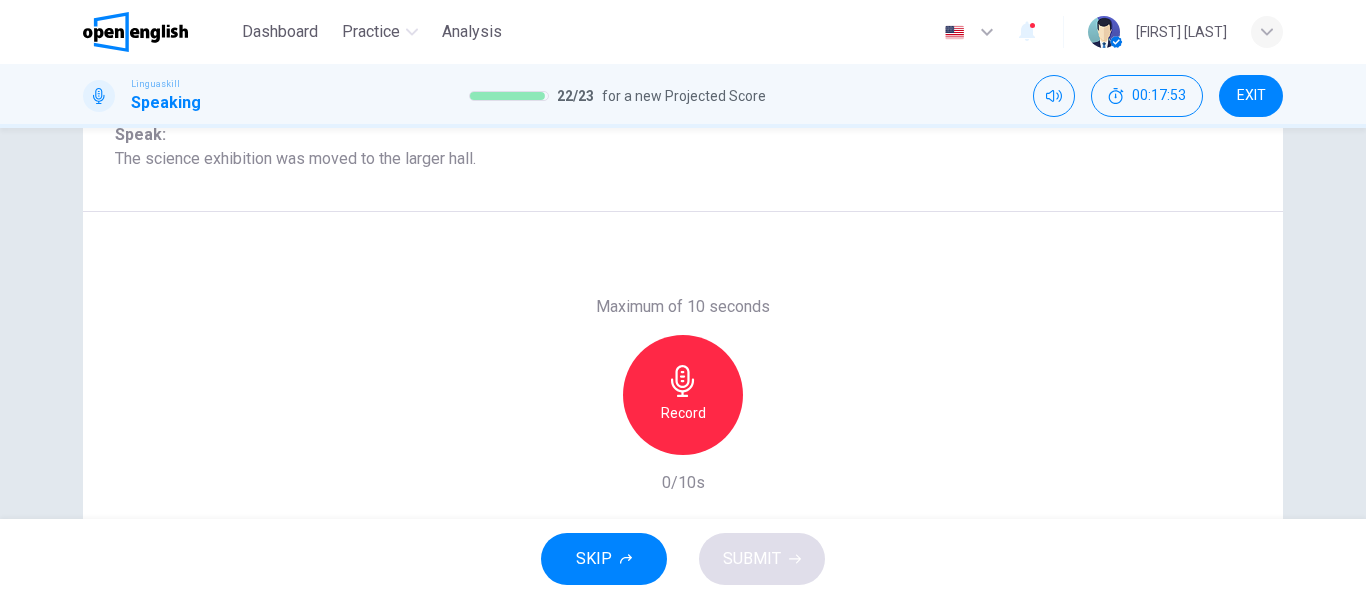 click on "Record" at bounding box center [683, 413] 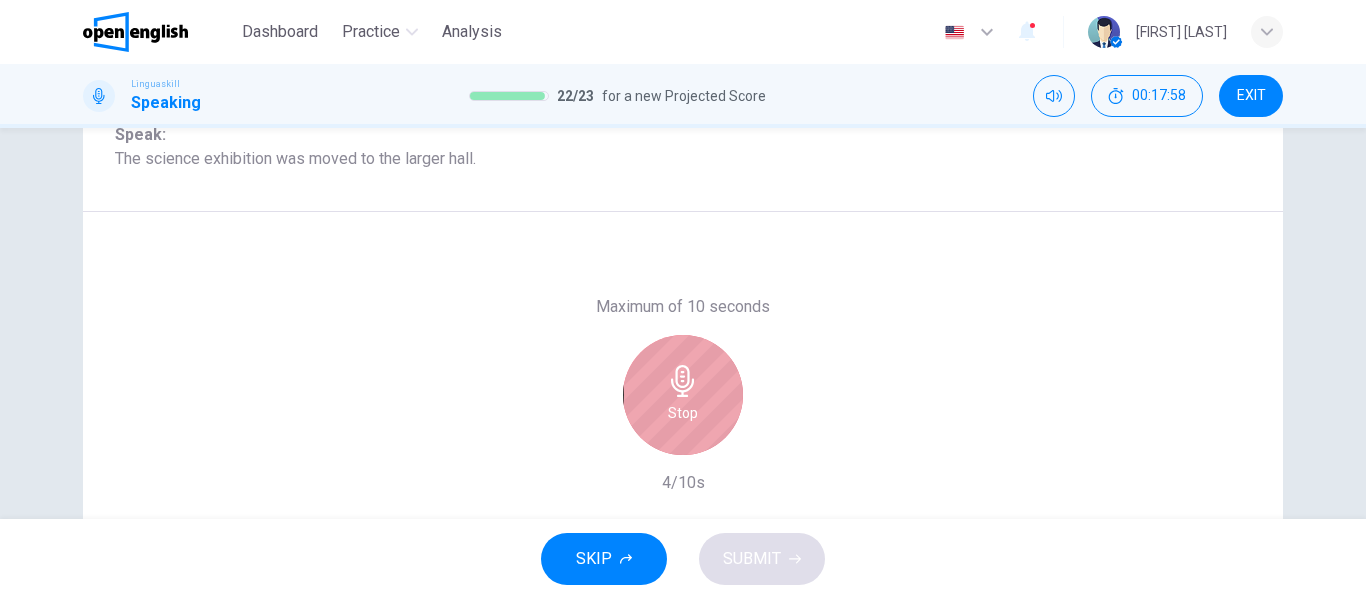 click on "Stop" at bounding box center (683, 395) 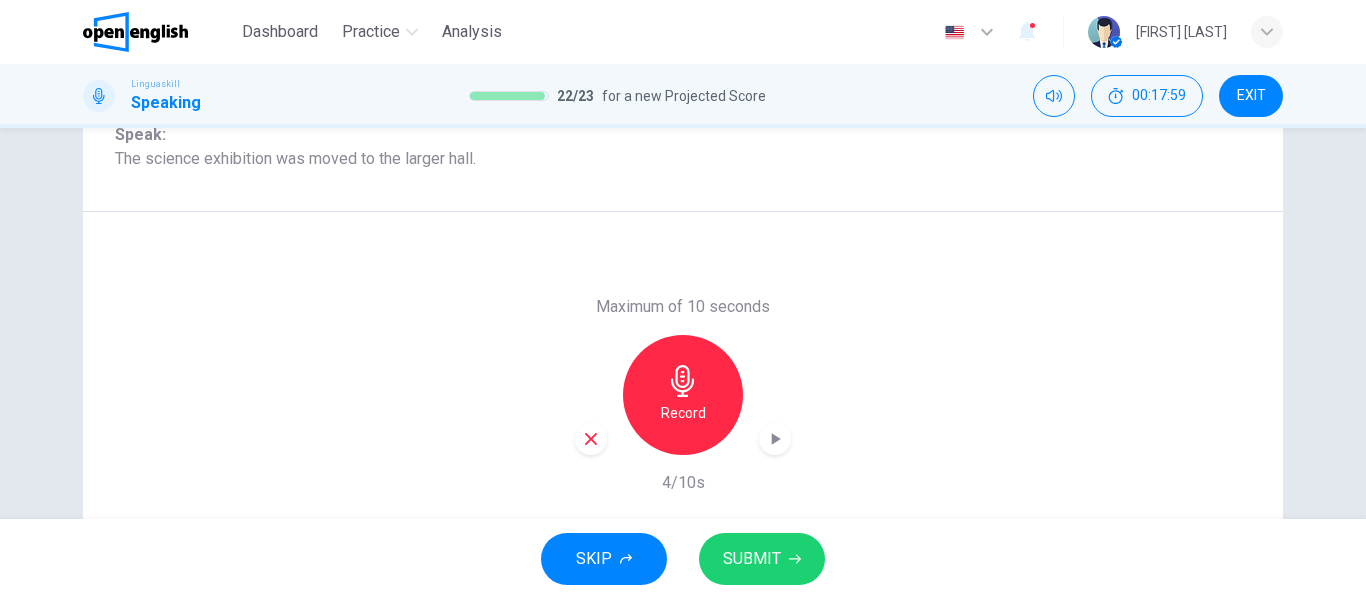 click on "SUBMIT" at bounding box center [762, 559] 